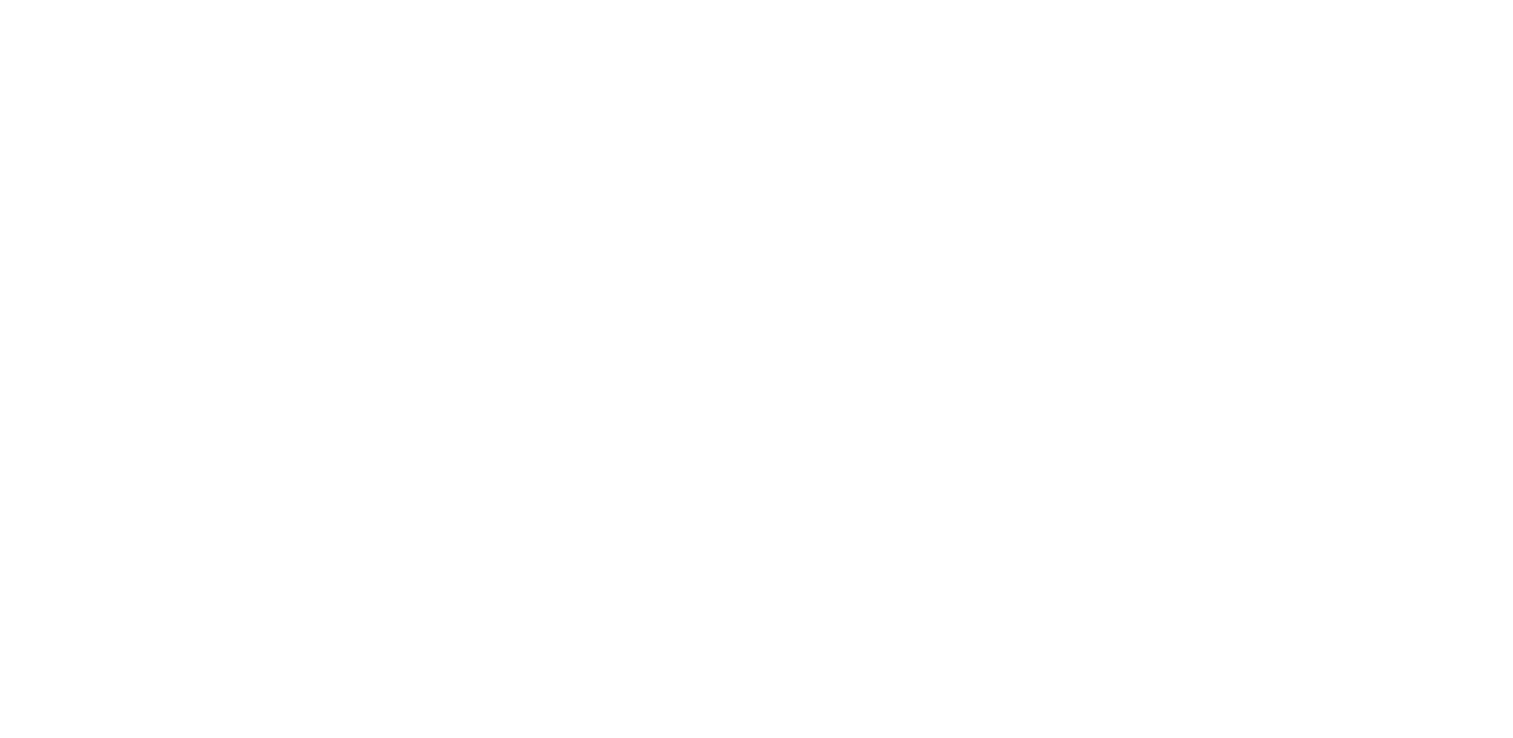 scroll, scrollTop: 0, scrollLeft: 0, axis: both 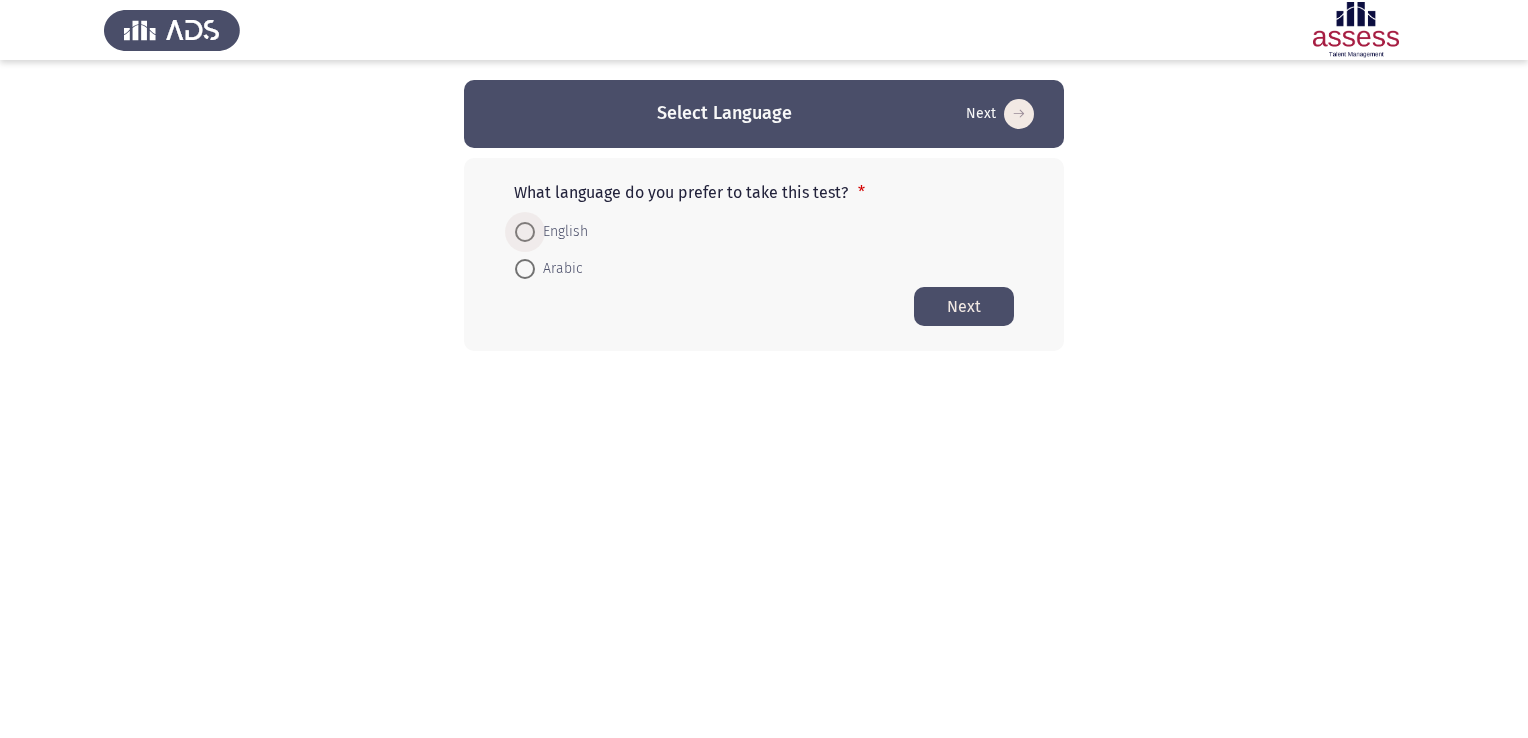 click on "English" at bounding box center (561, 232) 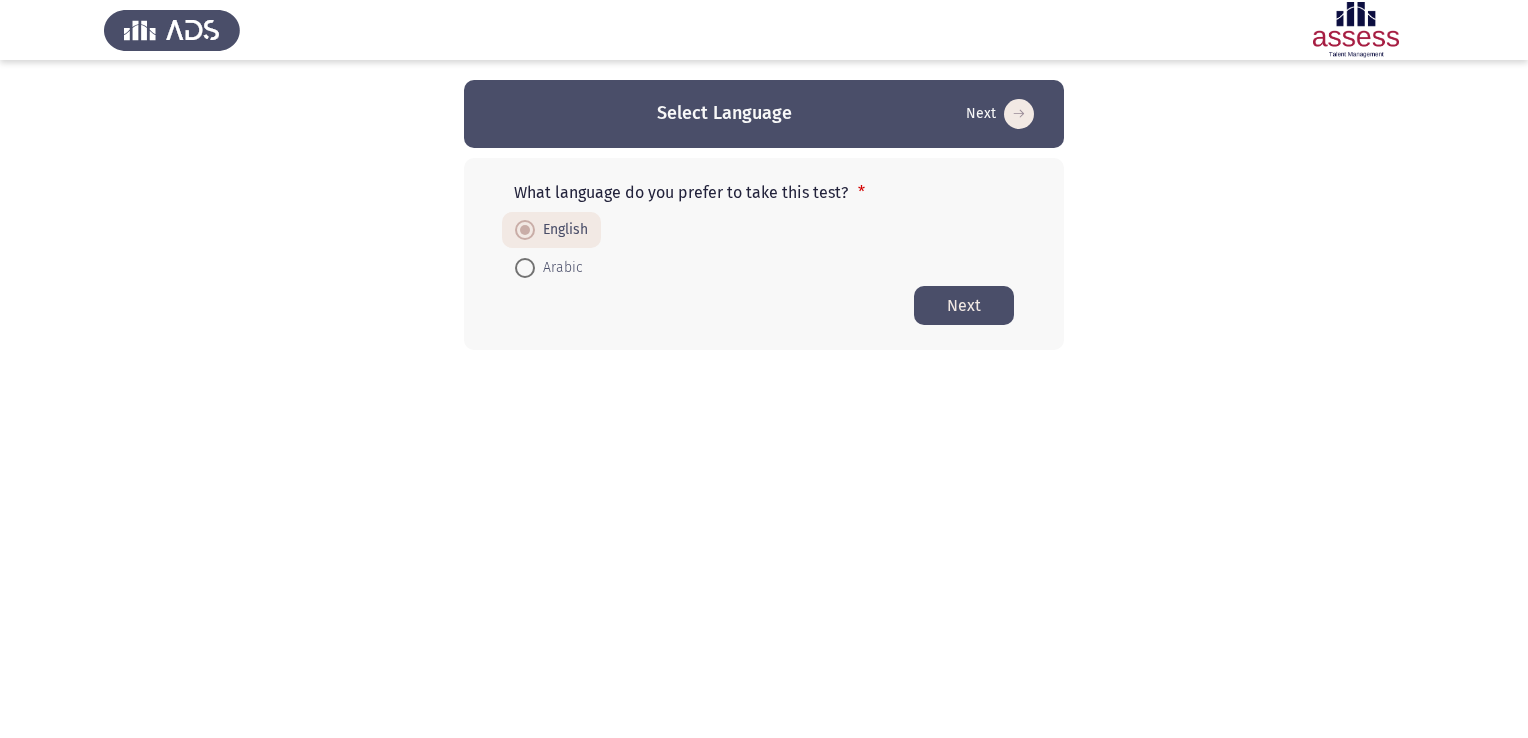 click on "Next" 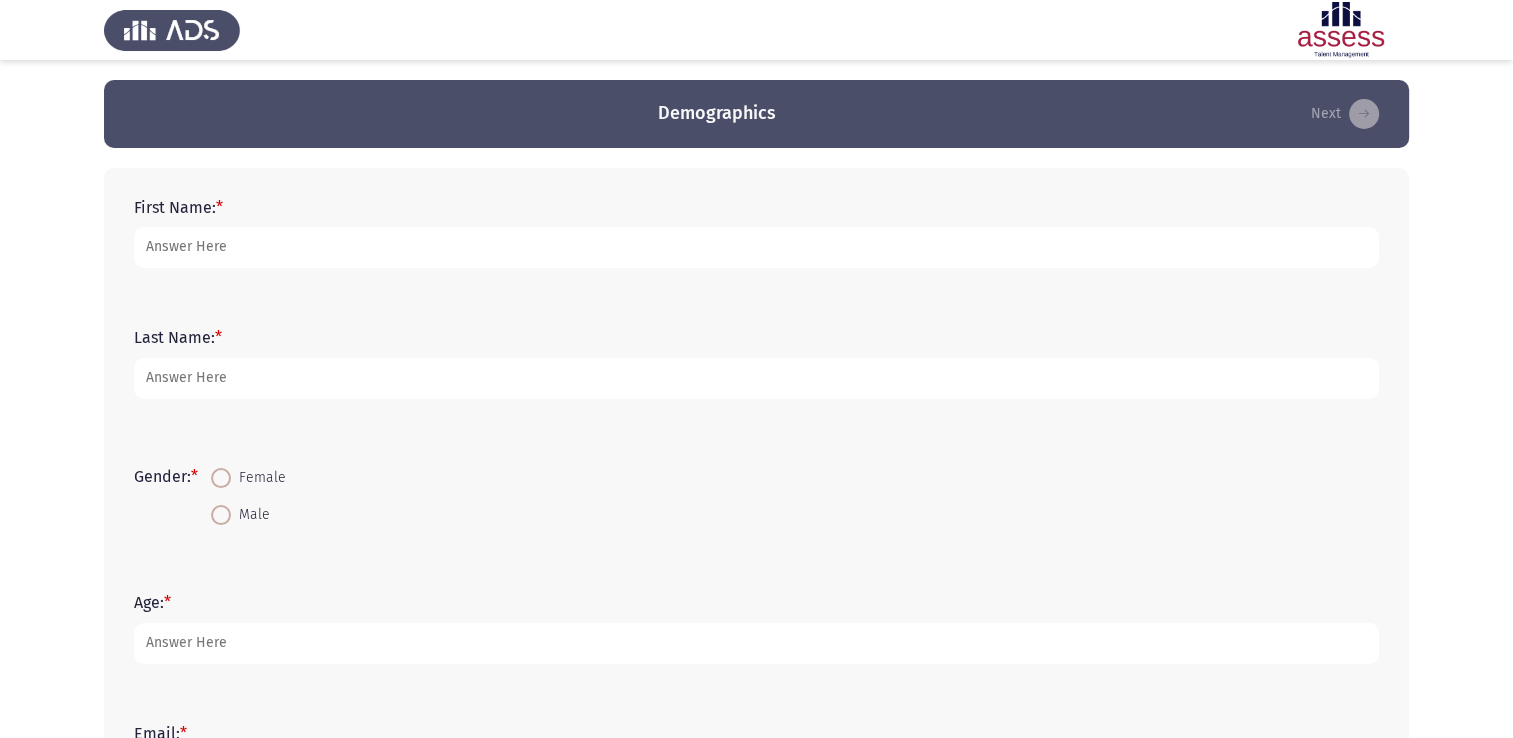 click on "First Name:   *" 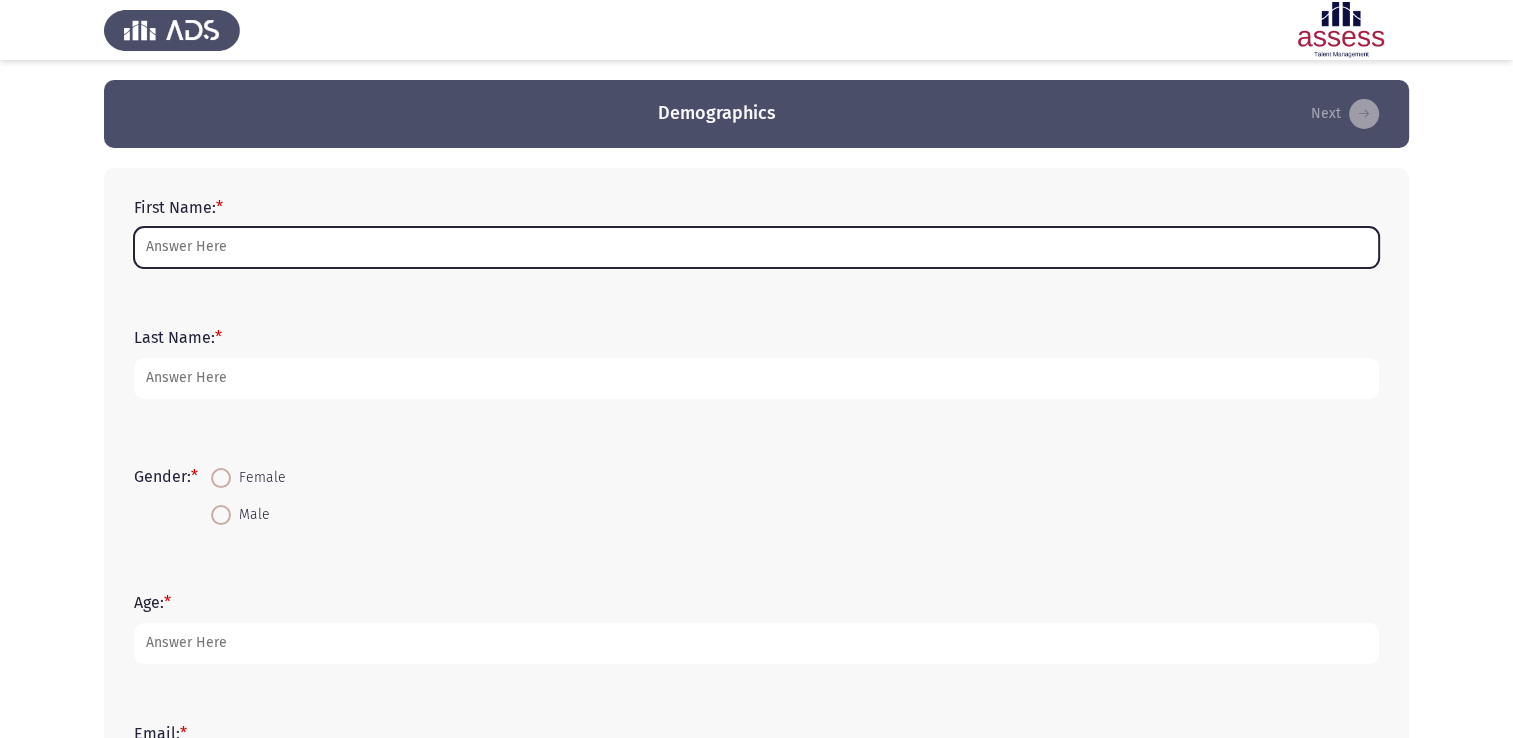 click on "First Name:   *" at bounding box center [756, 247] 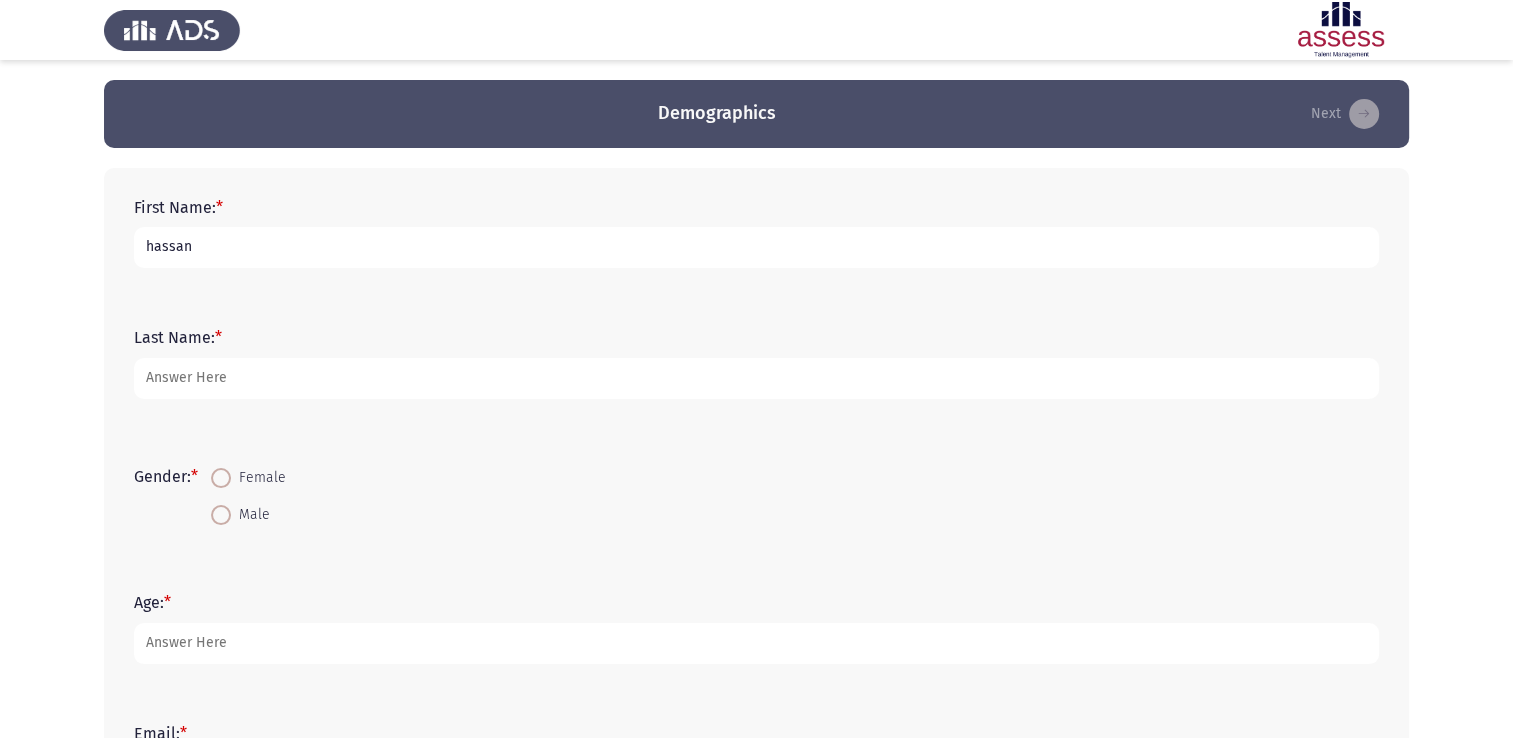 type on "hassan" 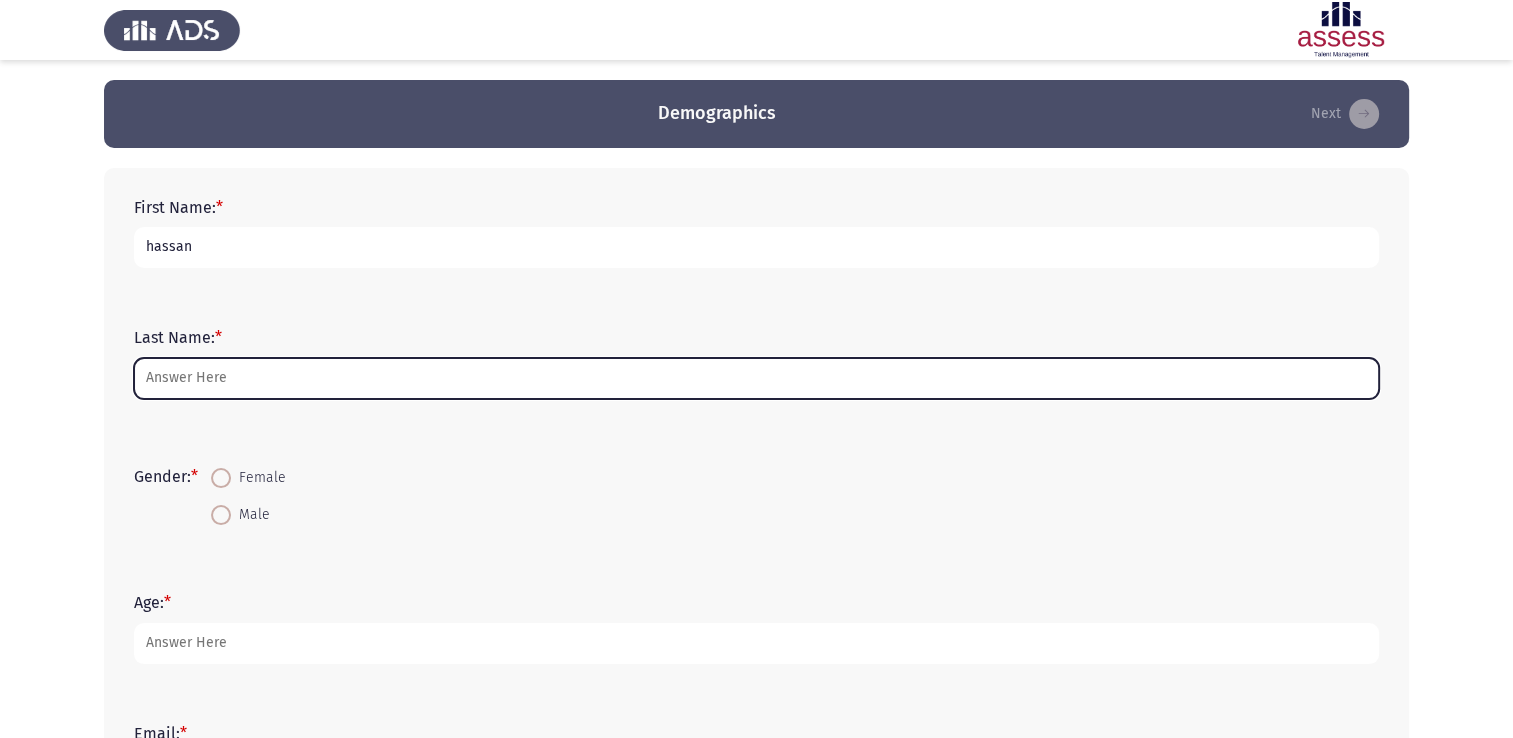 click on "Last Name:    *" at bounding box center (756, 378) 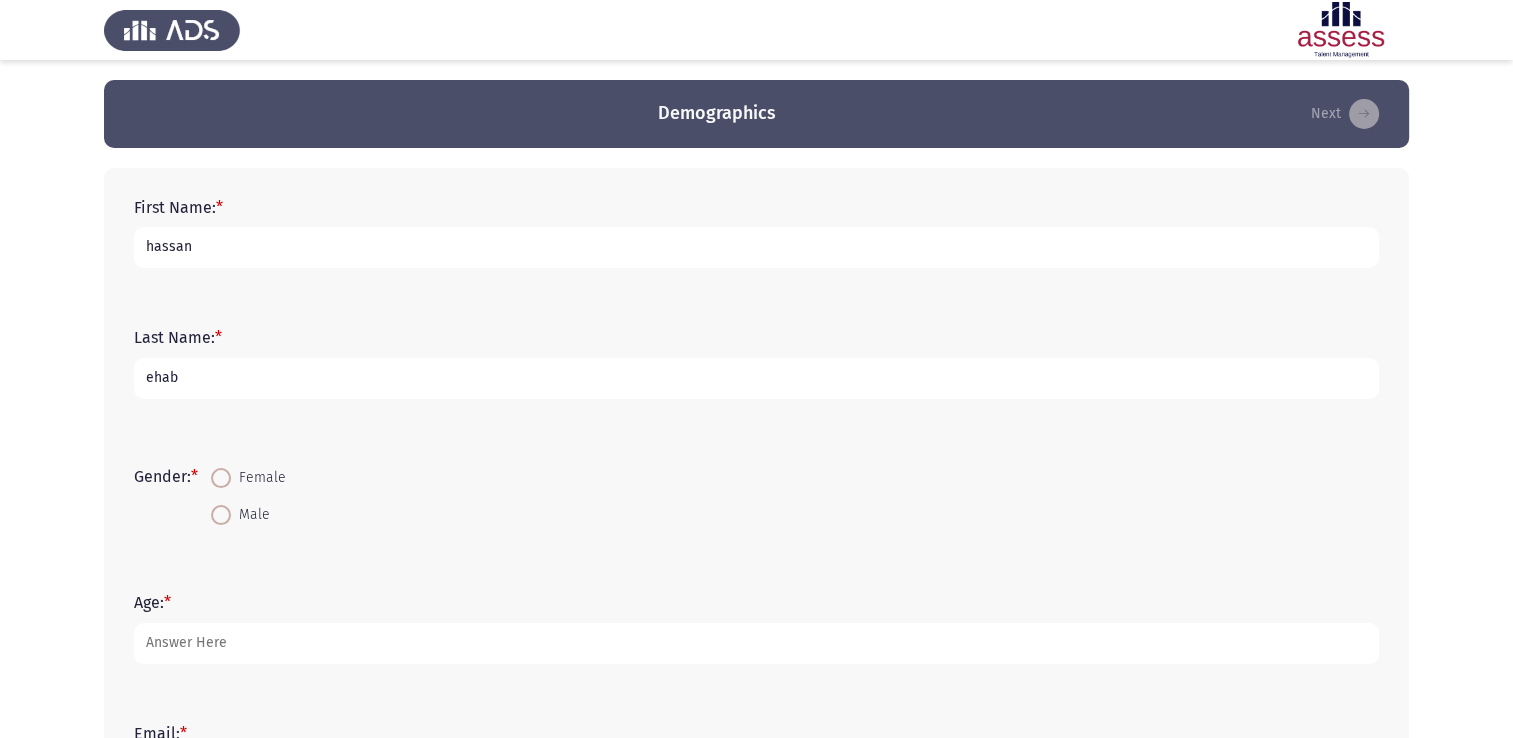 type on "ehab" 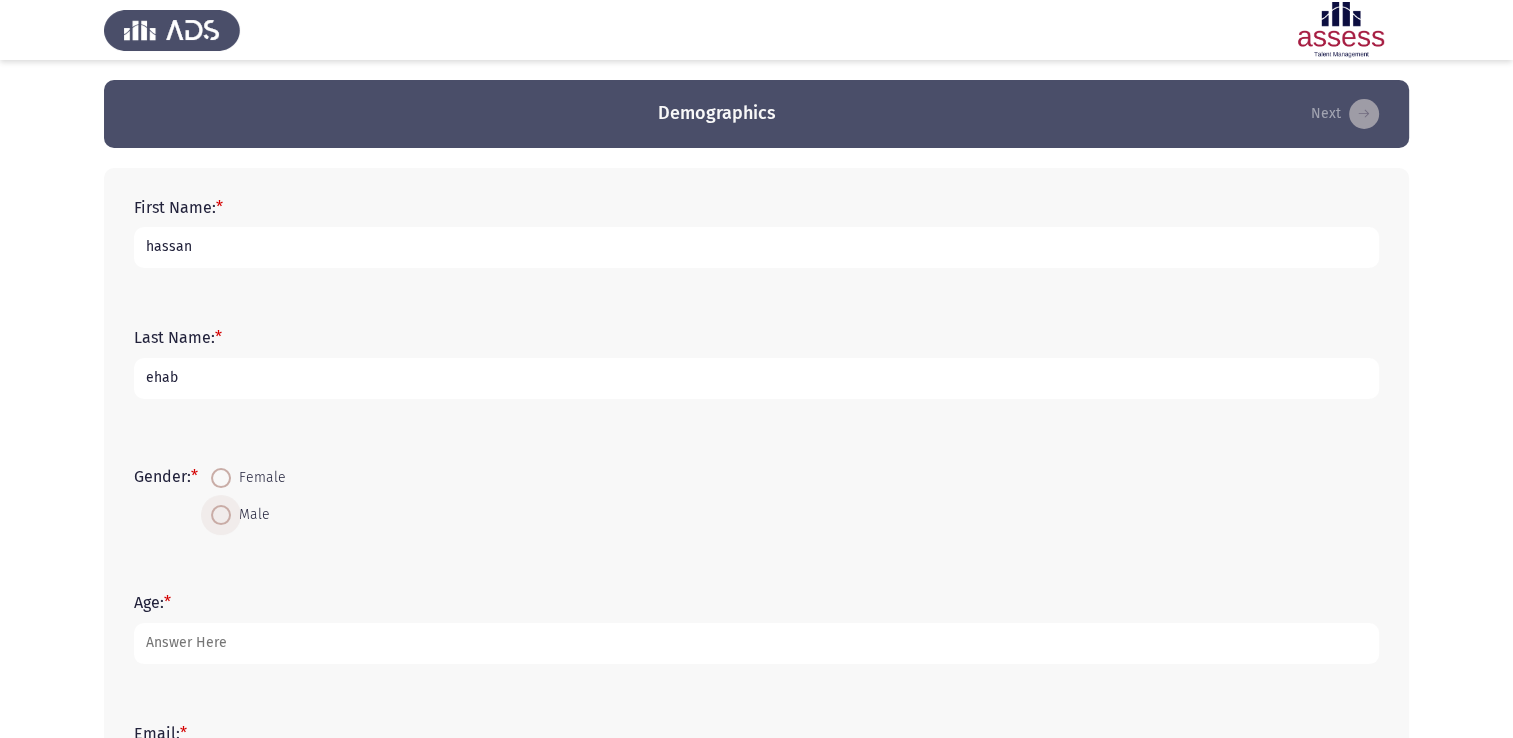 click on "Male" at bounding box center (250, 515) 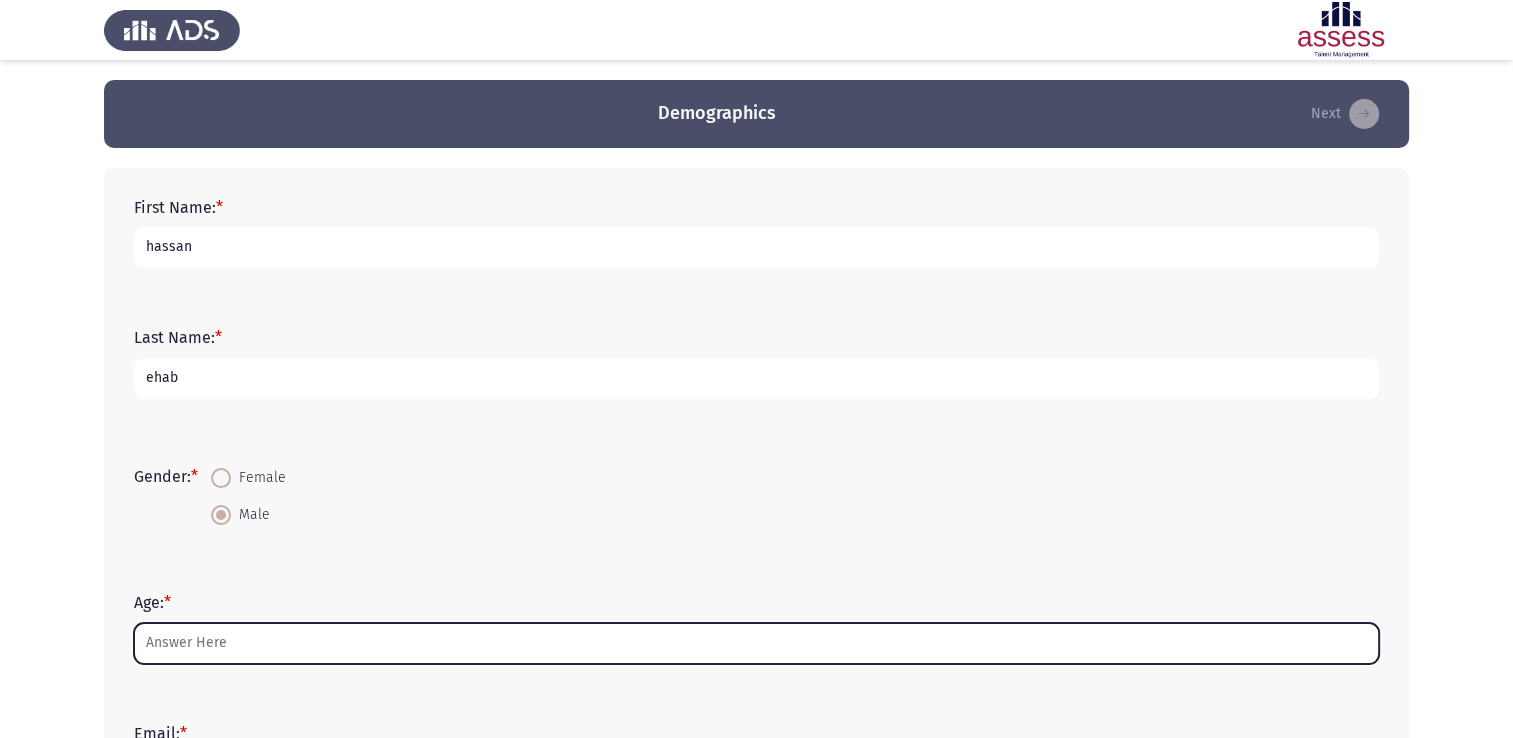 click on "Age:   *" at bounding box center (756, 643) 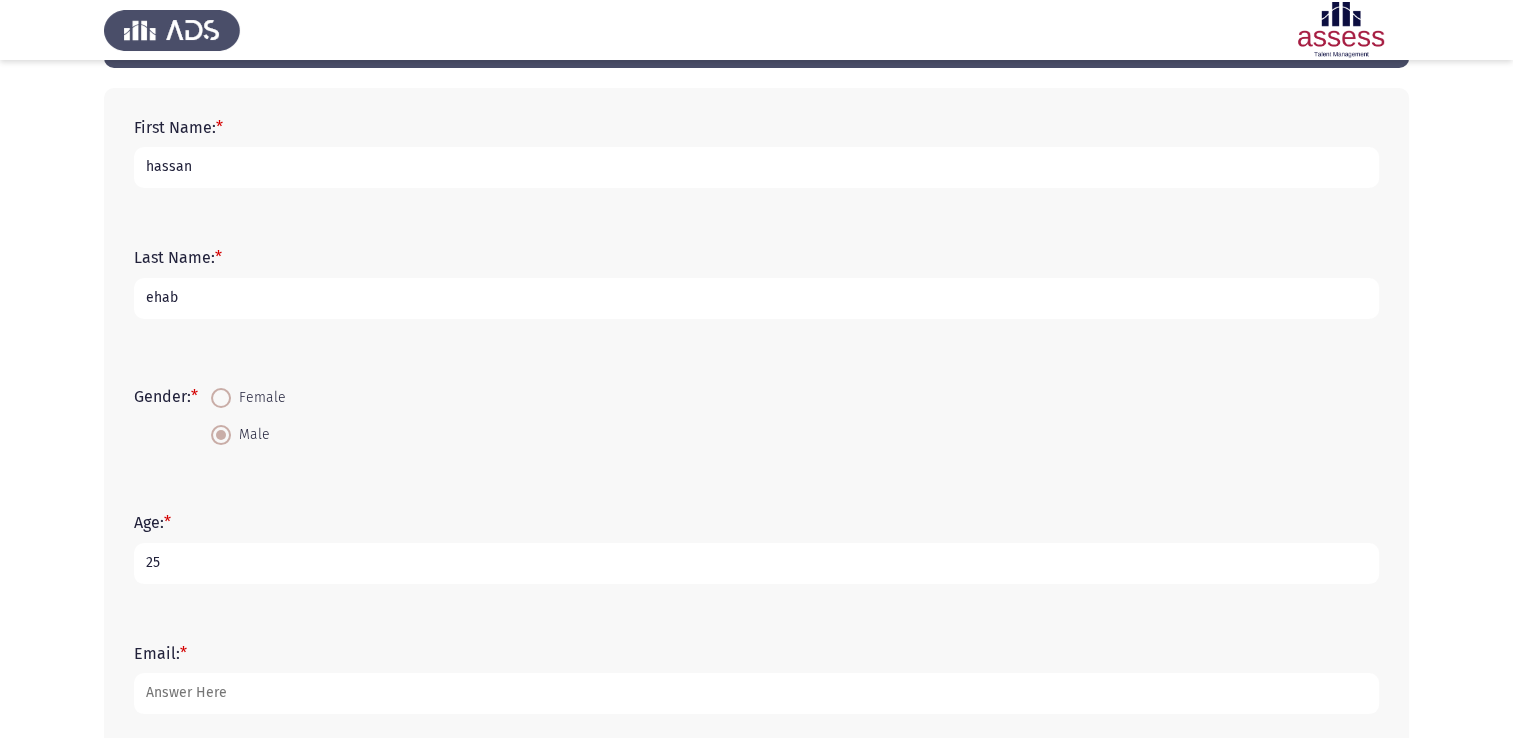 scroll, scrollTop: 200, scrollLeft: 0, axis: vertical 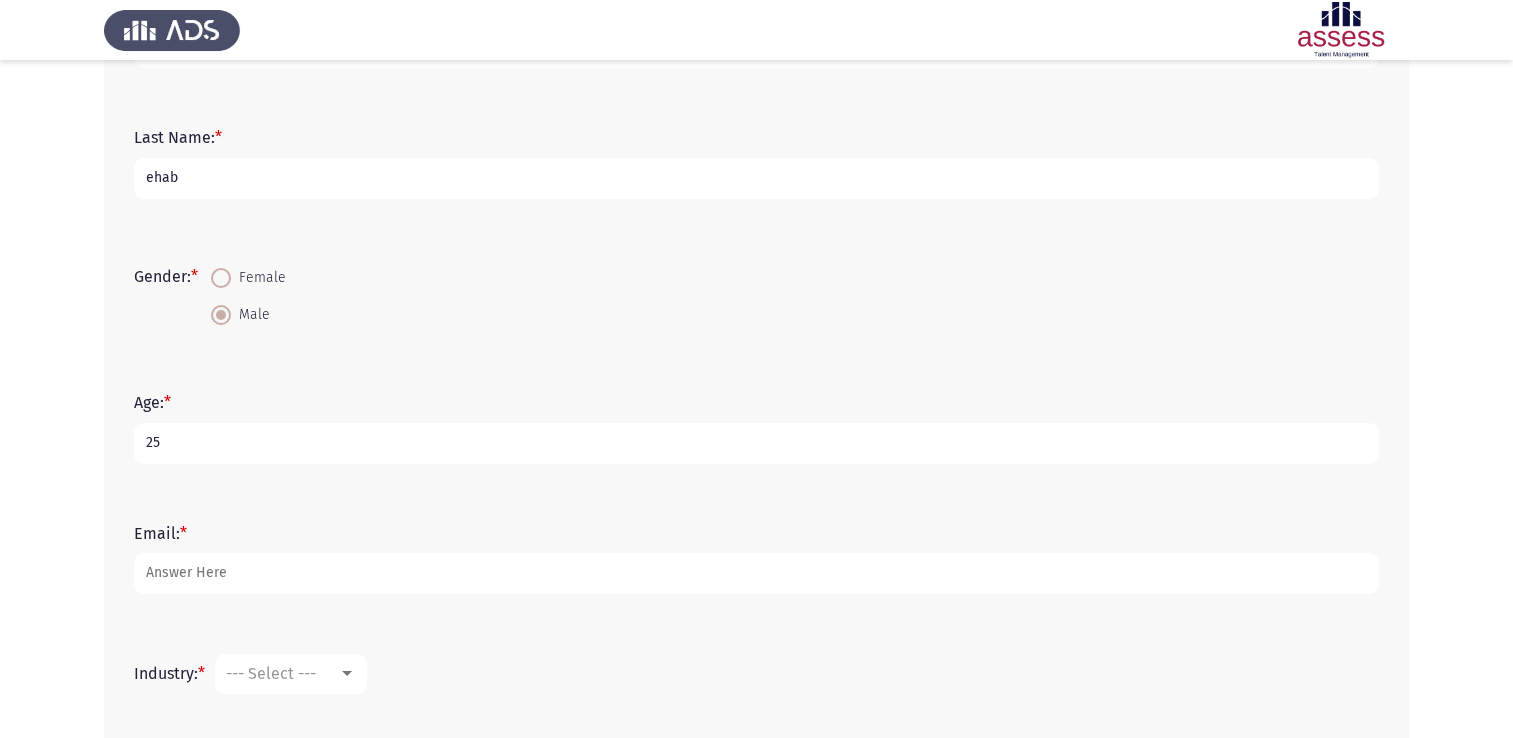 type on "25" 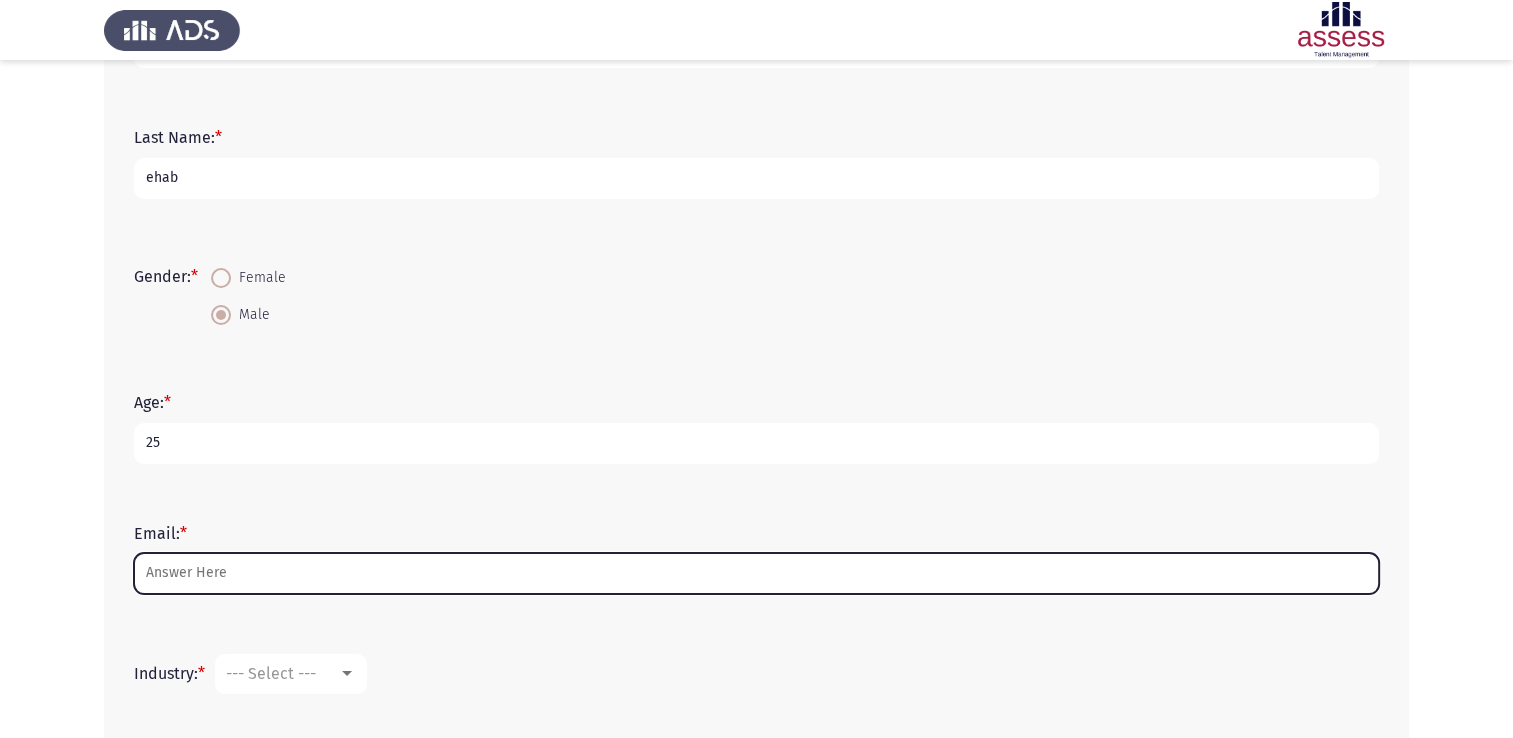 click on "Email:   *" at bounding box center [756, 573] 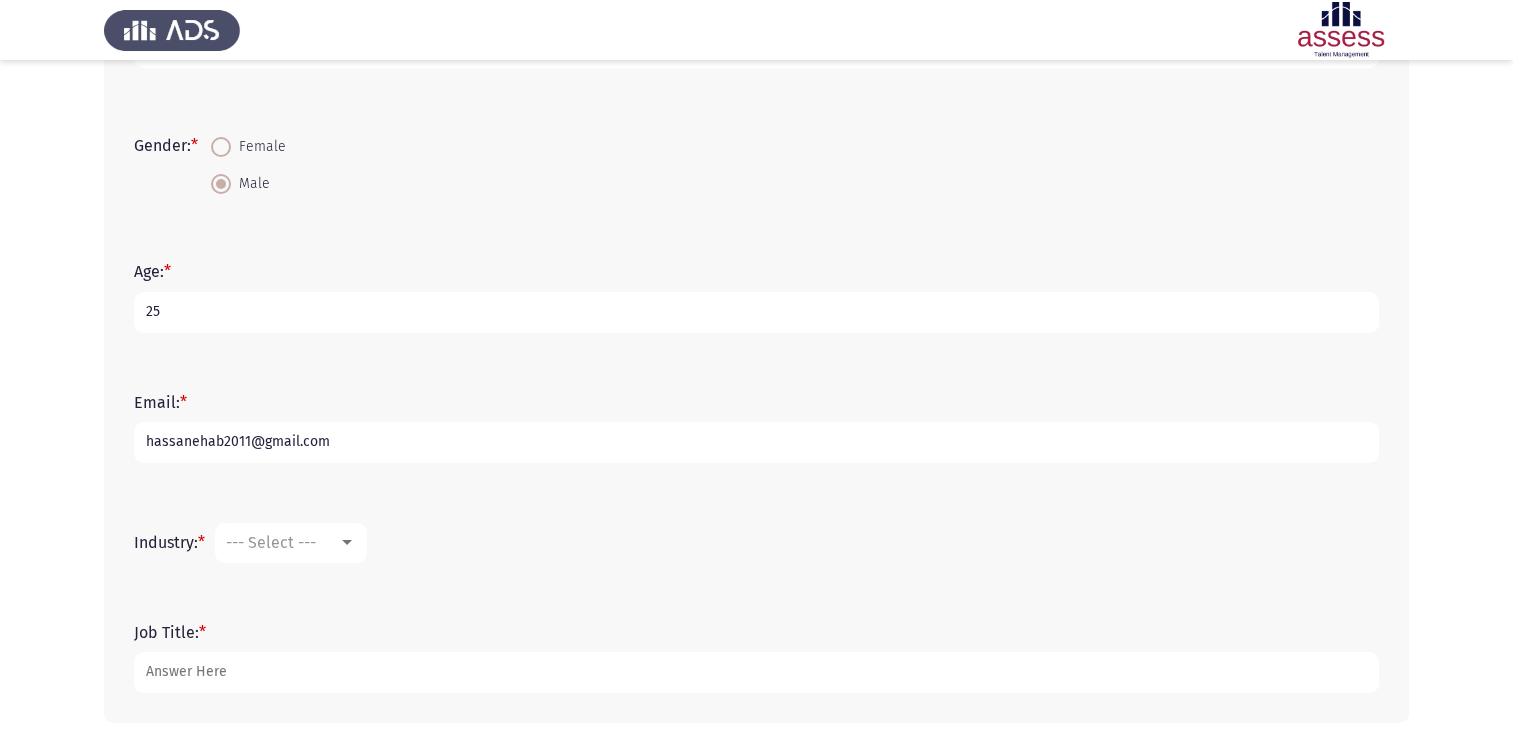 scroll, scrollTop: 400, scrollLeft: 0, axis: vertical 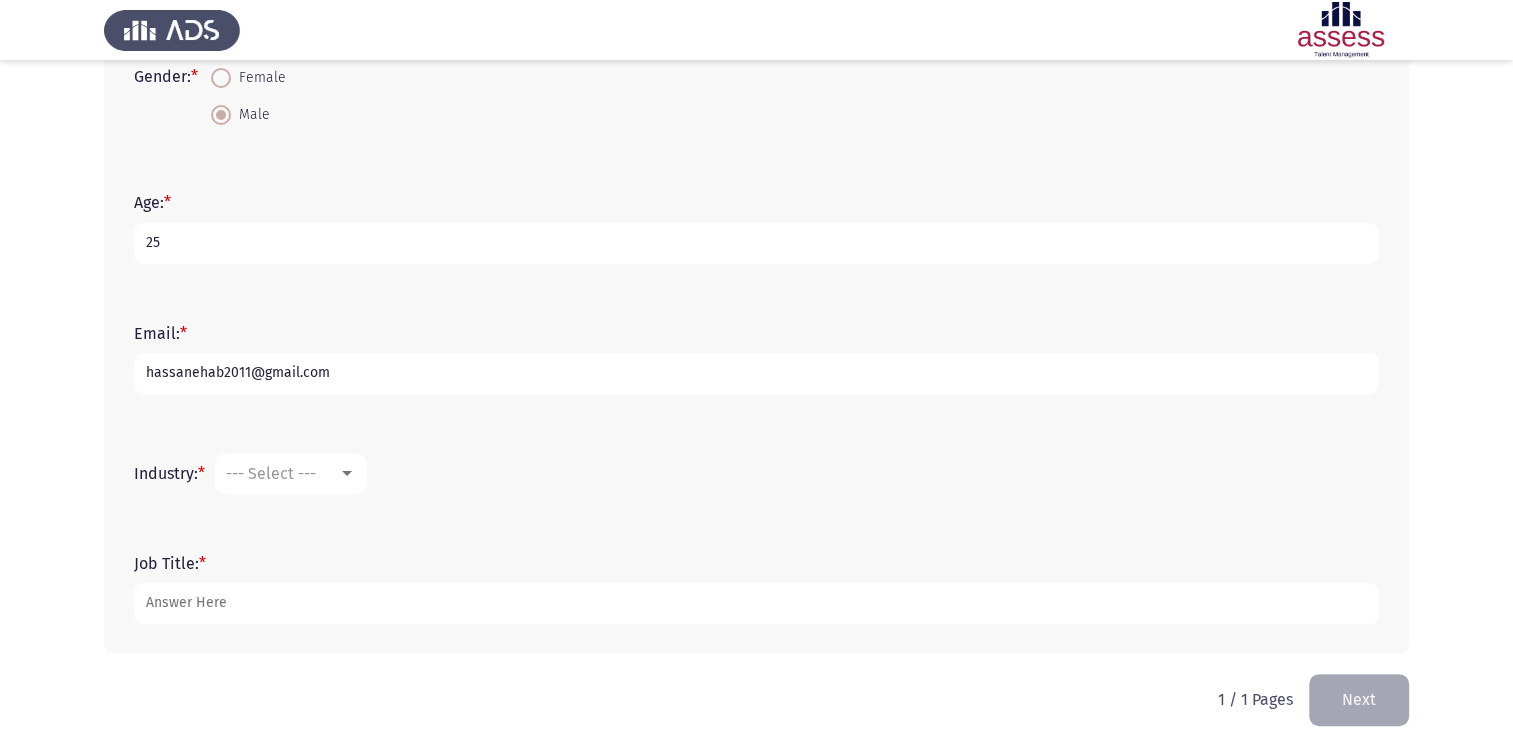 type on "hassanehab2011@gmail.com" 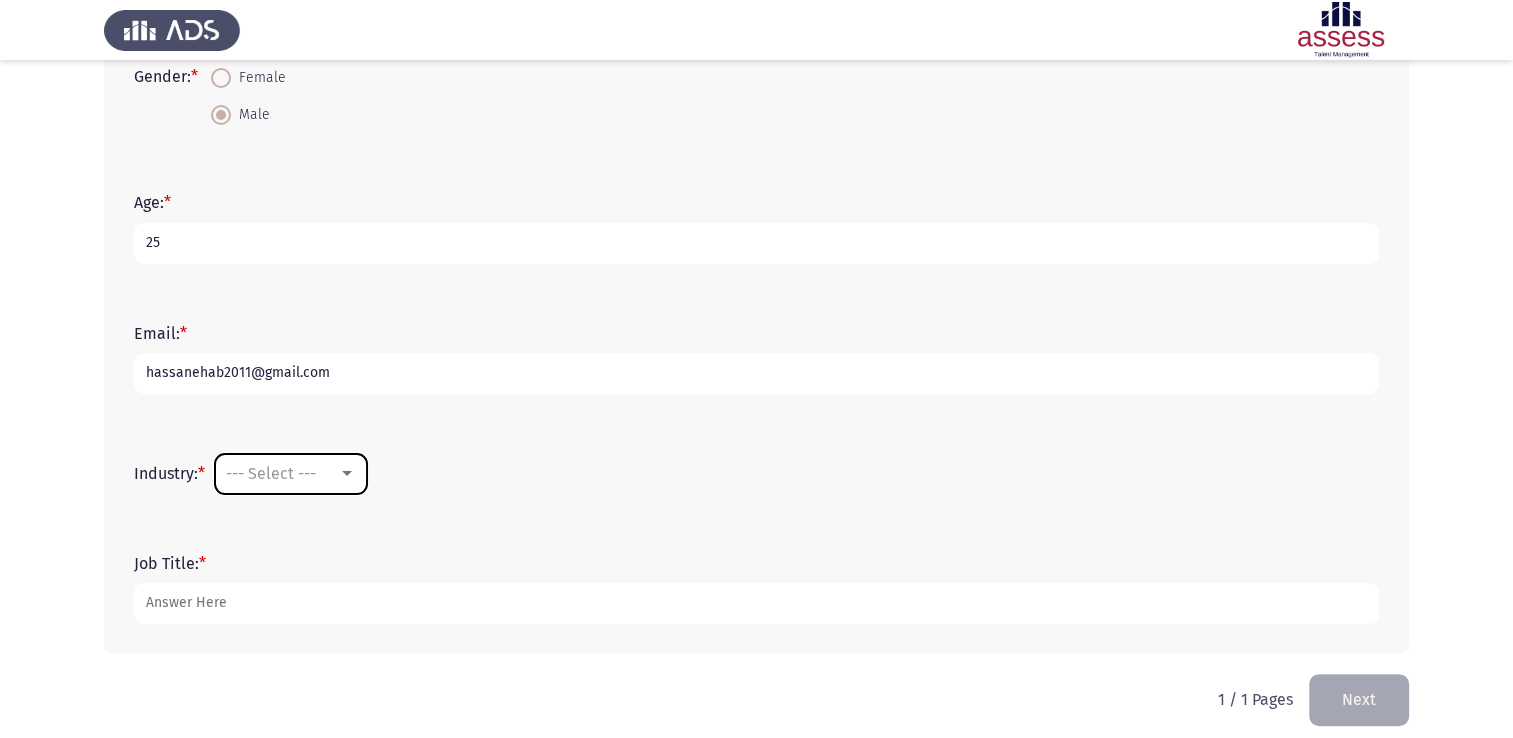 click on "--- Select ---" at bounding box center [271, 473] 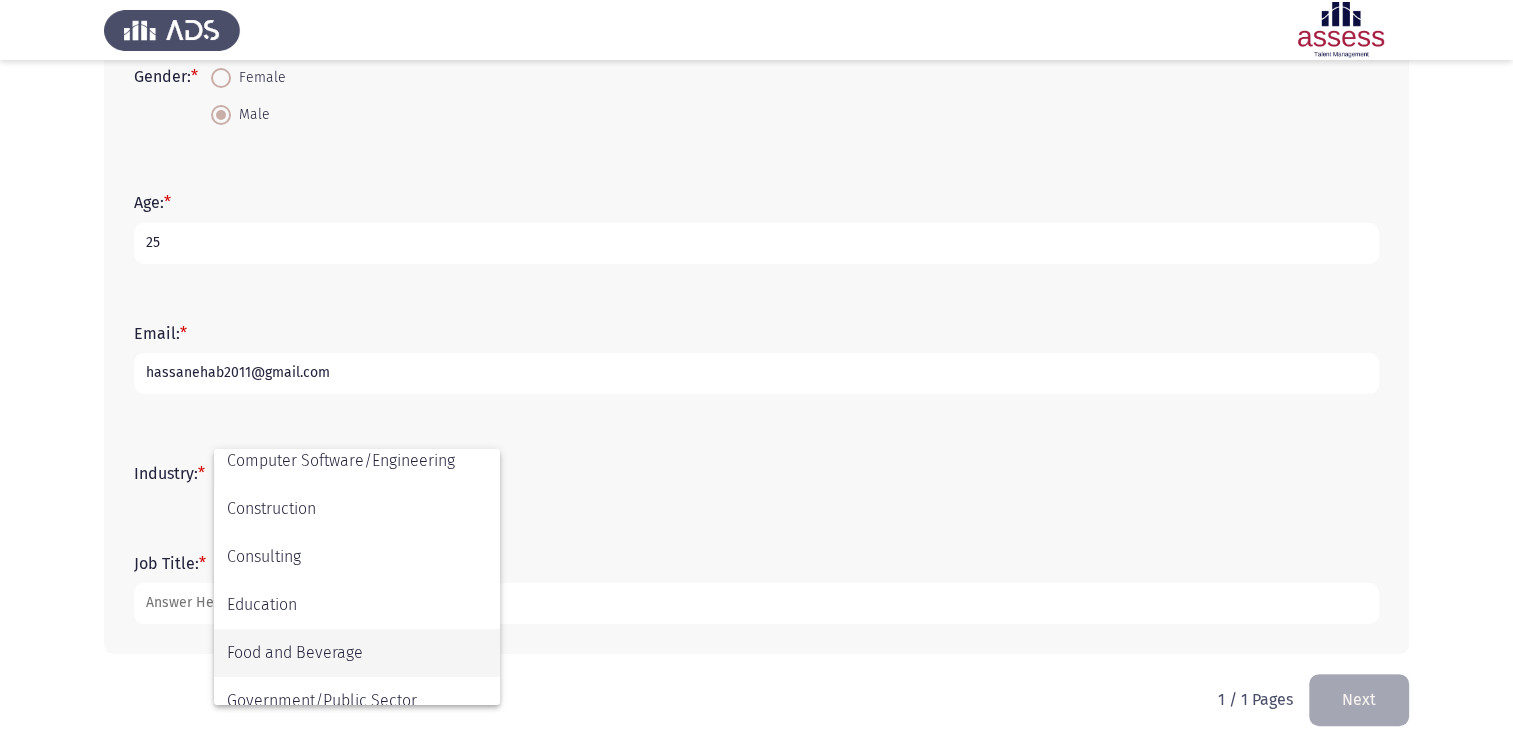 scroll, scrollTop: 400, scrollLeft: 0, axis: vertical 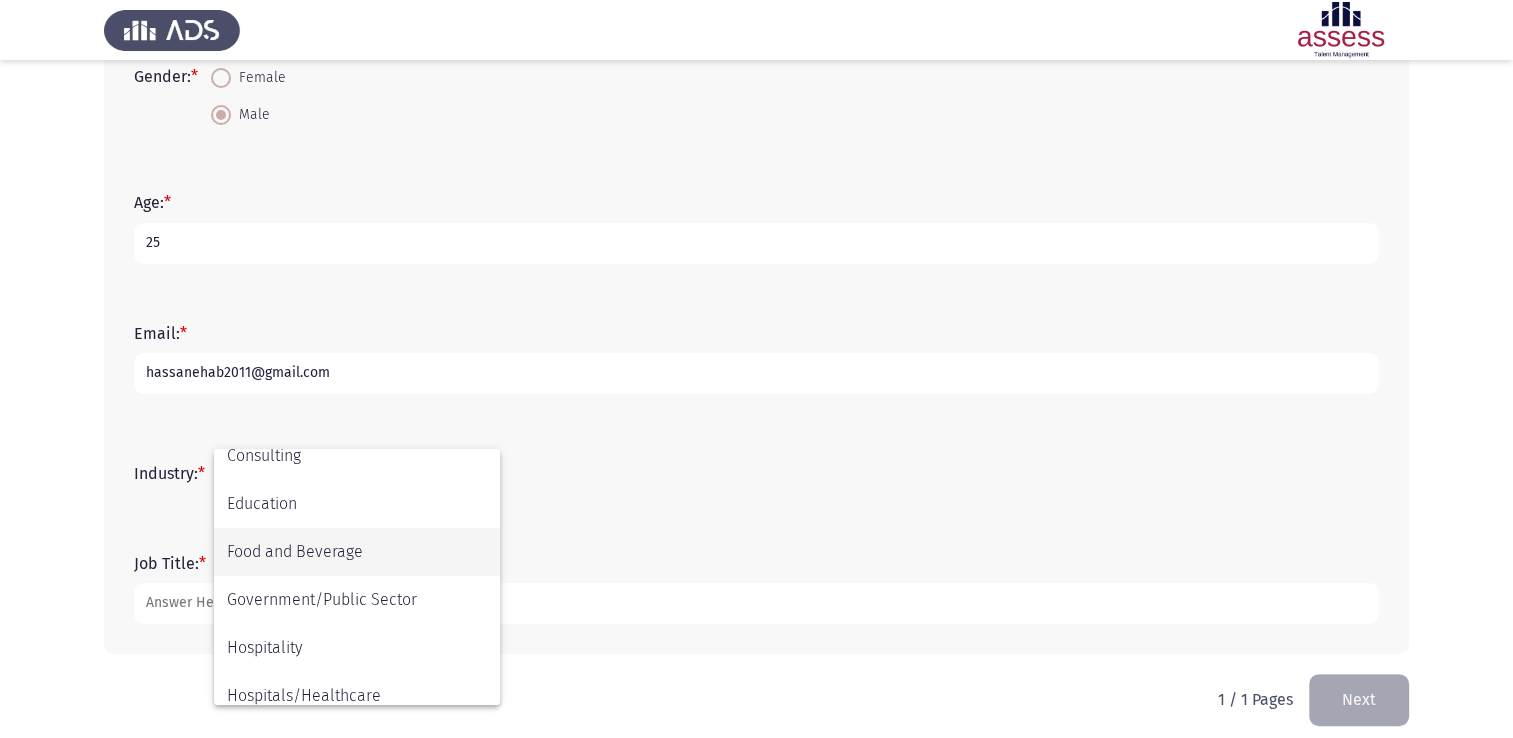 click on "Food and Beverage" at bounding box center (357, 552) 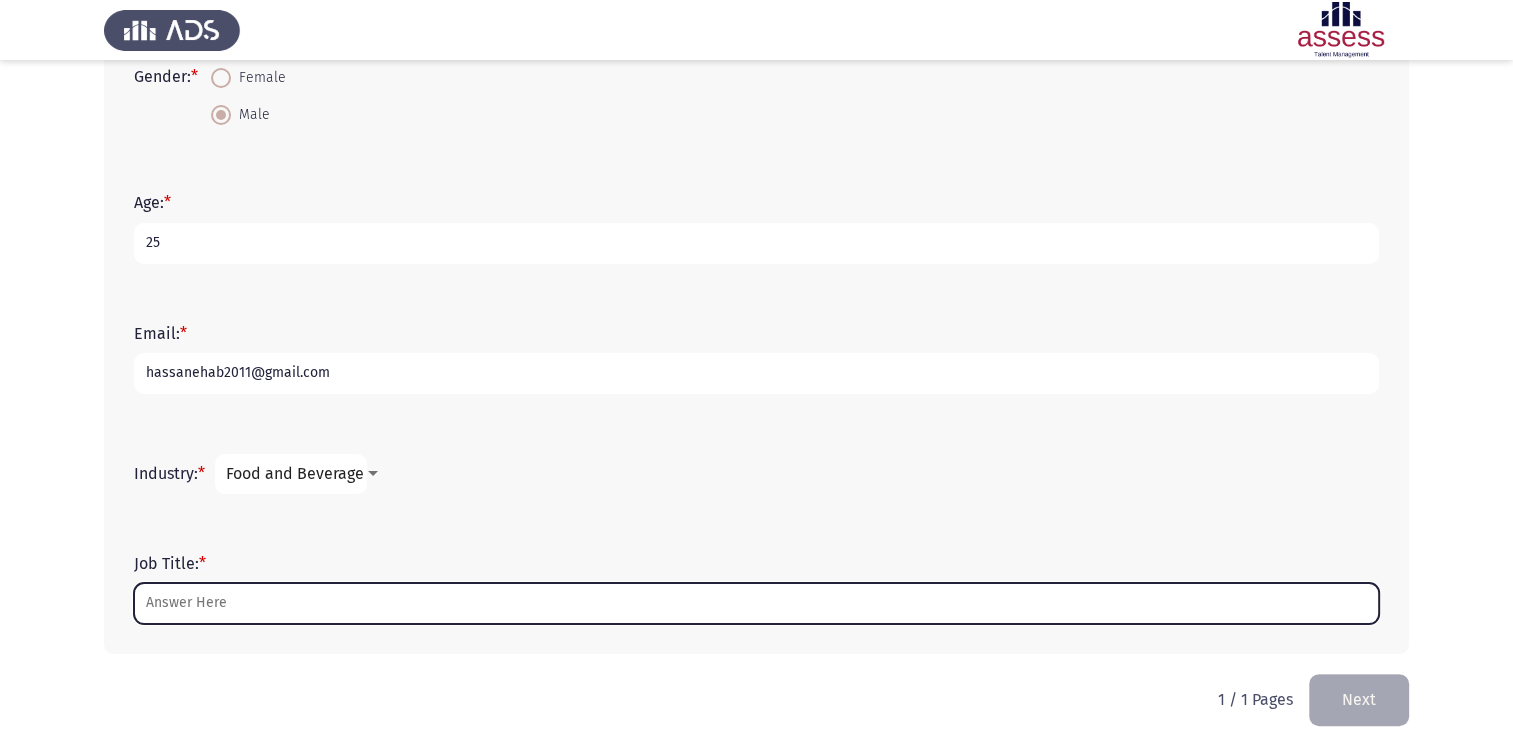 click on "Job Title:   *" at bounding box center [756, 603] 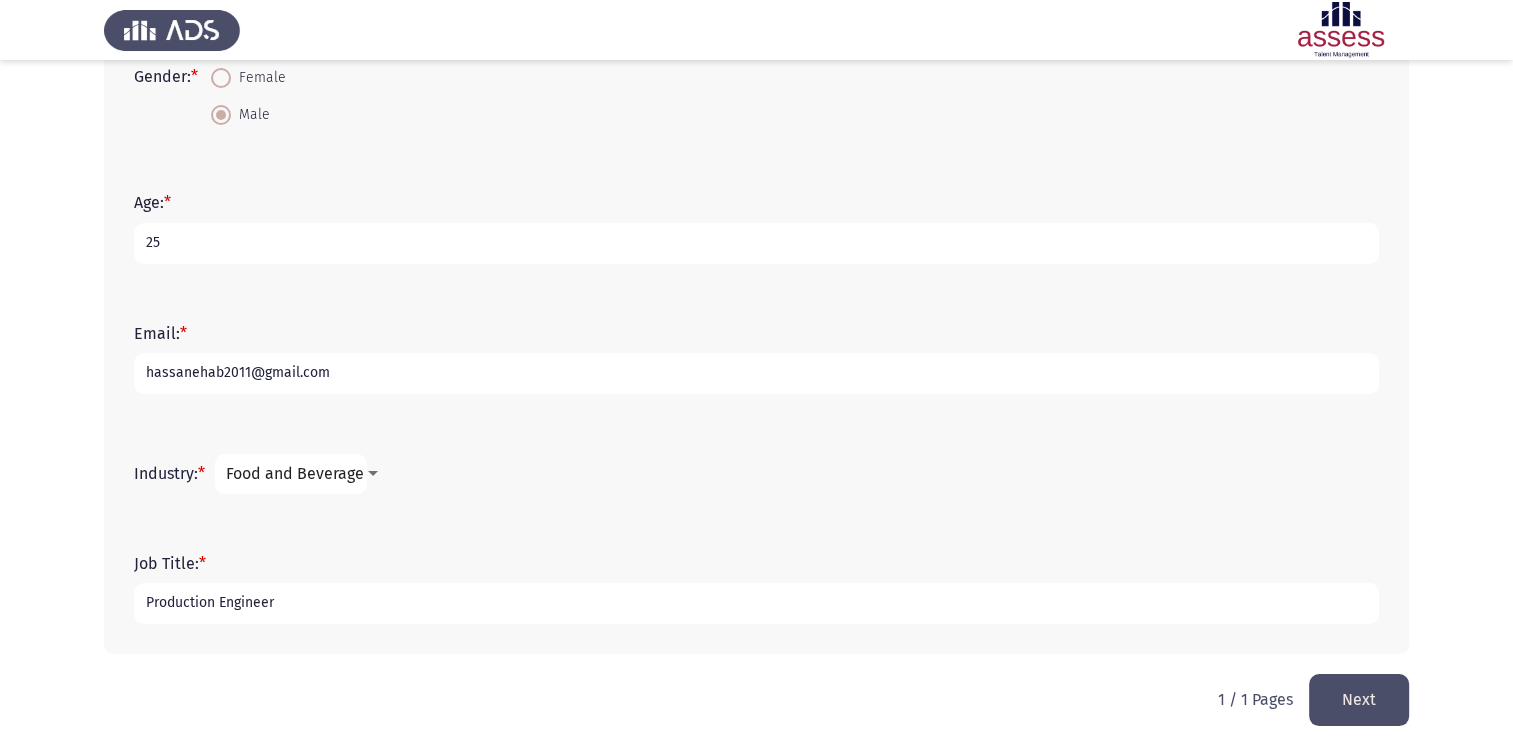 type on "Production Engineer" 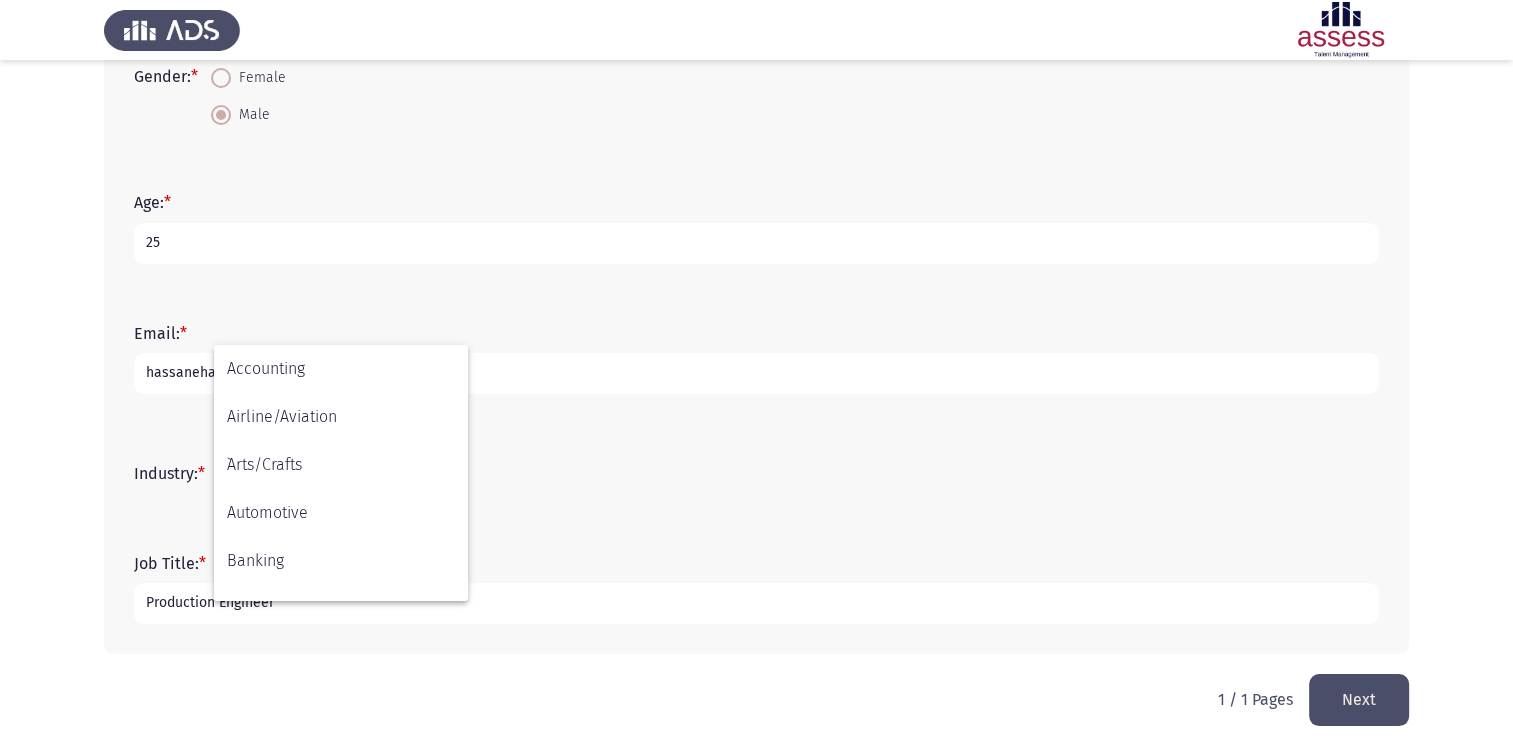 scroll, scrollTop: 376, scrollLeft: 0, axis: vertical 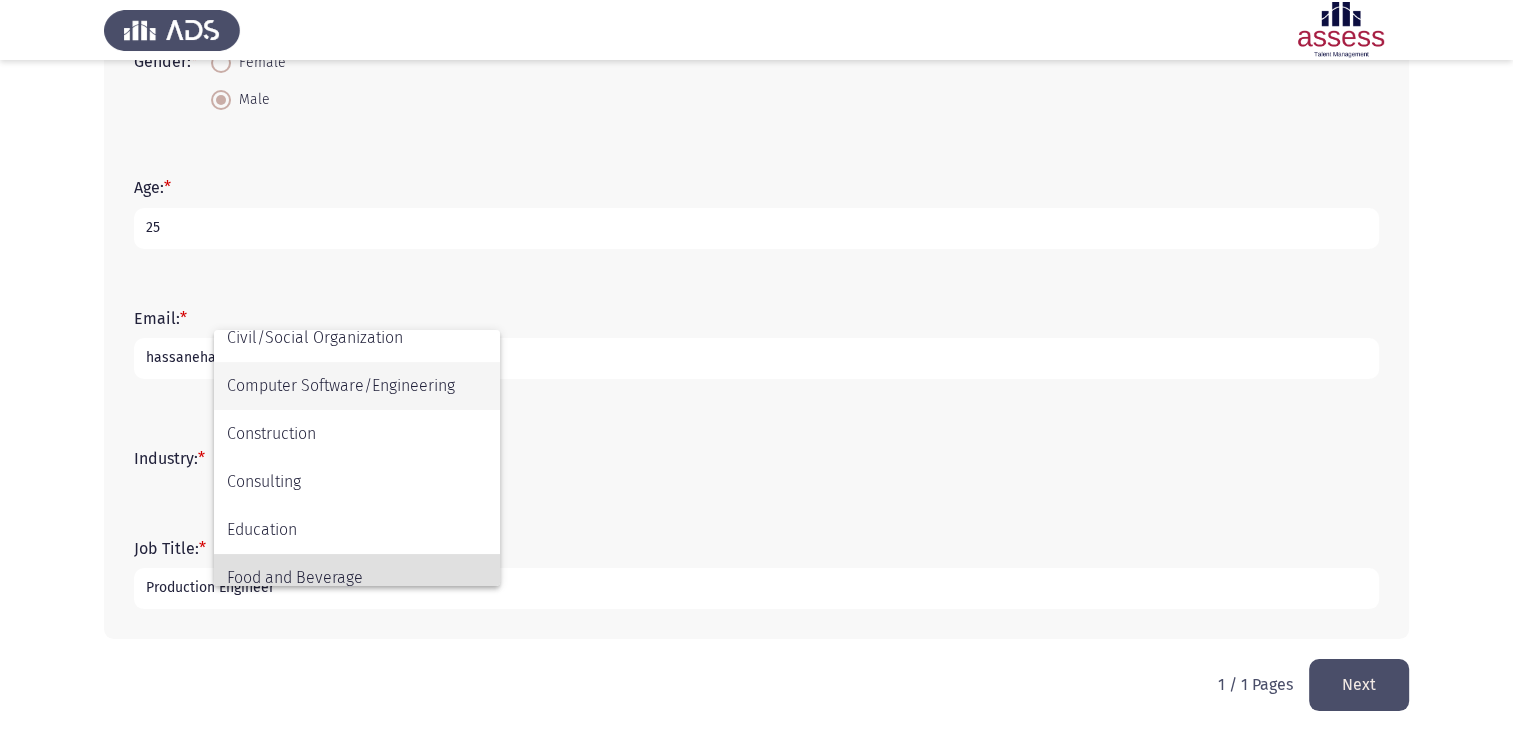 click on "Computer Software/Engineering" at bounding box center [357, 386] 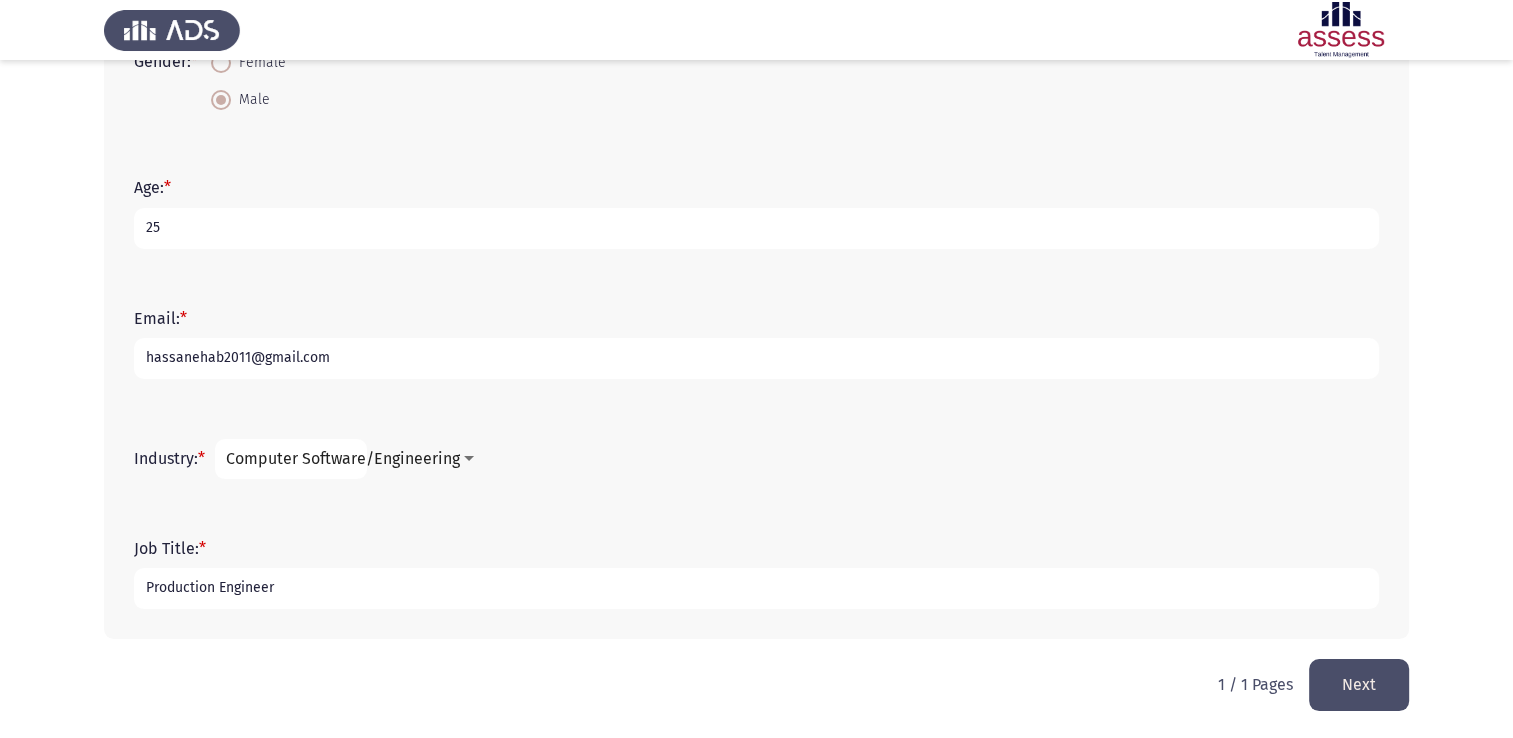 click on "Computer Software/Engineering" at bounding box center (343, 458) 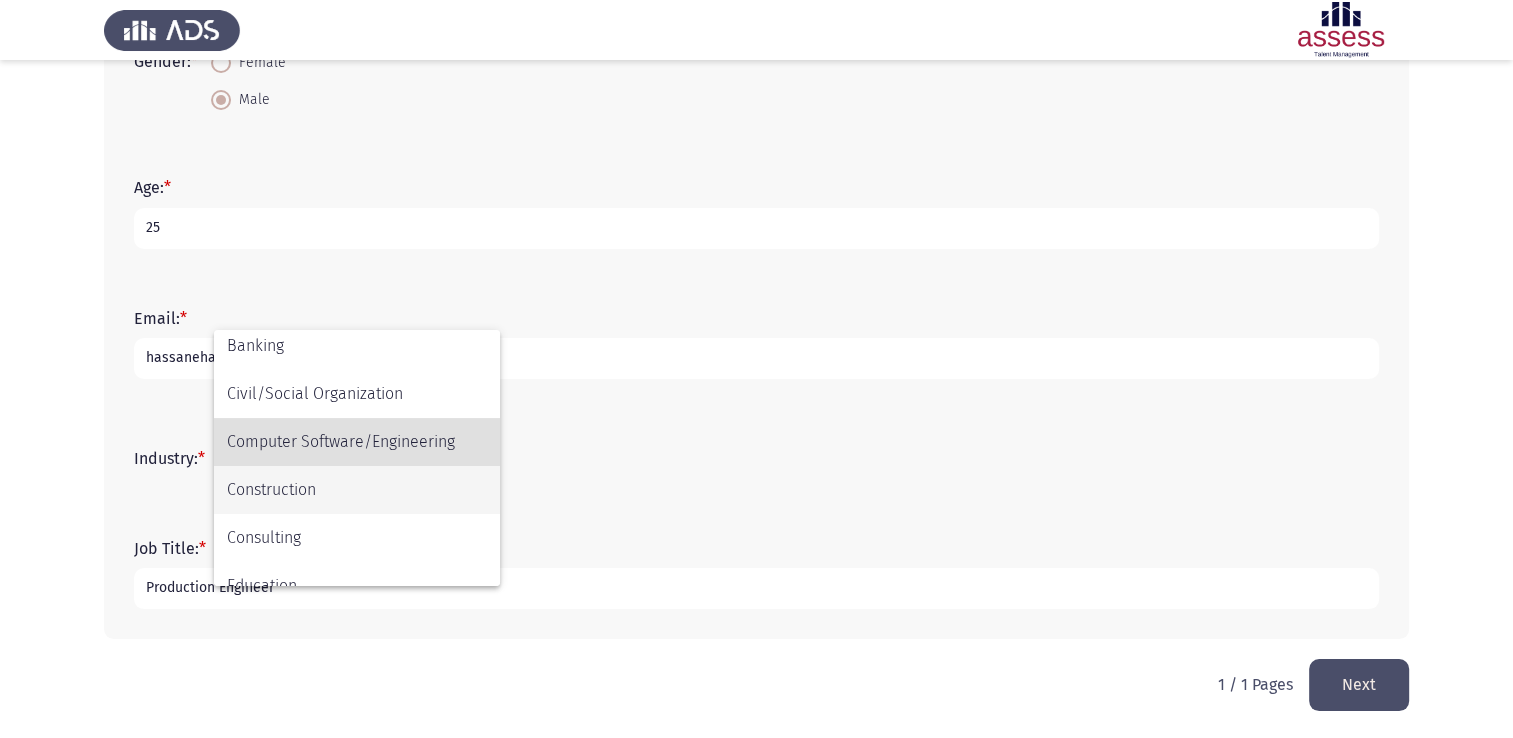 scroll, scrollTop: 300, scrollLeft: 0, axis: vertical 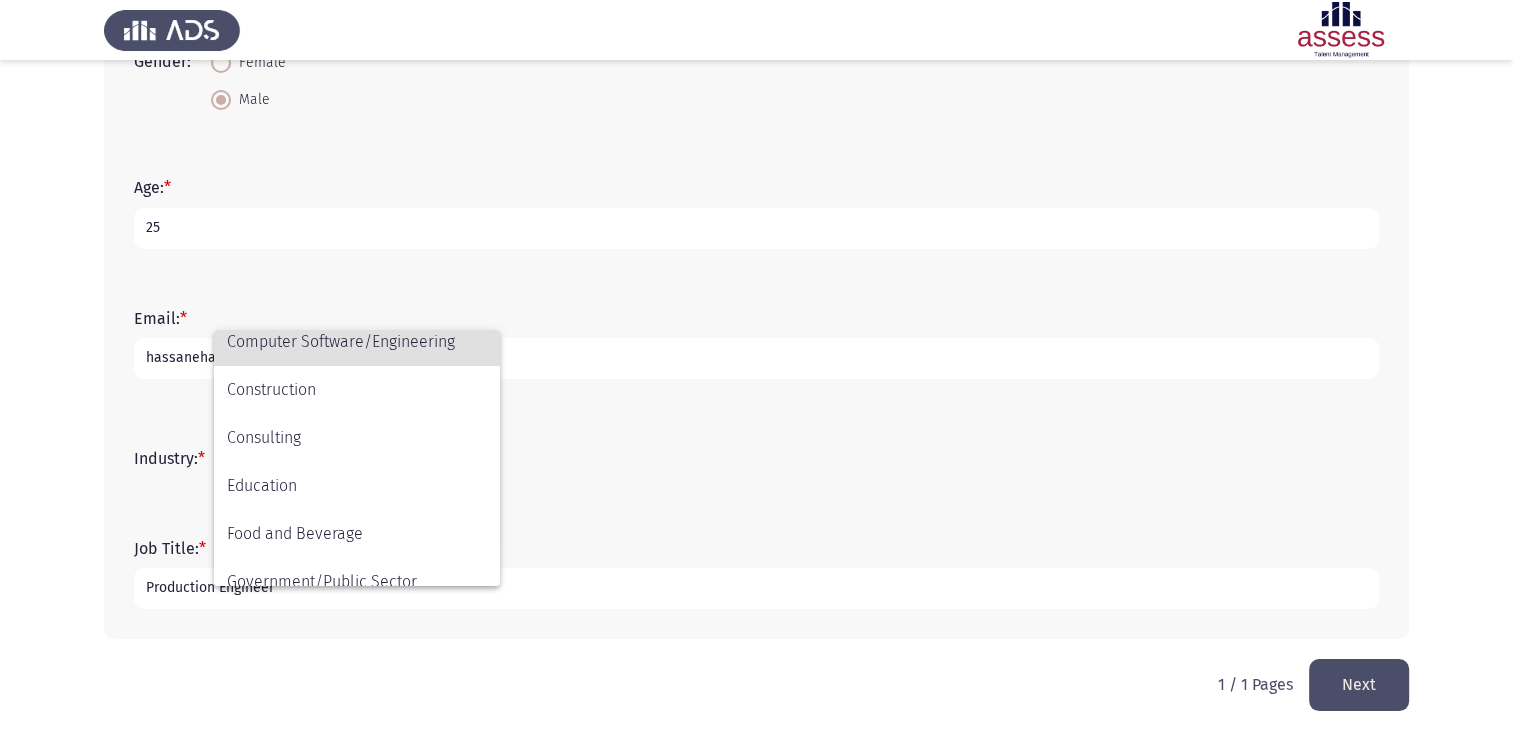 click at bounding box center [756, 369] 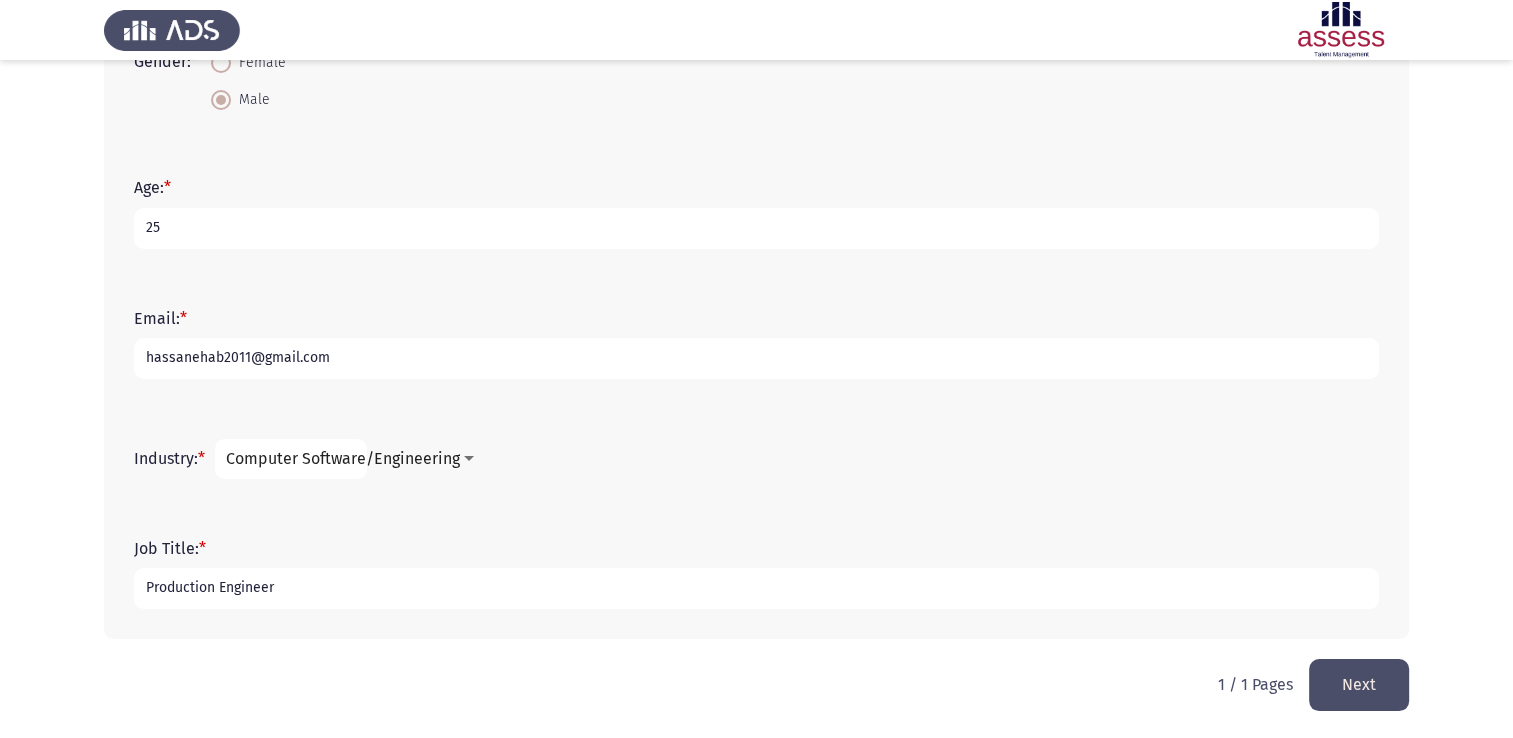click on "Next" 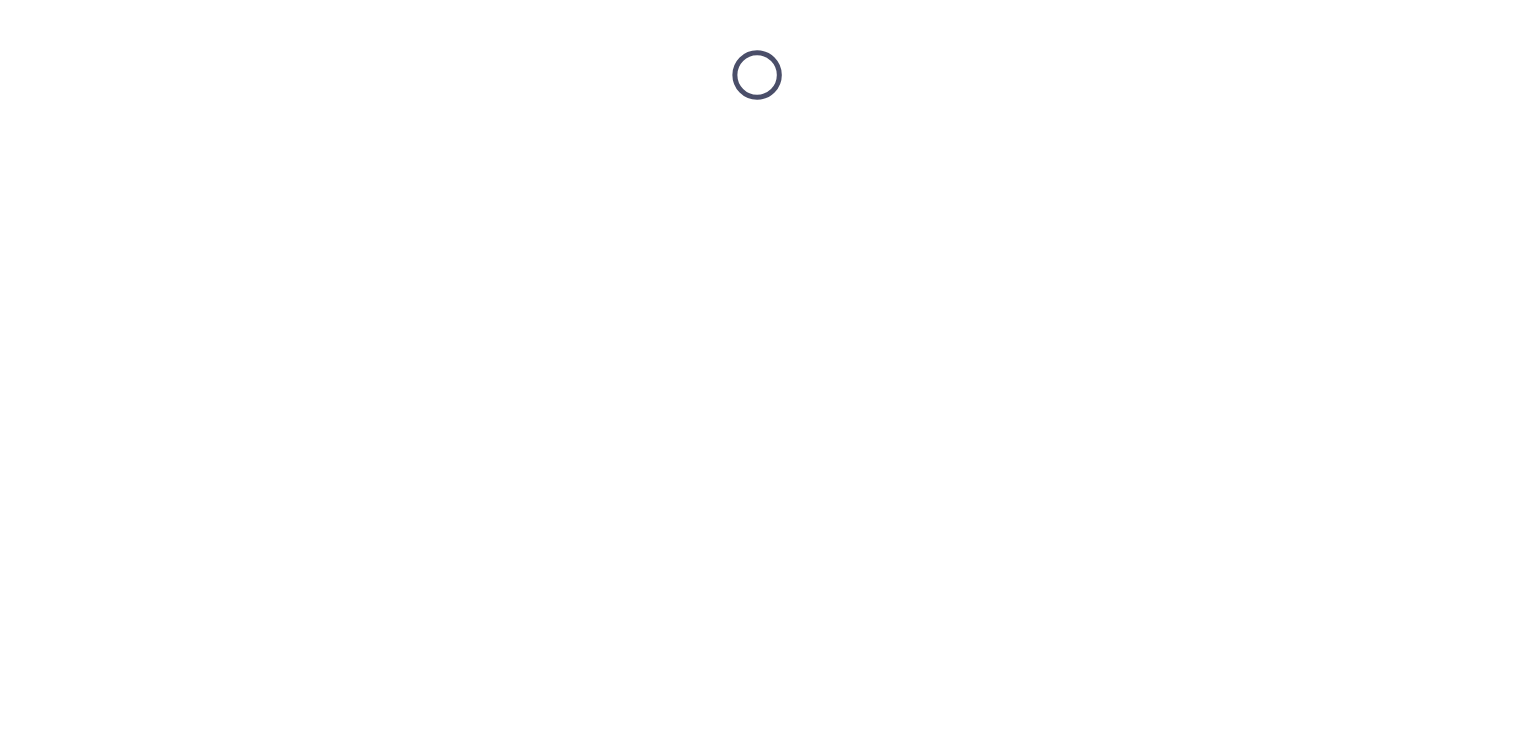 scroll, scrollTop: 0, scrollLeft: 0, axis: both 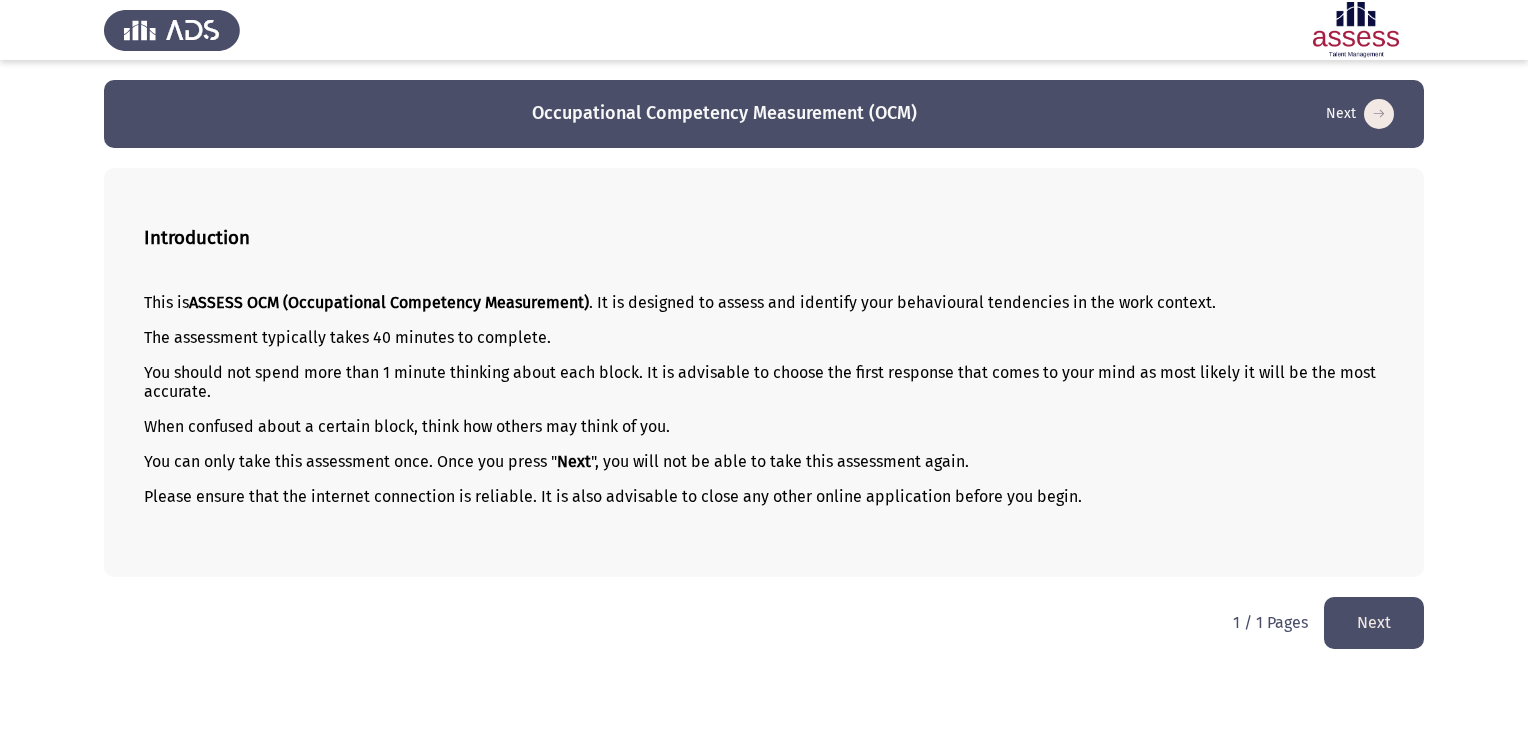 drag, startPoint x: 144, startPoint y: 228, endPoint x: 424, endPoint y: 295, distance: 287.9045 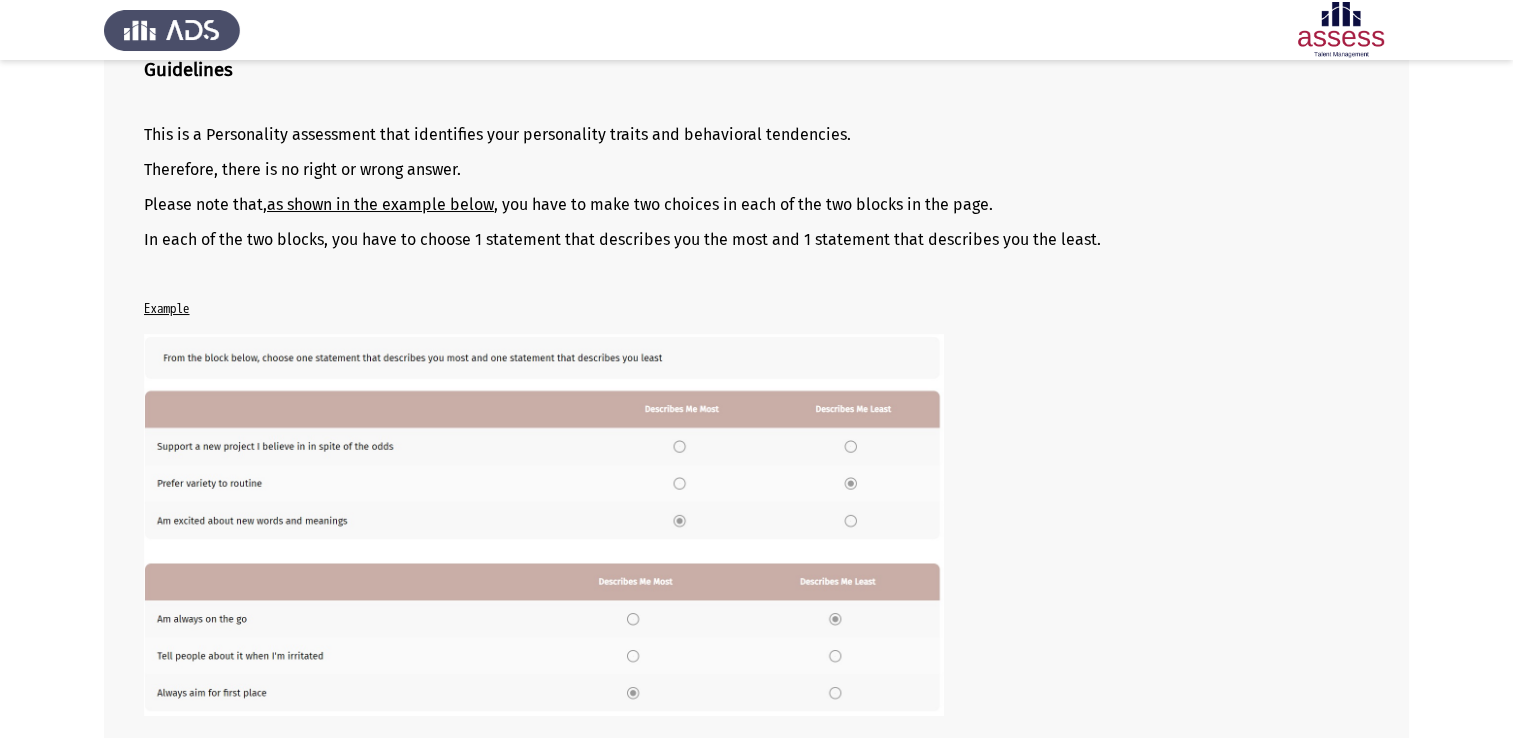 scroll, scrollTop: 200, scrollLeft: 0, axis: vertical 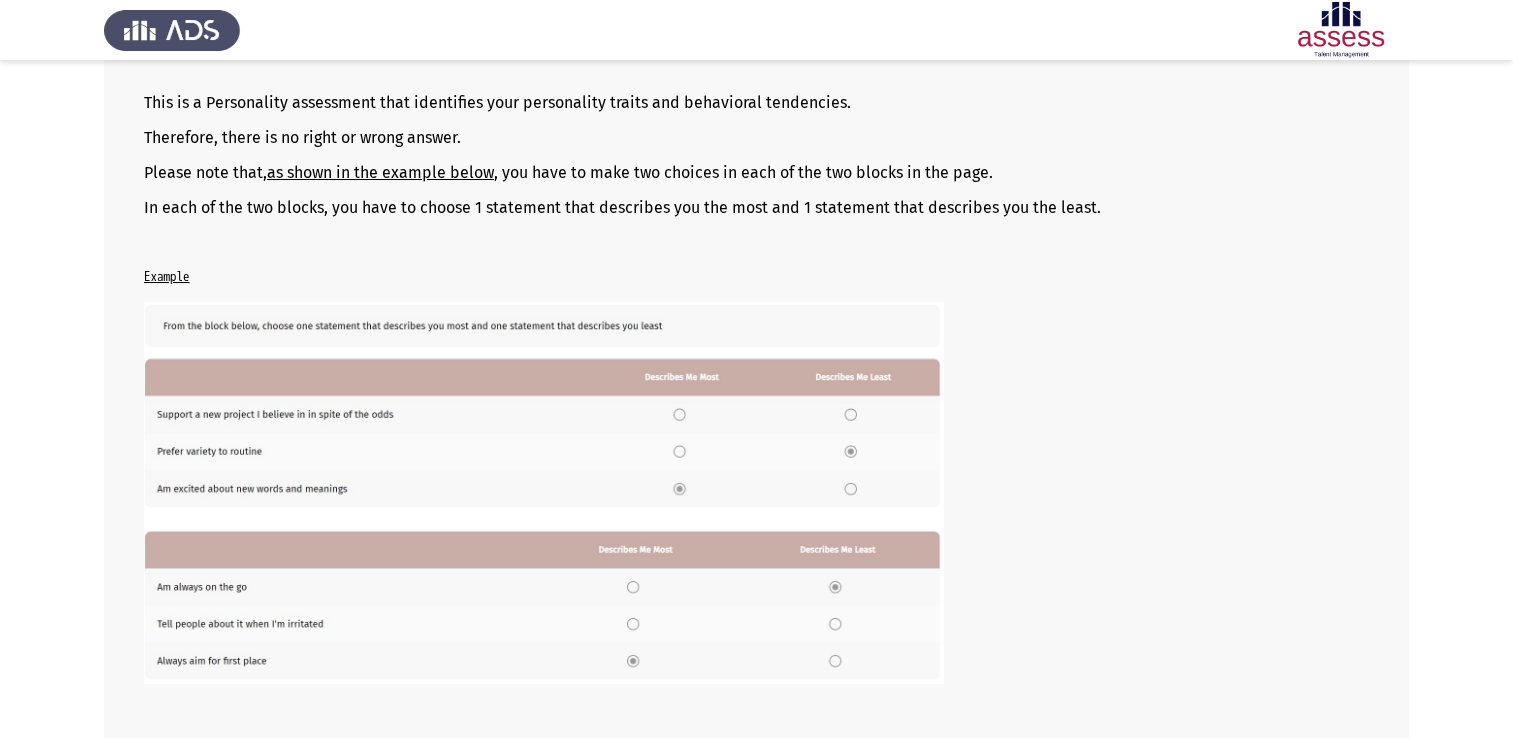 drag, startPoint x: 356, startPoint y: 106, endPoint x: 481, endPoint y: 102, distance: 125.06398 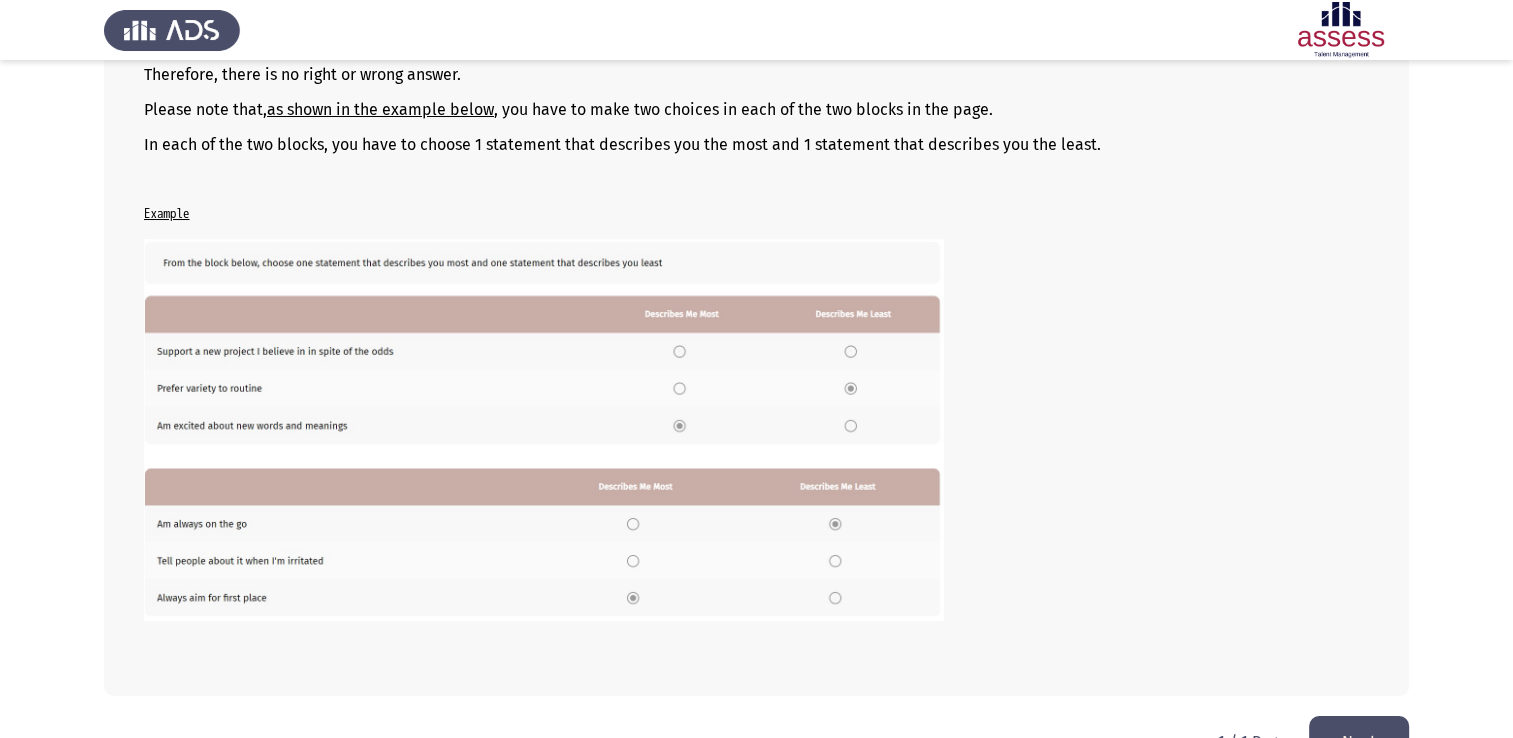scroll, scrollTop: 310, scrollLeft: 0, axis: vertical 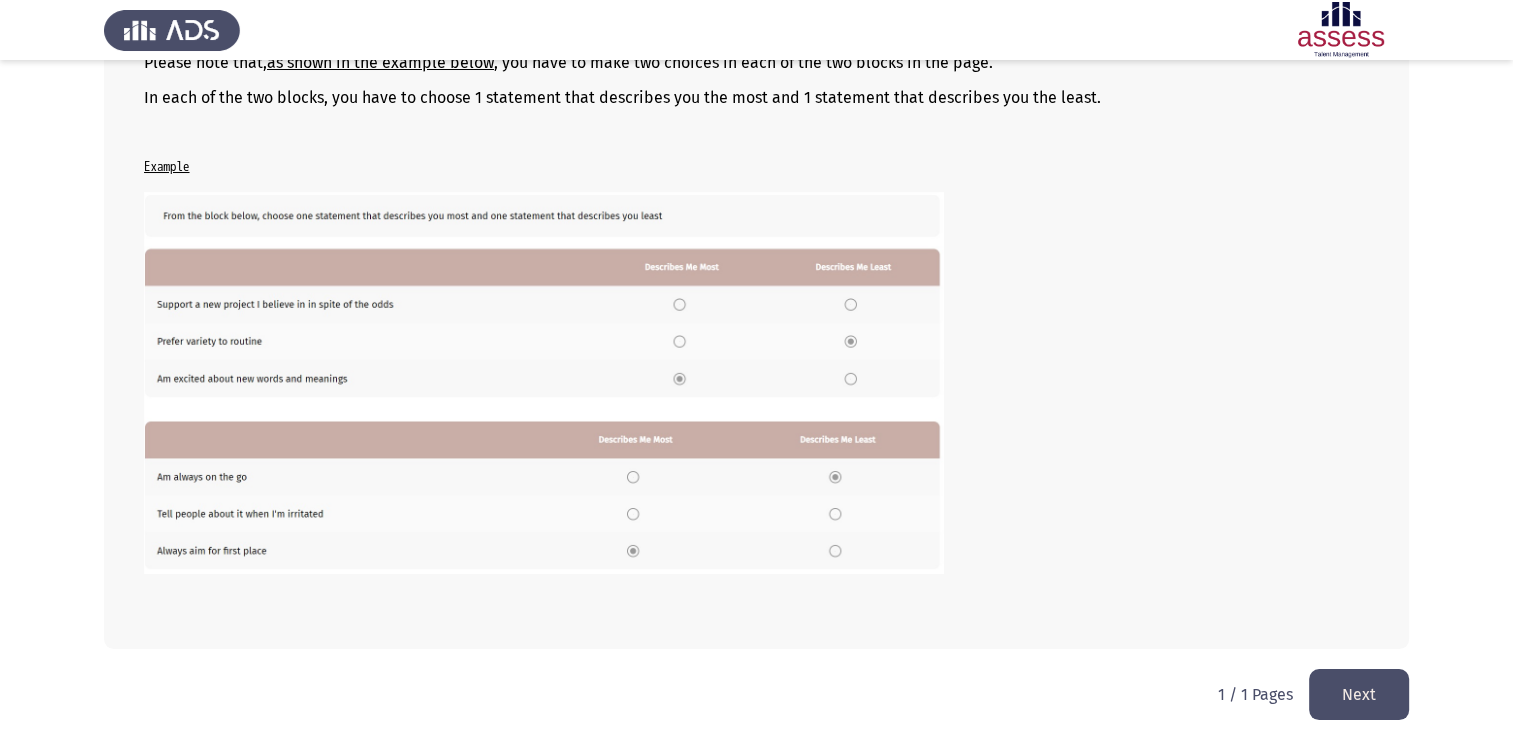 click on "Next" 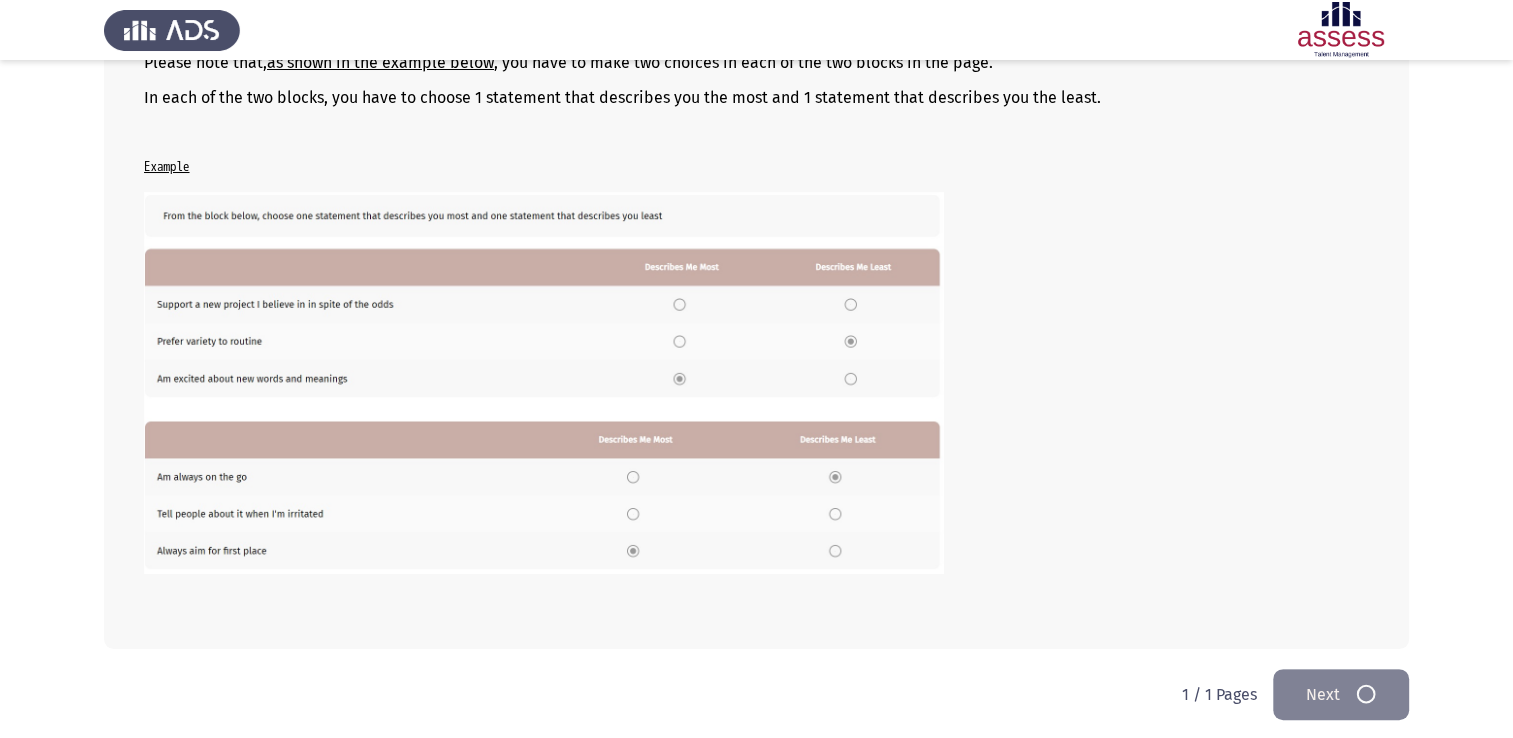 scroll, scrollTop: 0, scrollLeft: 0, axis: both 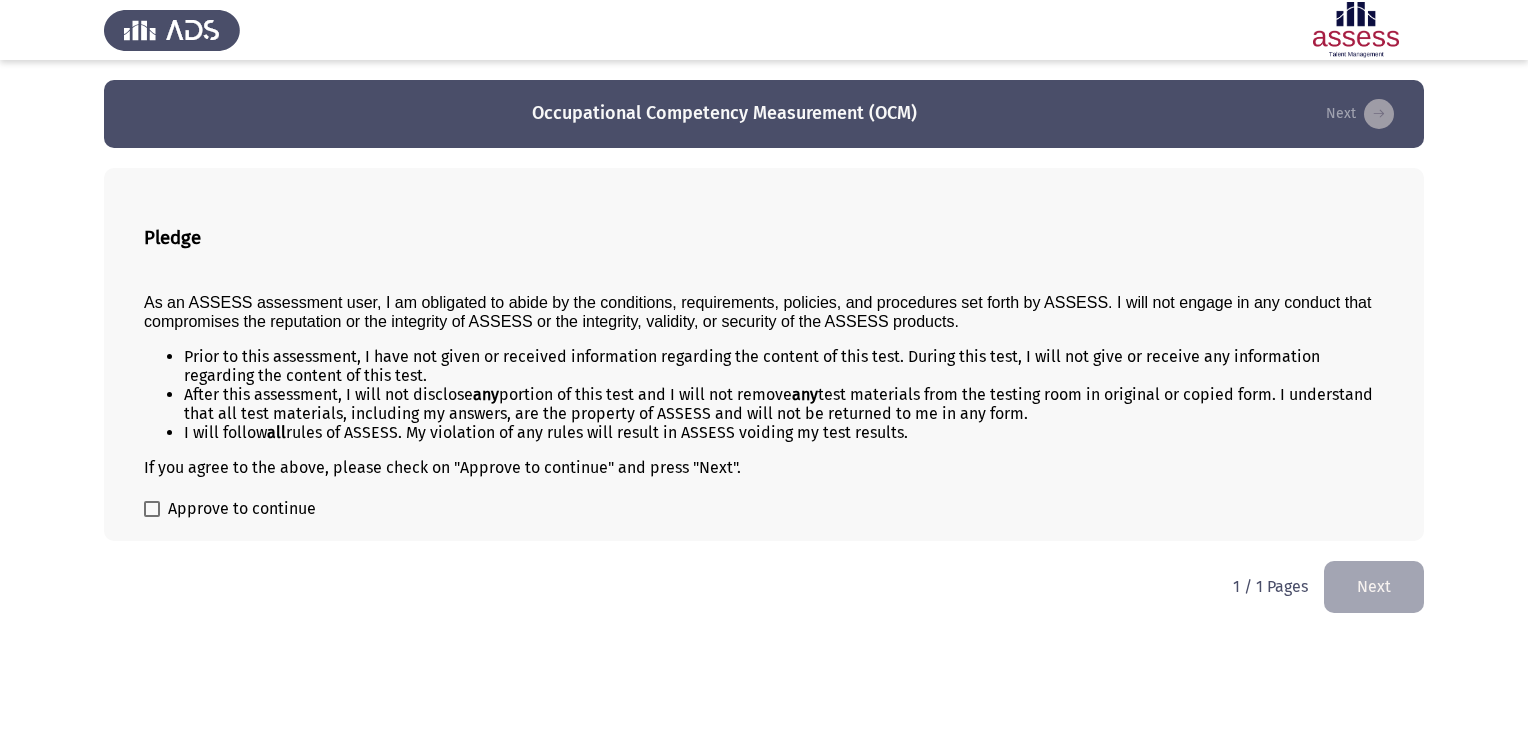 drag, startPoint x: 432, startPoint y: 306, endPoint x: 511, endPoint y: 306, distance: 79 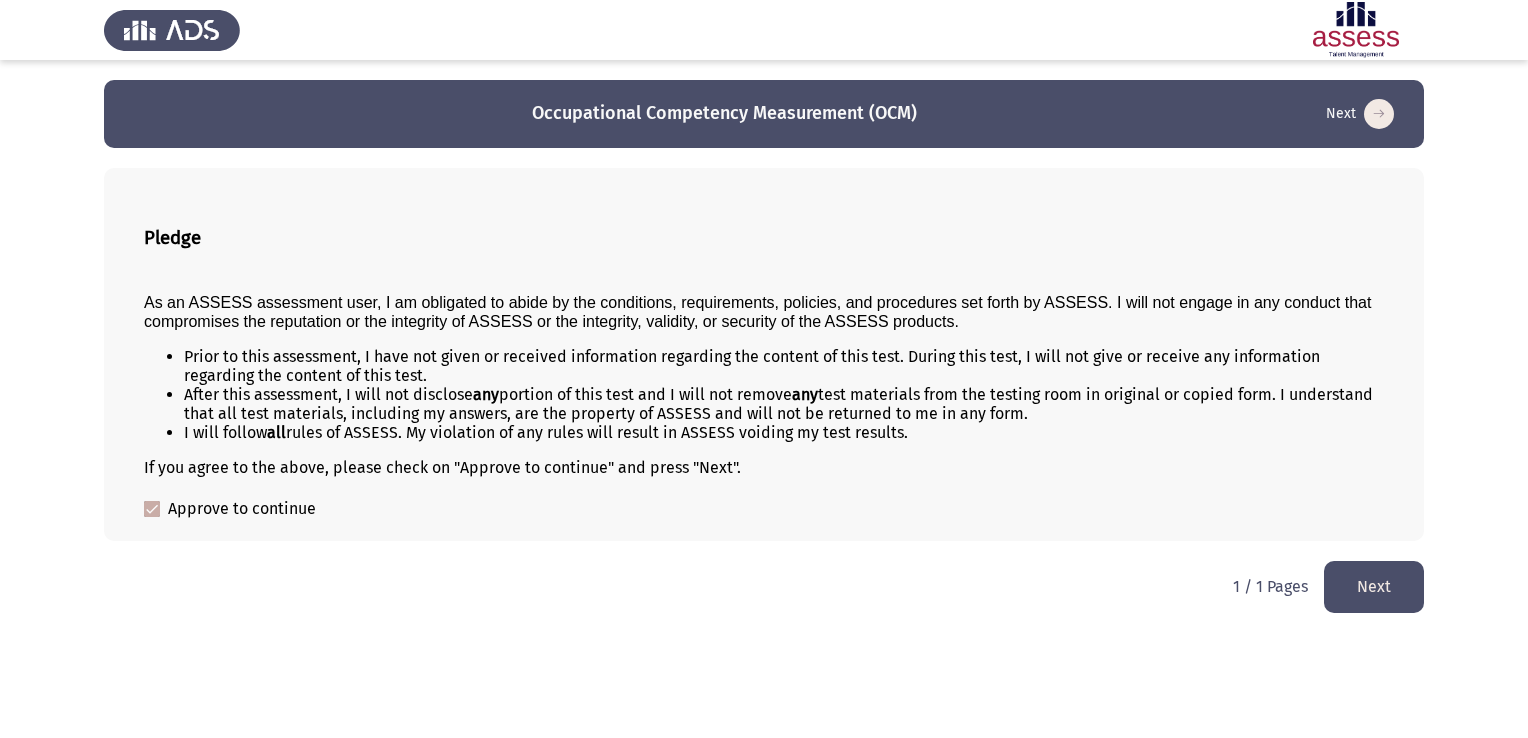 click on "Next" 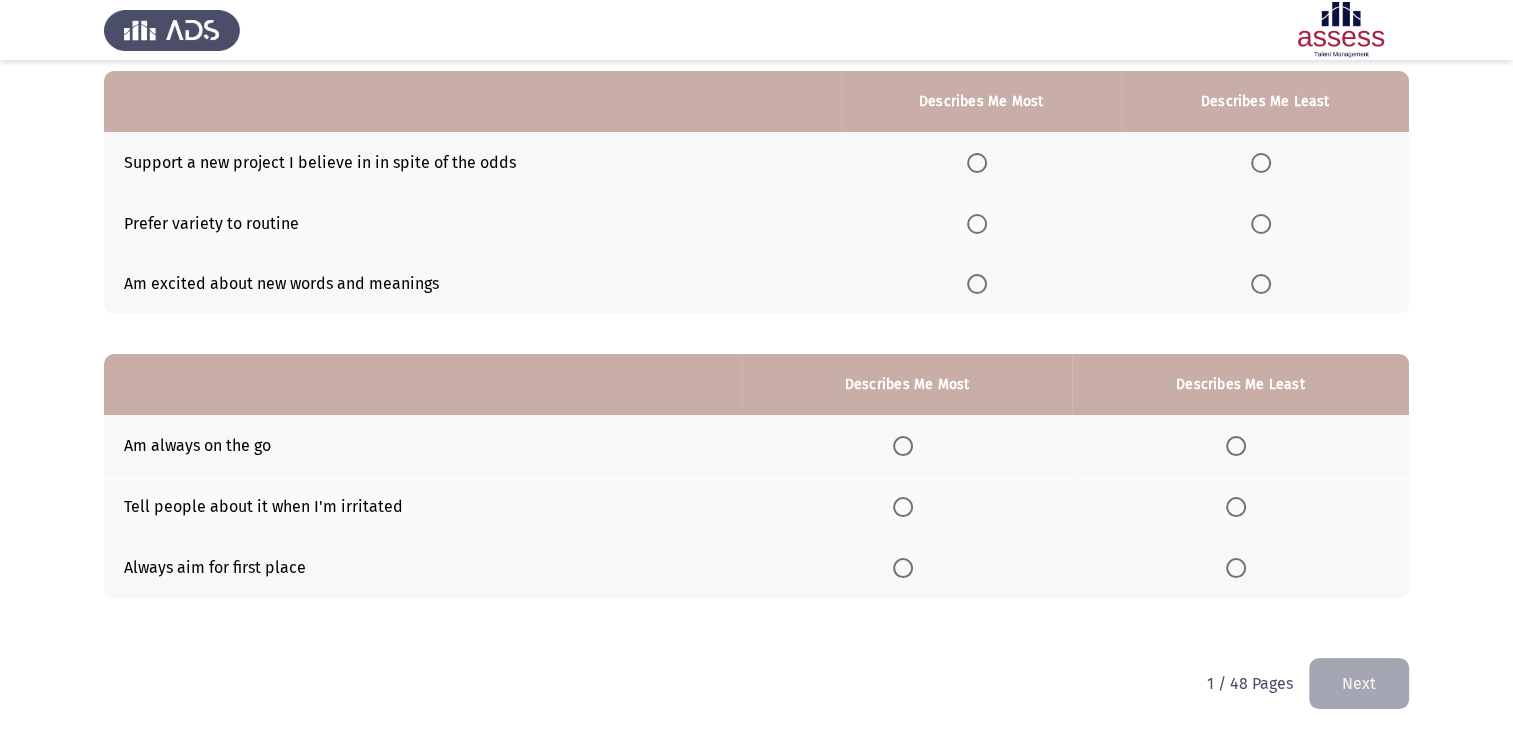 scroll, scrollTop: 86, scrollLeft: 0, axis: vertical 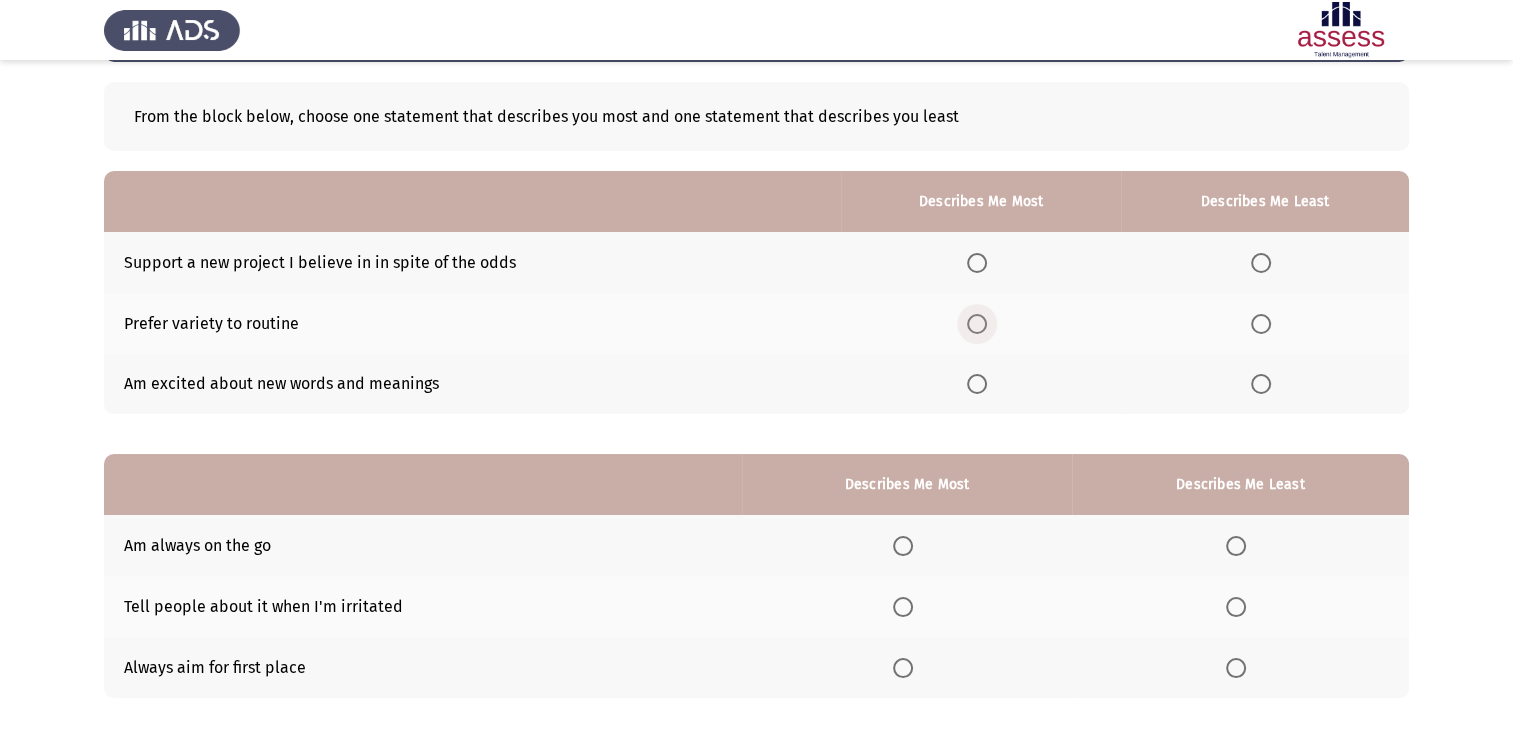 click at bounding box center (977, 324) 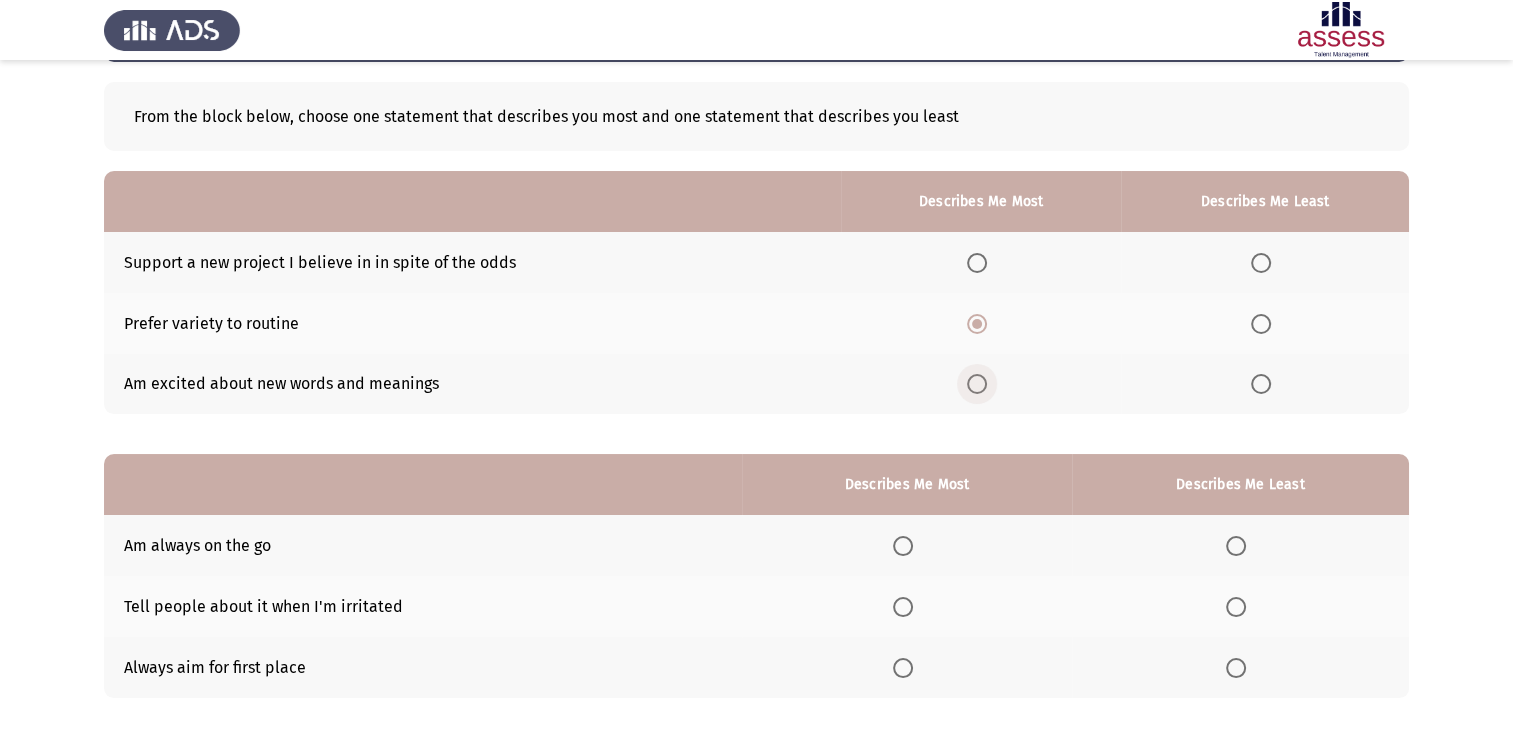 click at bounding box center (977, 384) 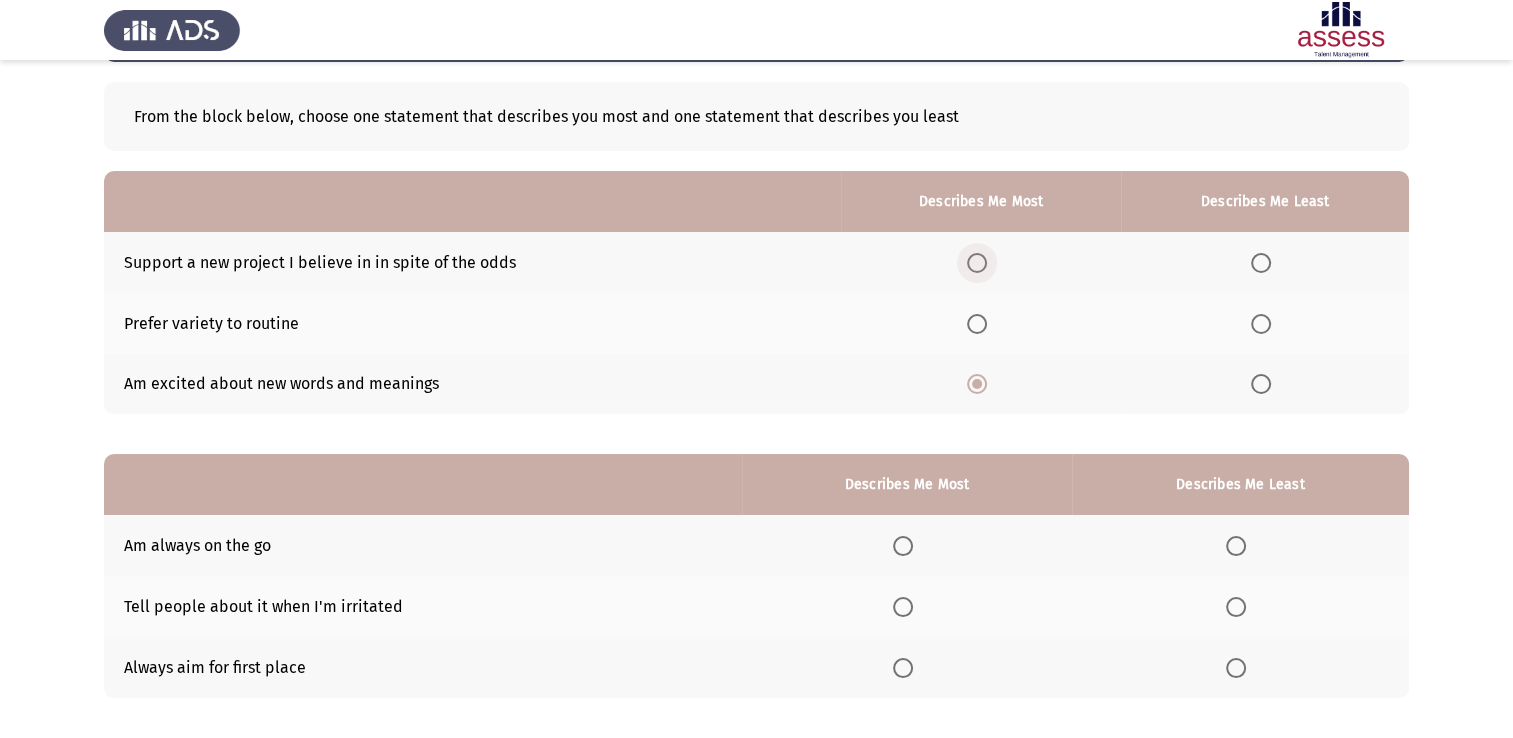 click at bounding box center [977, 263] 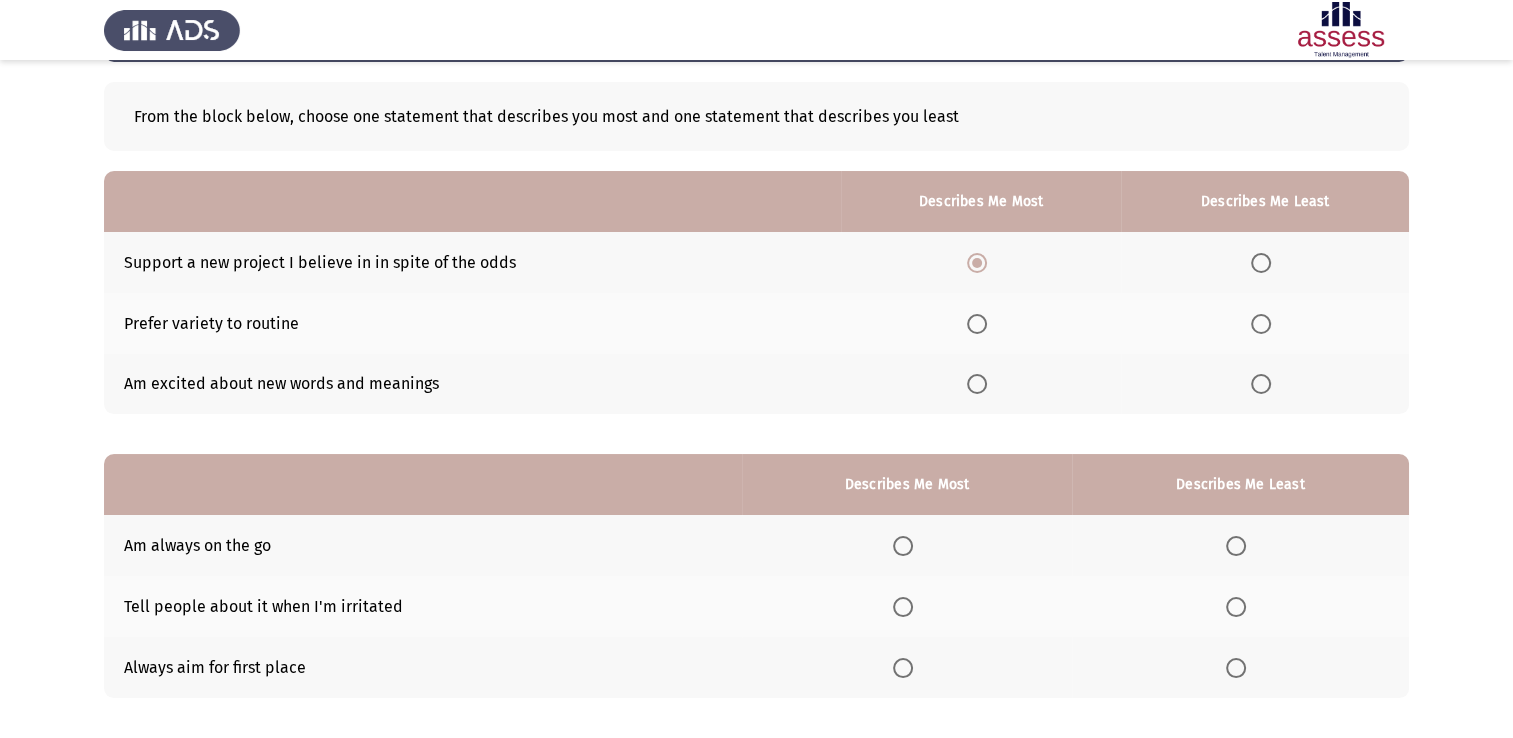scroll, scrollTop: 186, scrollLeft: 0, axis: vertical 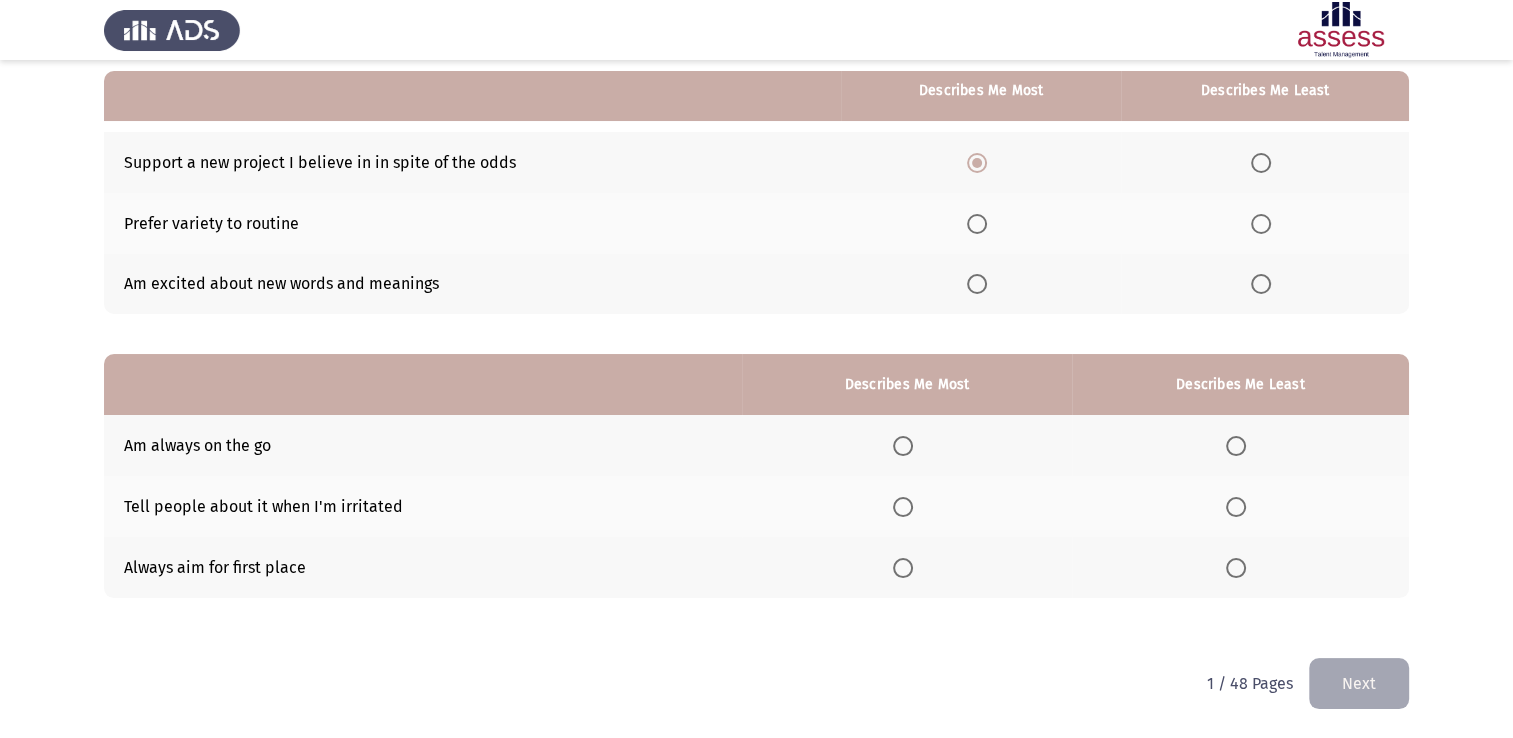 click at bounding box center (903, 568) 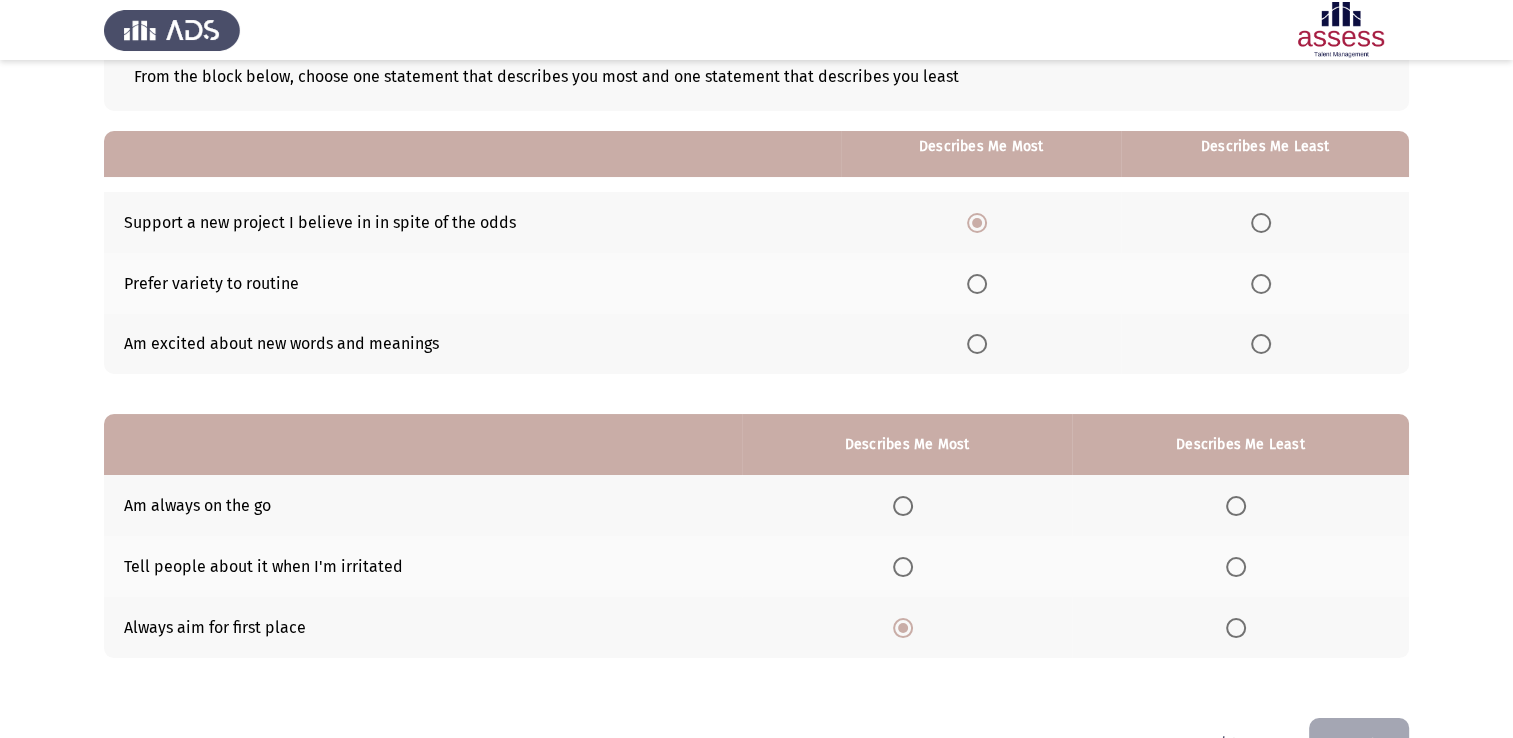 scroll, scrollTop: 186, scrollLeft: 0, axis: vertical 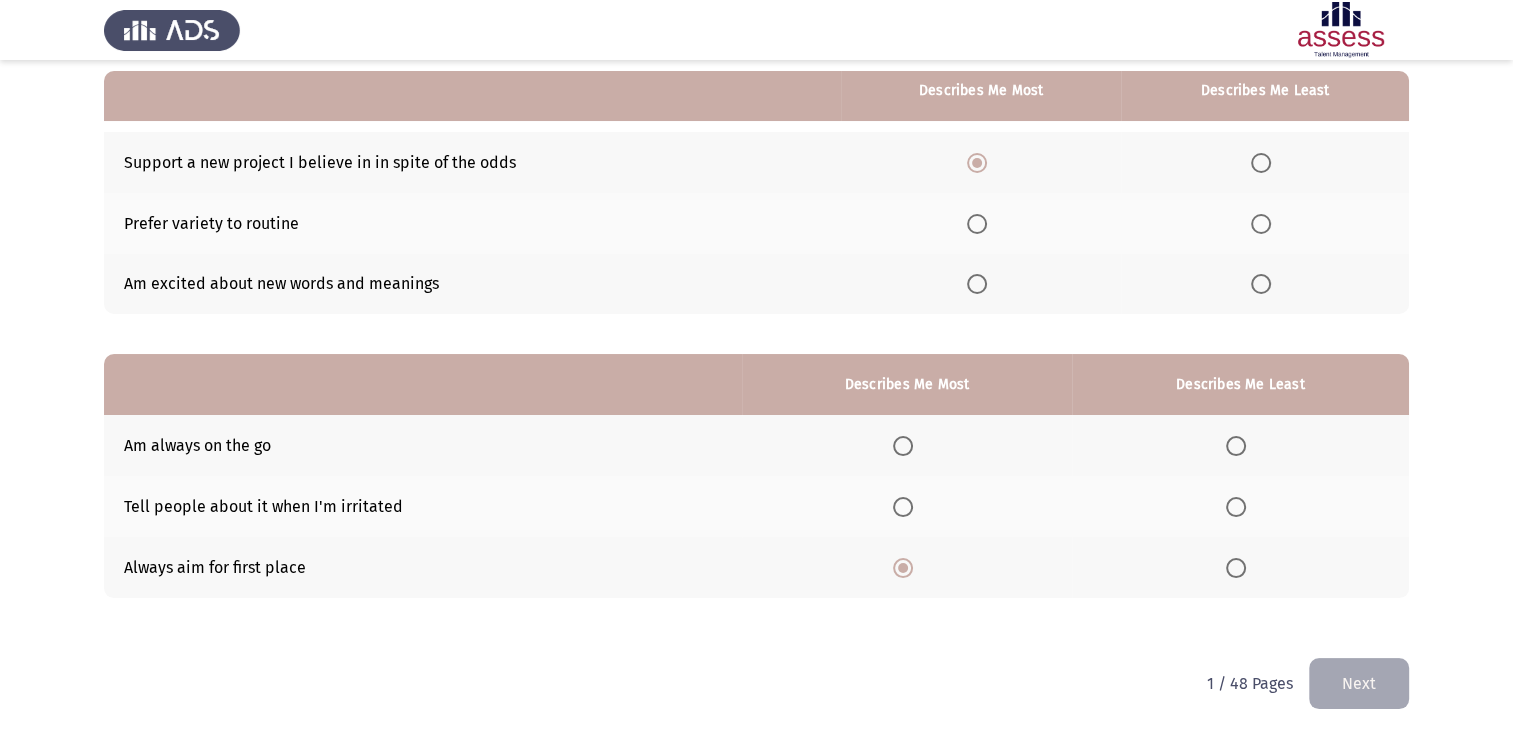 click on "Next" 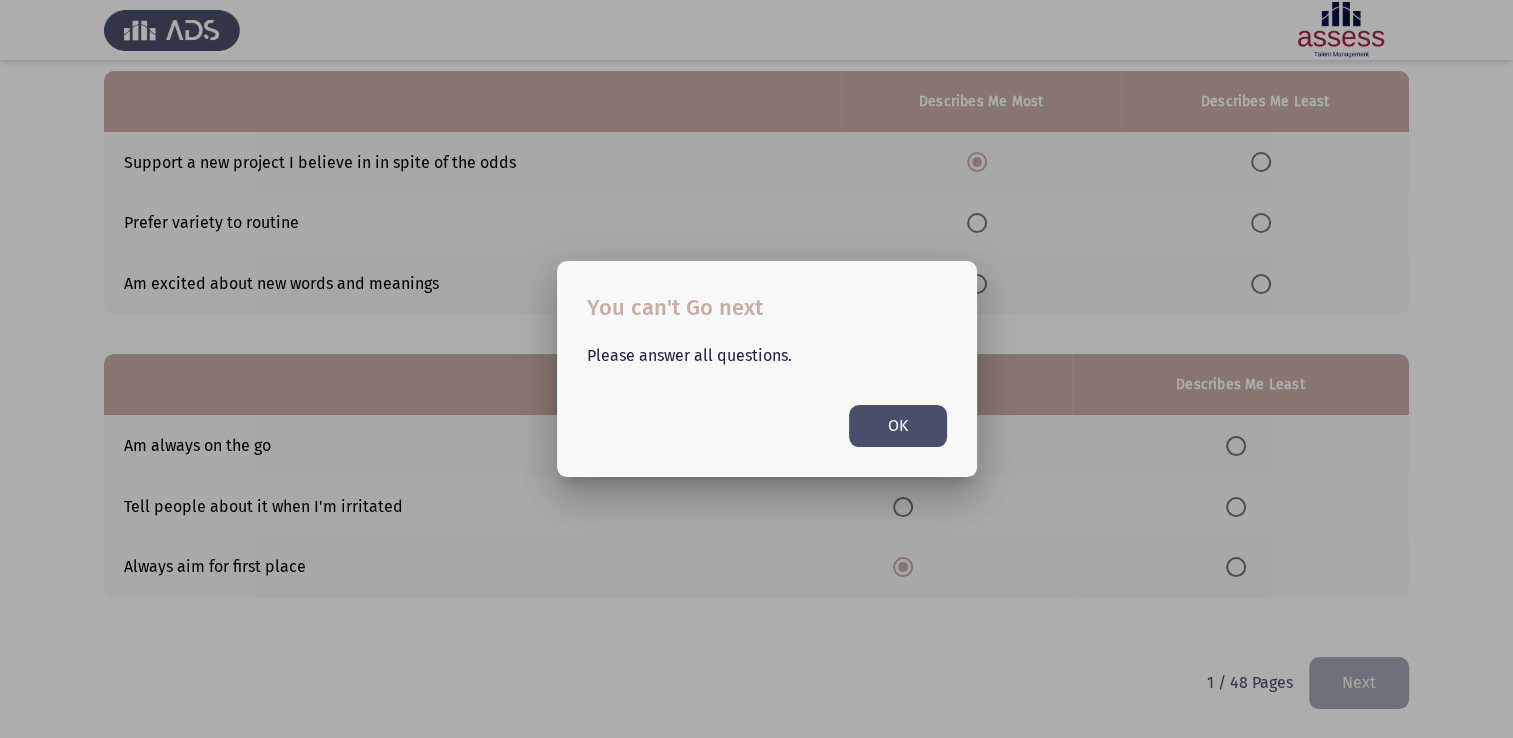 click on "OK" at bounding box center [898, 425] 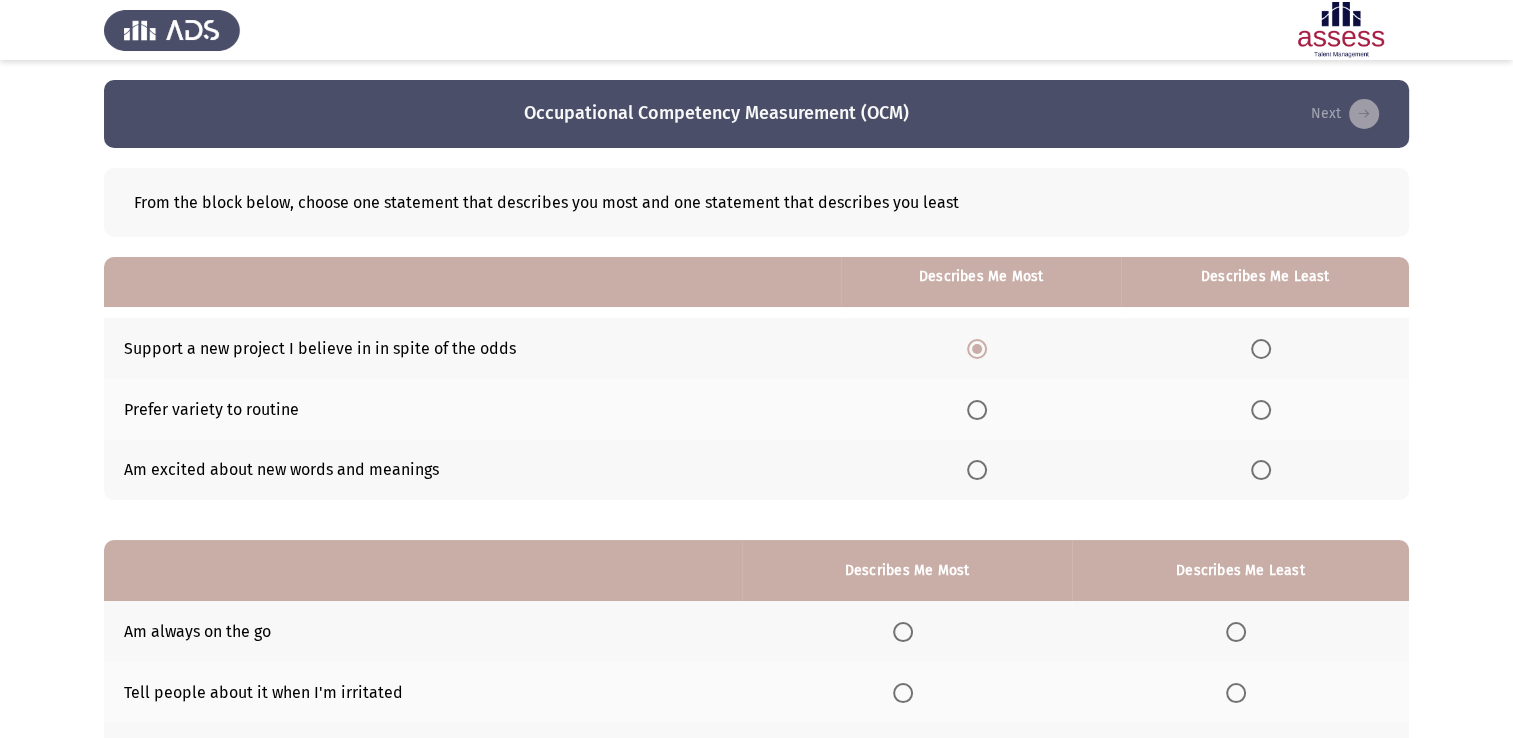 scroll, scrollTop: 186, scrollLeft: 0, axis: vertical 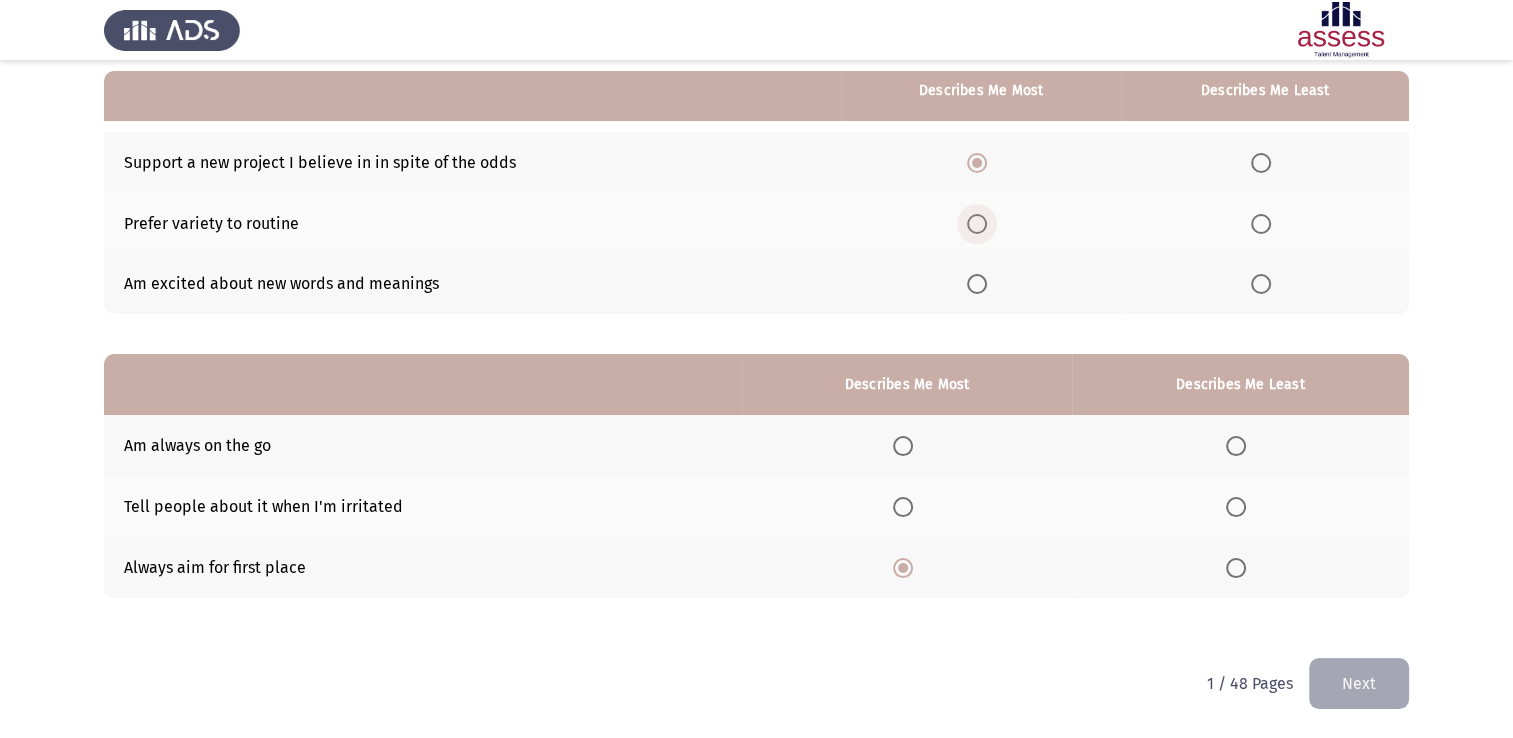 click at bounding box center [977, 224] 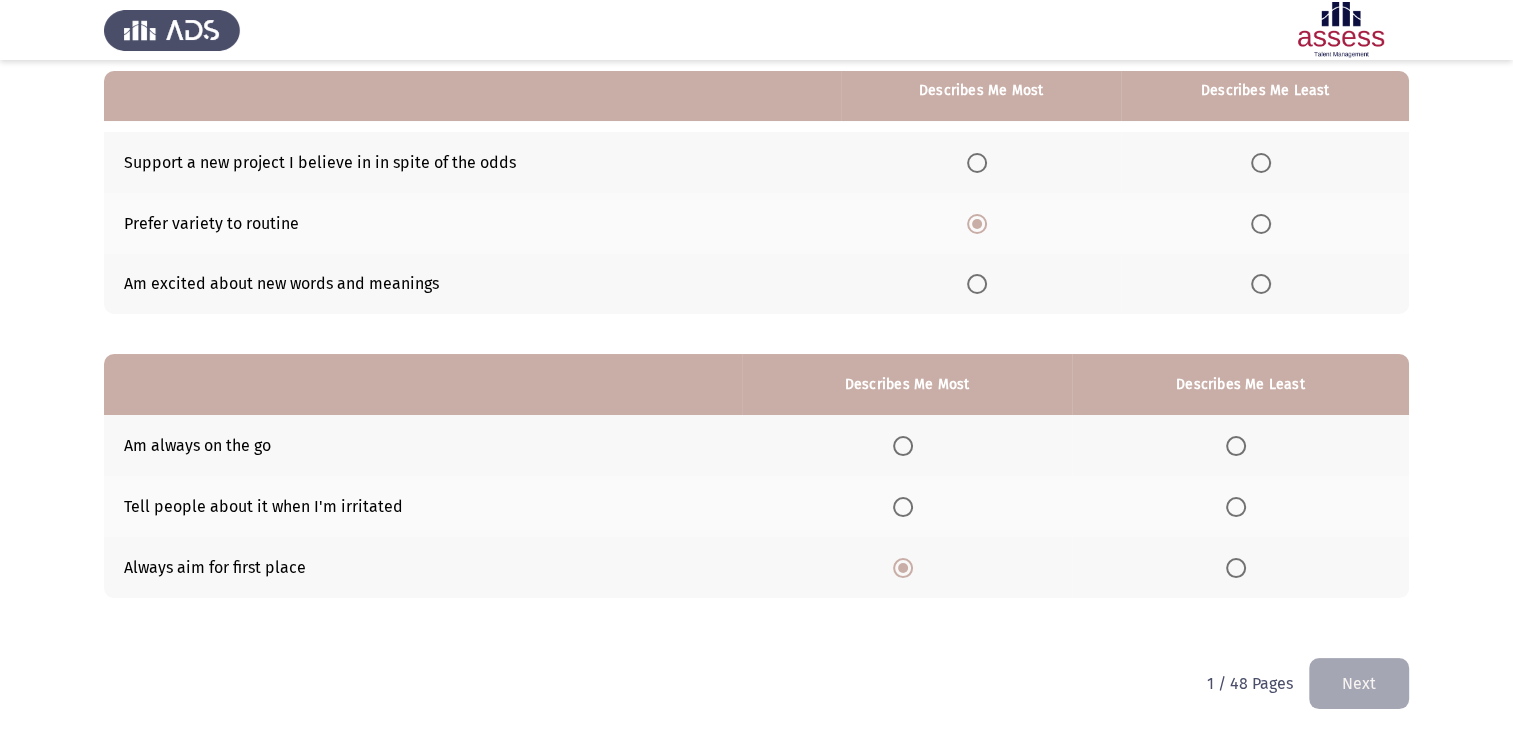 click at bounding box center (977, 163) 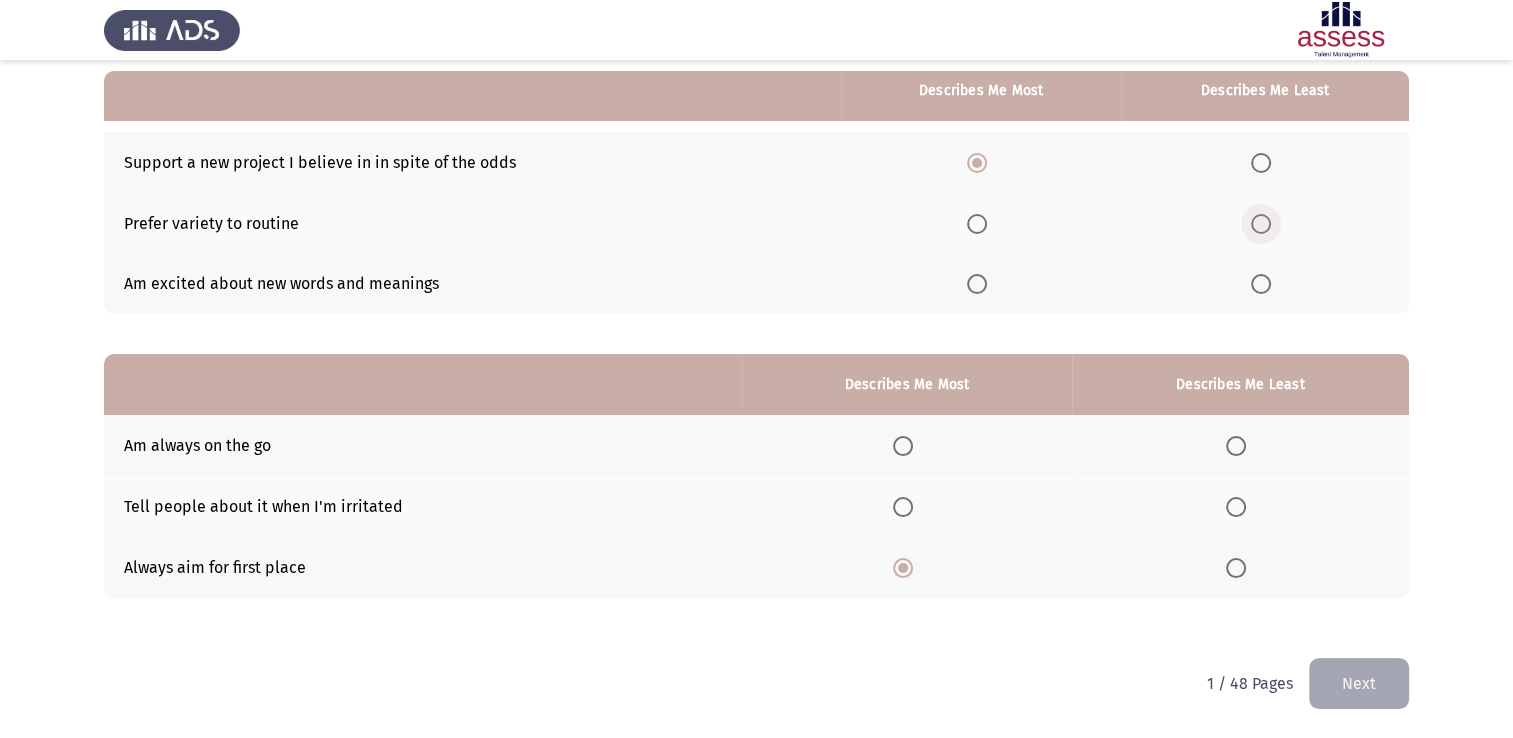 click at bounding box center (1261, 224) 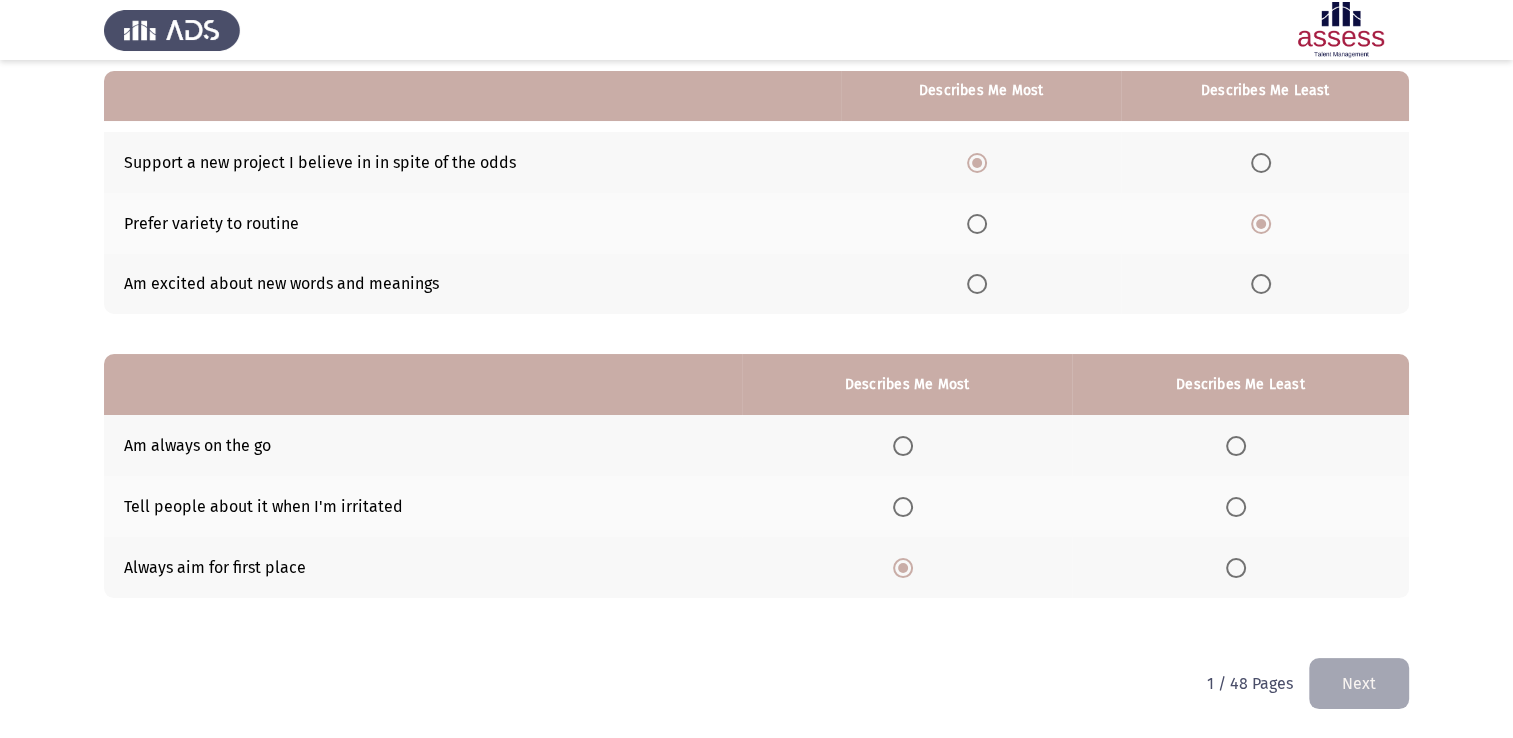 click at bounding box center [977, 224] 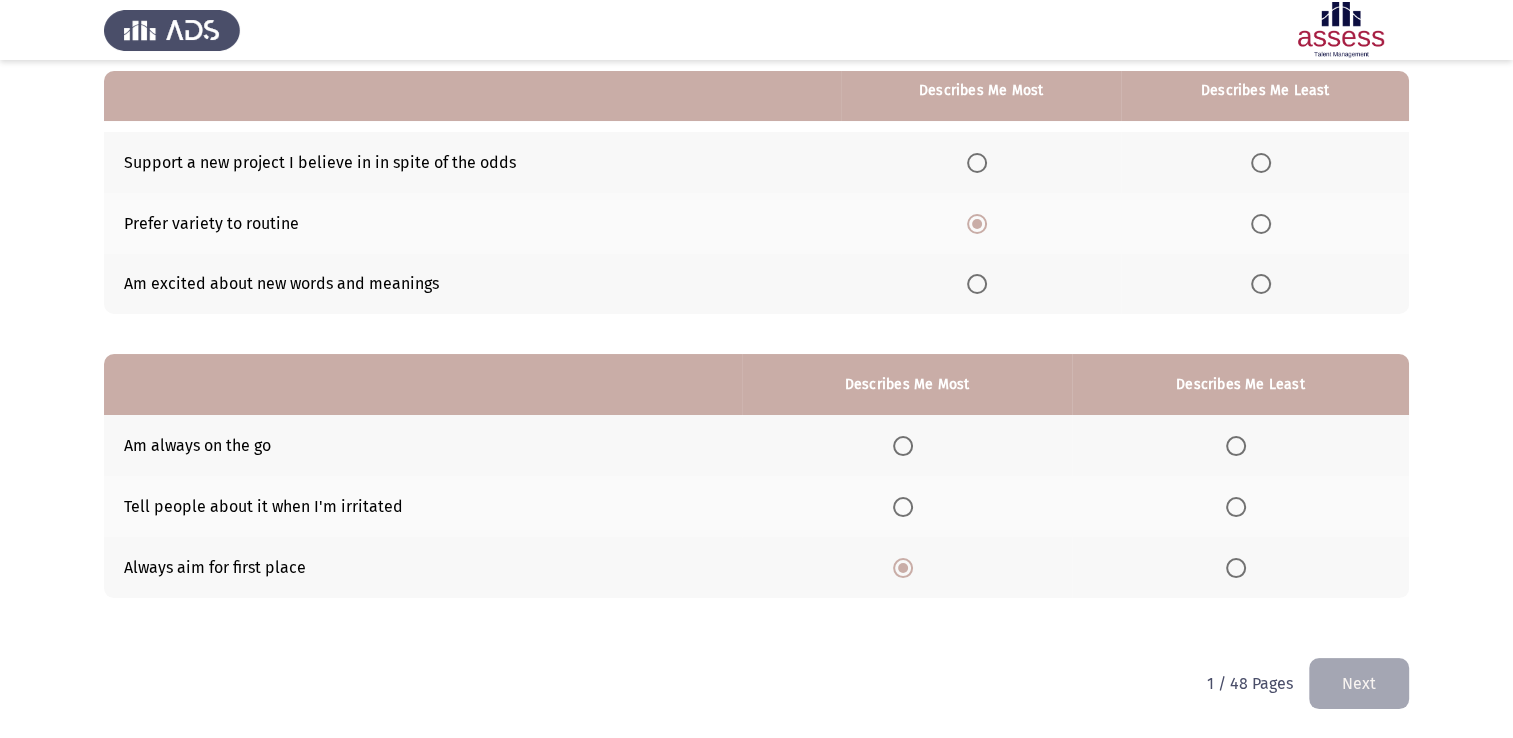 click at bounding box center [977, 163] 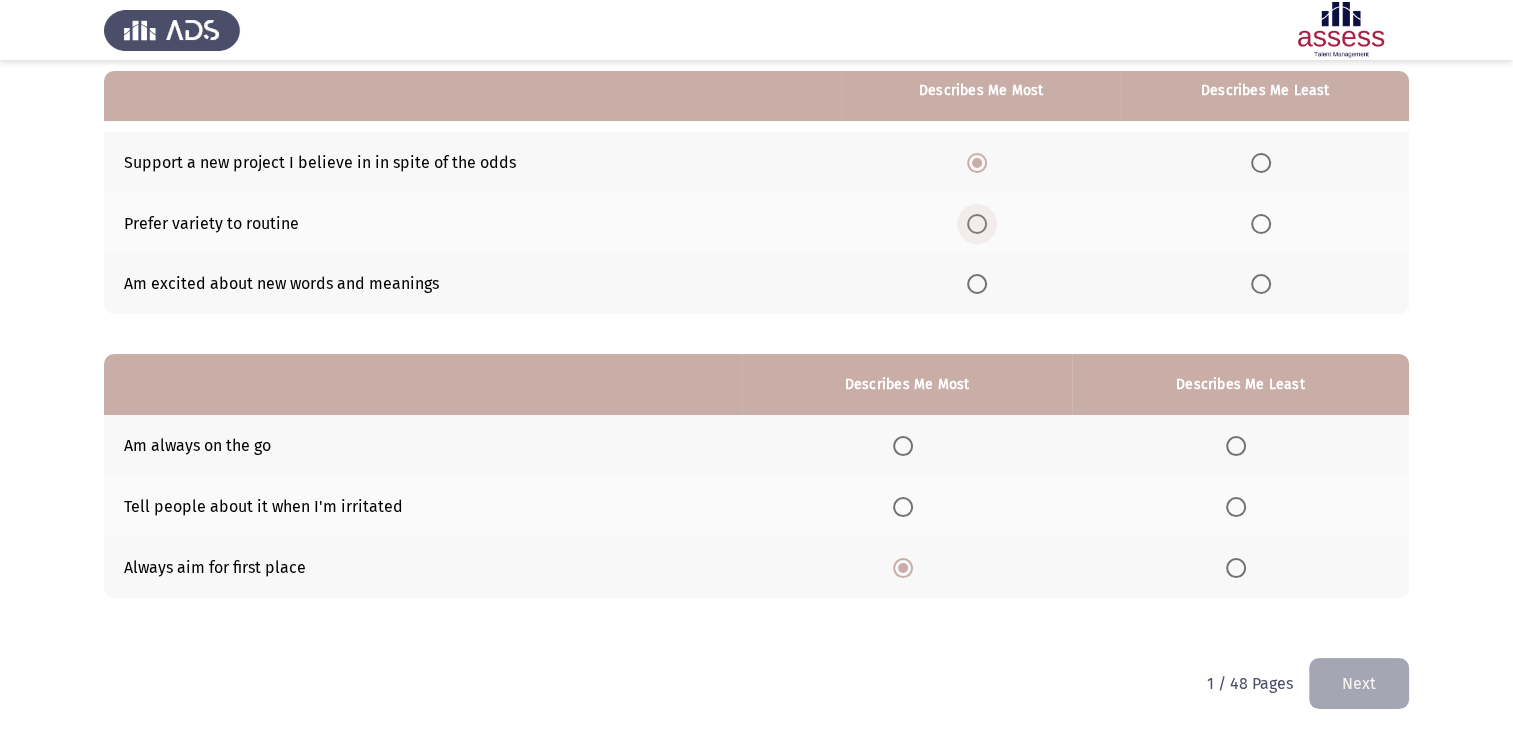 click at bounding box center (977, 224) 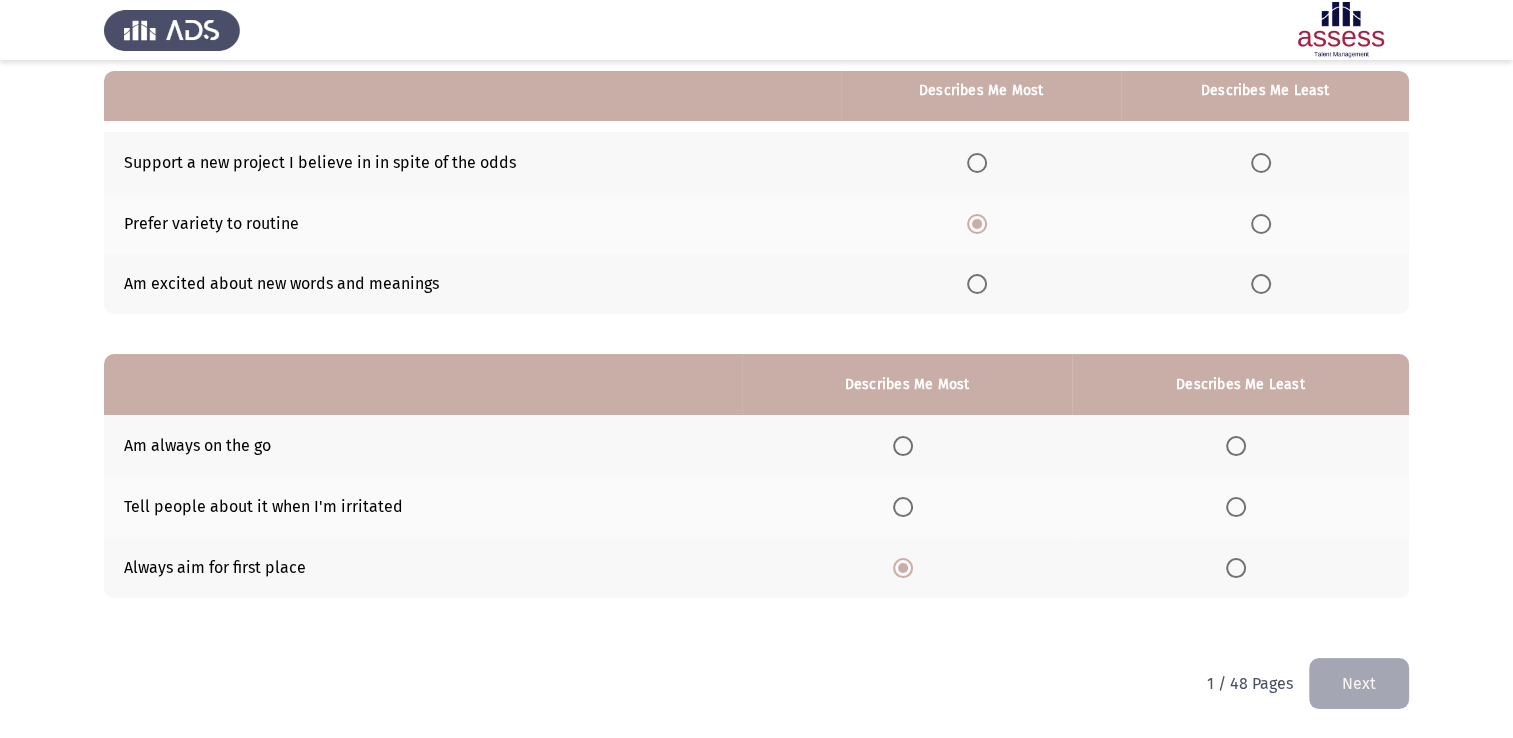 click at bounding box center (1261, 284) 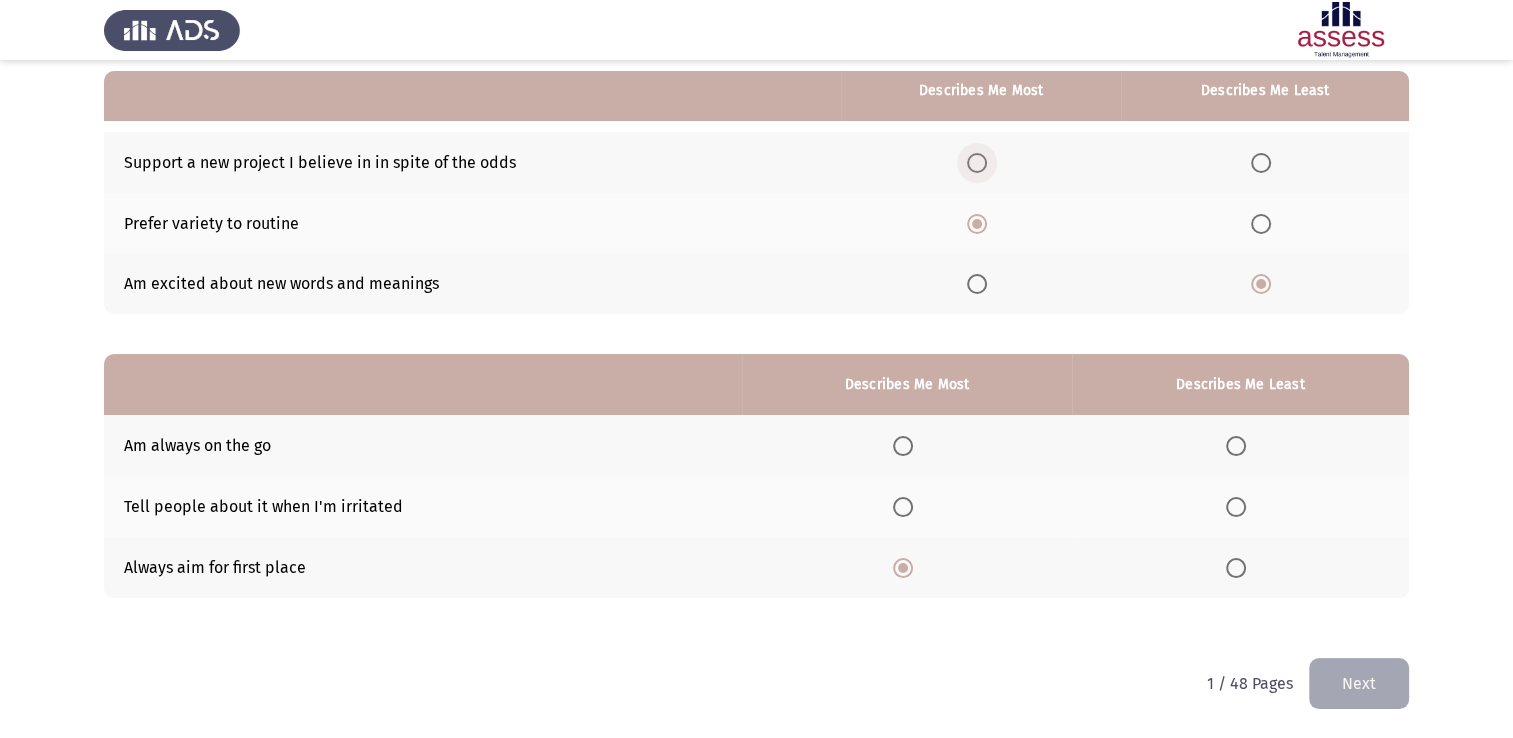 click at bounding box center (977, 163) 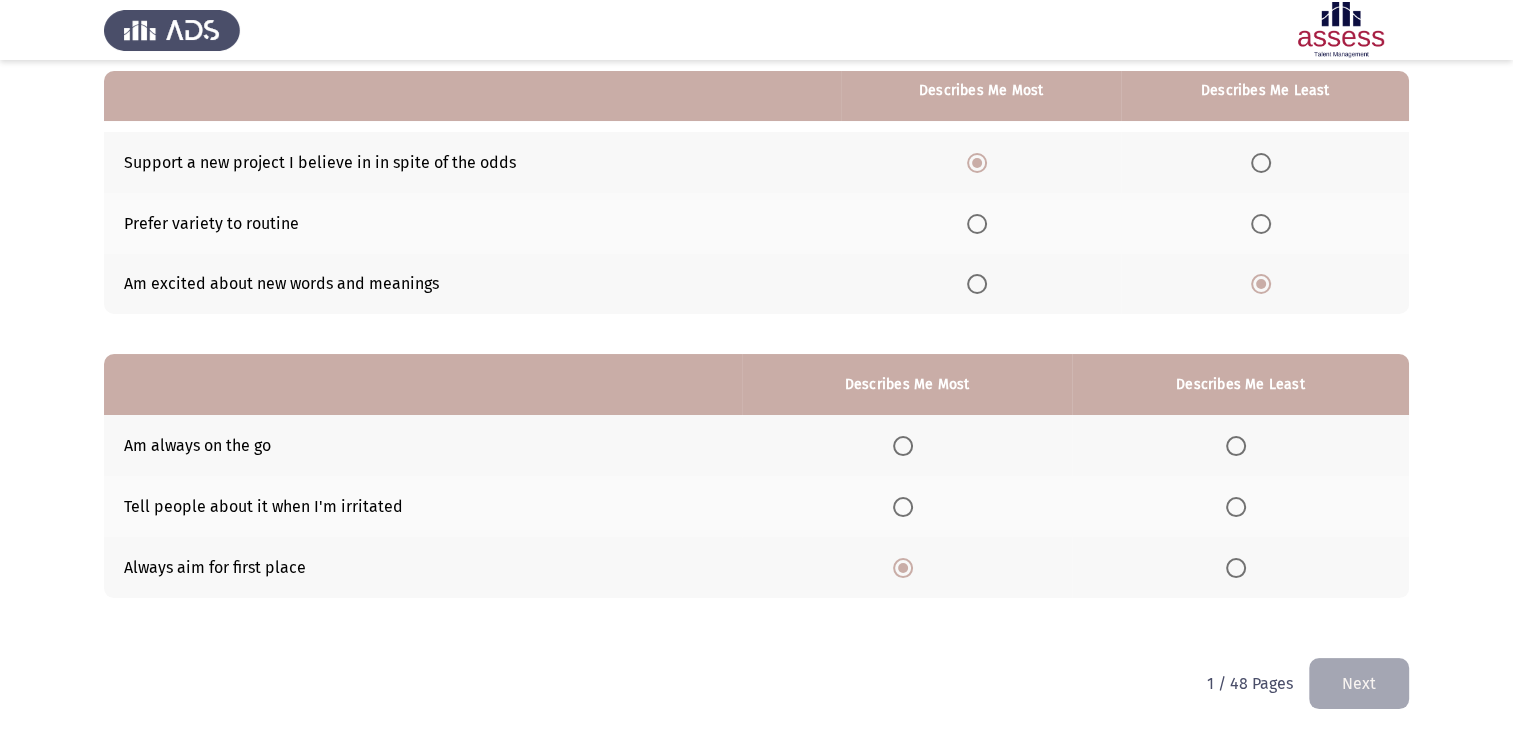click at bounding box center (1261, 224) 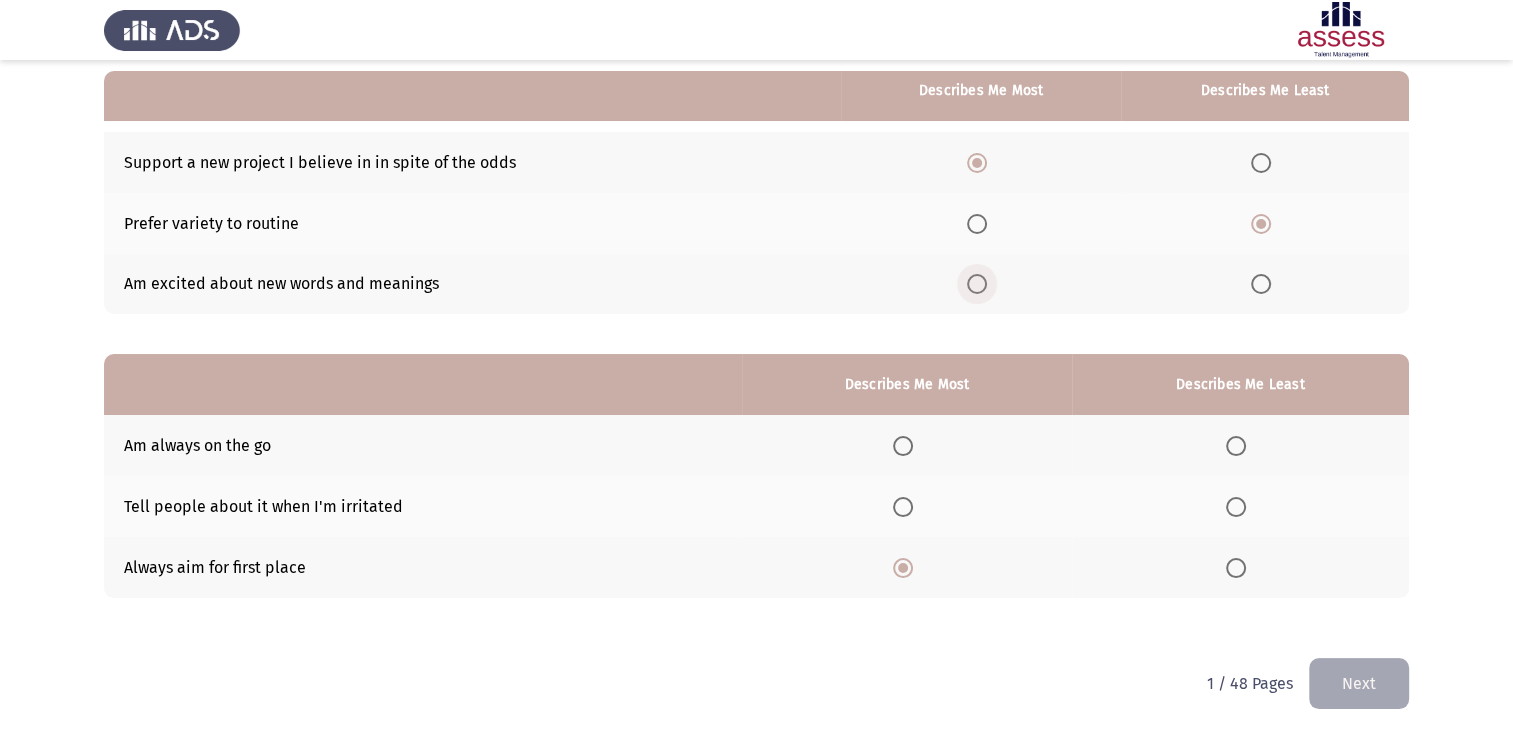 click at bounding box center (977, 284) 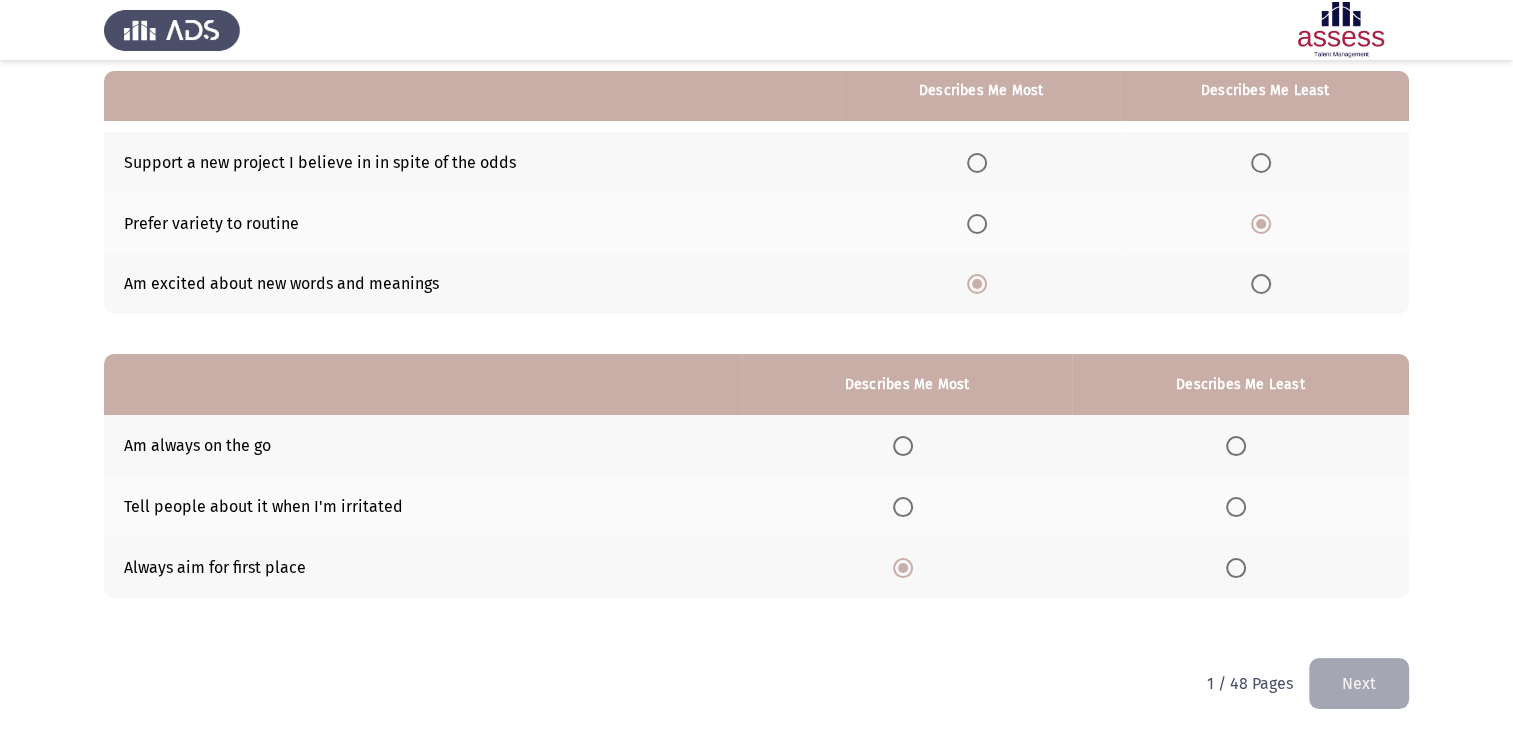 click at bounding box center [1261, 163] 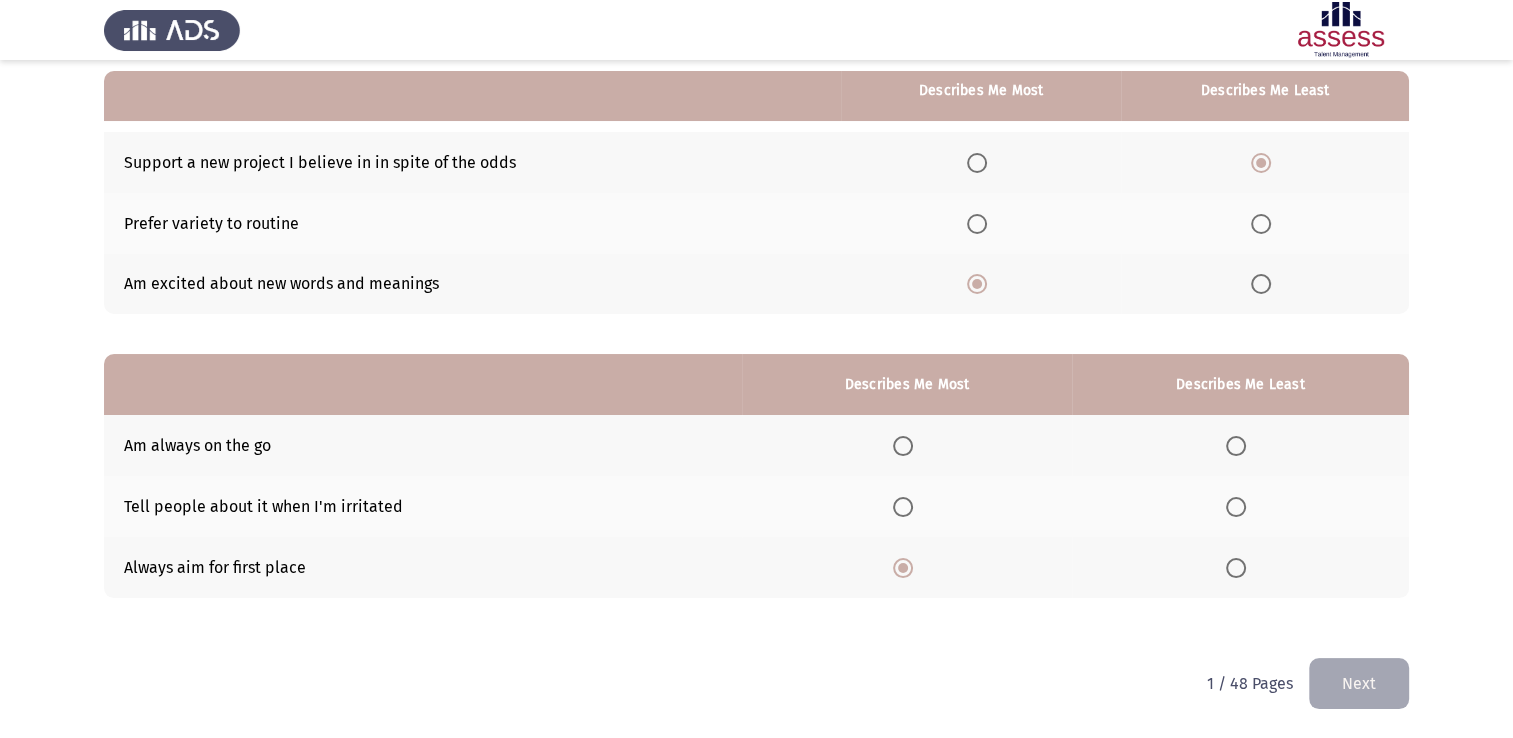 click at bounding box center [977, 163] 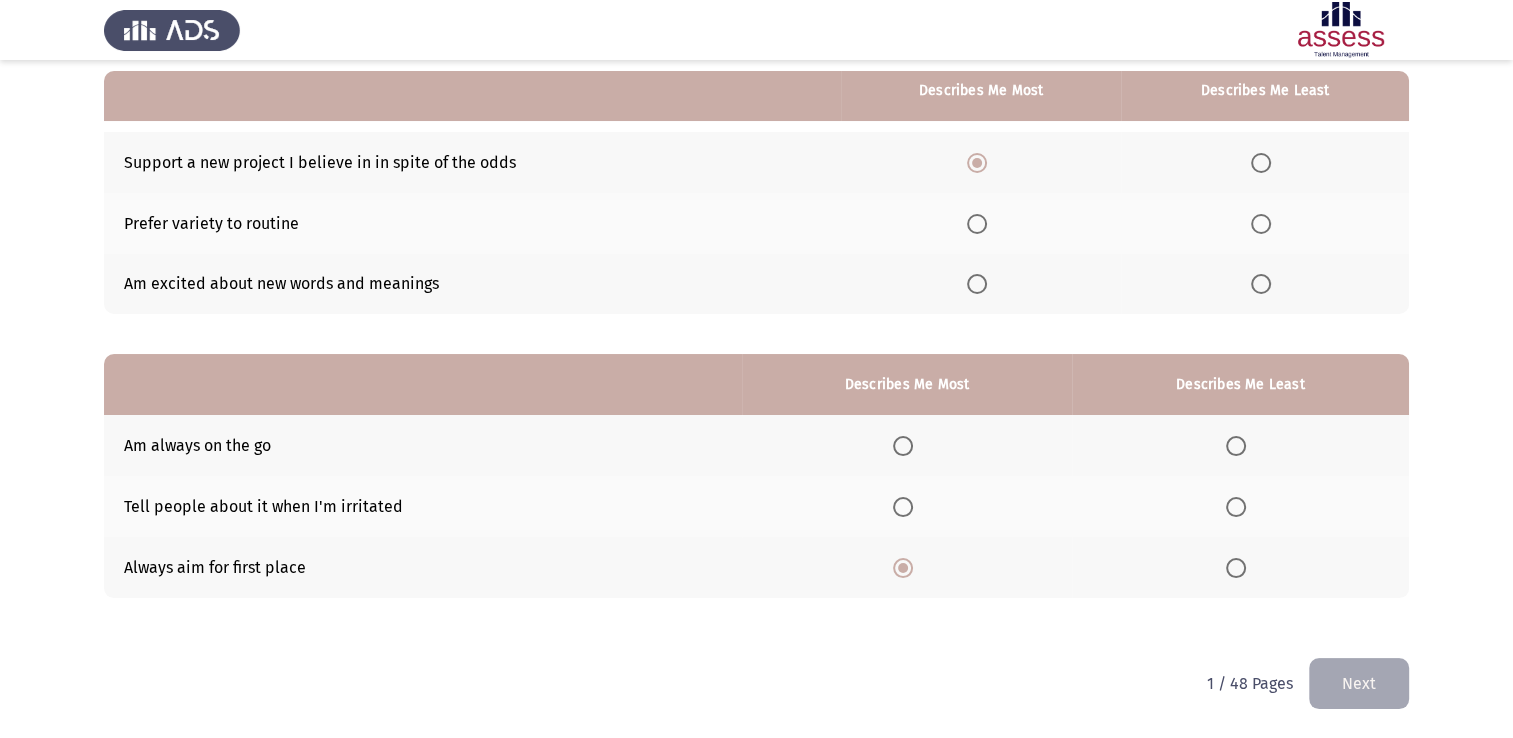 click at bounding box center [1261, 224] 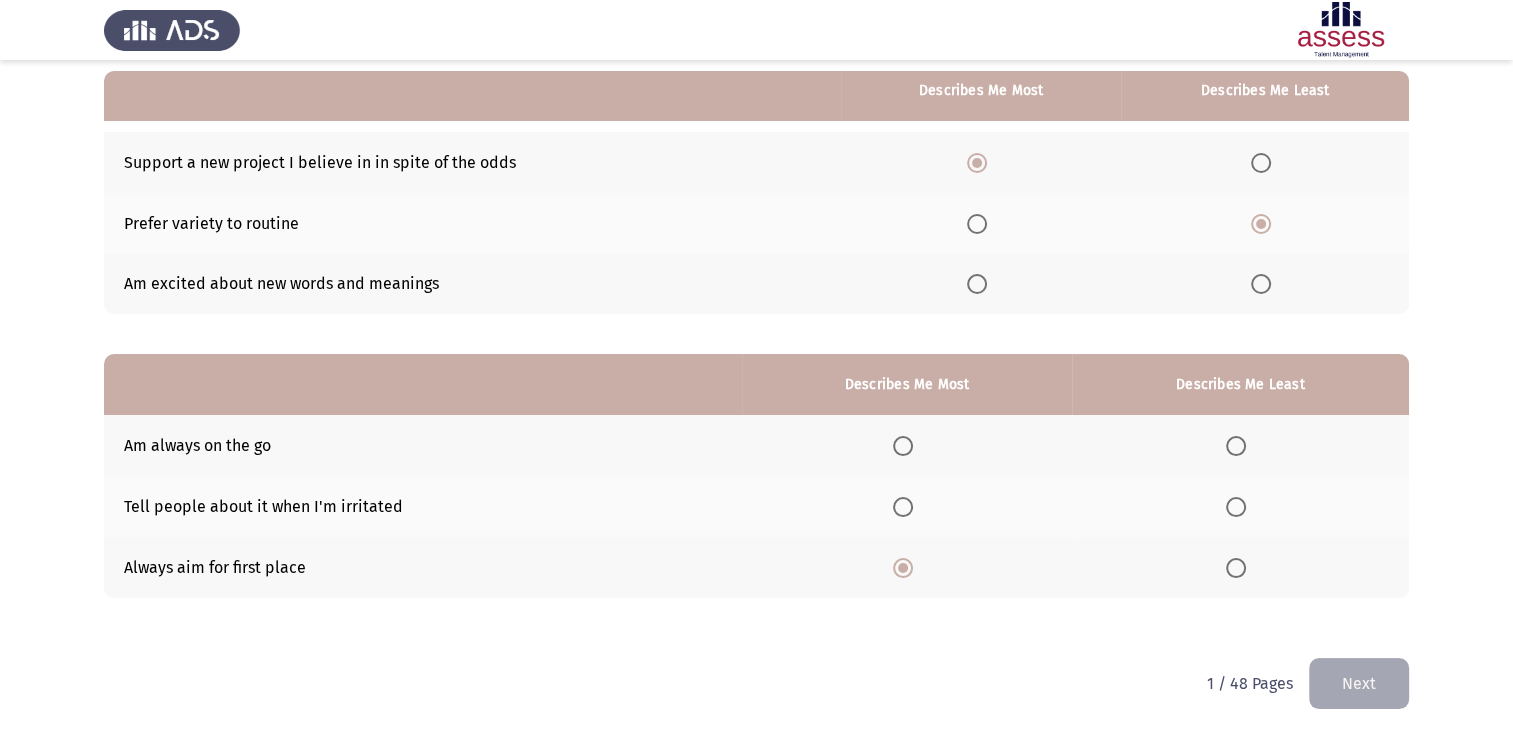 click at bounding box center [1261, 284] 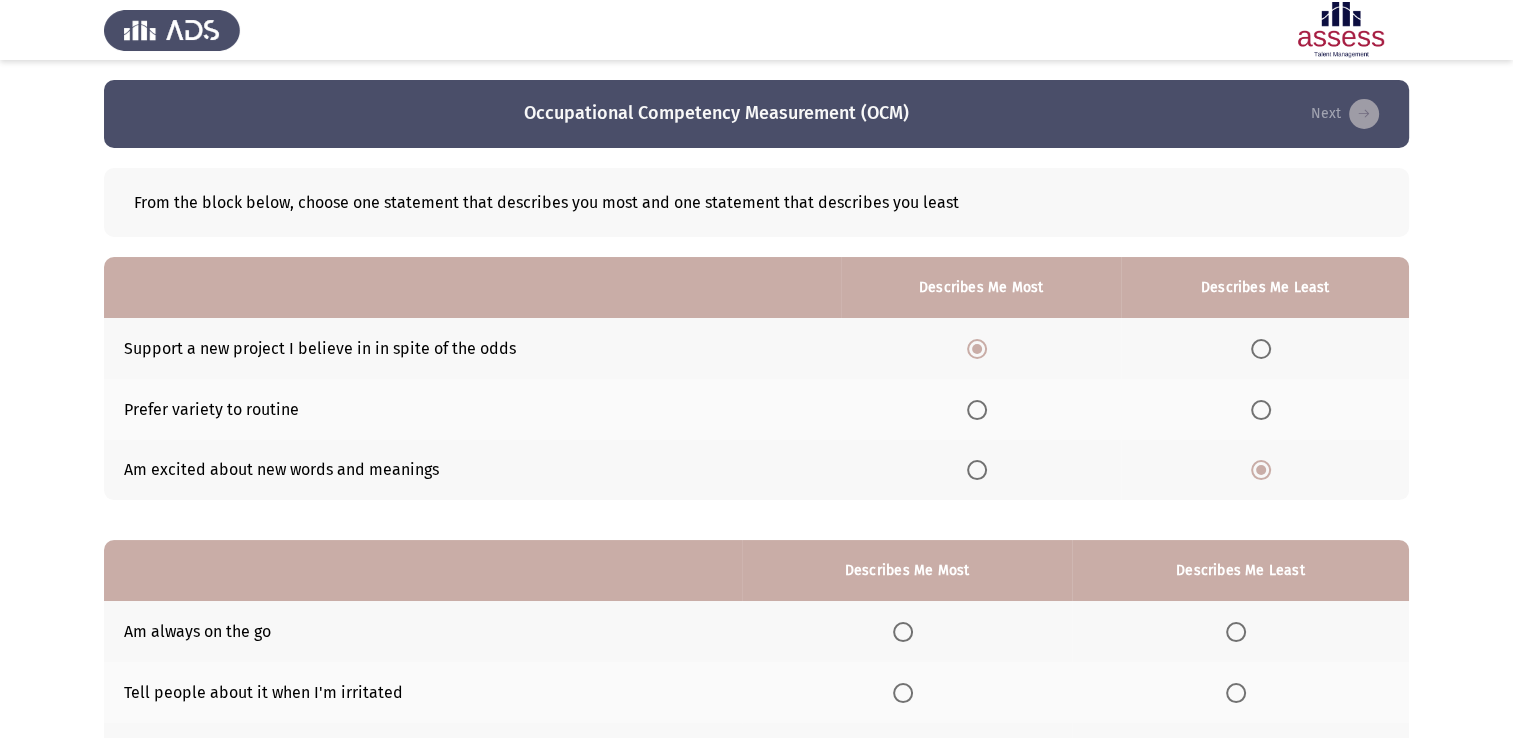 scroll, scrollTop: 186, scrollLeft: 0, axis: vertical 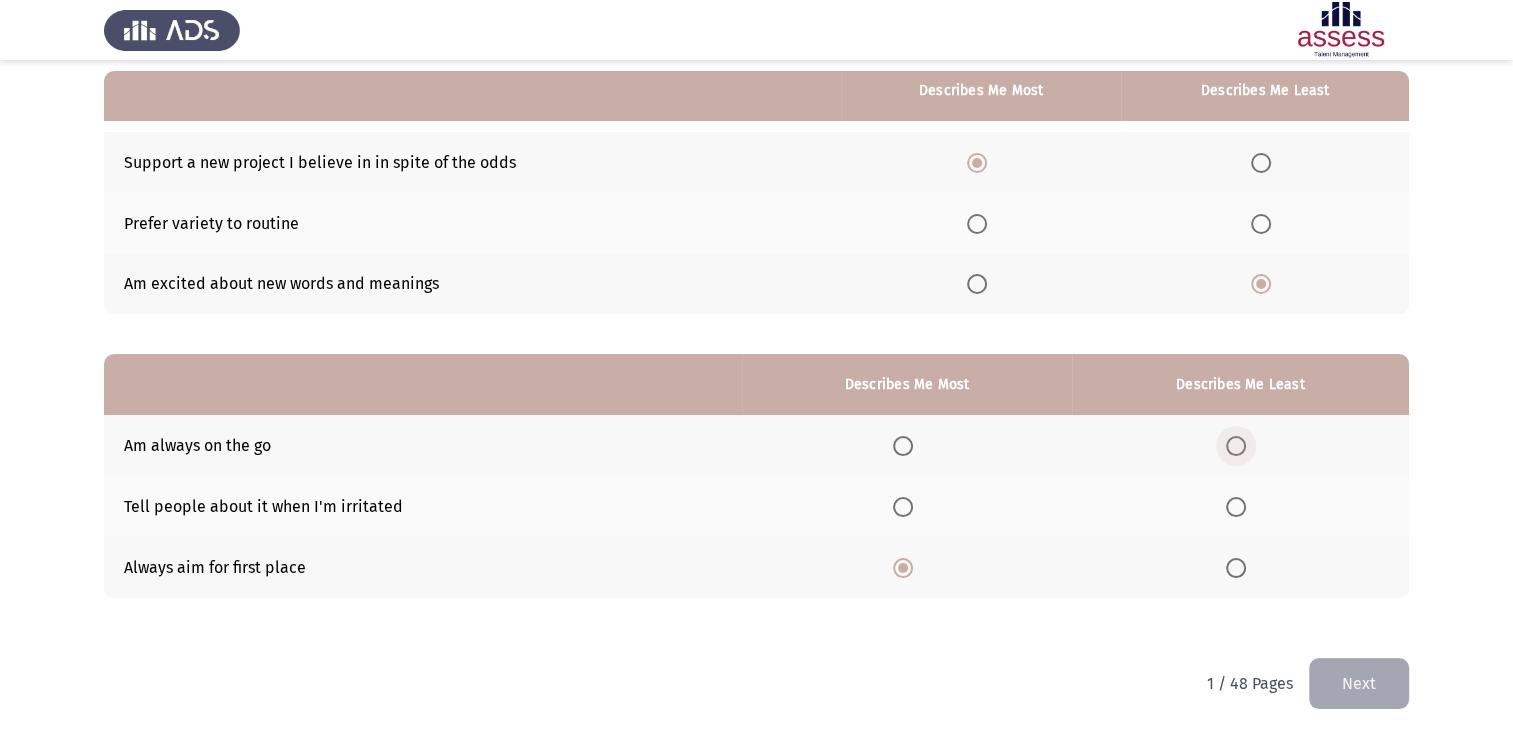 click at bounding box center (1236, 446) 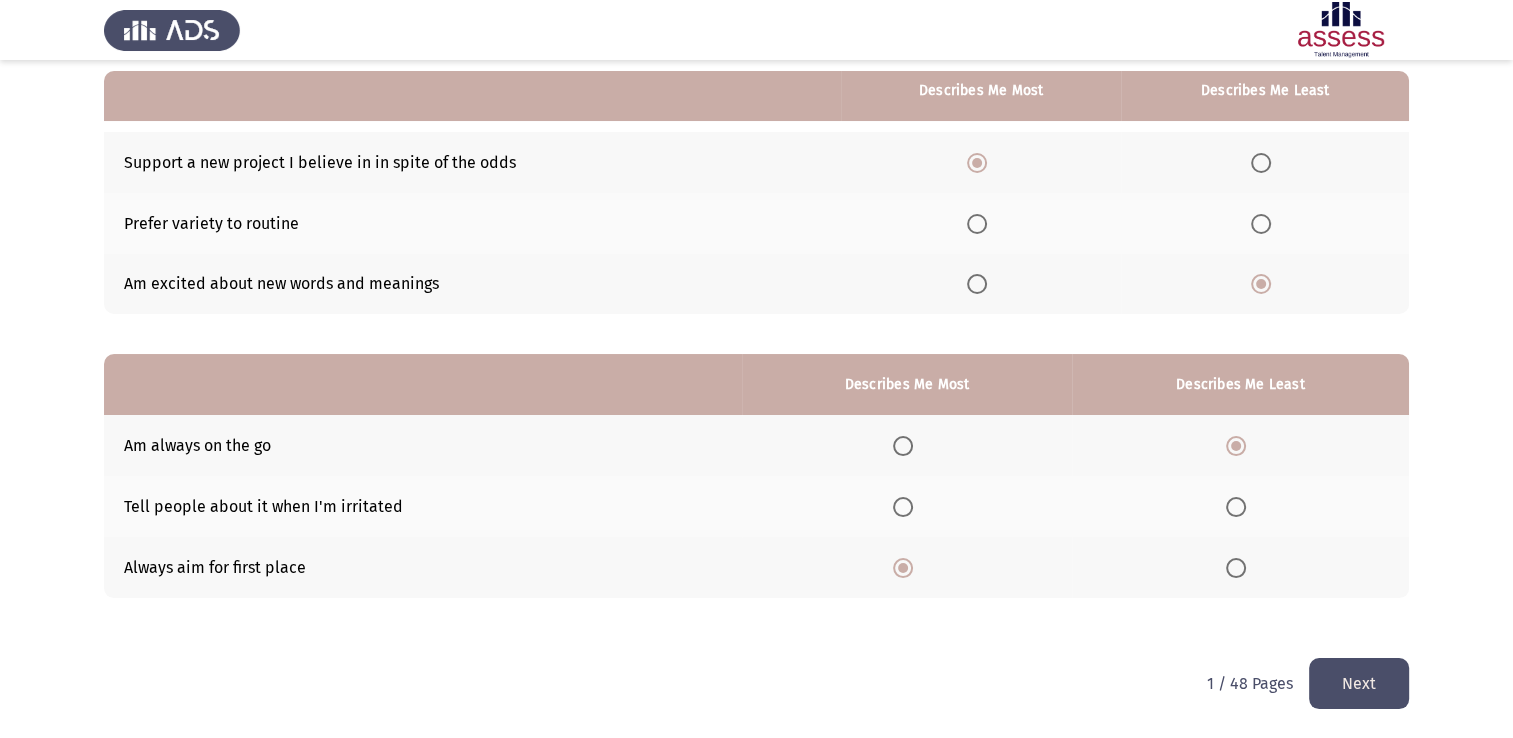 click on "Next" 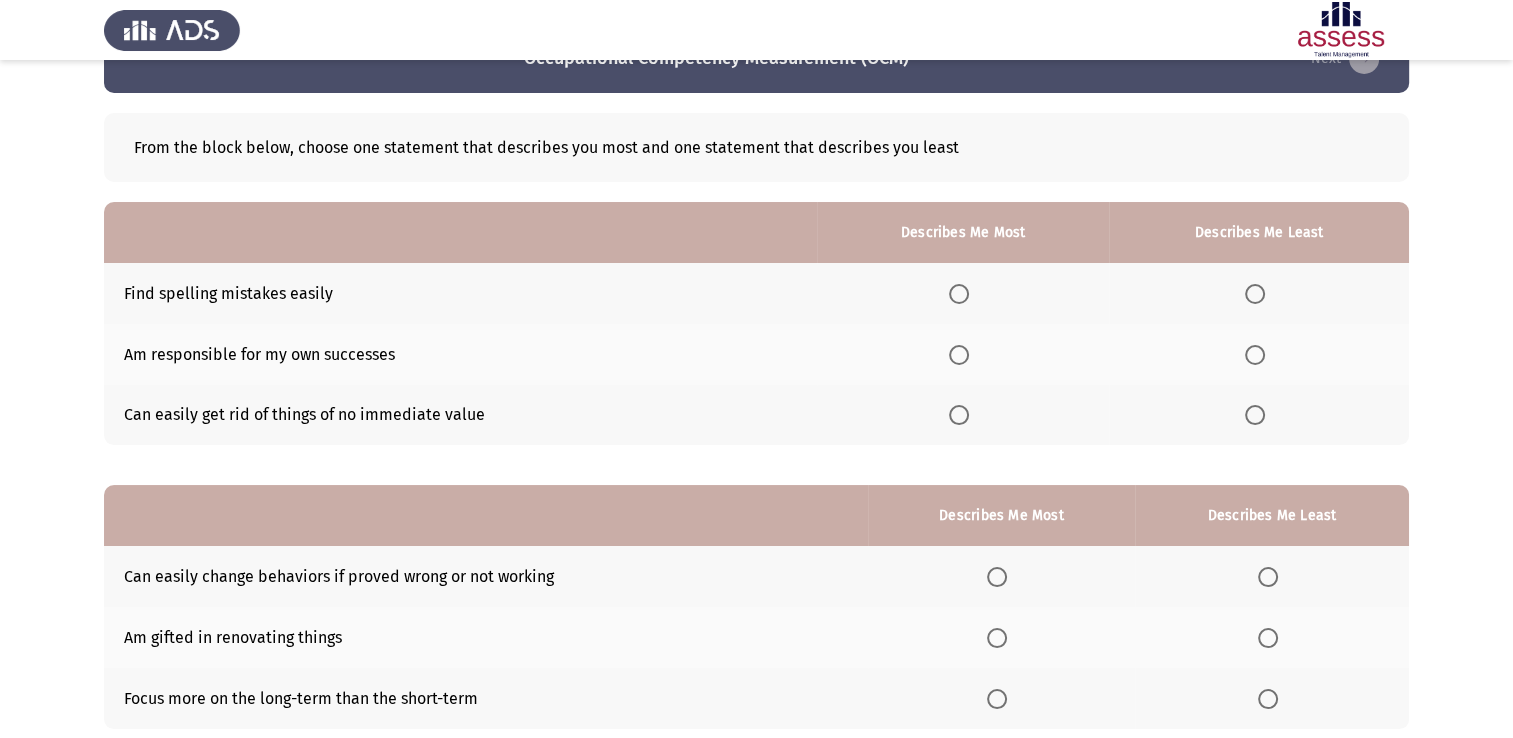 scroll, scrollTop: 100, scrollLeft: 0, axis: vertical 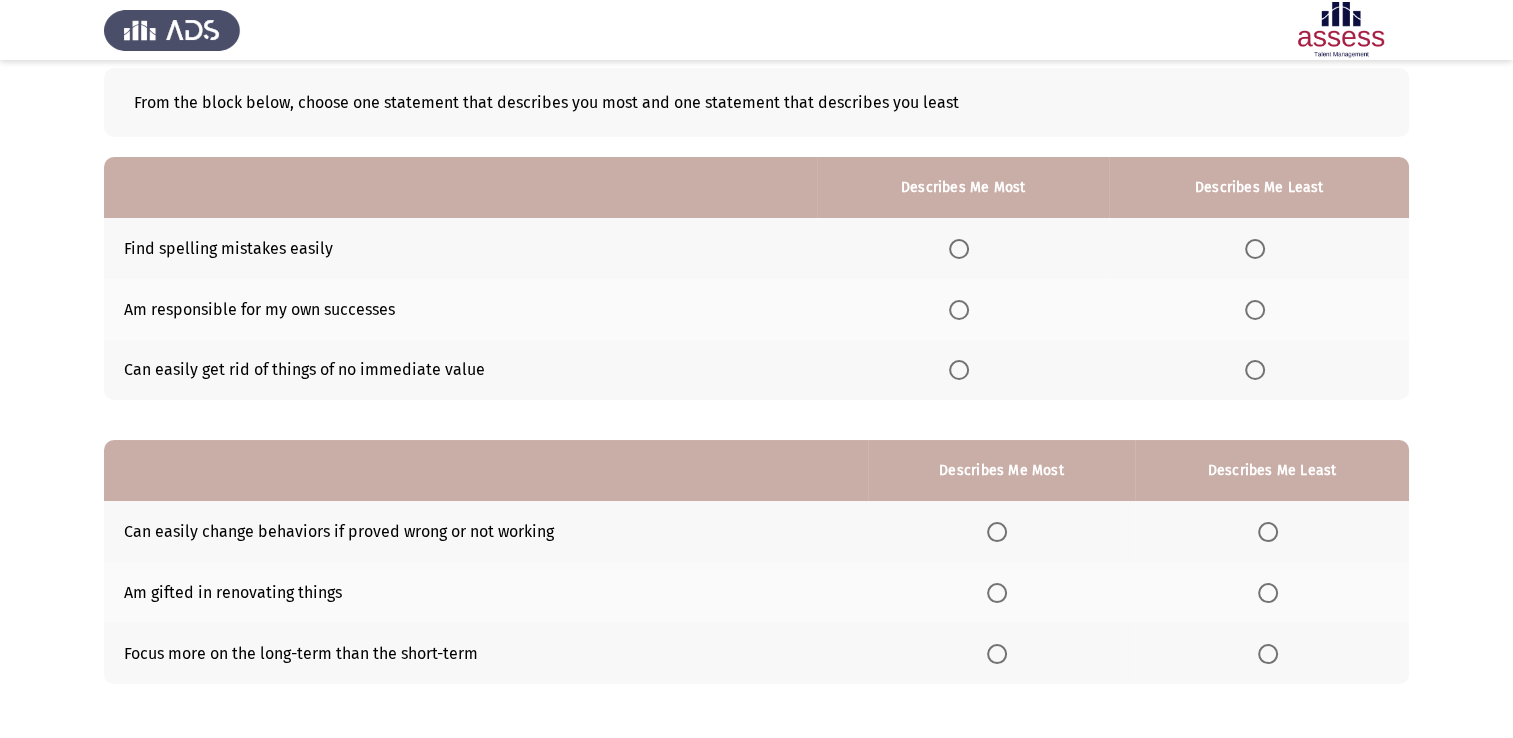 click at bounding box center (959, 370) 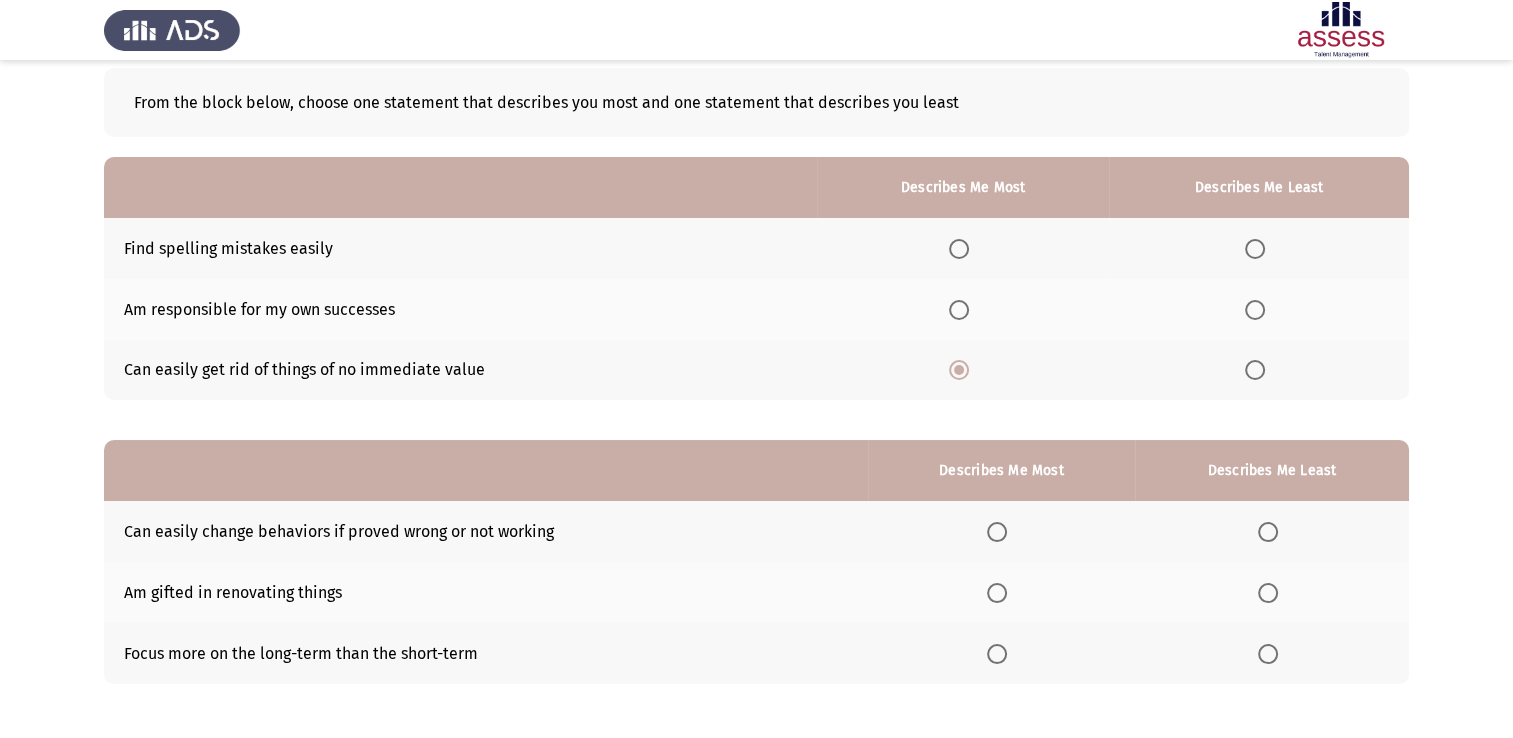 click at bounding box center [959, 249] 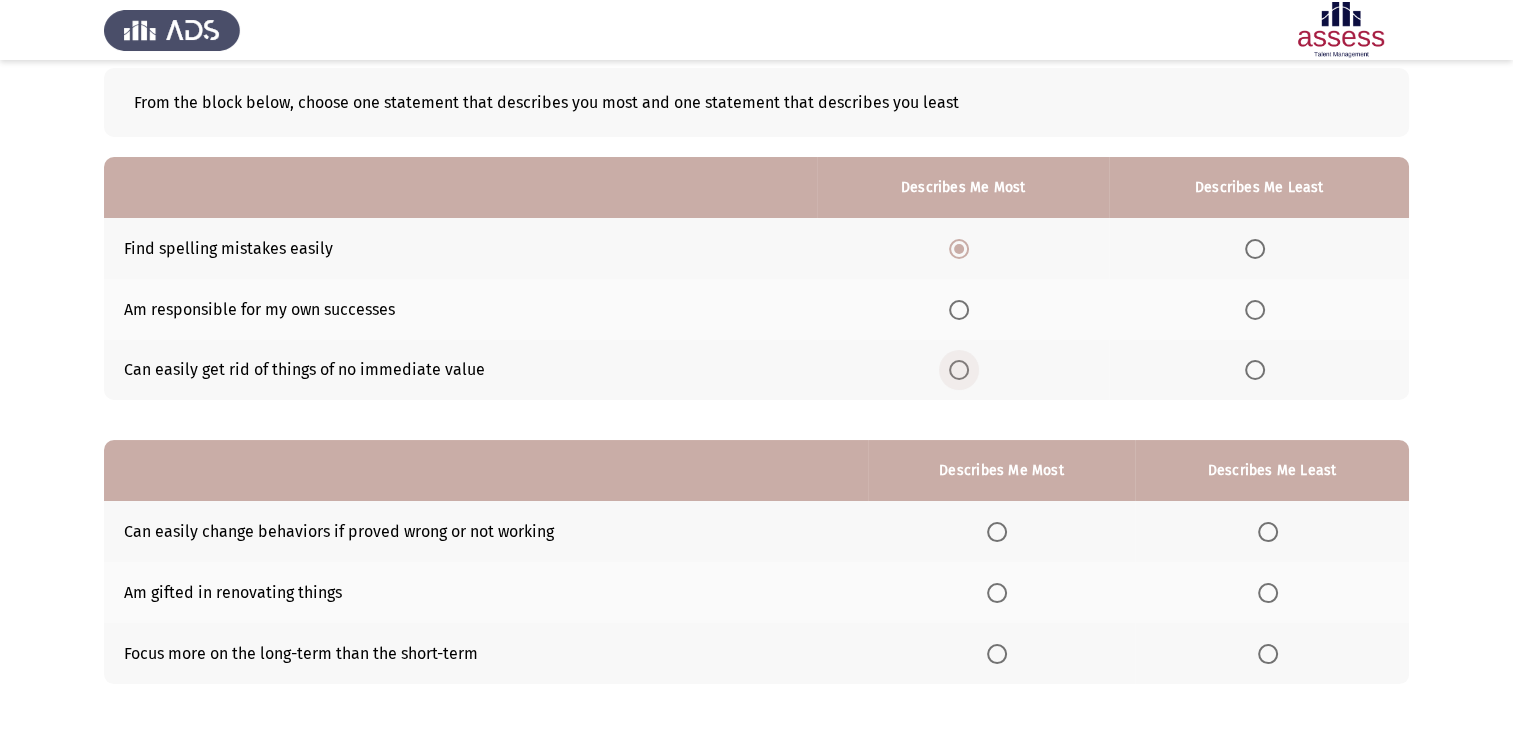 click at bounding box center [963, 370] 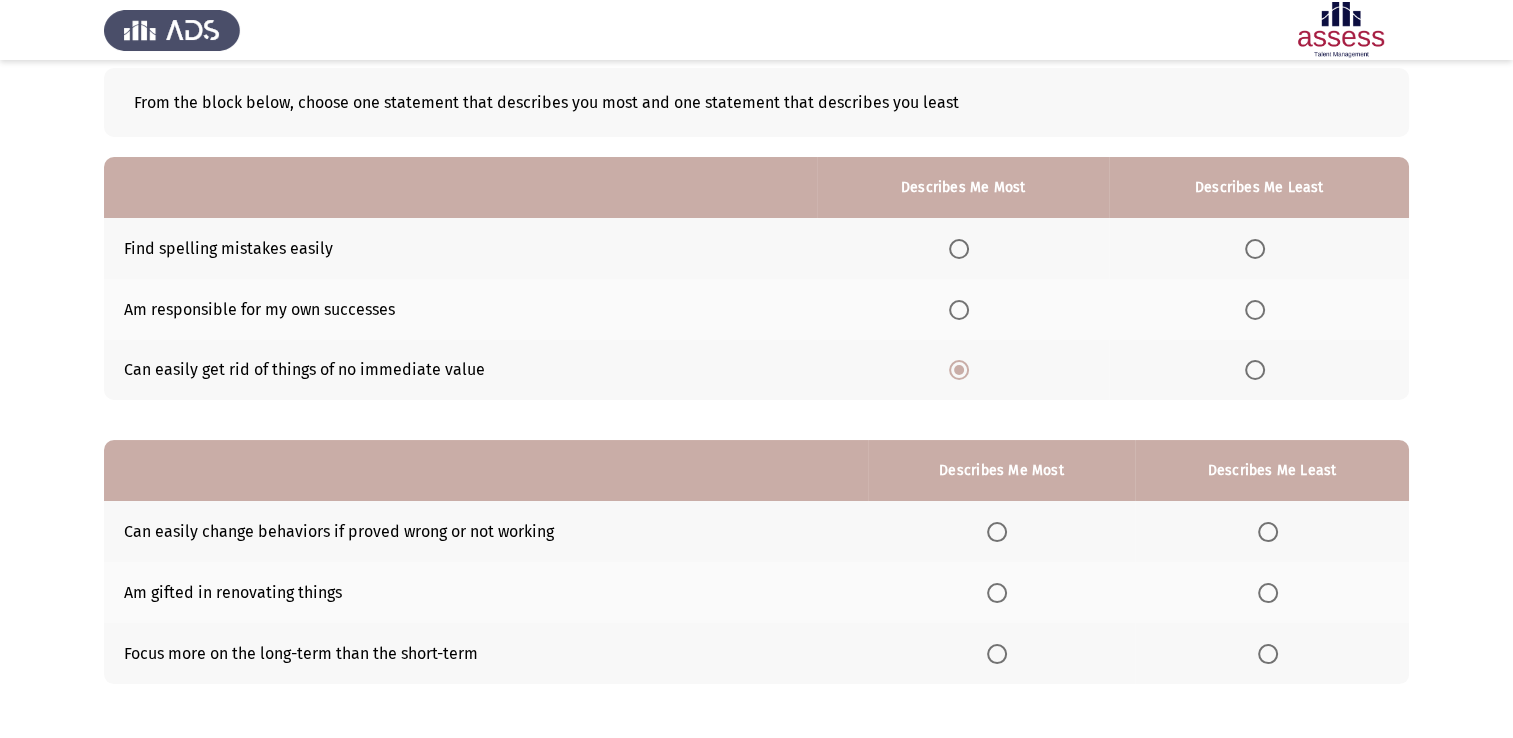 click at bounding box center [1255, 310] 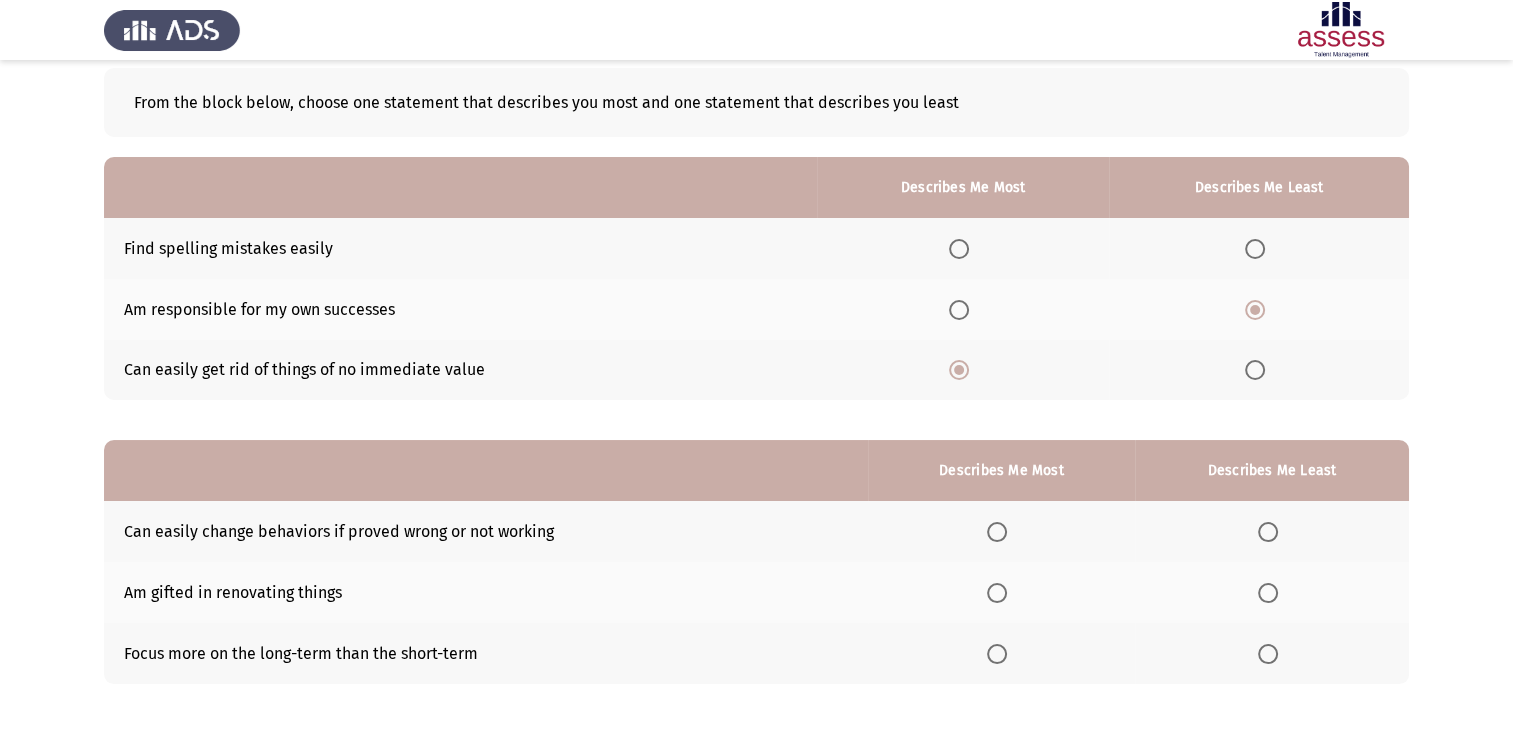 scroll, scrollTop: 186, scrollLeft: 0, axis: vertical 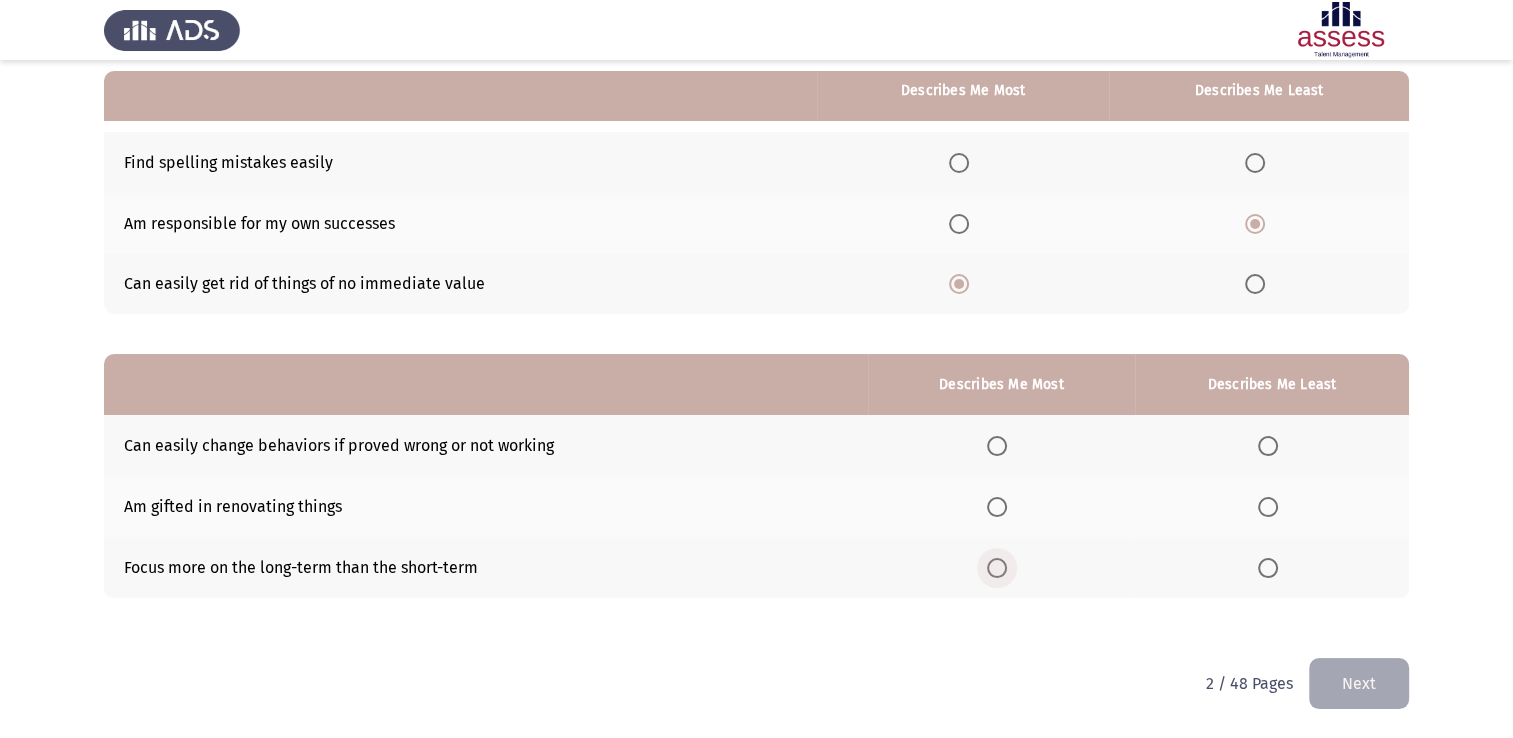 click at bounding box center [997, 568] 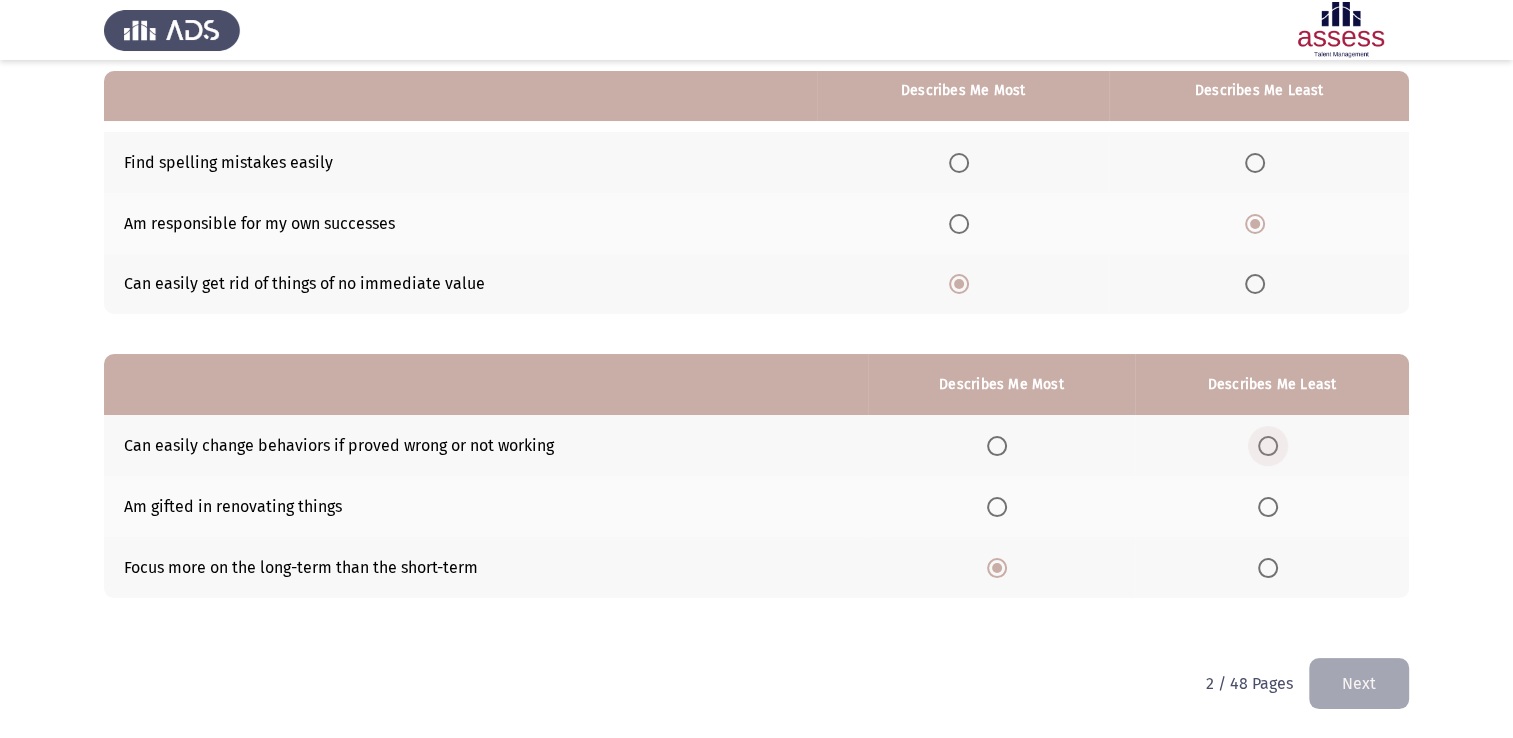 click at bounding box center (1268, 446) 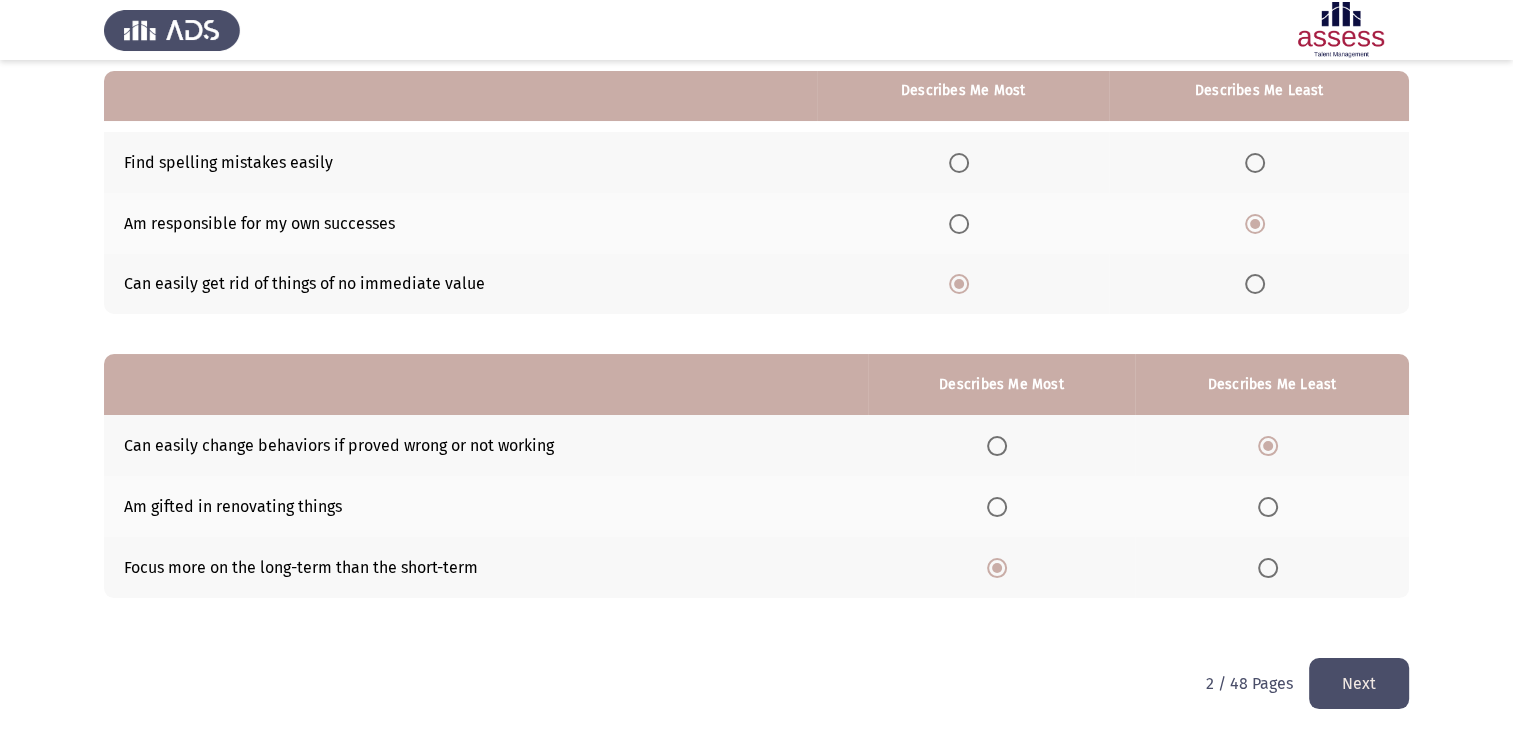 click on "Next" 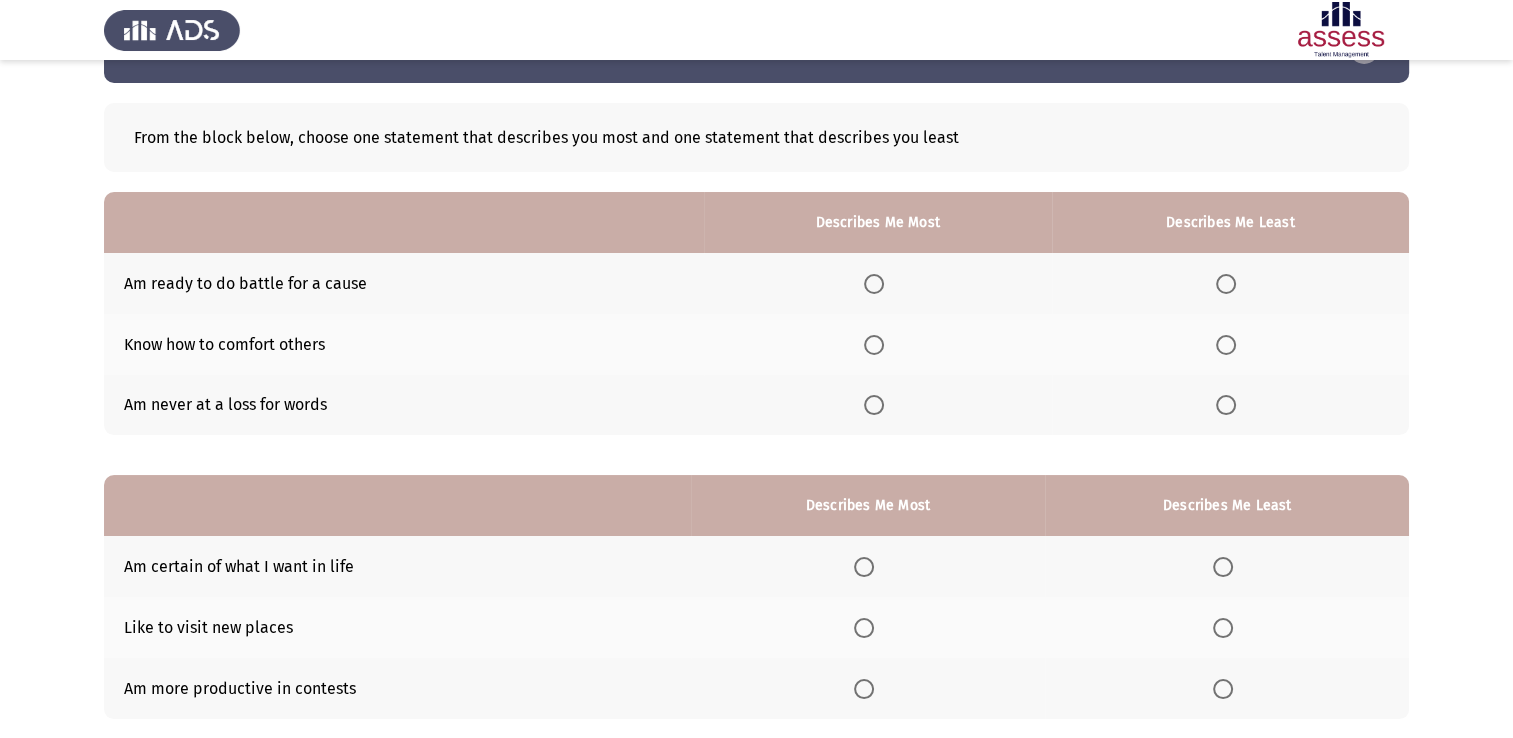 scroll, scrollTop: 100, scrollLeft: 0, axis: vertical 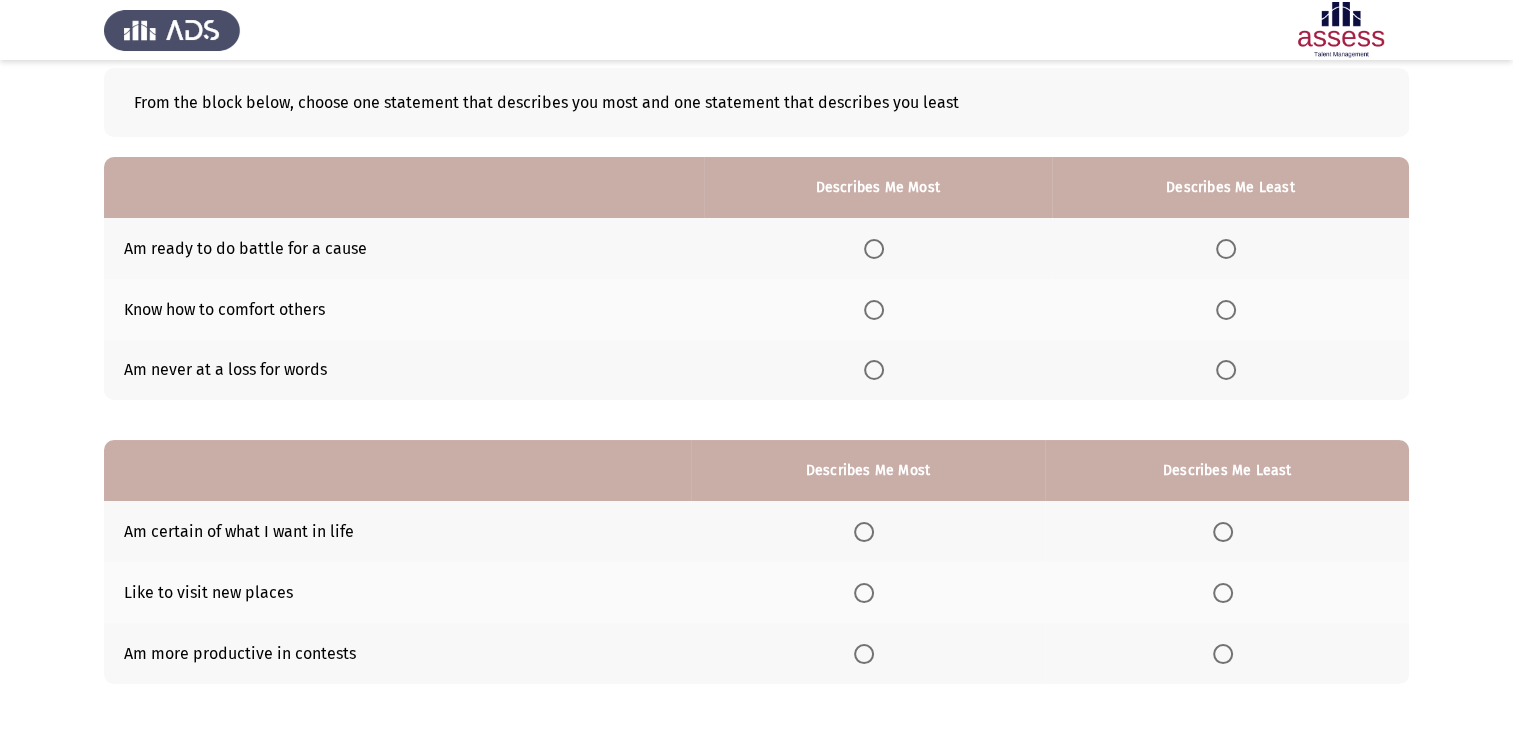 click at bounding box center (874, 310) 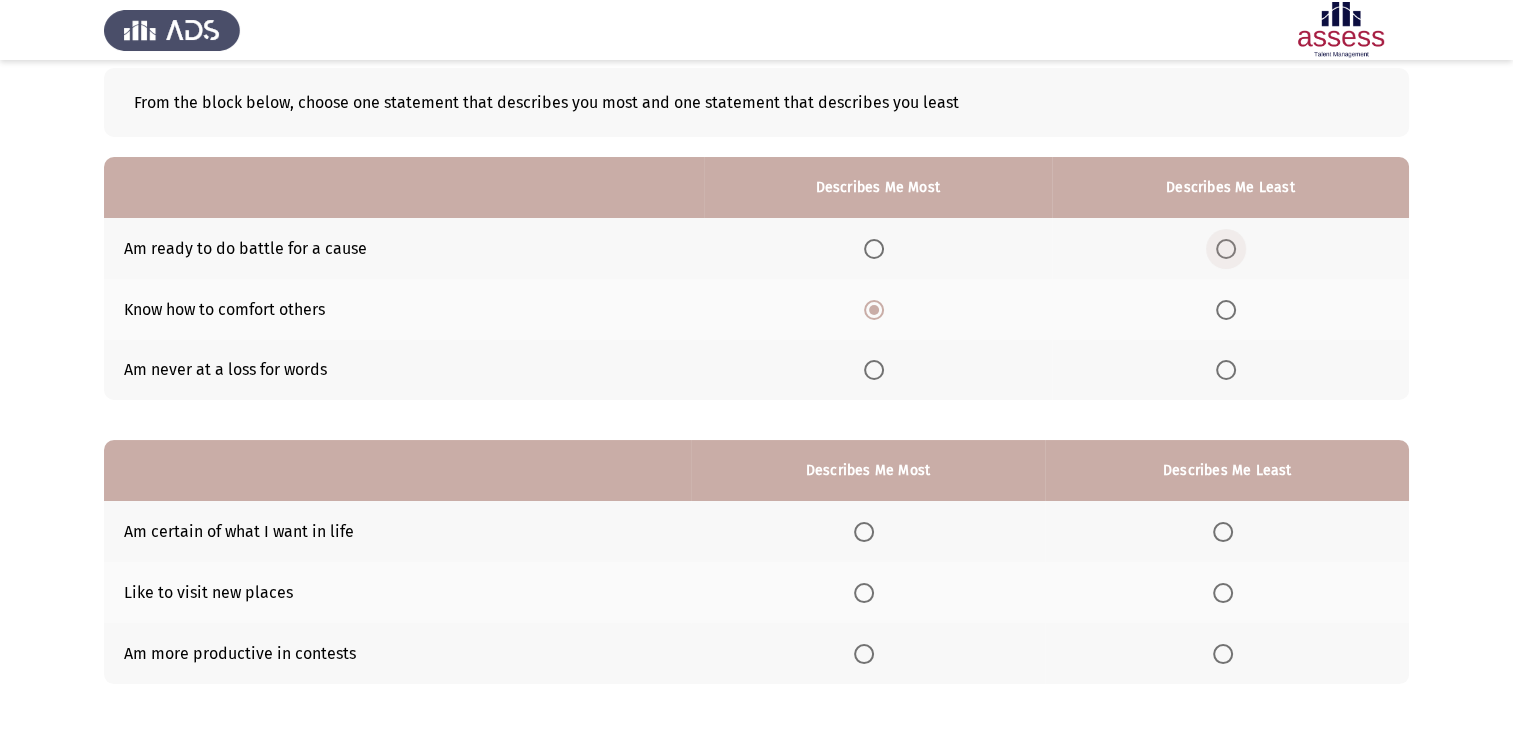 click at bounding box center [1226, 249] 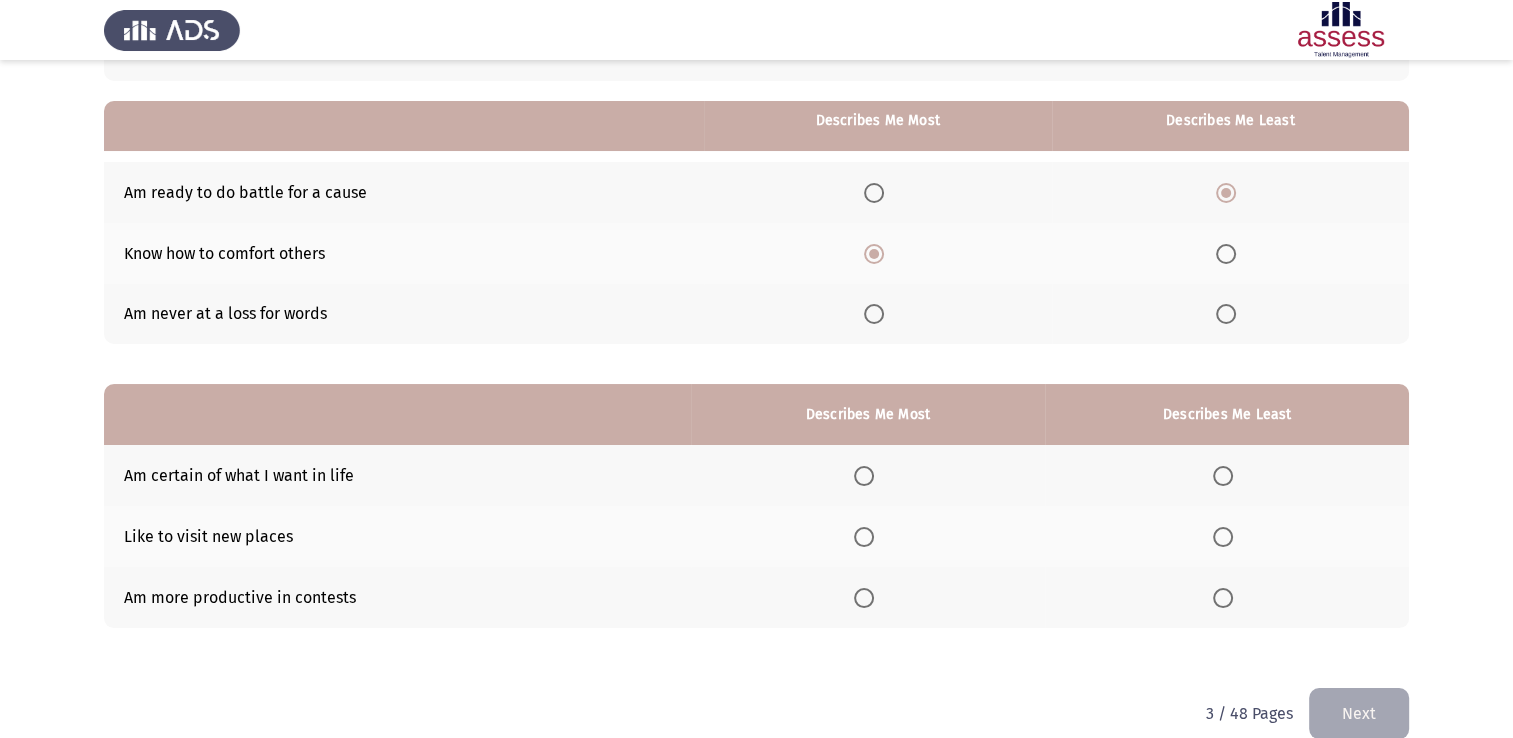 scroll, scrollTop: 186, scrollLeft: 0, axis: vertical 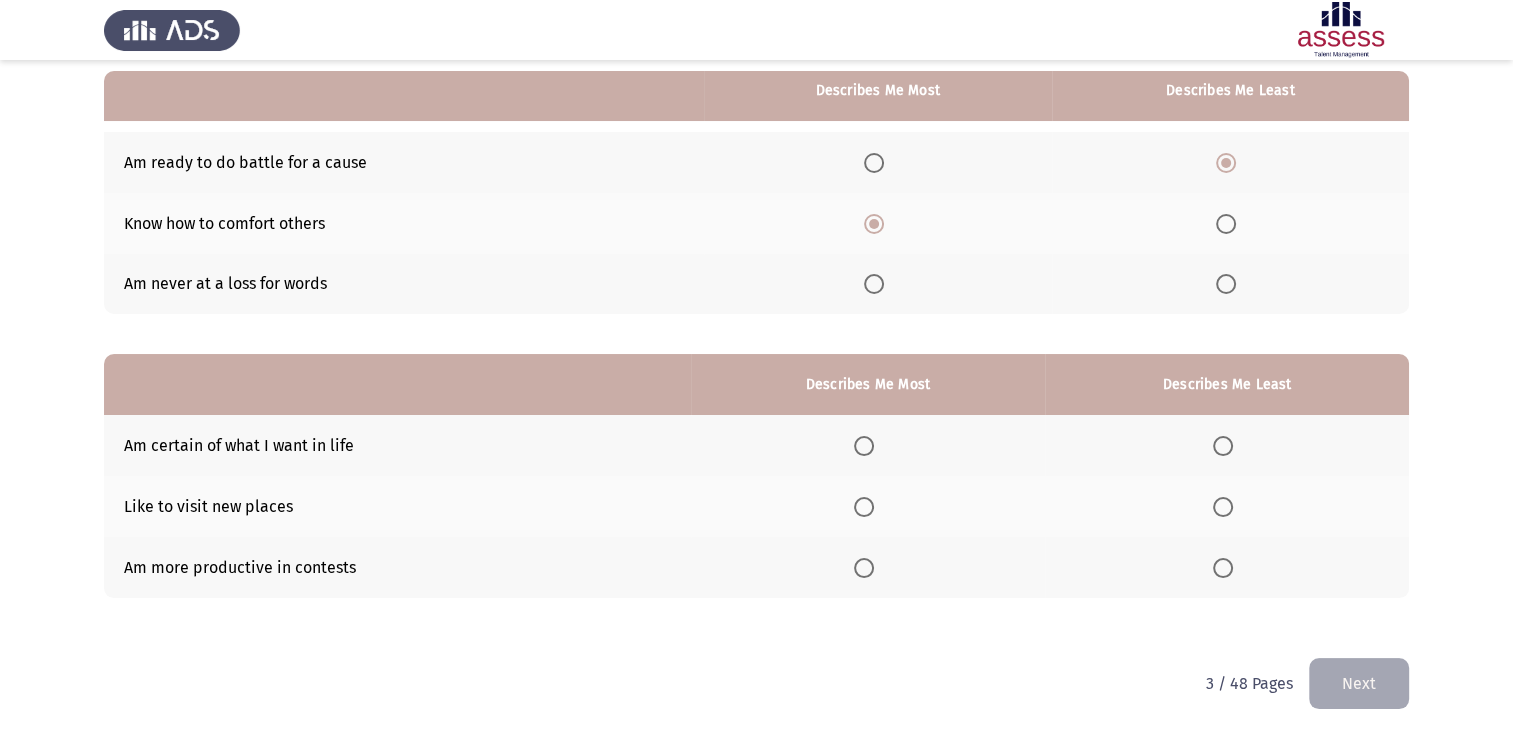 click at bounding box center [864, 507] 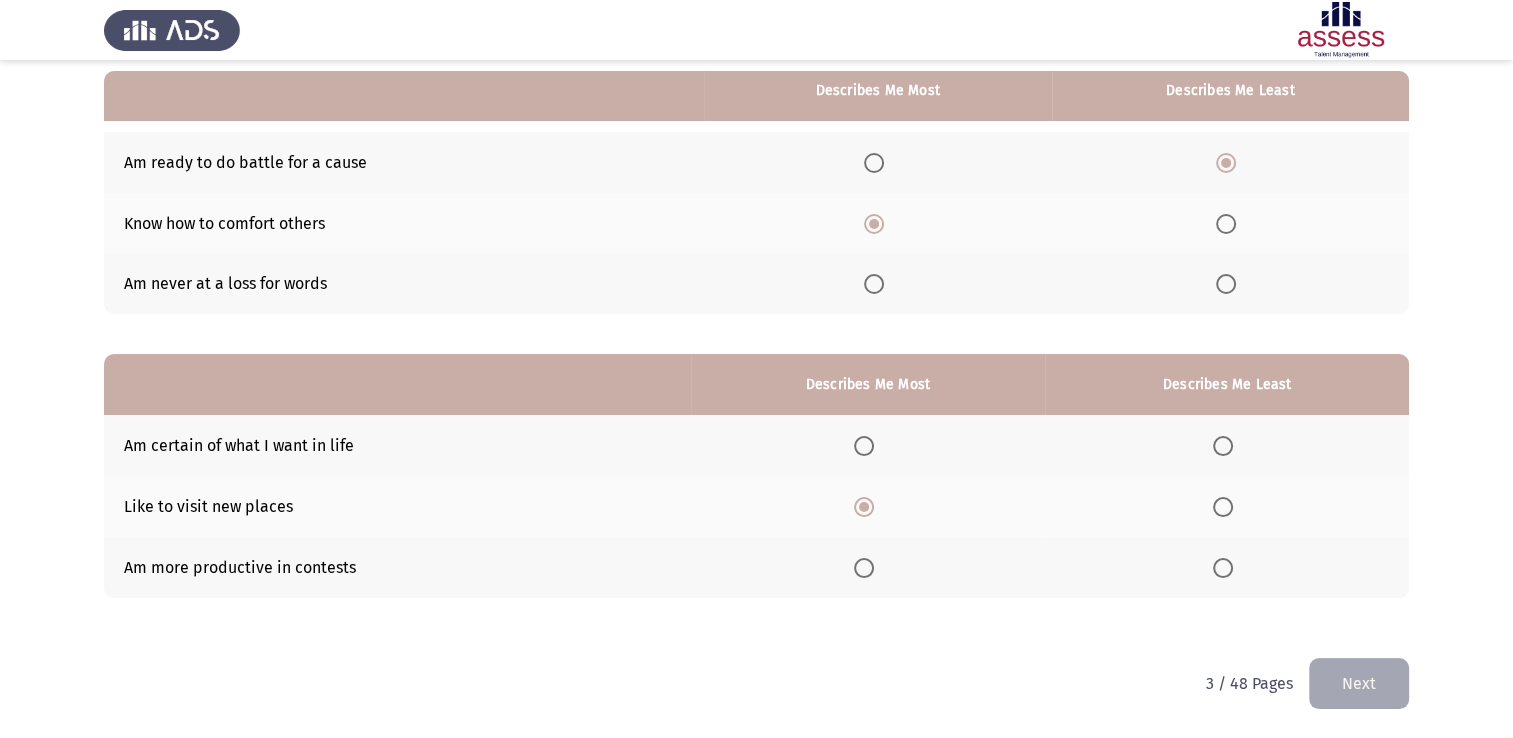 click at bounding box center (864, 446) 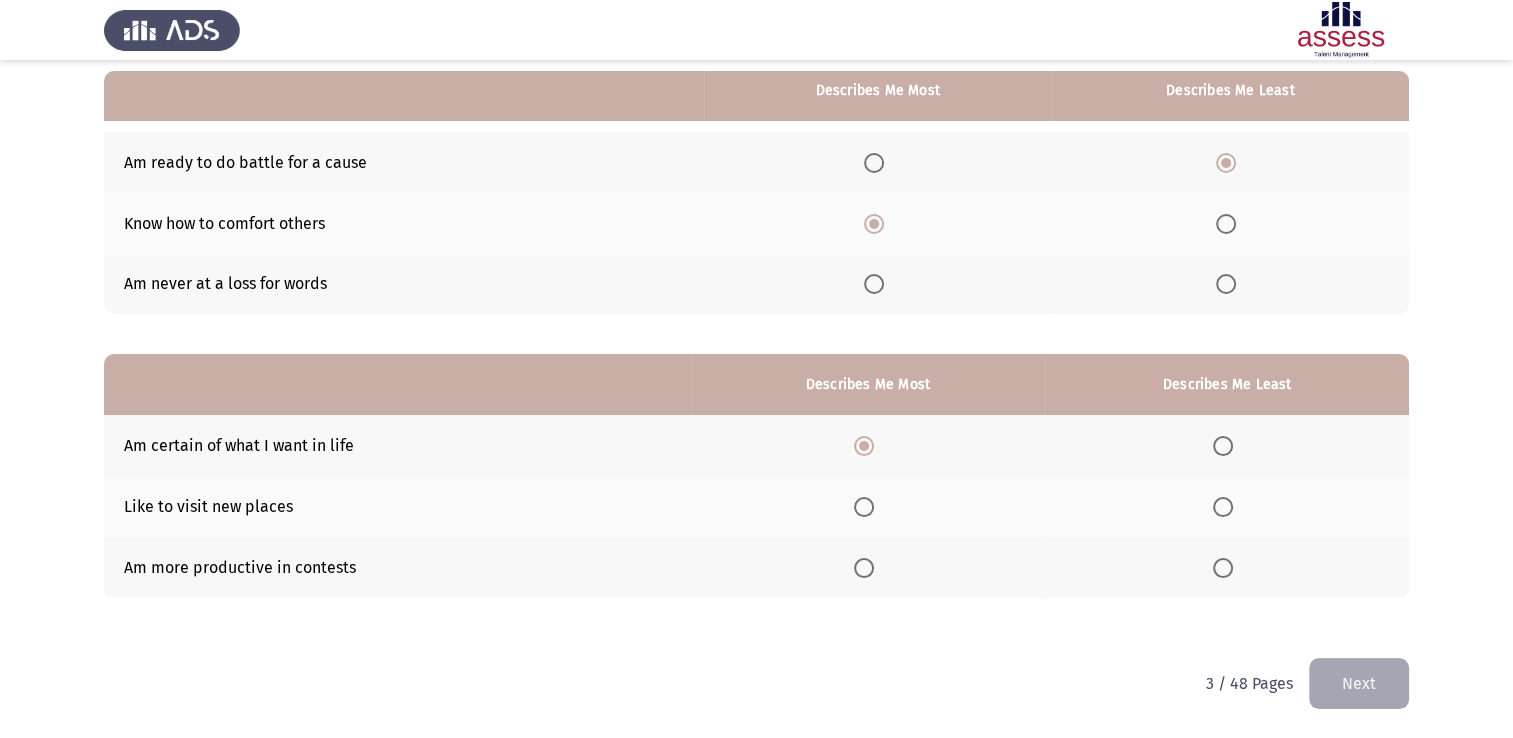 click at bounding box center [1223, 507] 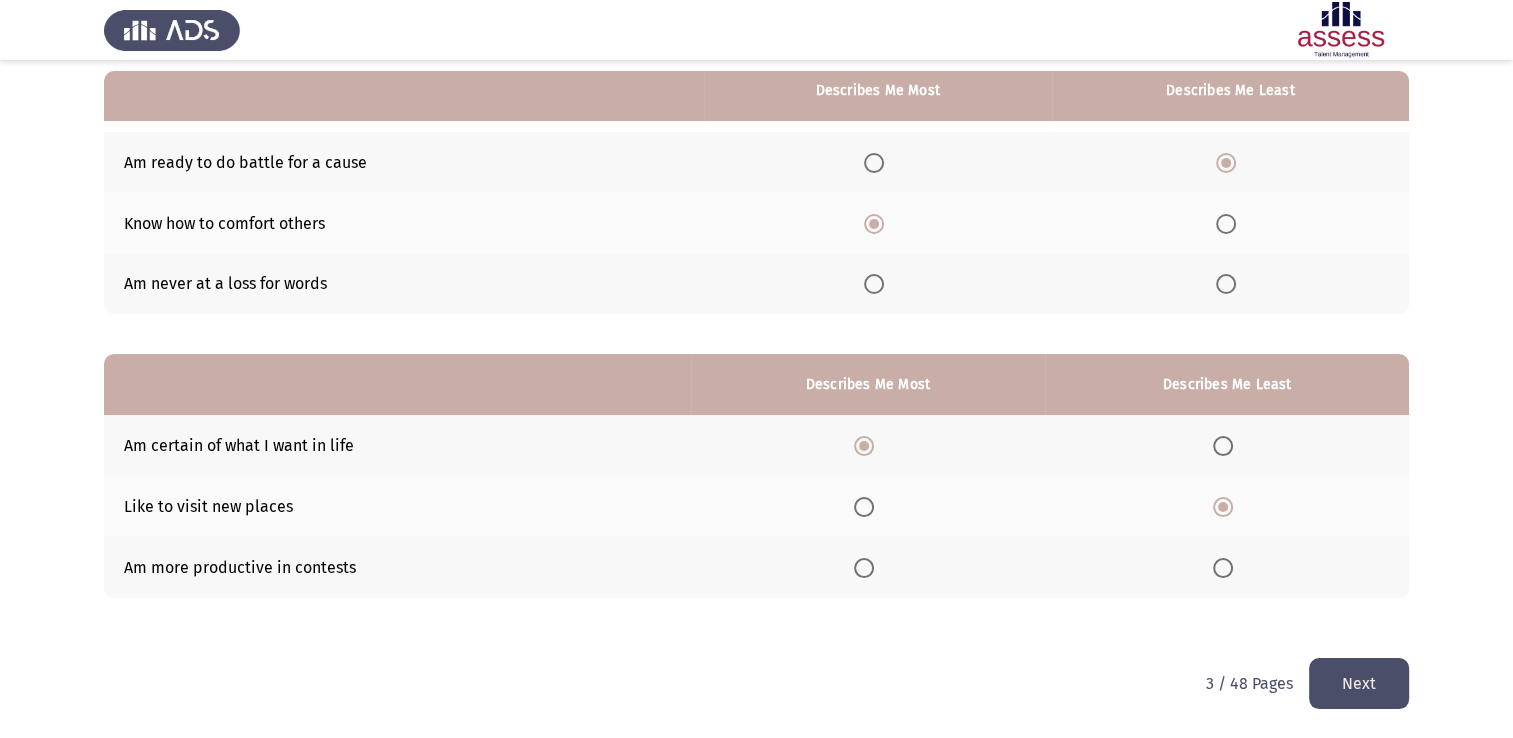 click on "Next" 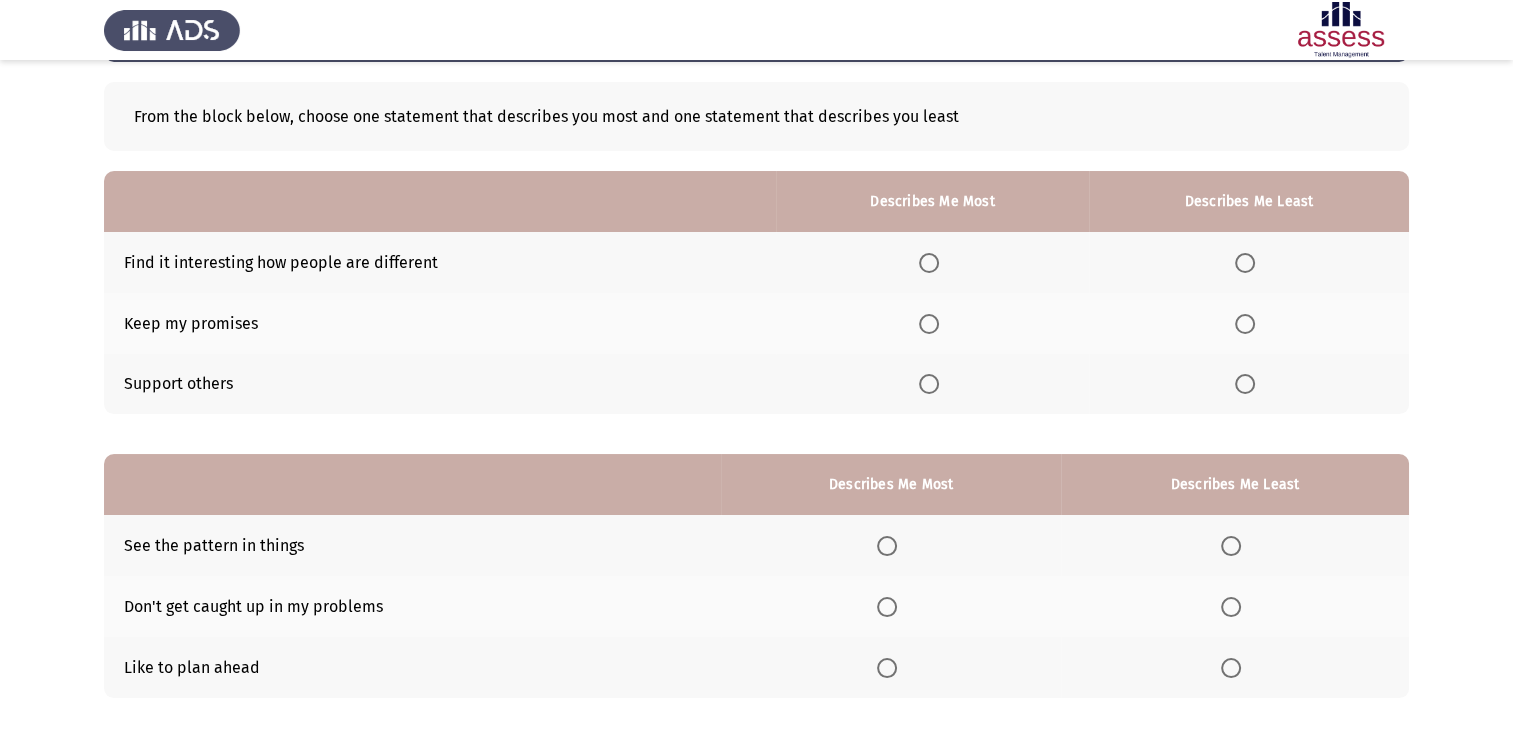 scroll, scrollTop: 186, scrollLeft: 0, axis: vertical 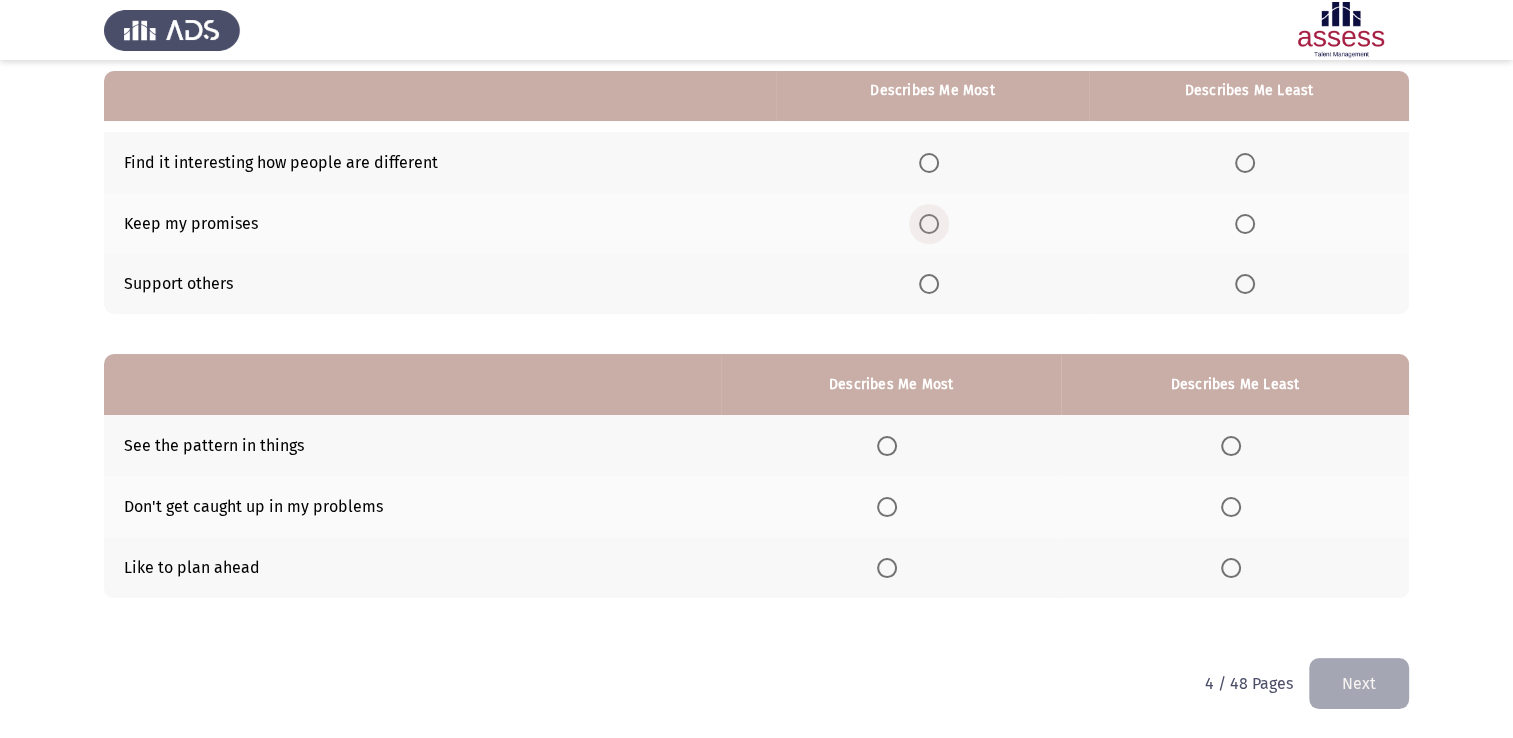 click at bounding box center (929, 224) 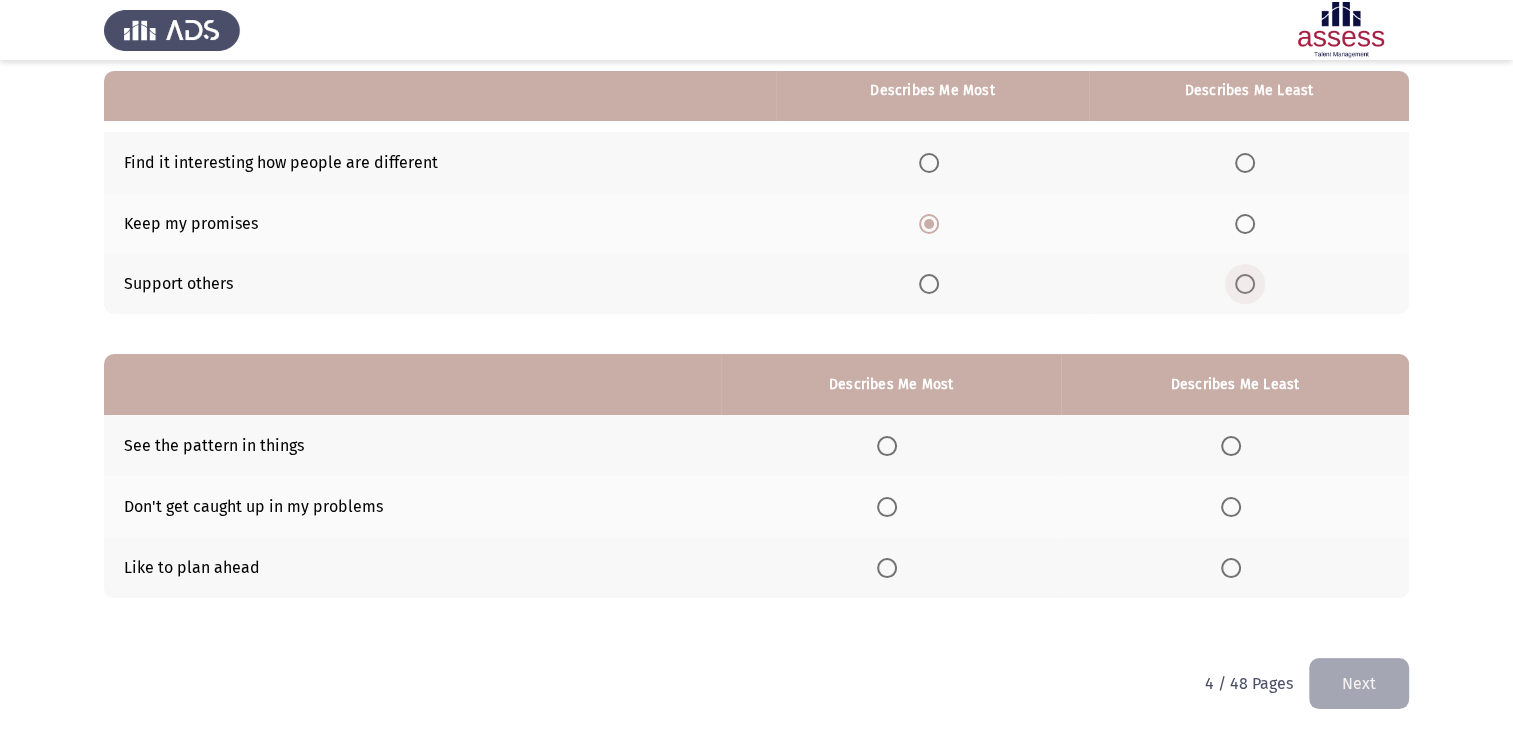 click at bounding box center [1245, 284] 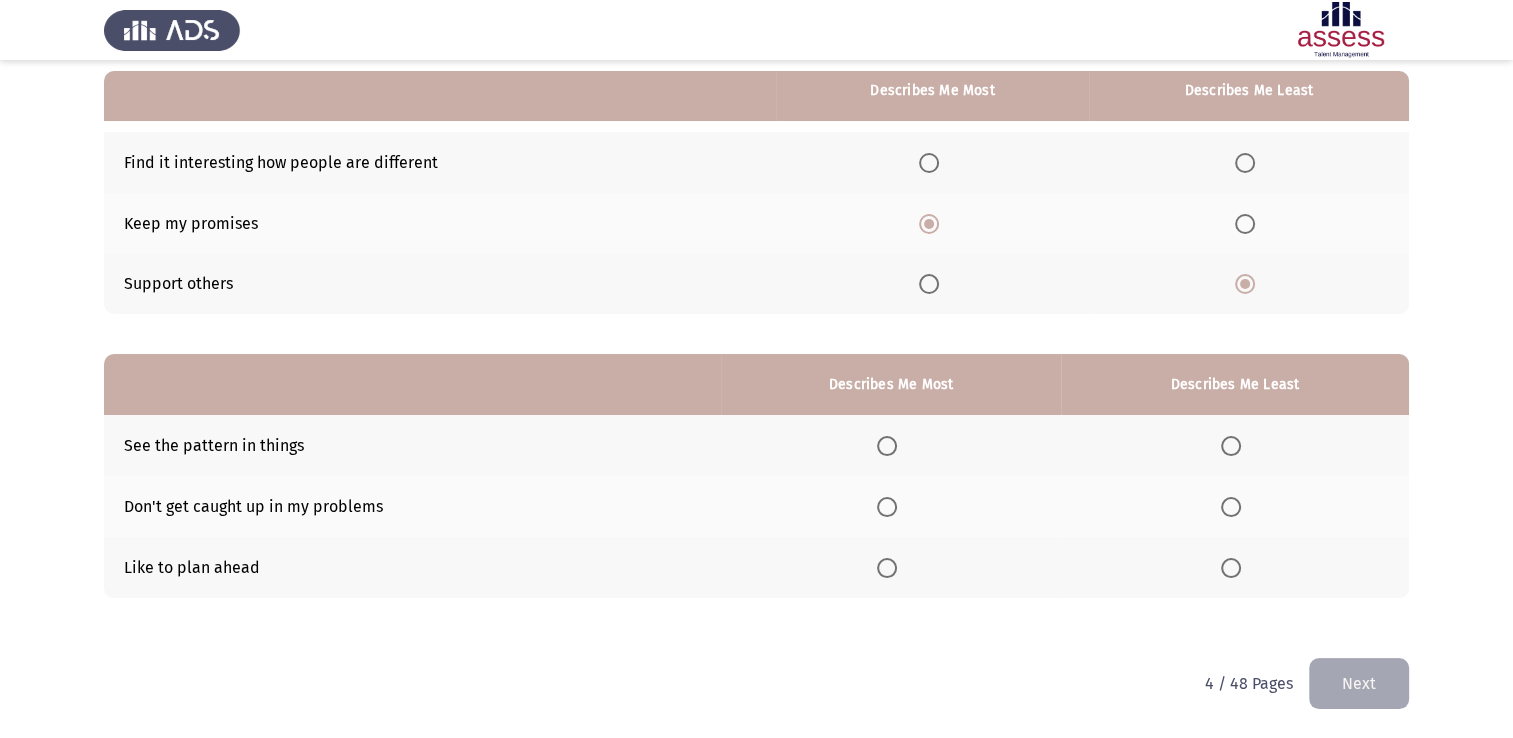 click at bounding box center [887, 446] 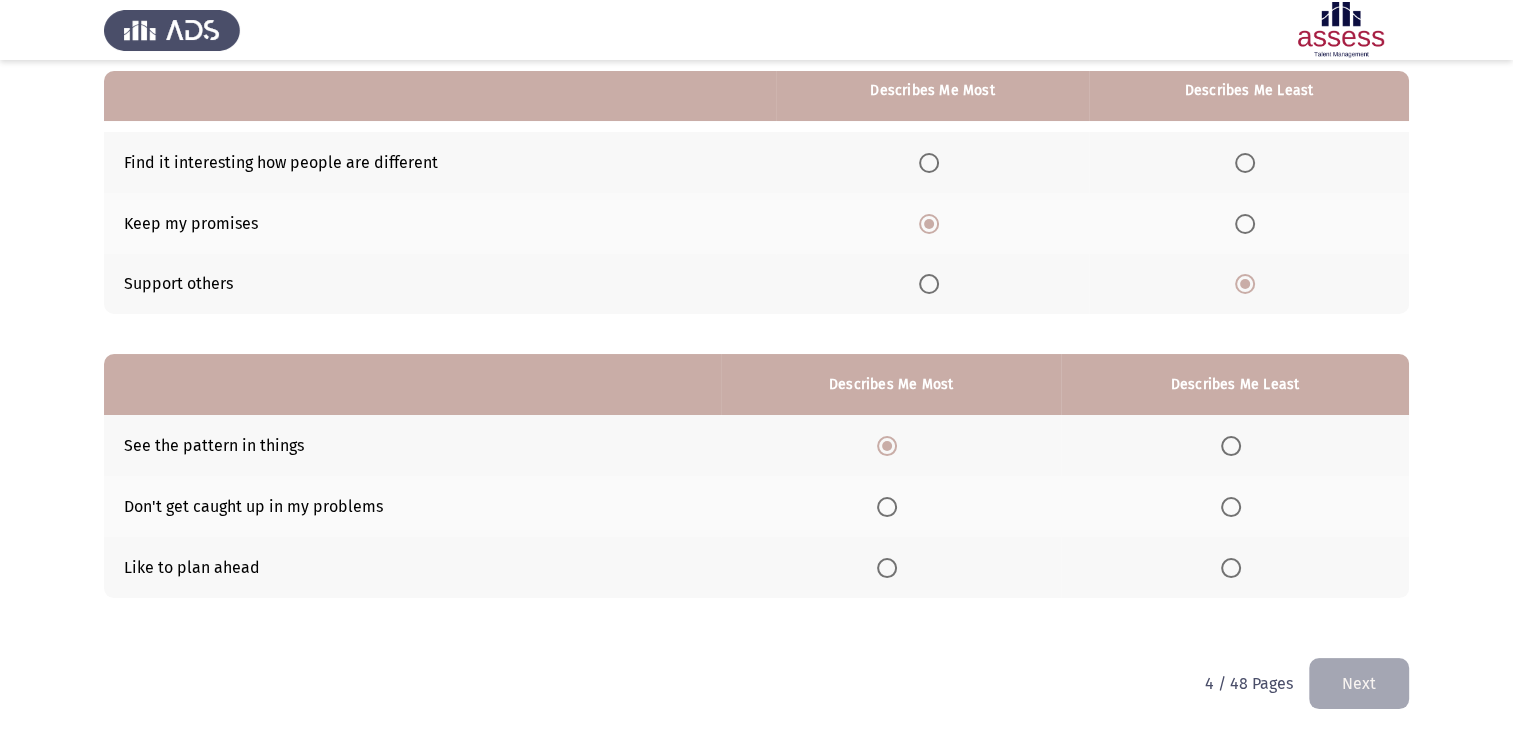 click at bounding box center (1231, 568) 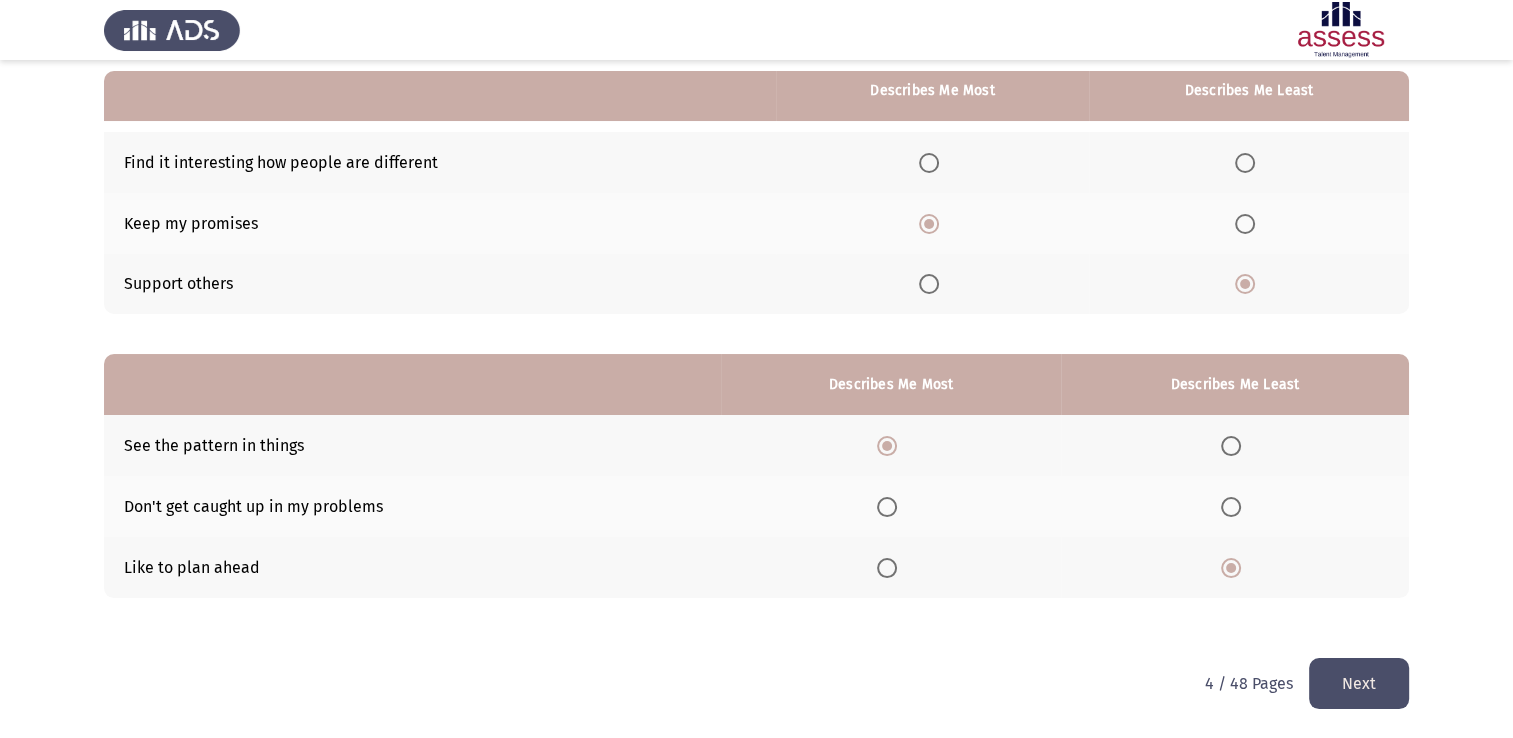 click on "Next" 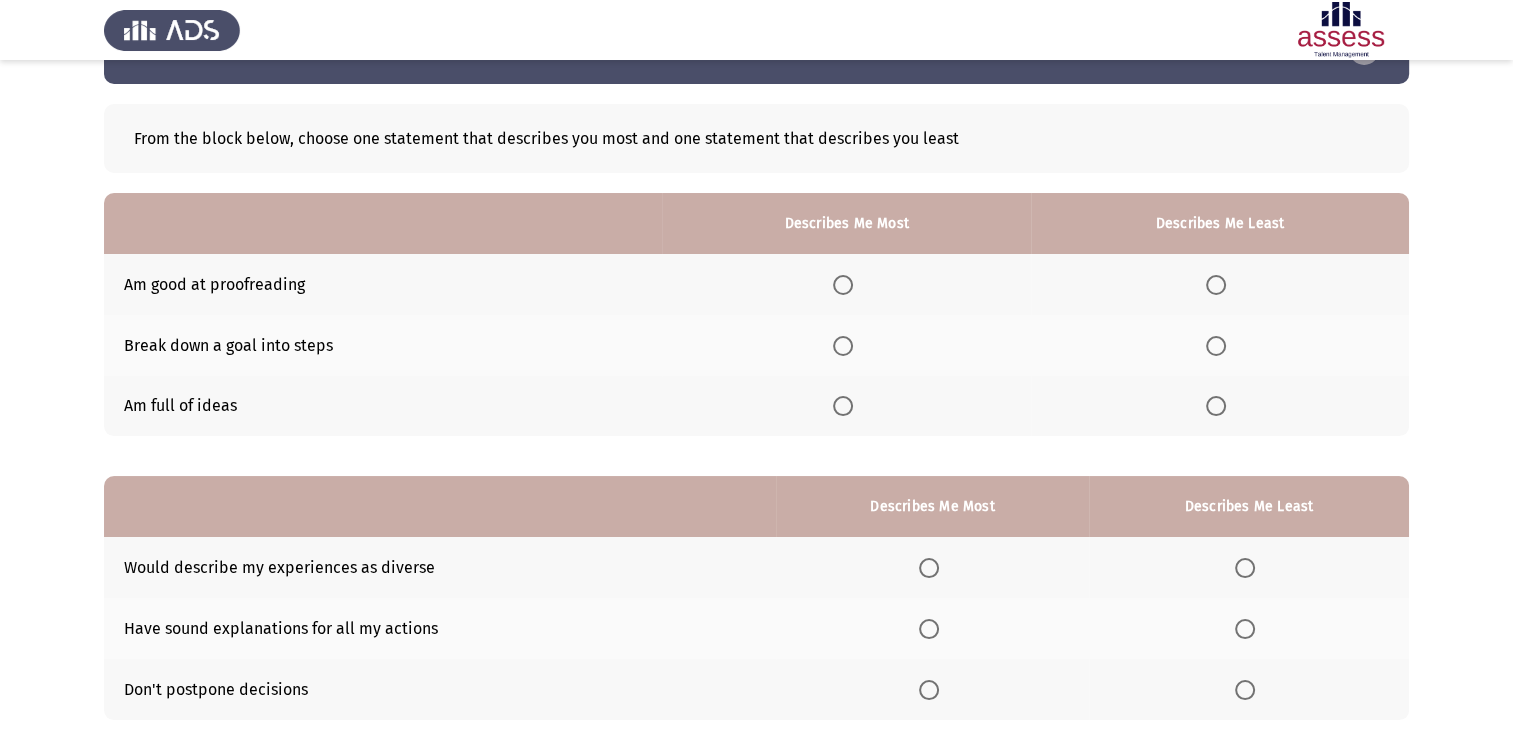 scroll, scrollTop: 100, scrollLeft: 0, axis: vertical 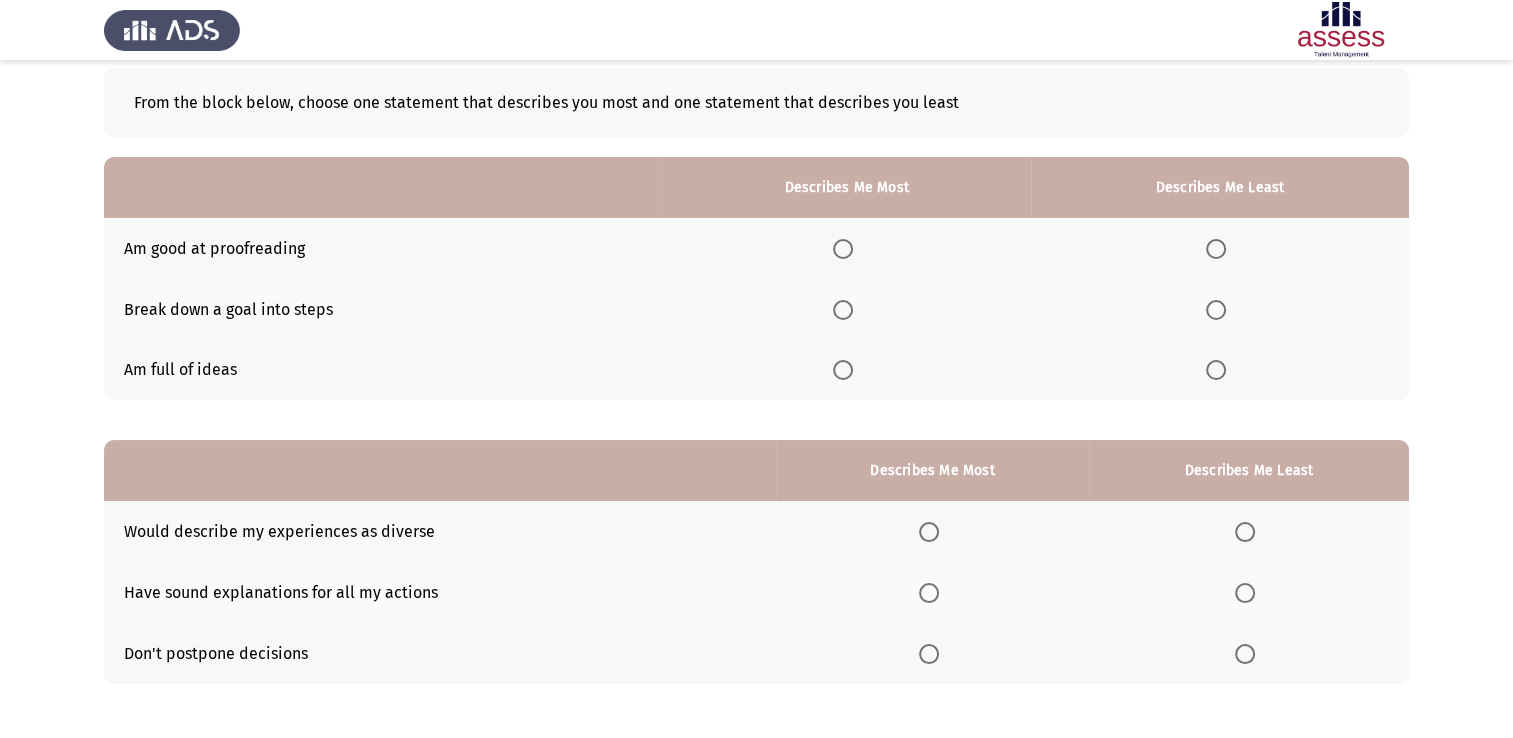 click at bounding box center (843, 310) 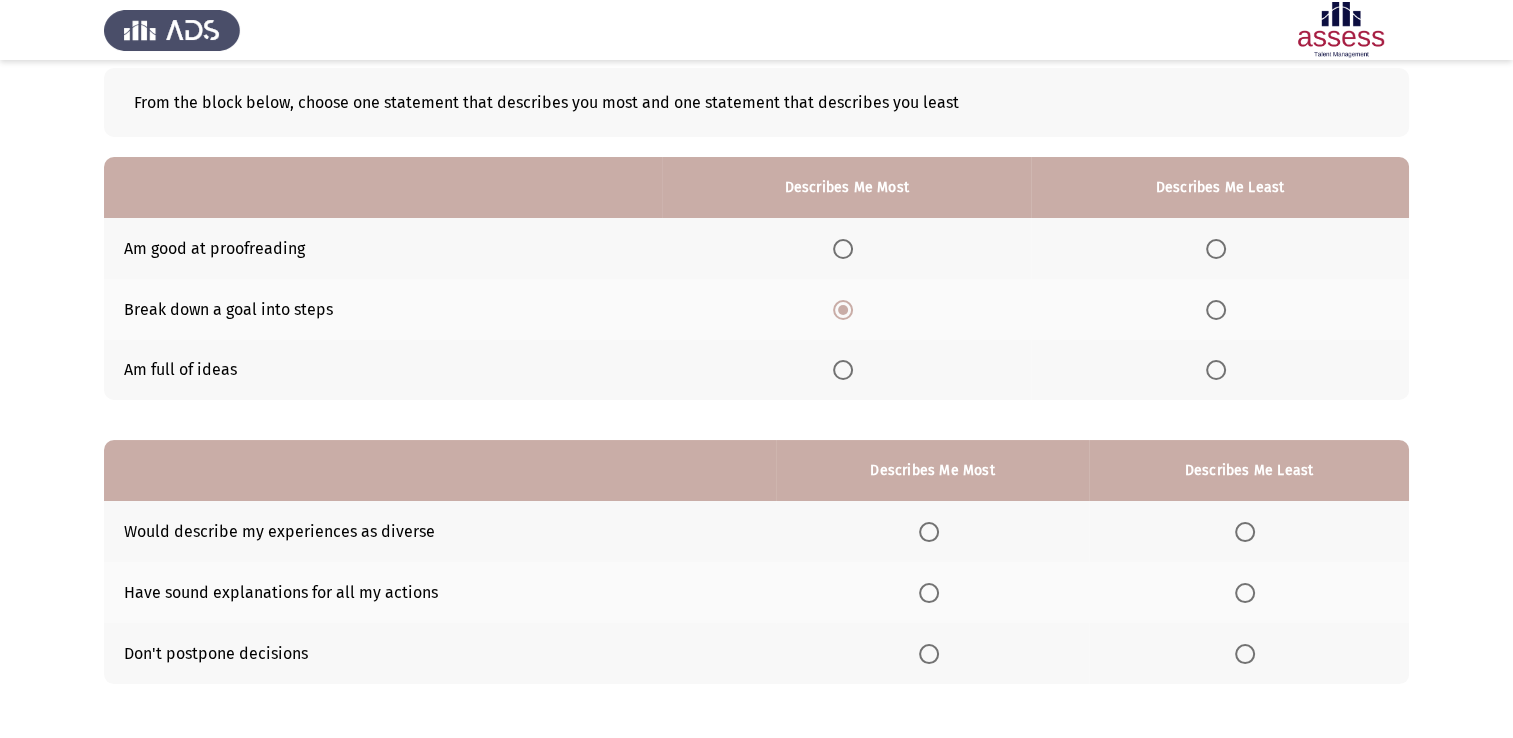 click at bounding box center (1216, 370) 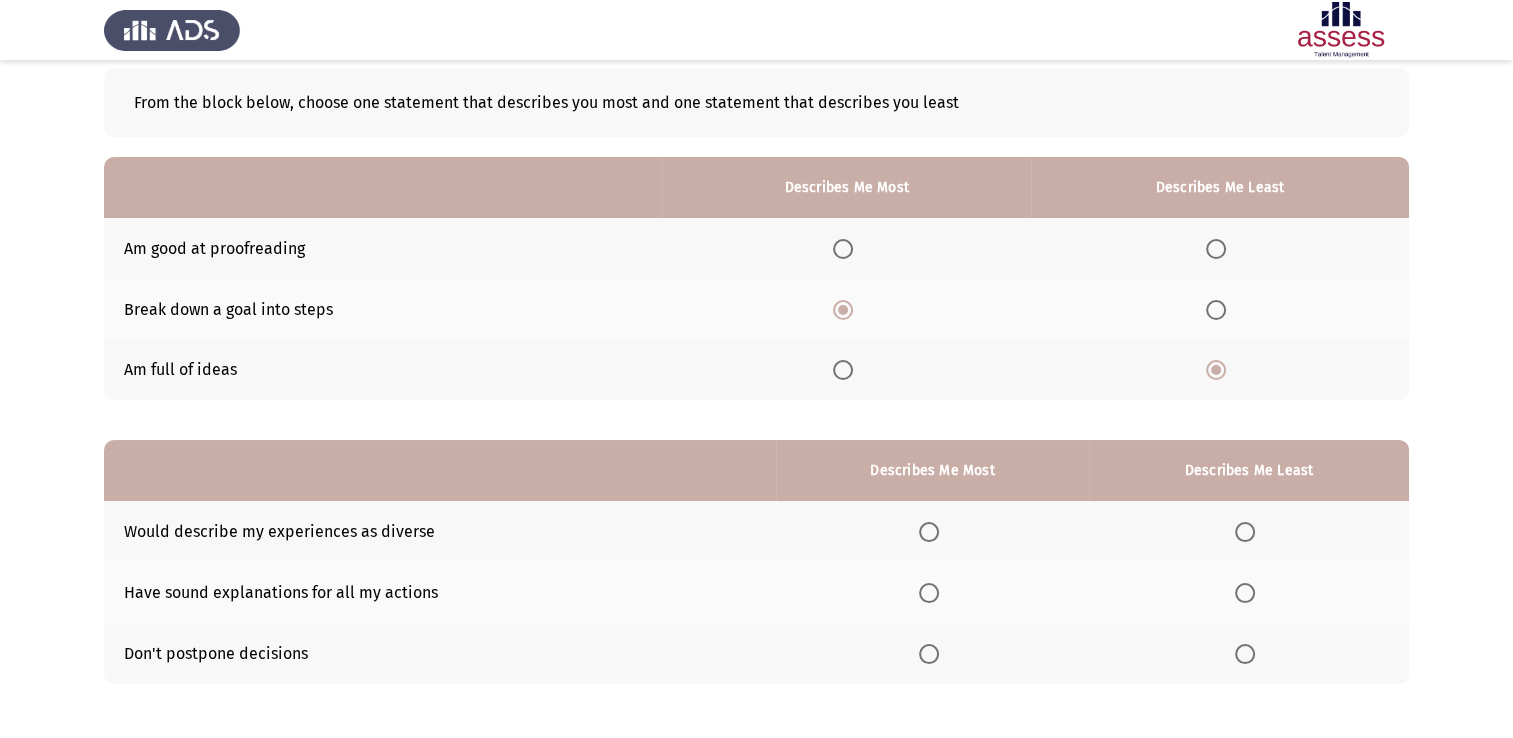 click at bounding box center [929, 654] 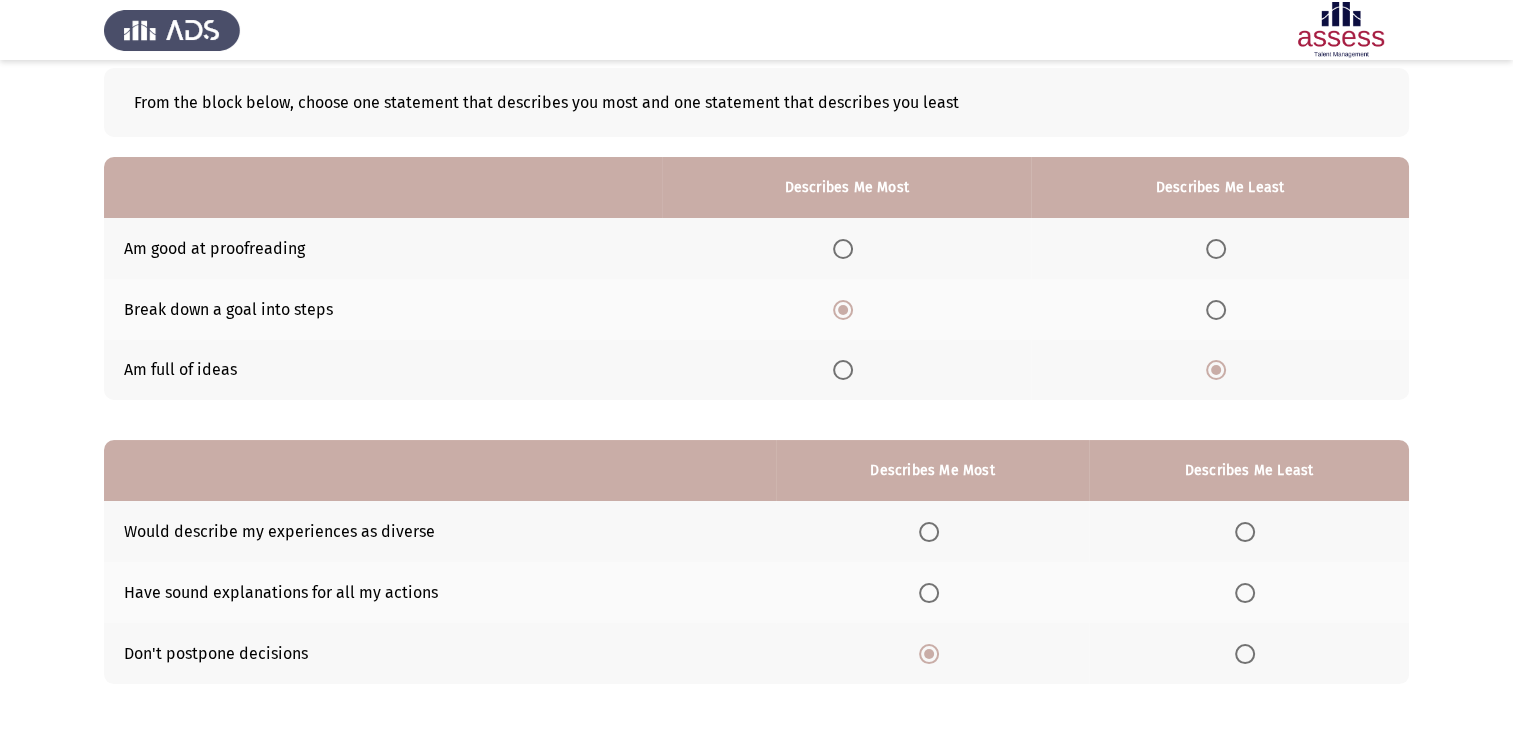 click at bounding box center (1245, 593) 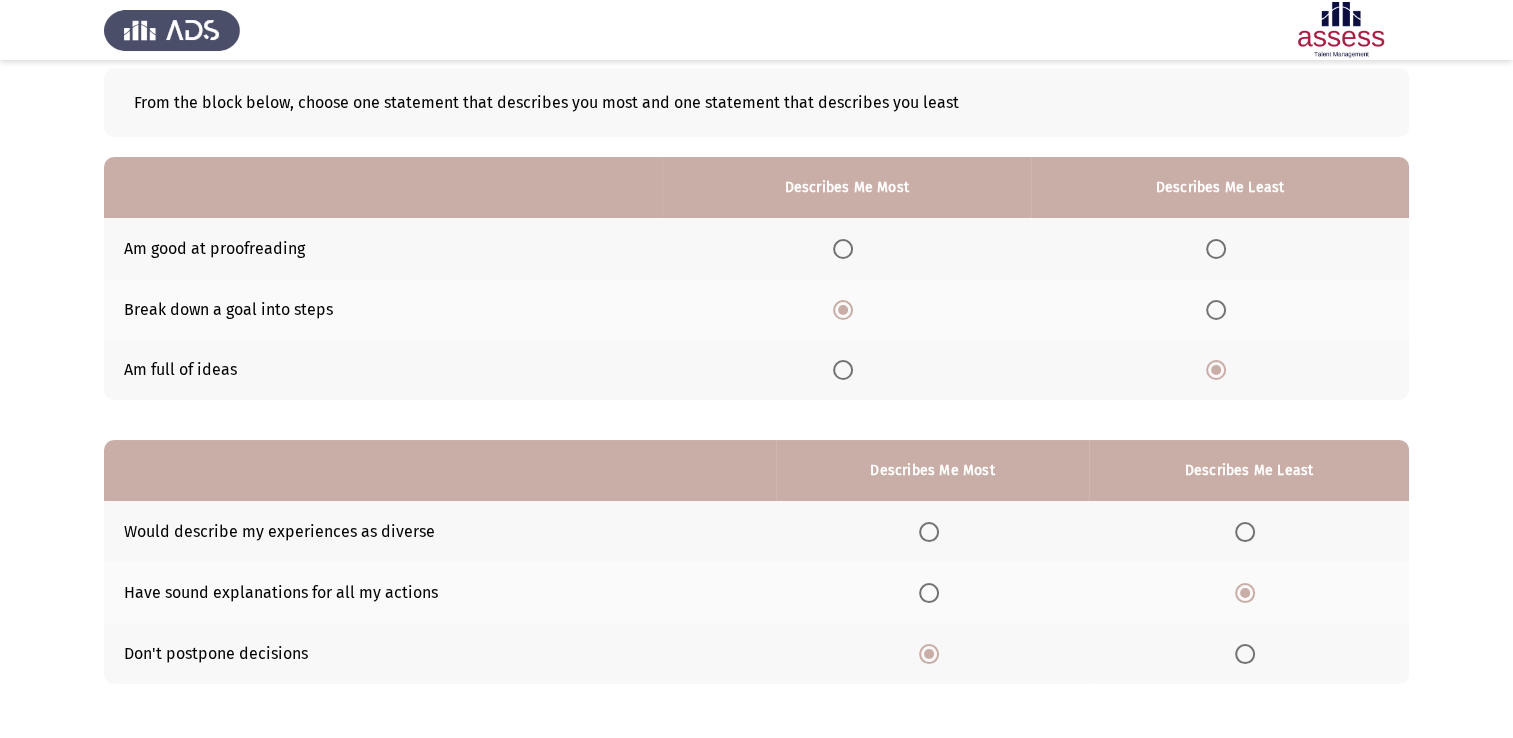 scroll, scrollTop: 186, scrollLeft: 0, axis: vertical 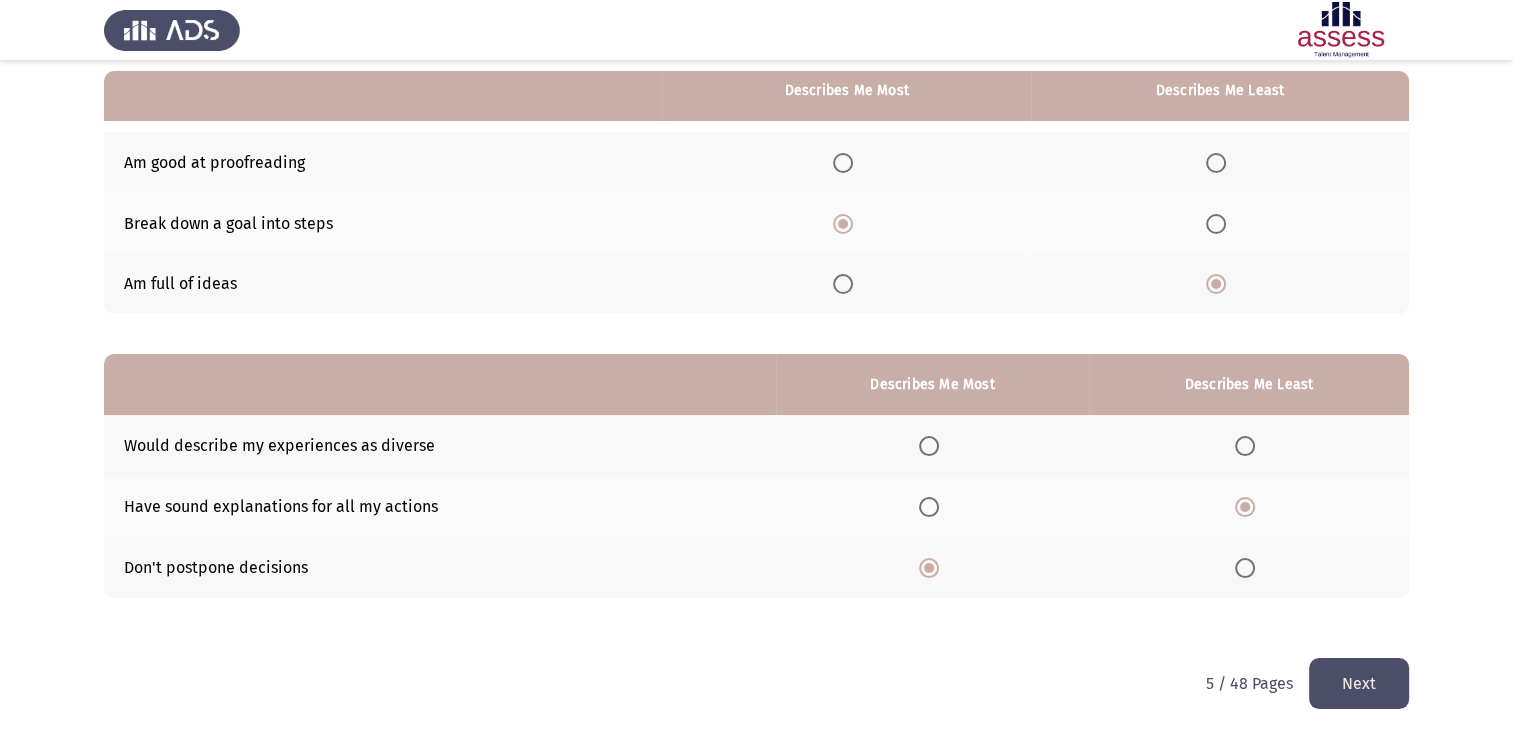 click on "Next" 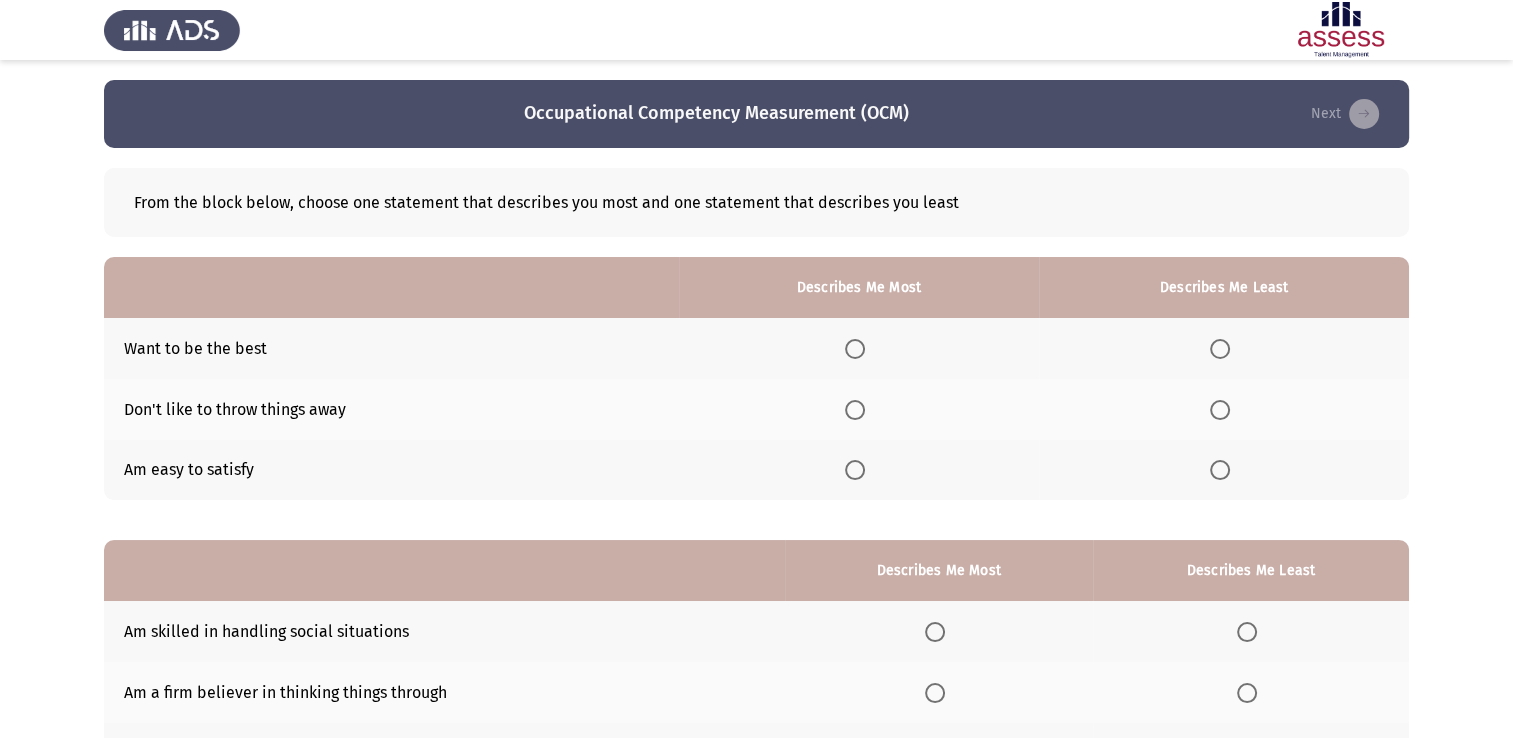 scroll, scrollTop: 186, scrollLeft: 0, axis: vertical 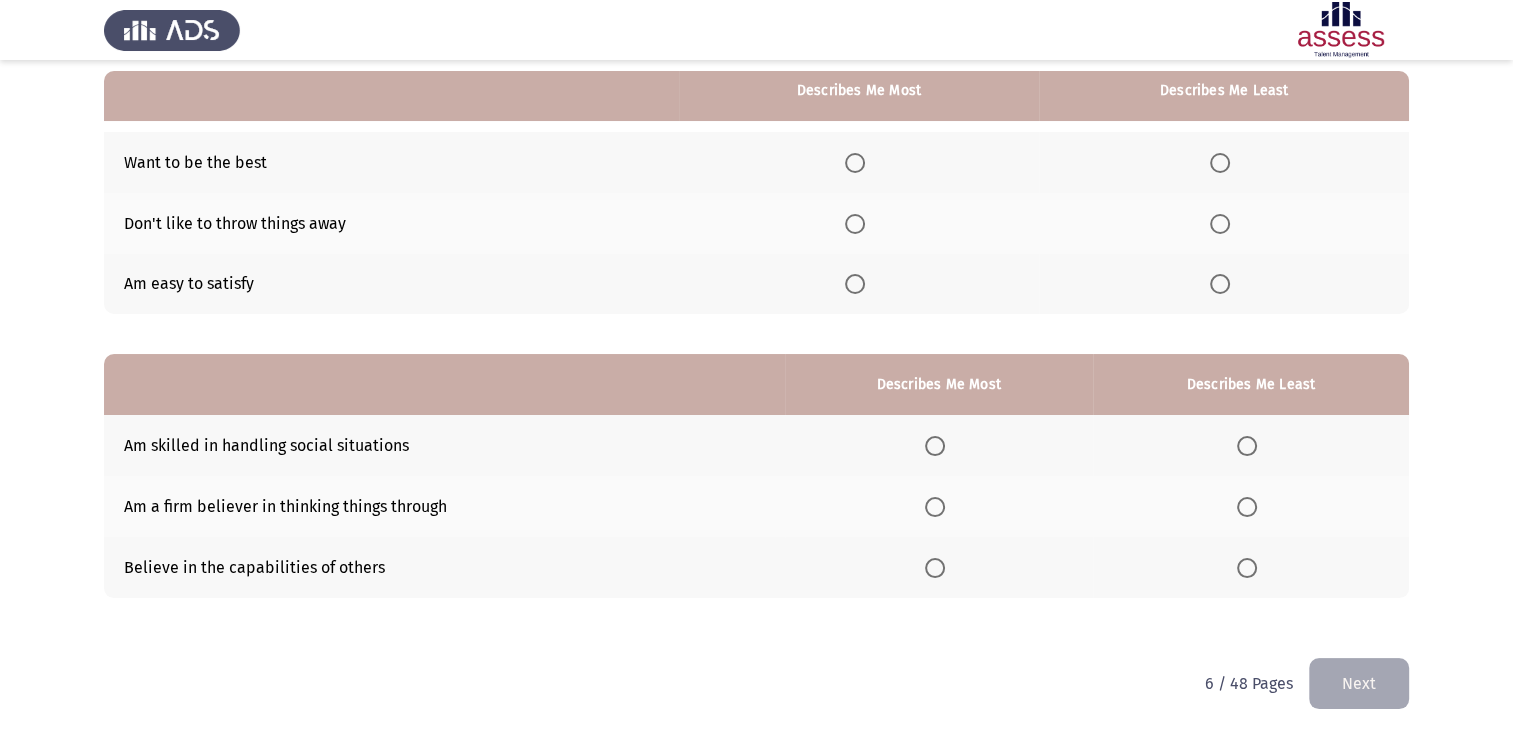 click at bounding box center (855, 163) 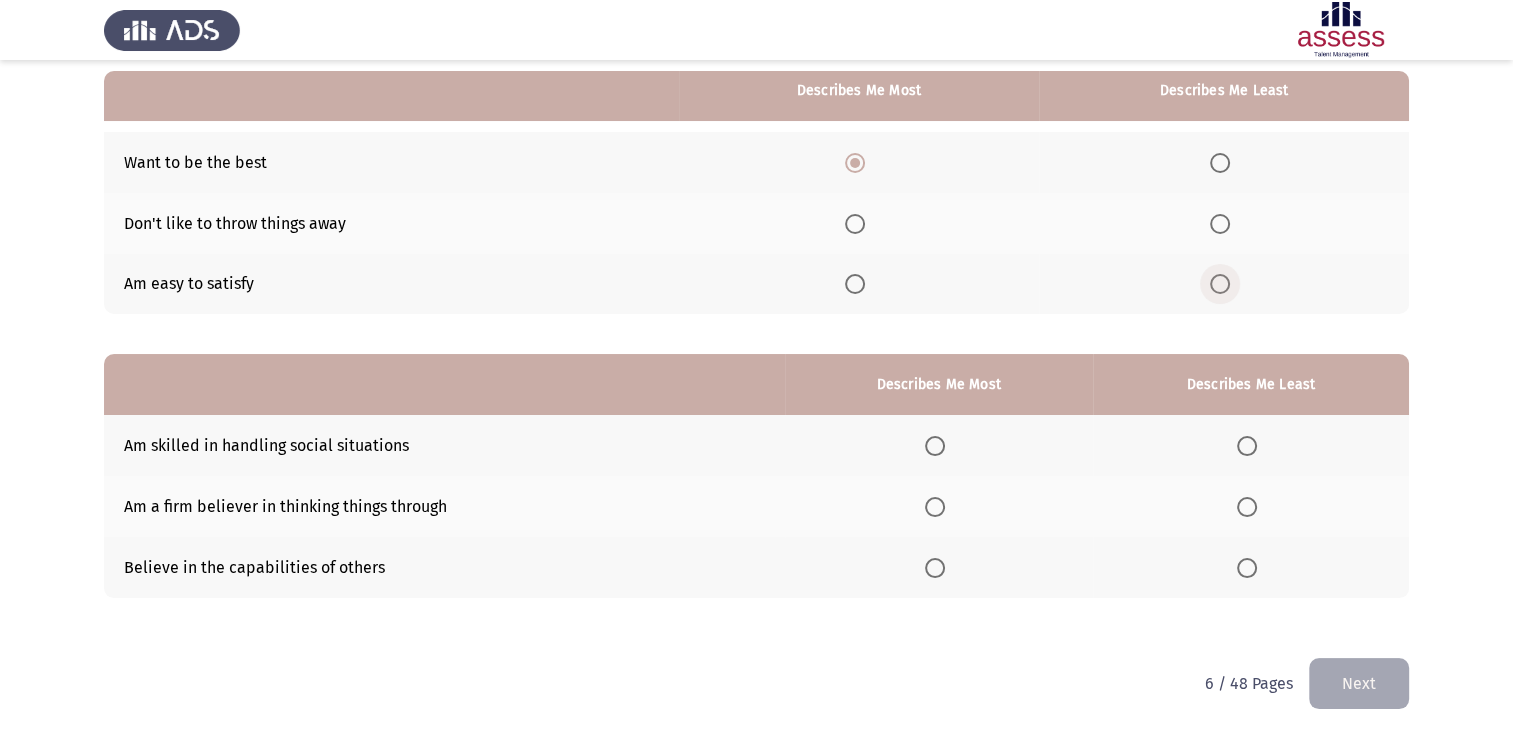 click at bounding box center [1220, 284] 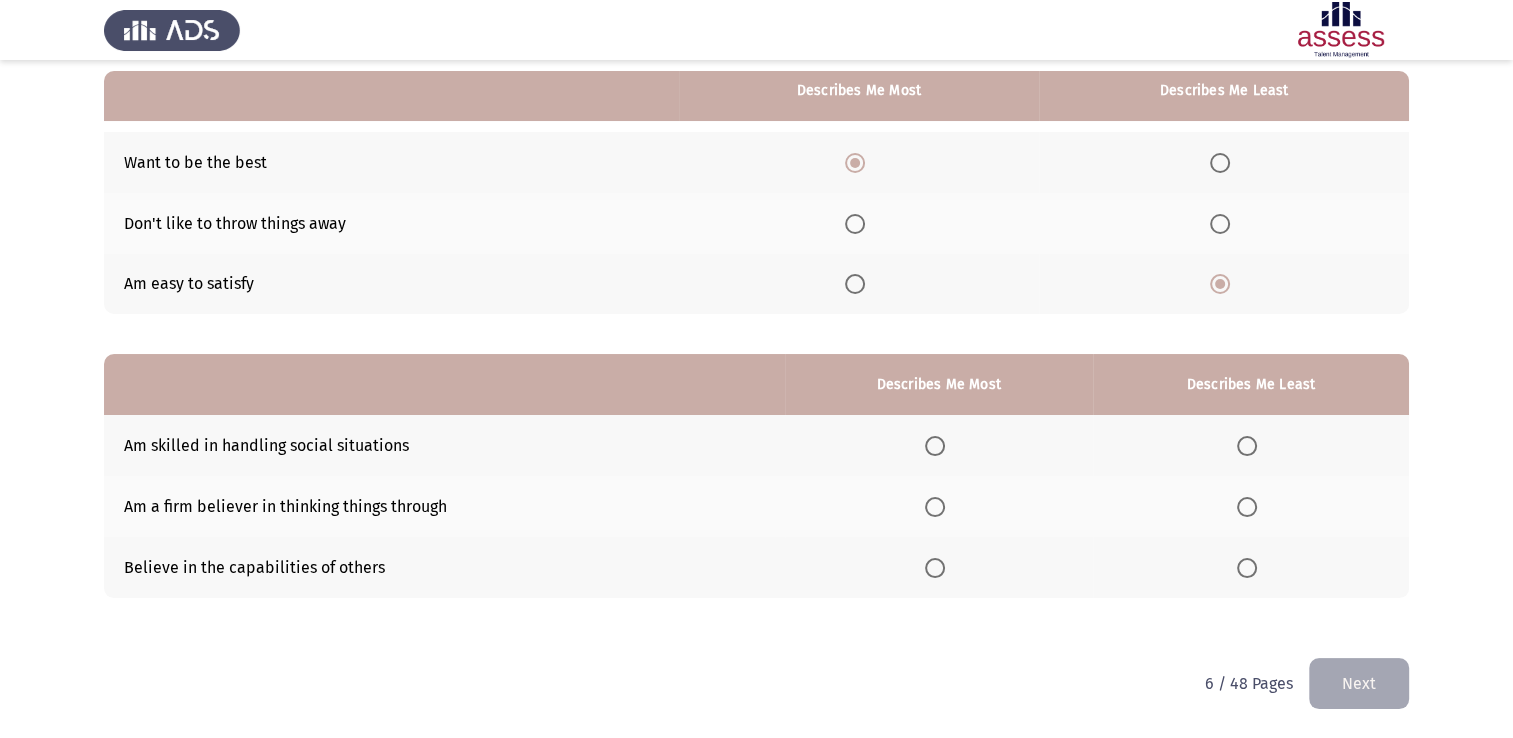 click at bounding box center [935, 568] 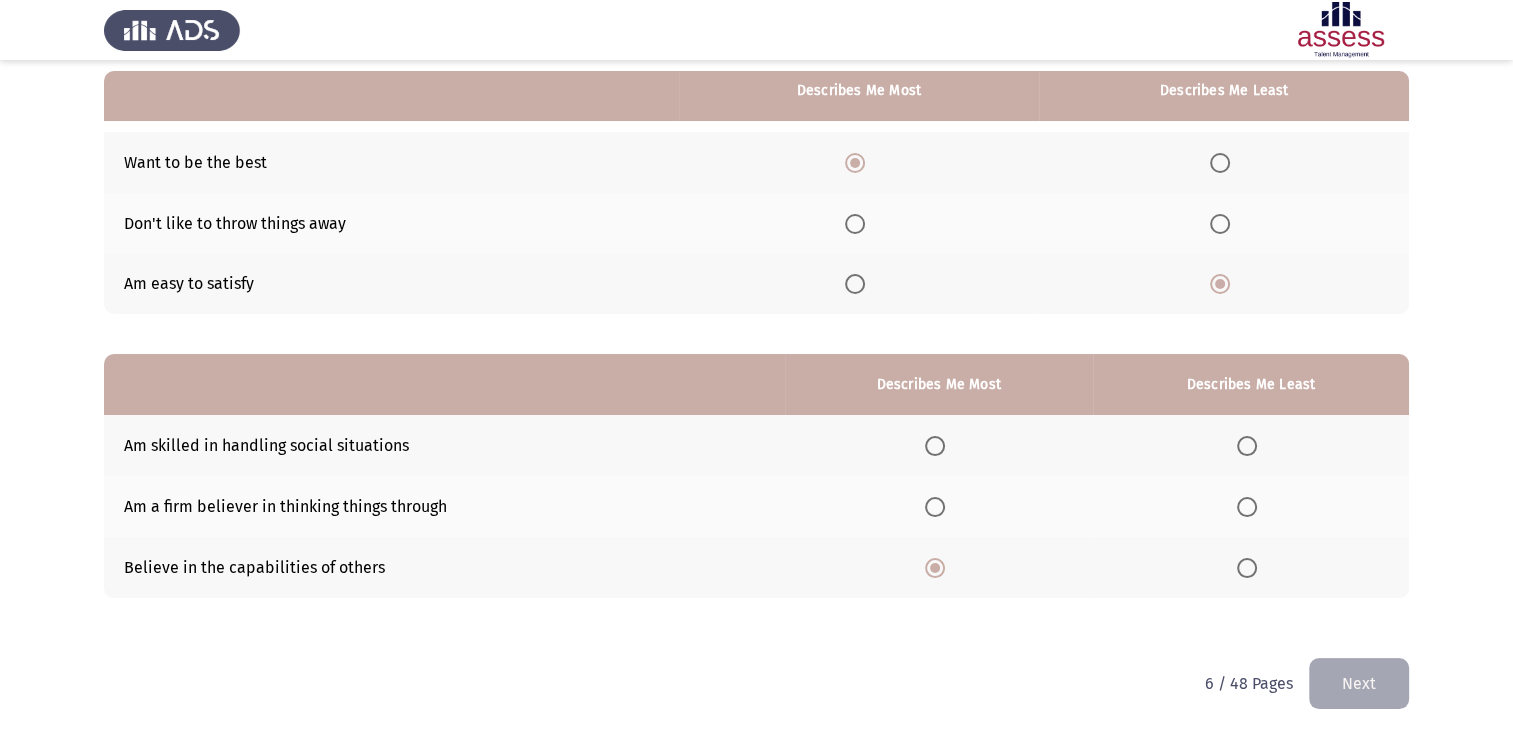 click at bounding box center (1247, 446) 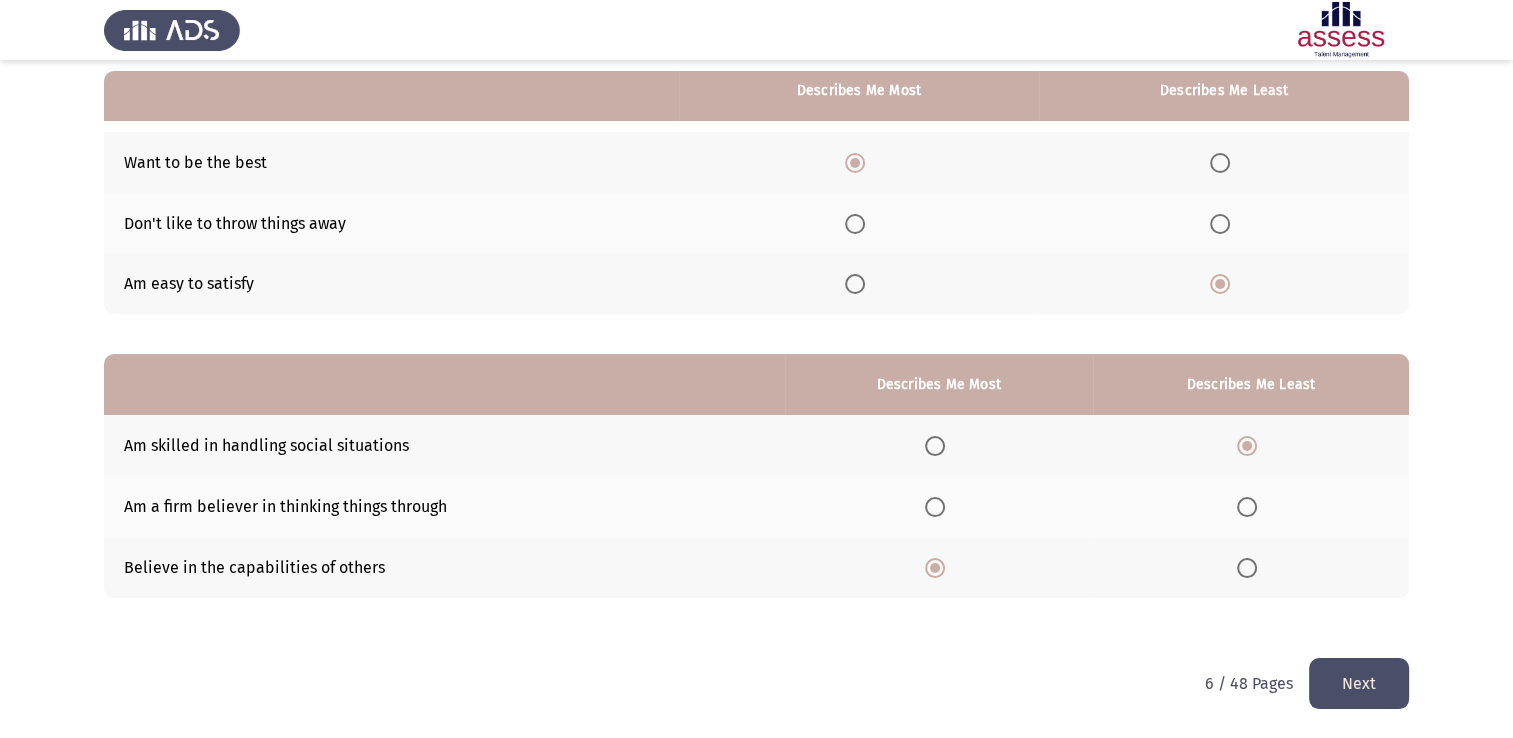 click on "Next" 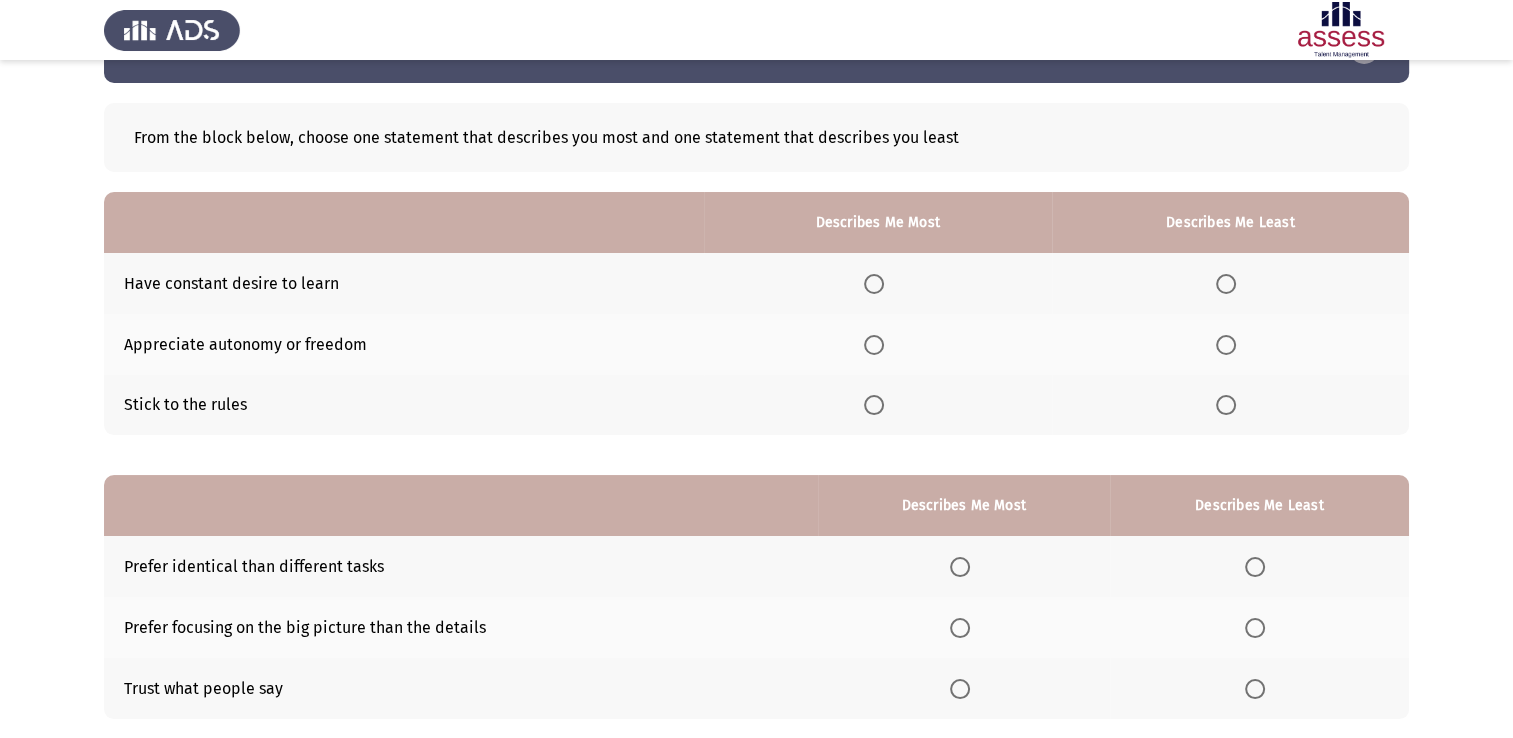 scroll, scrollTop: 100, scrollLeft: 0, axis: vertical 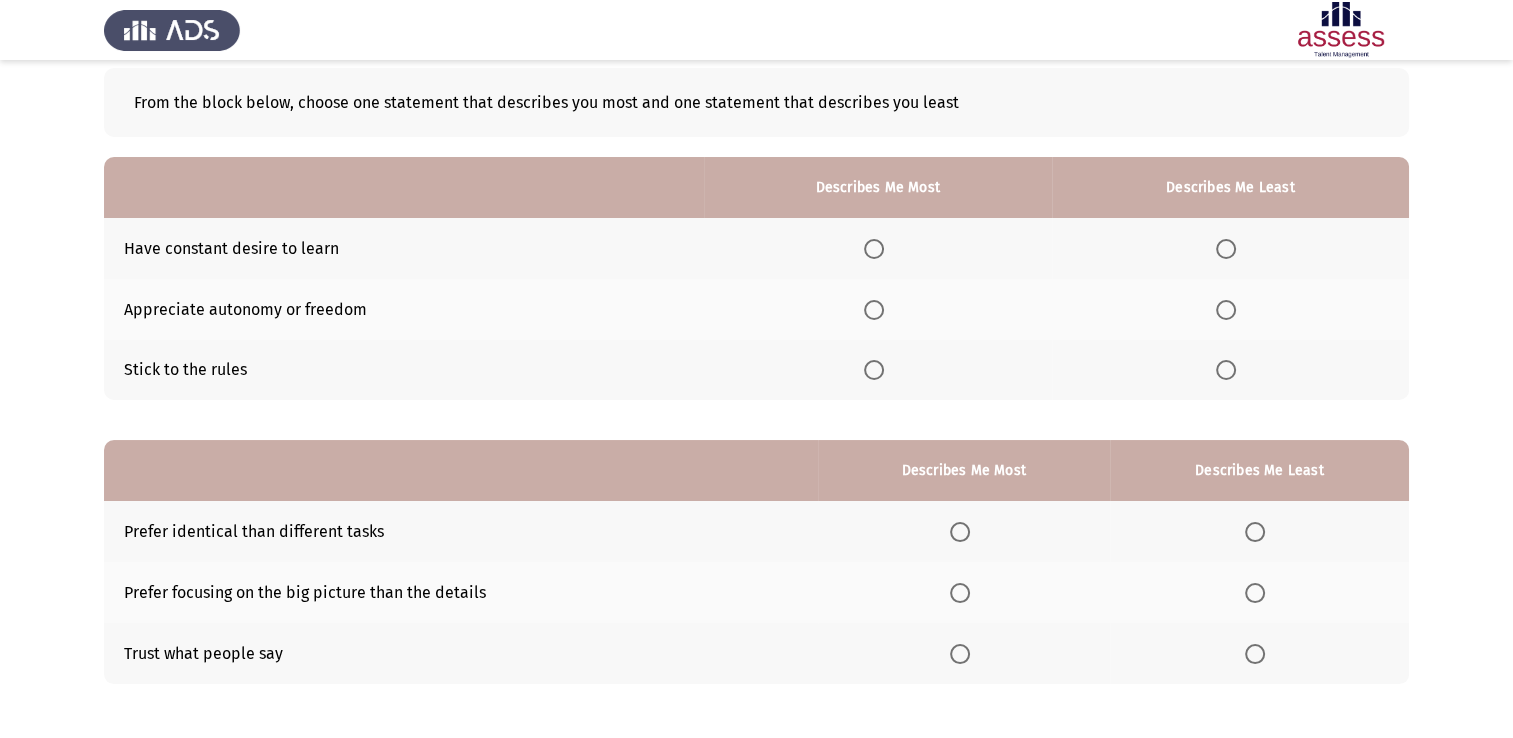 click 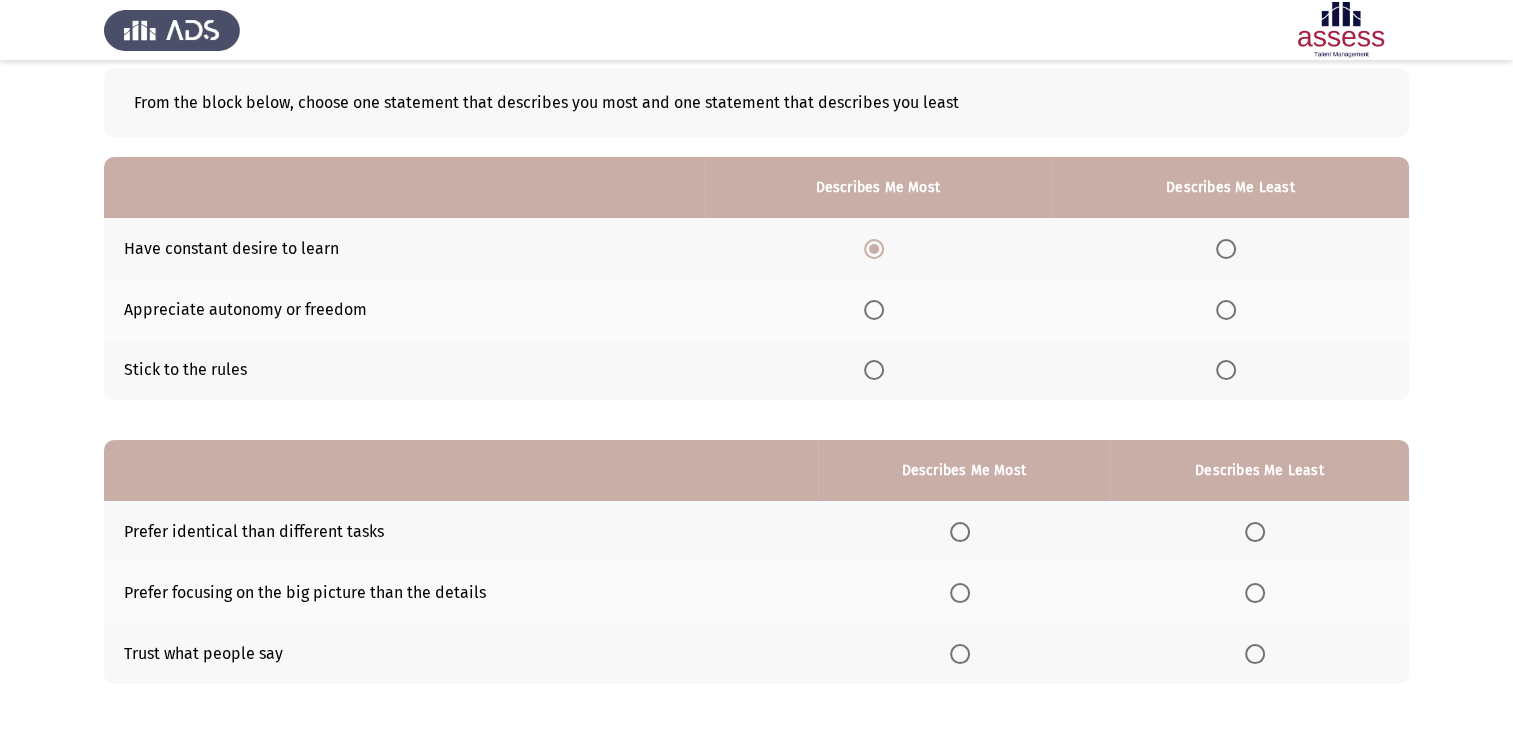 click at bounding box center (1226, 310) 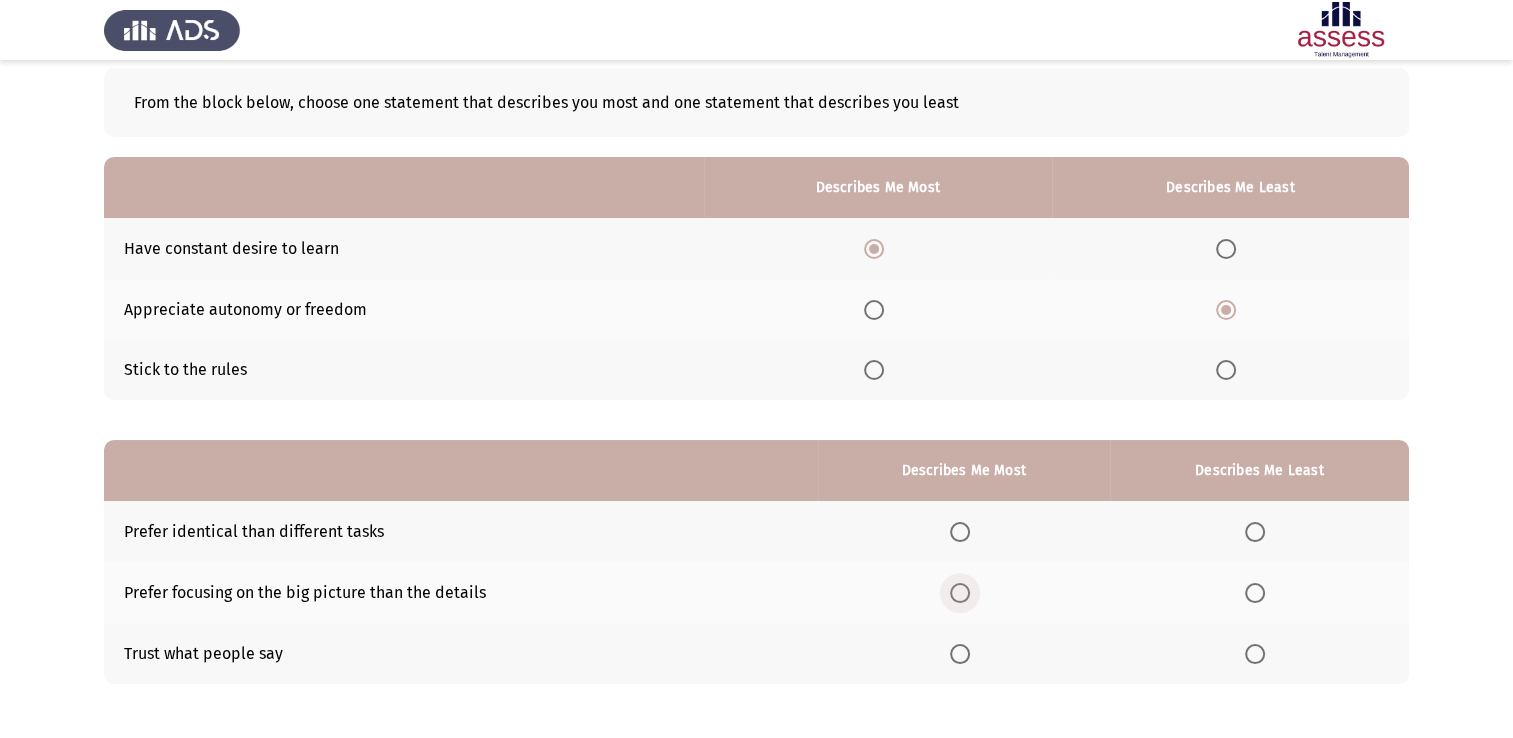 click at bounding box center [960, 593] 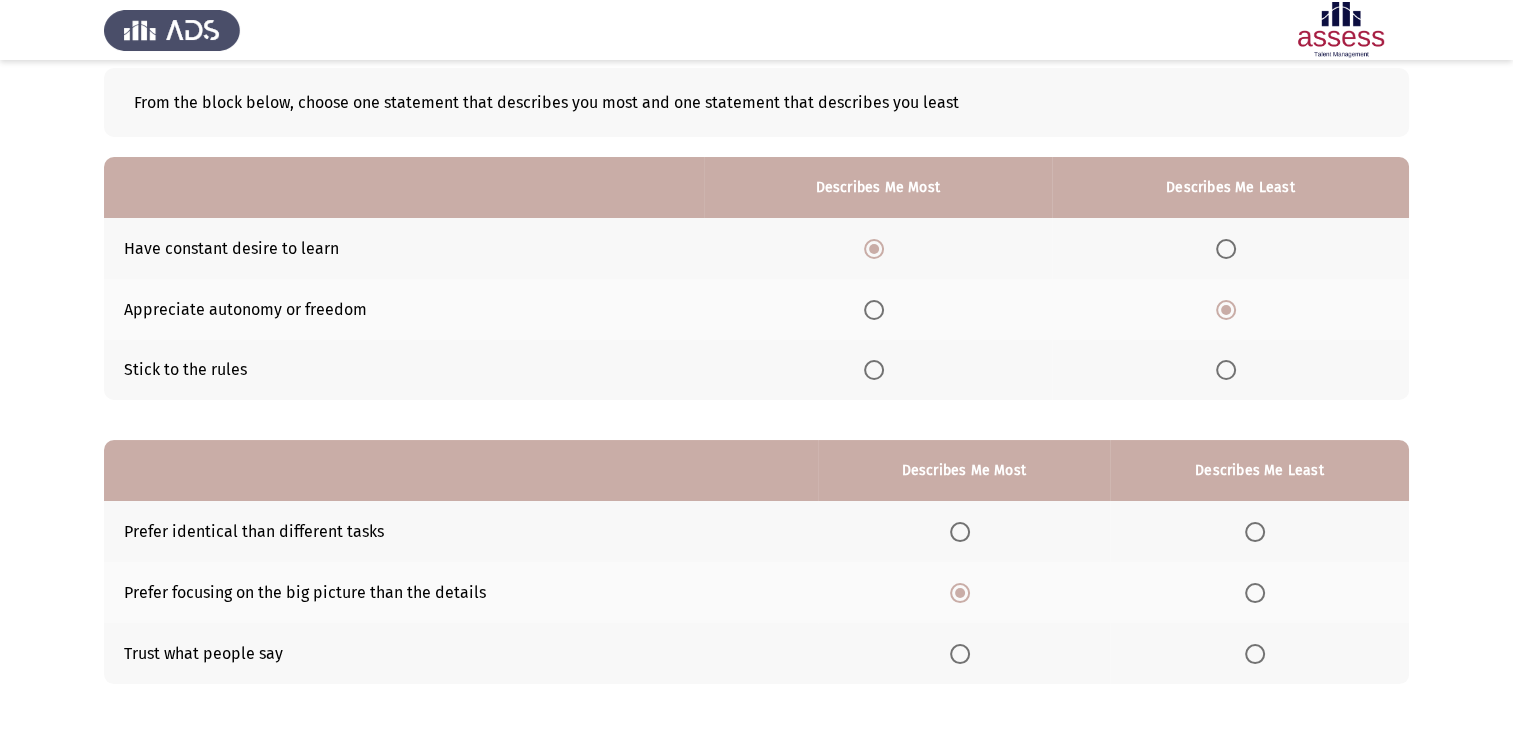 click at bounding box center (1255, 654) 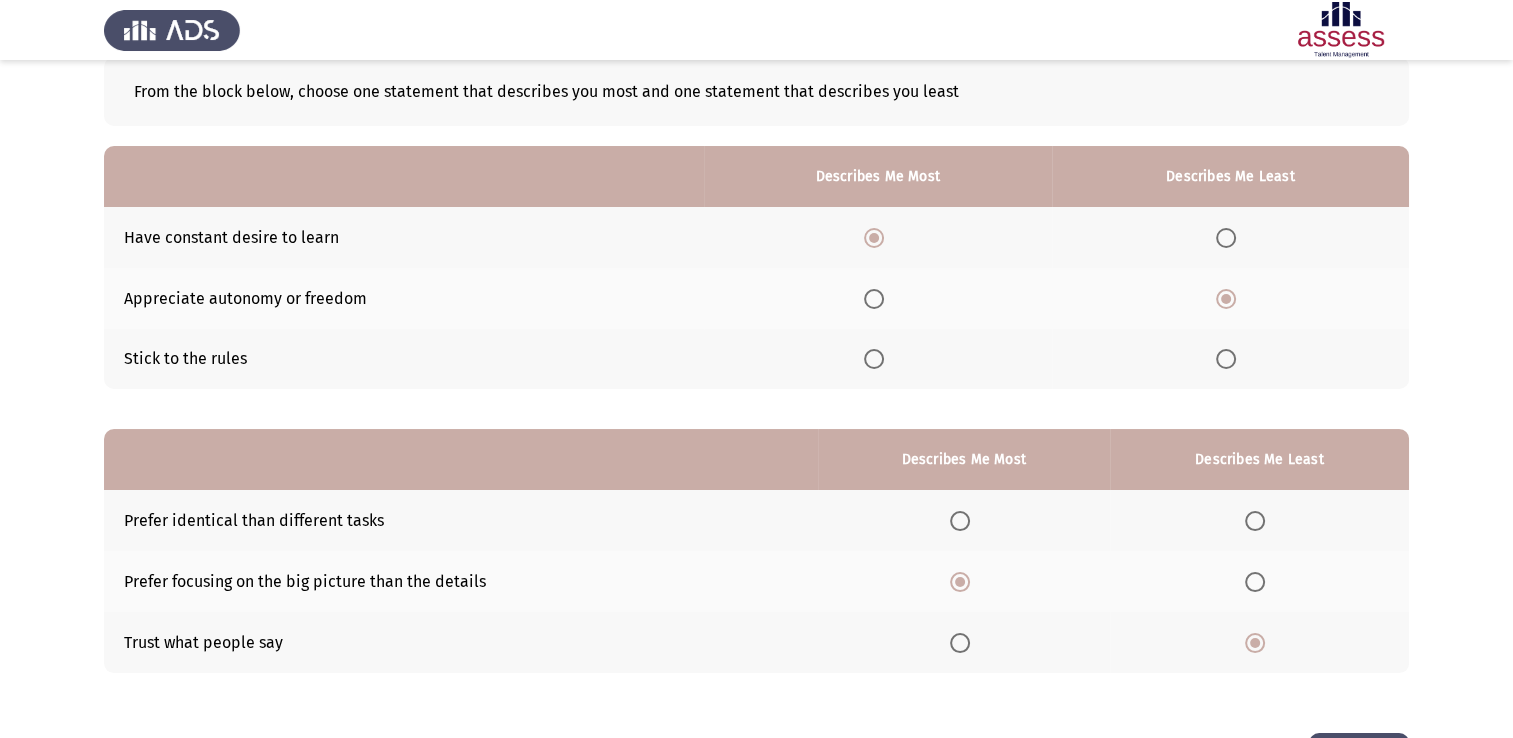 scroll, scrollTop: 186, scrollLeft: 0, axis: vertical 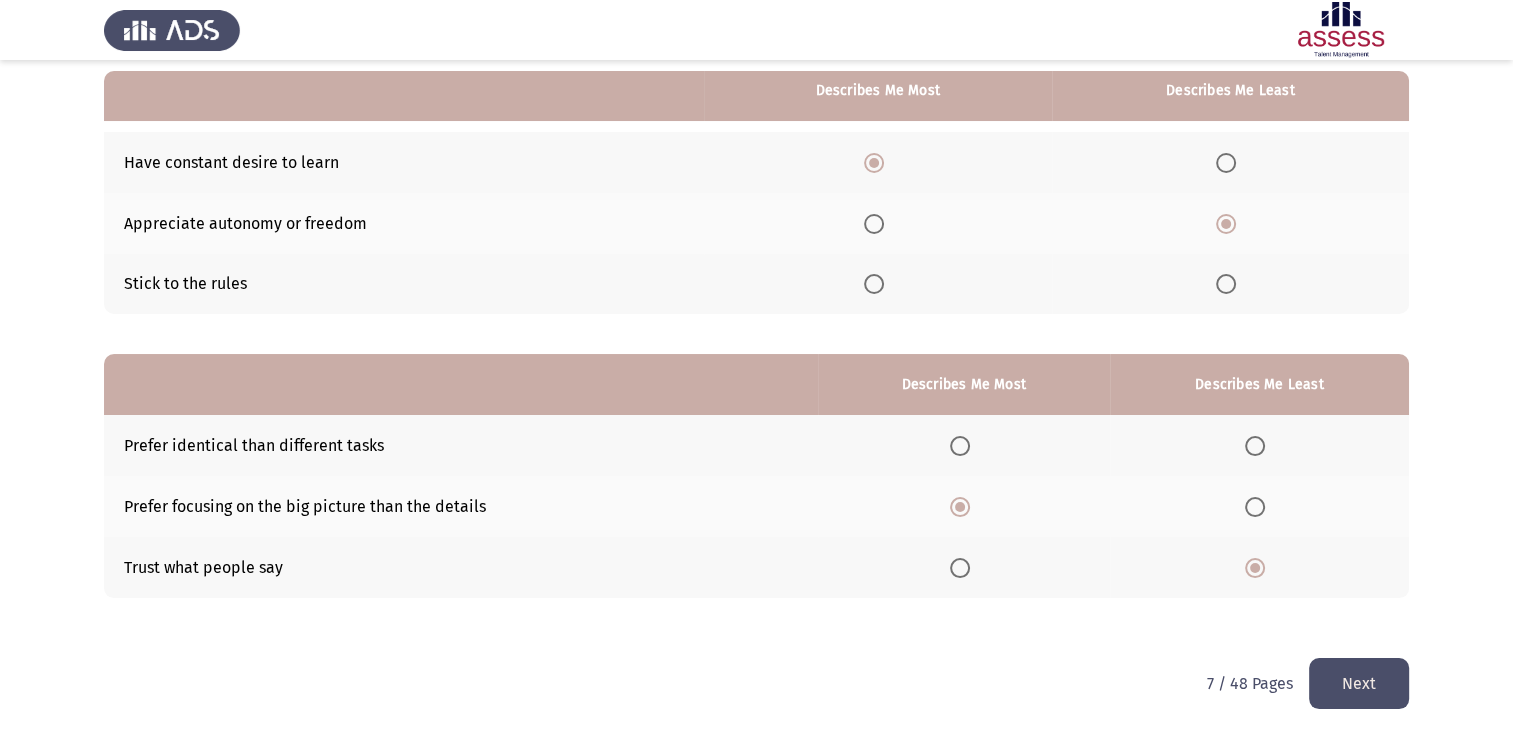 click on "Next" 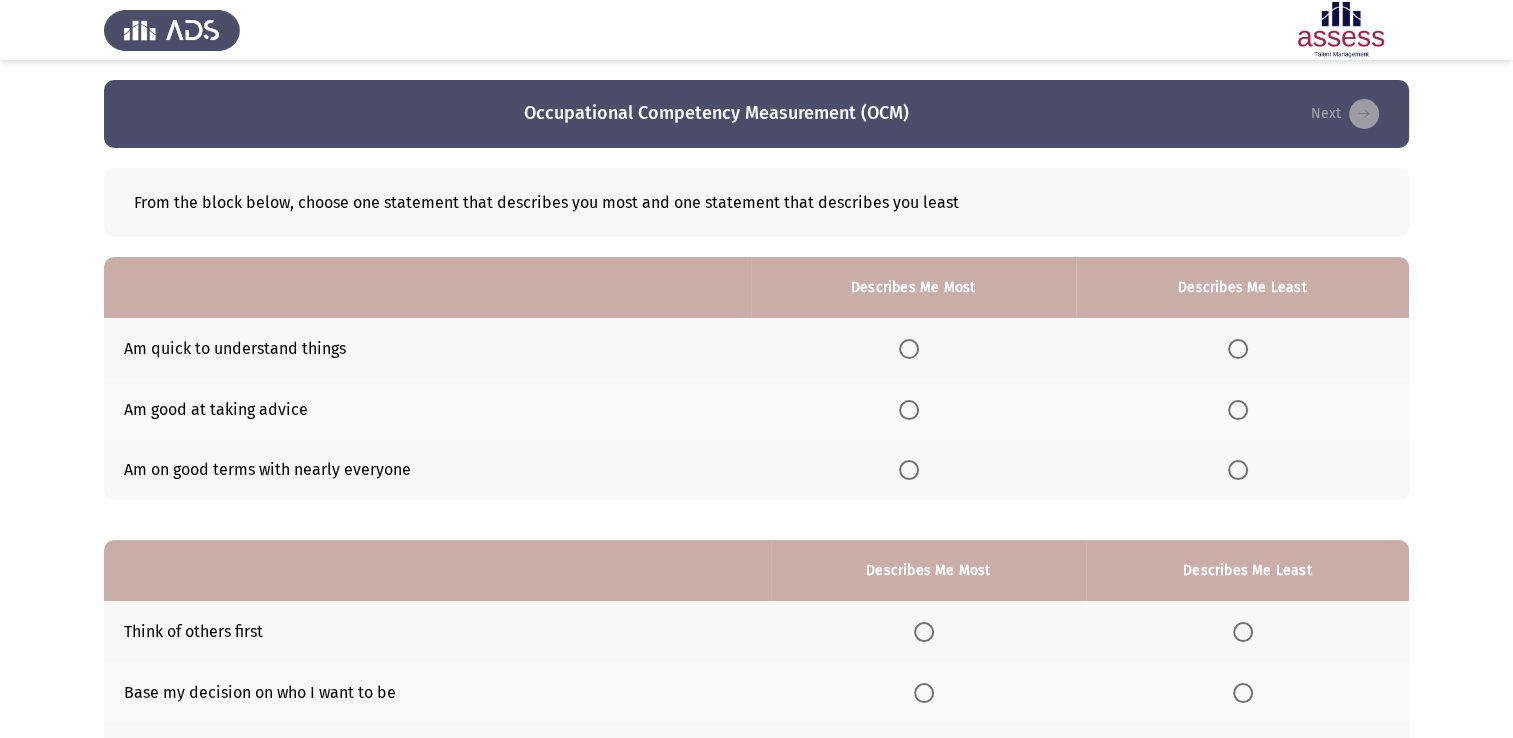 scroll, scrollTop: 100, scrollLeft: 0, axis: vertical 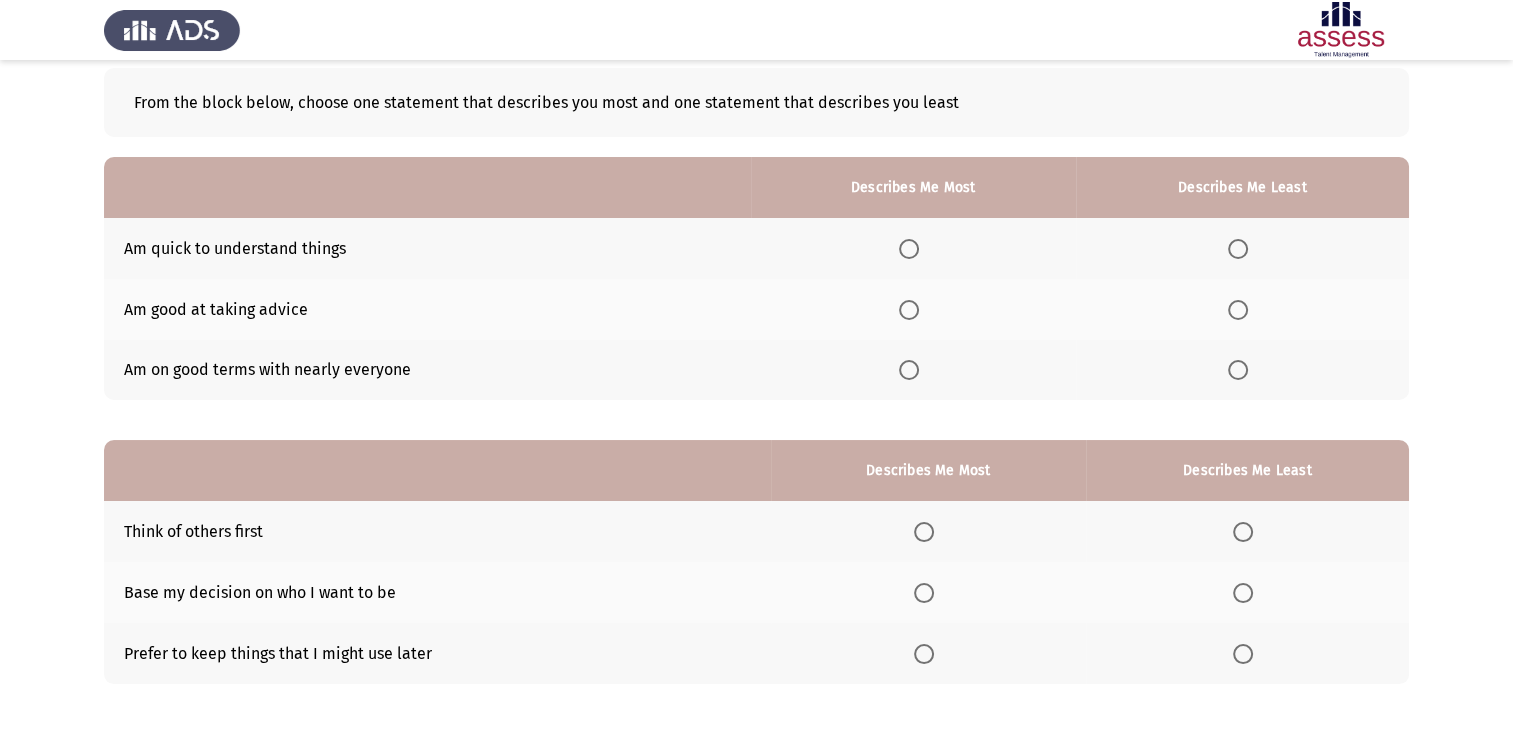 click at bounding box center [909, 249] 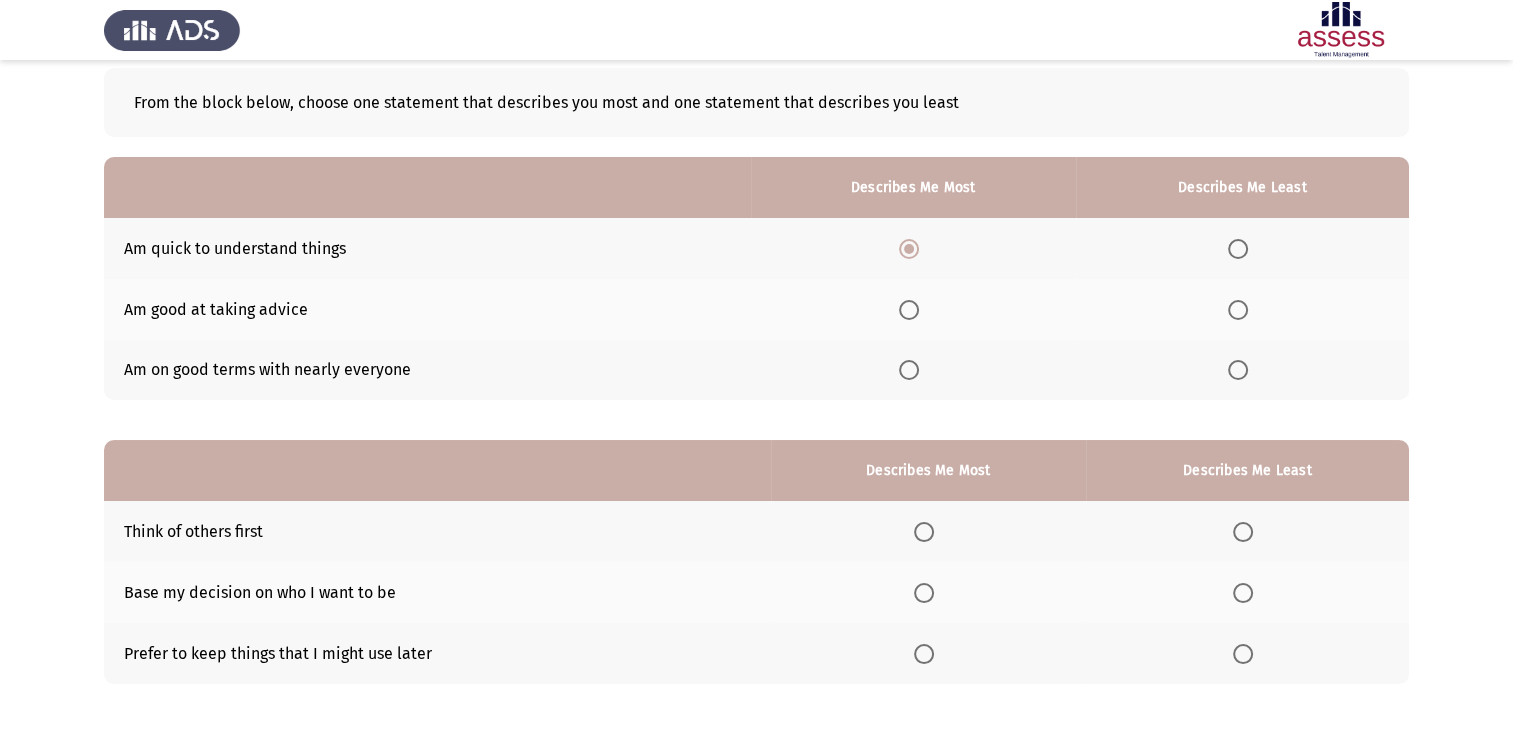 click at bounding box center (1238, 370) 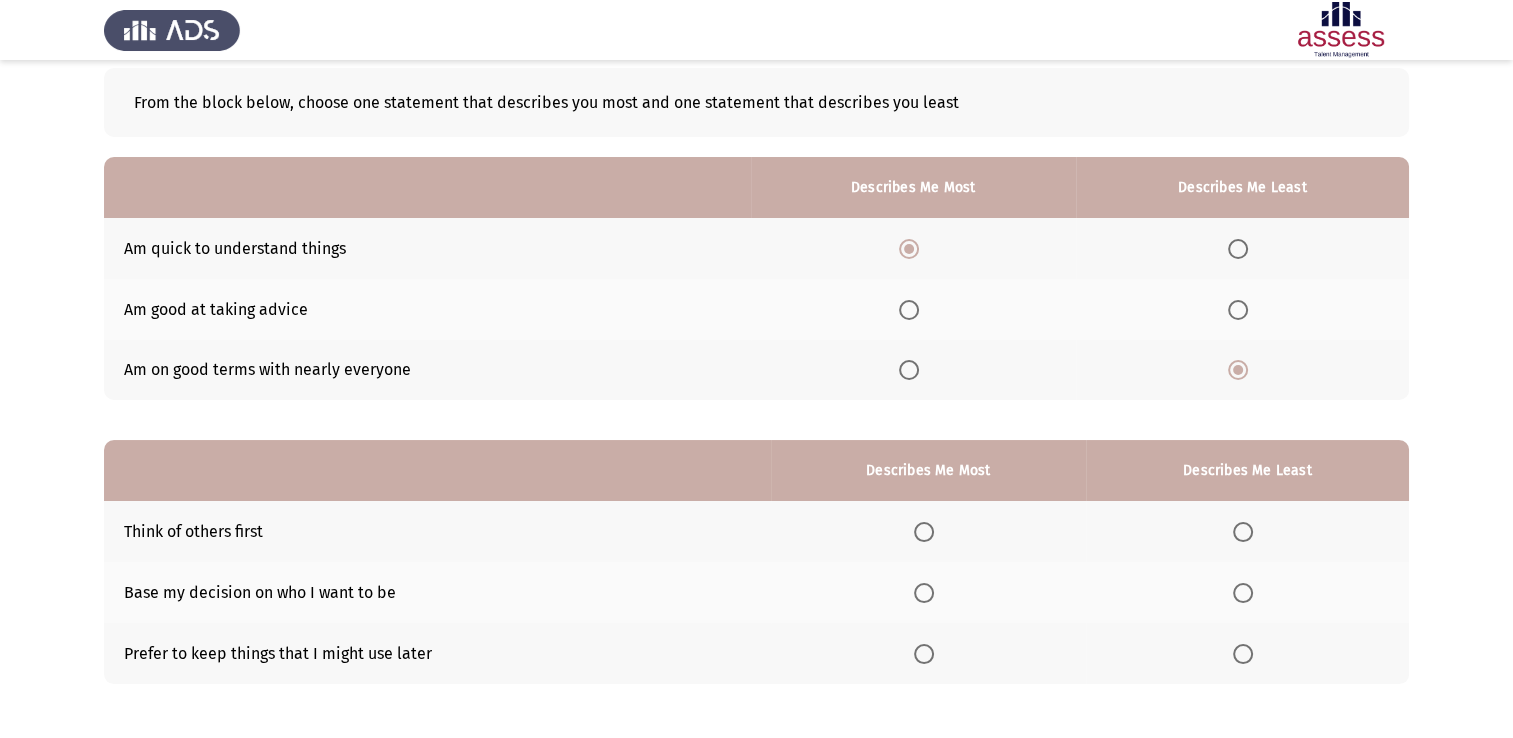 click at bounding box center [924, 593] 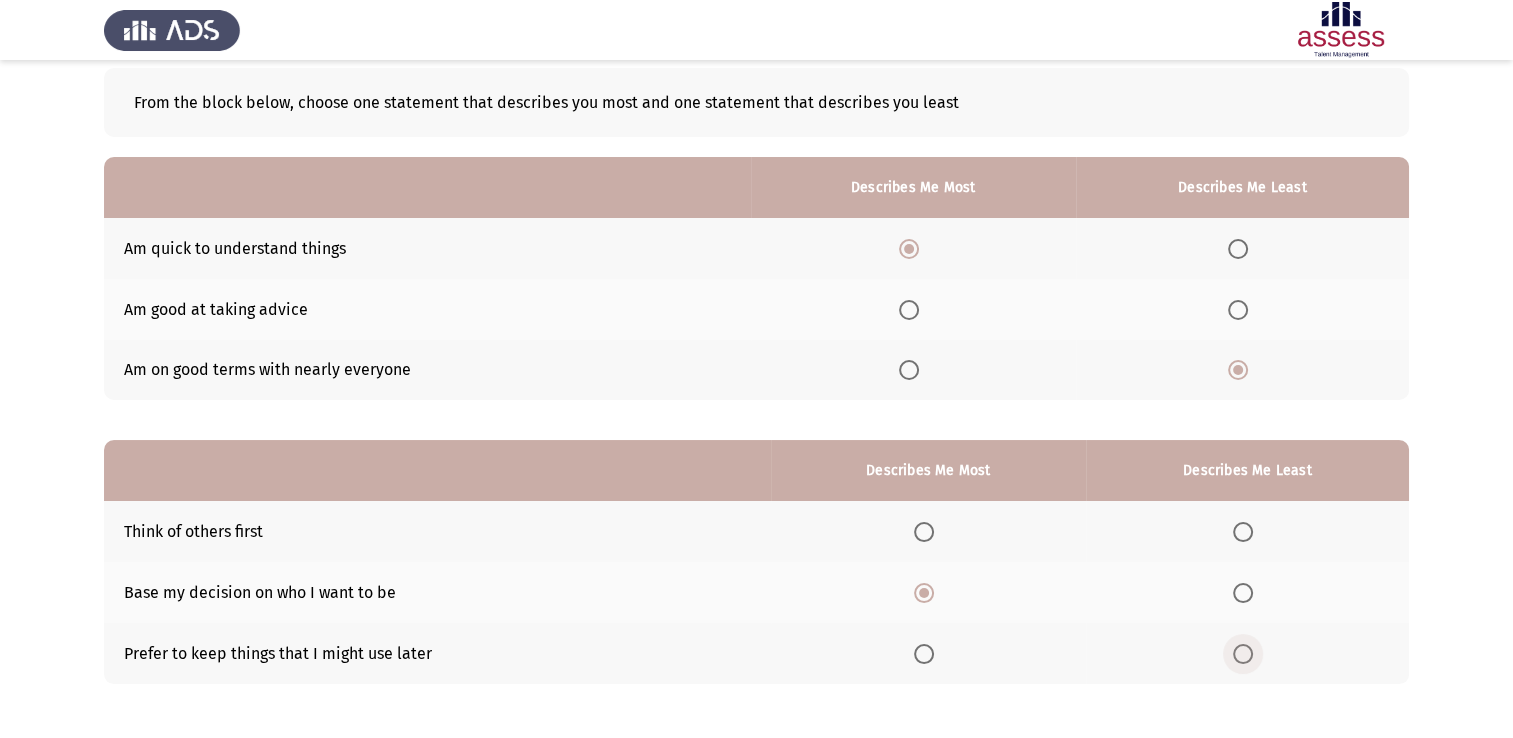 click at bounding box center [1243, 654] 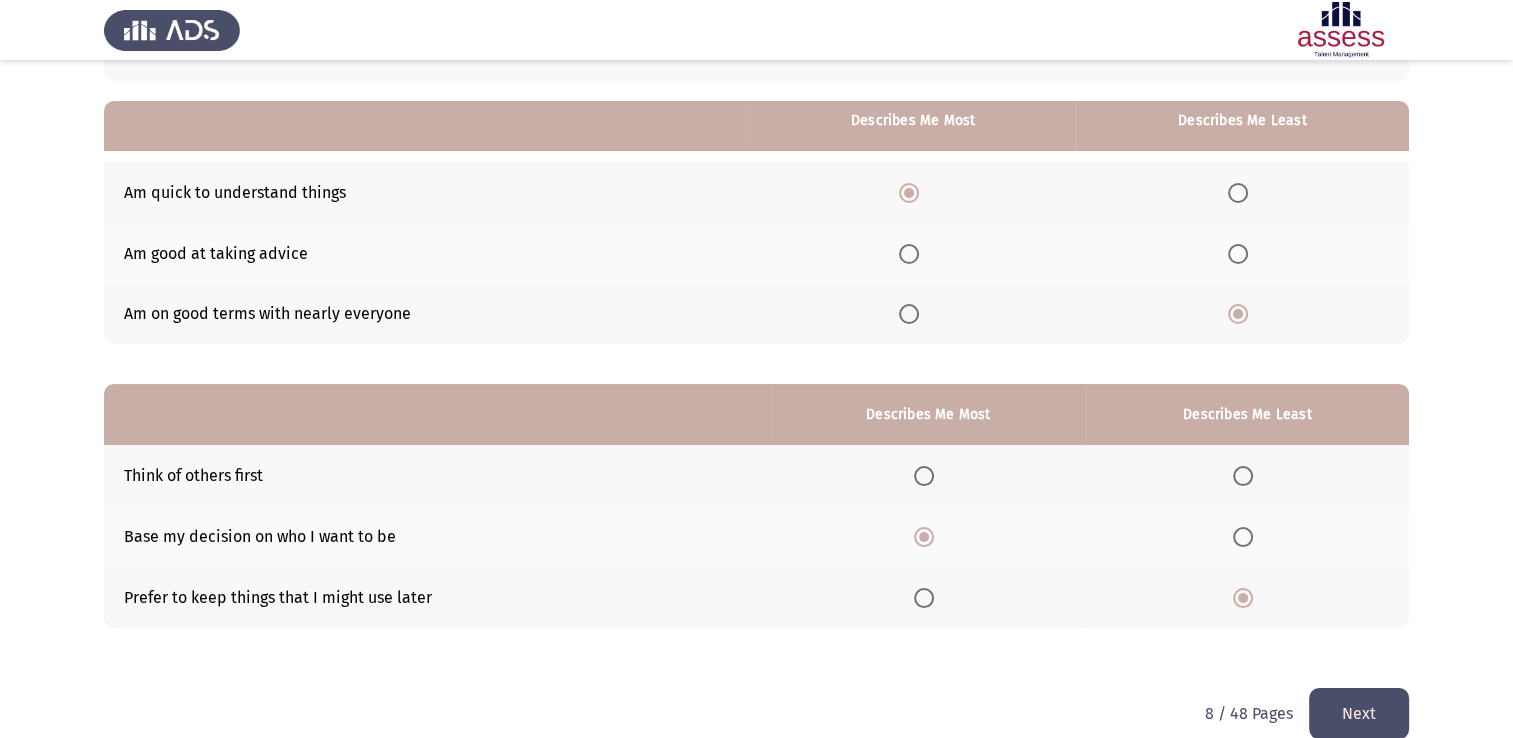scroll, scrollTop: 186, scrollLeft: 0, axis: vertical 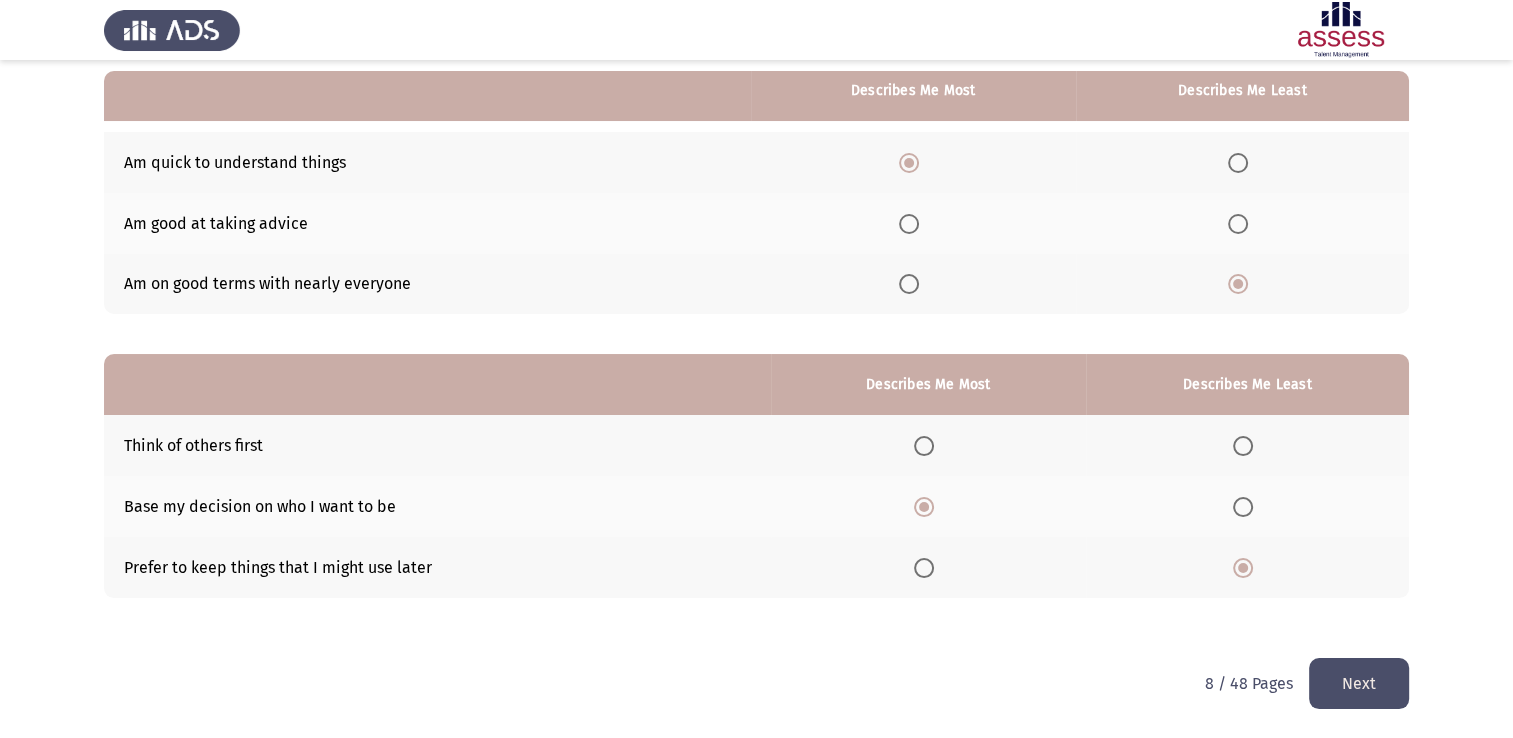 click on "Next" 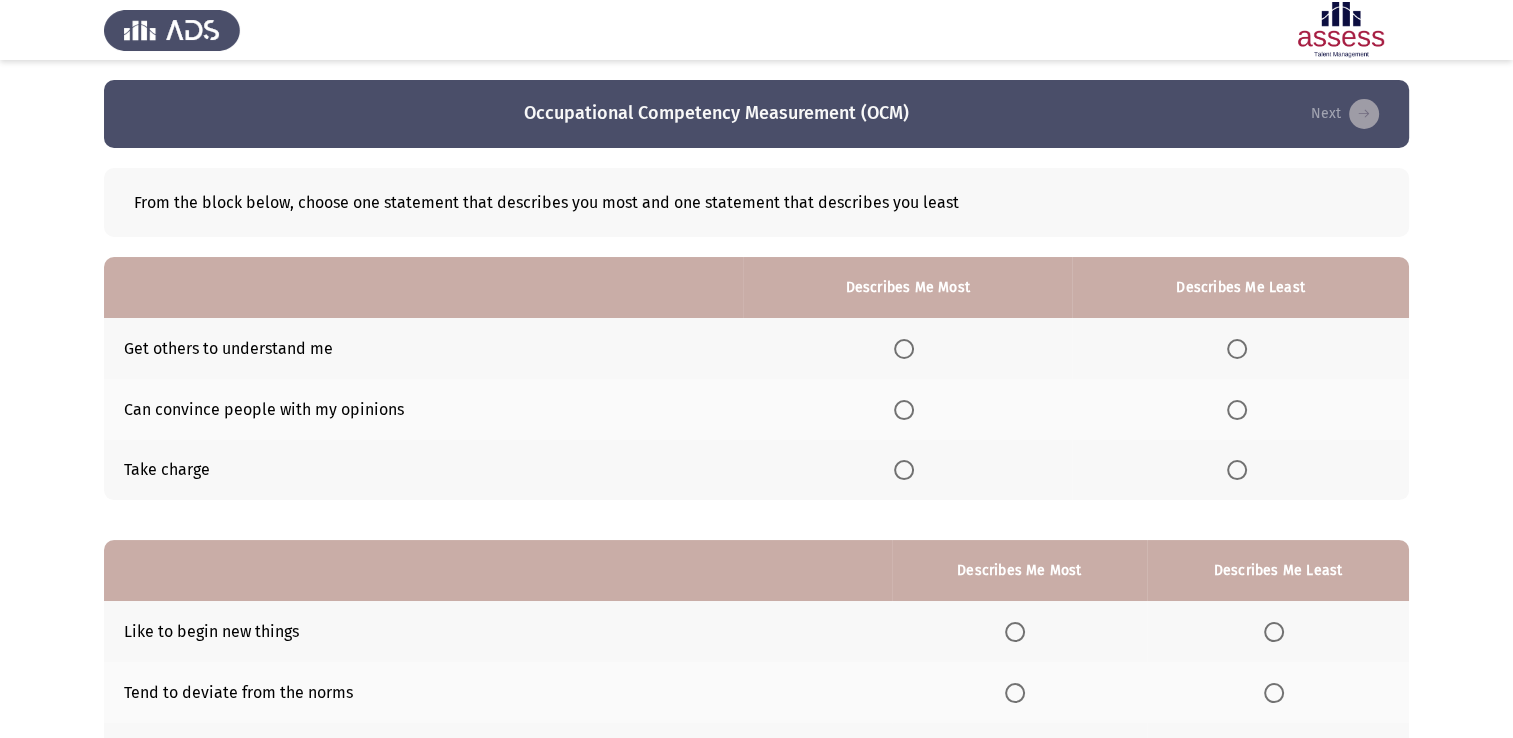 scroll, scrollTop: 100, scrollLeft: 0, axis: vertical 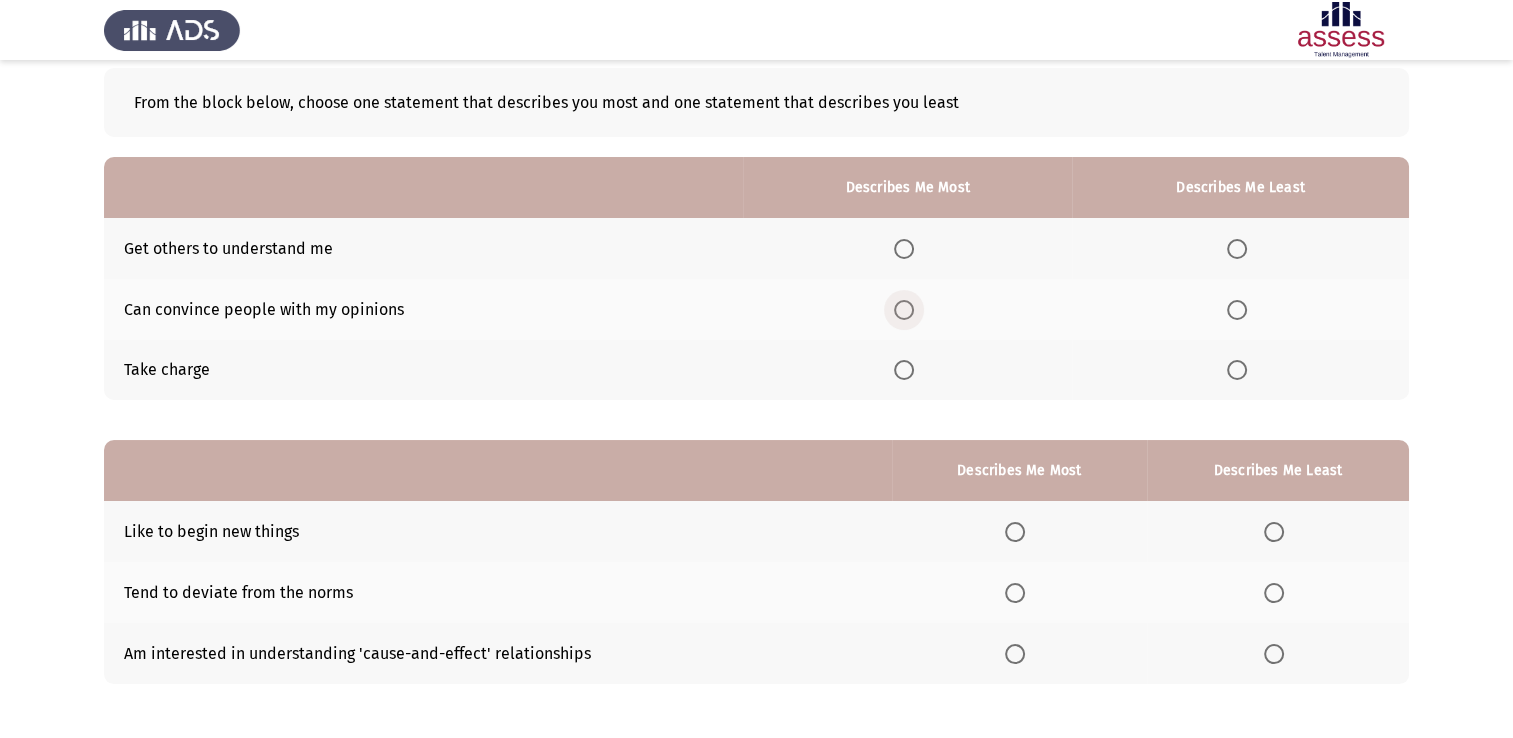 click at bounding box center [904, 310] 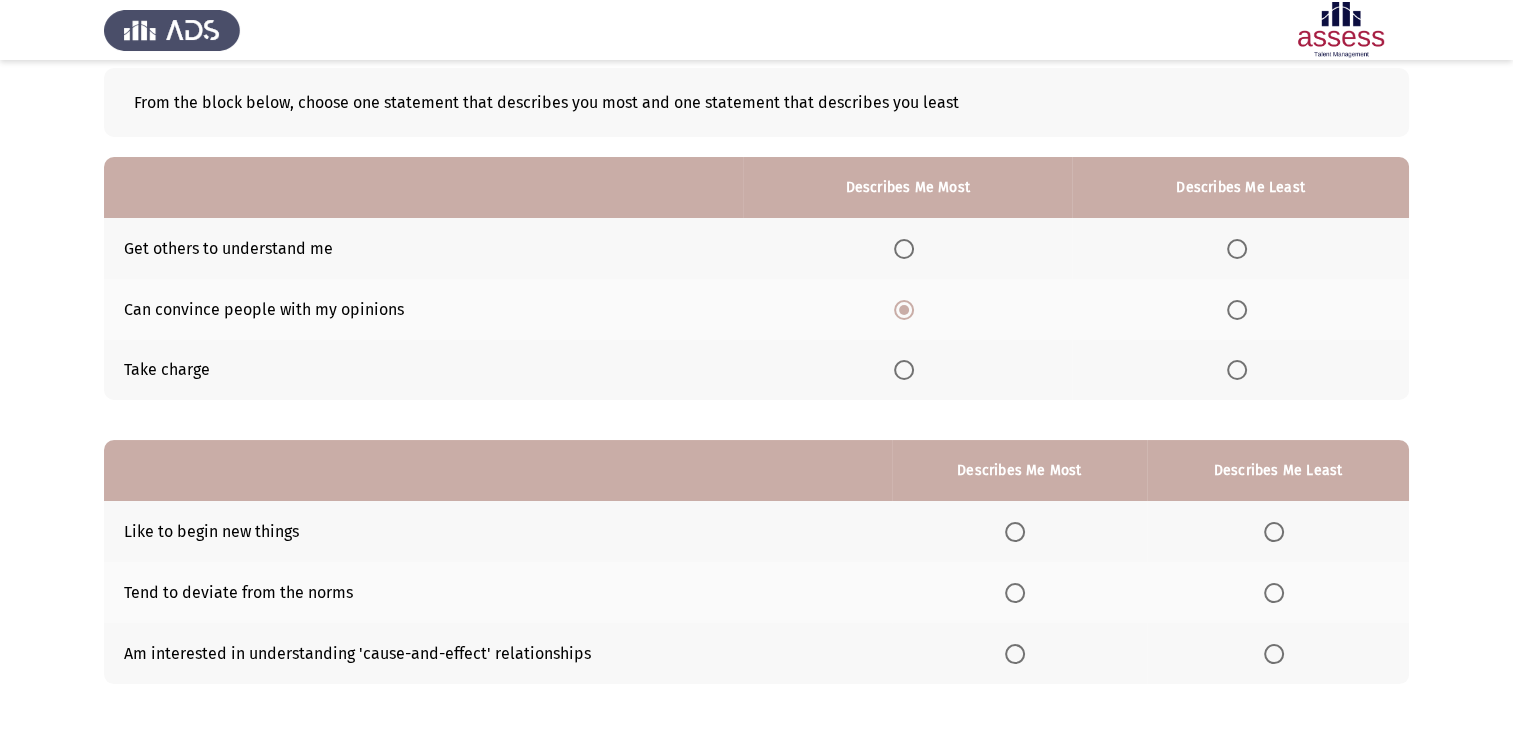click at bounding box center [1237, 249] 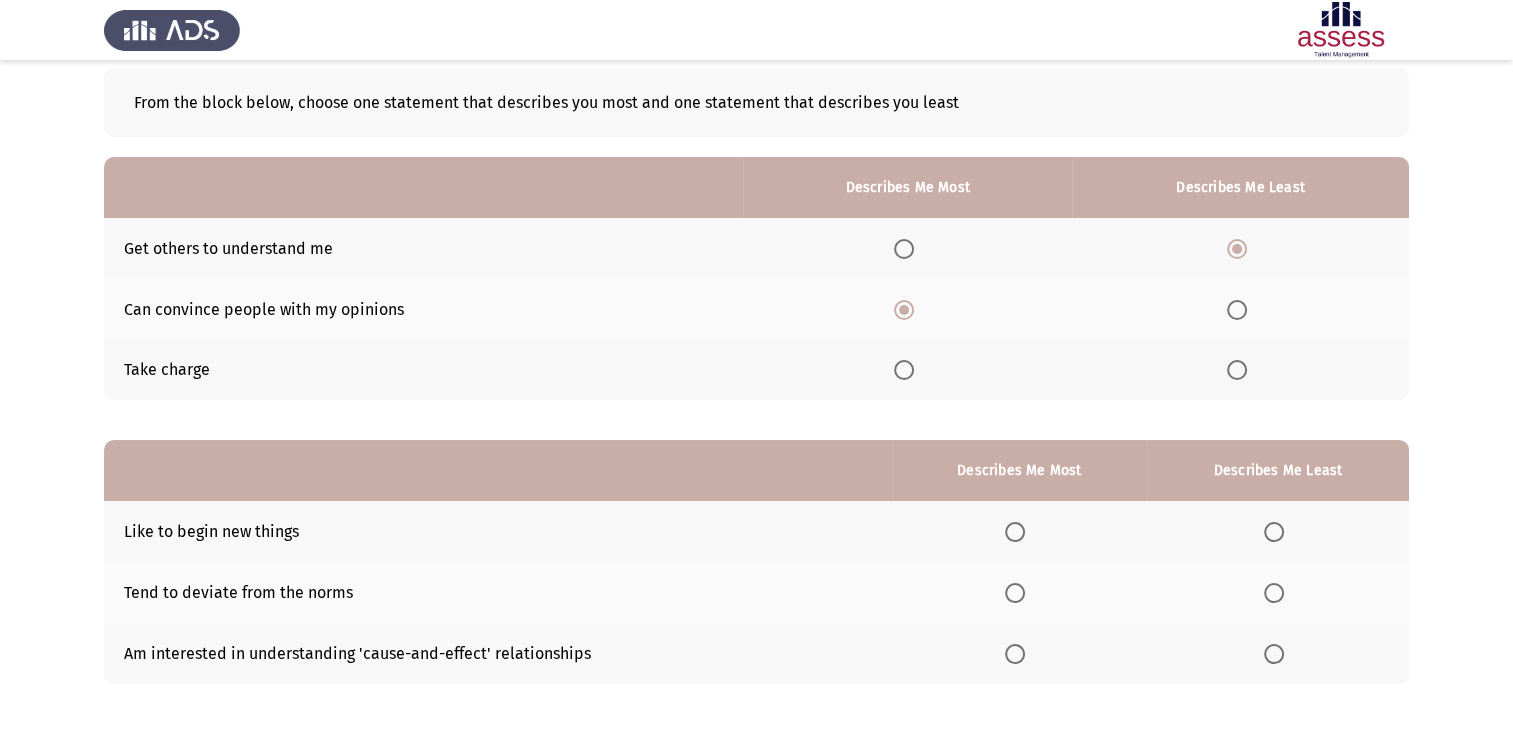 click at bounding box center [1015, 532] 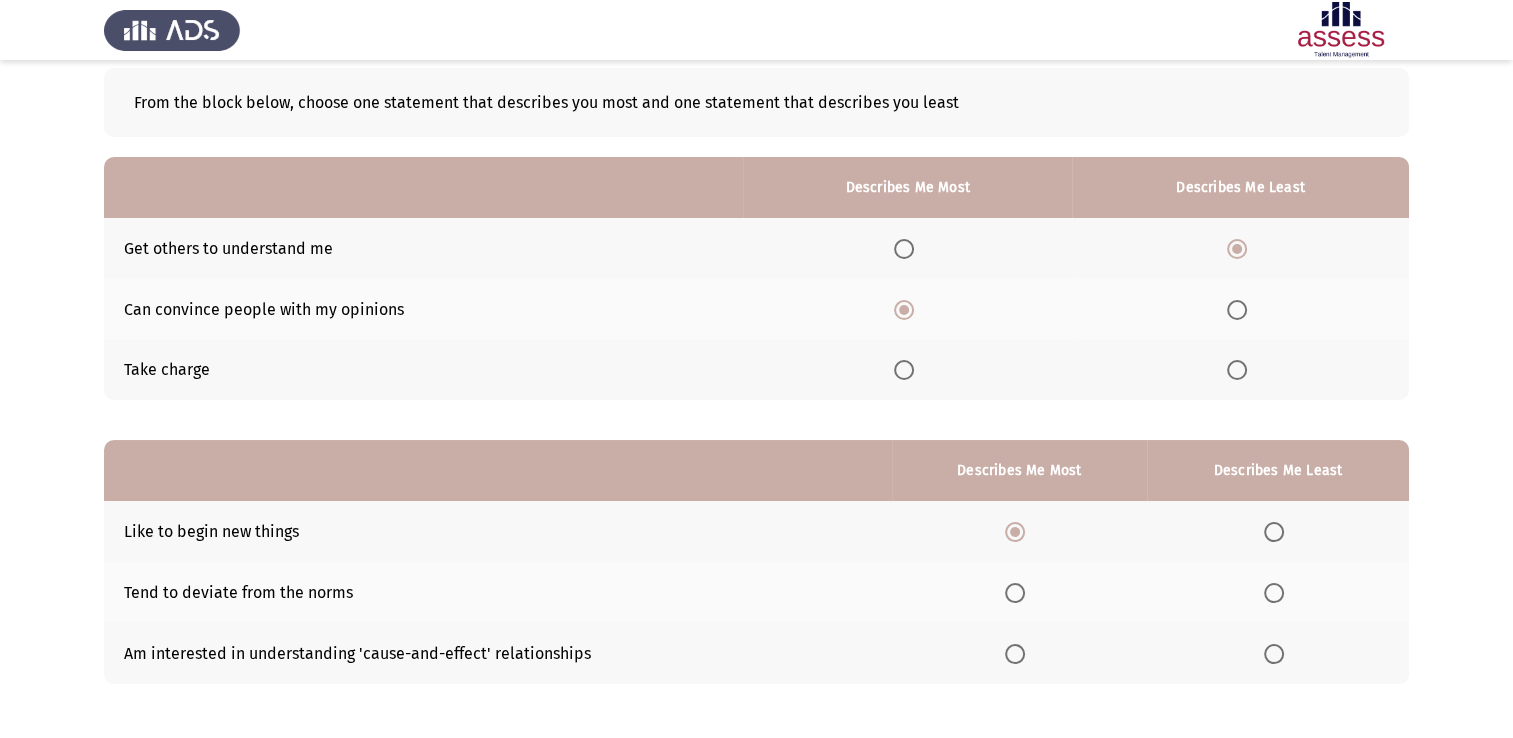 click at bounding box center (1274, 654) 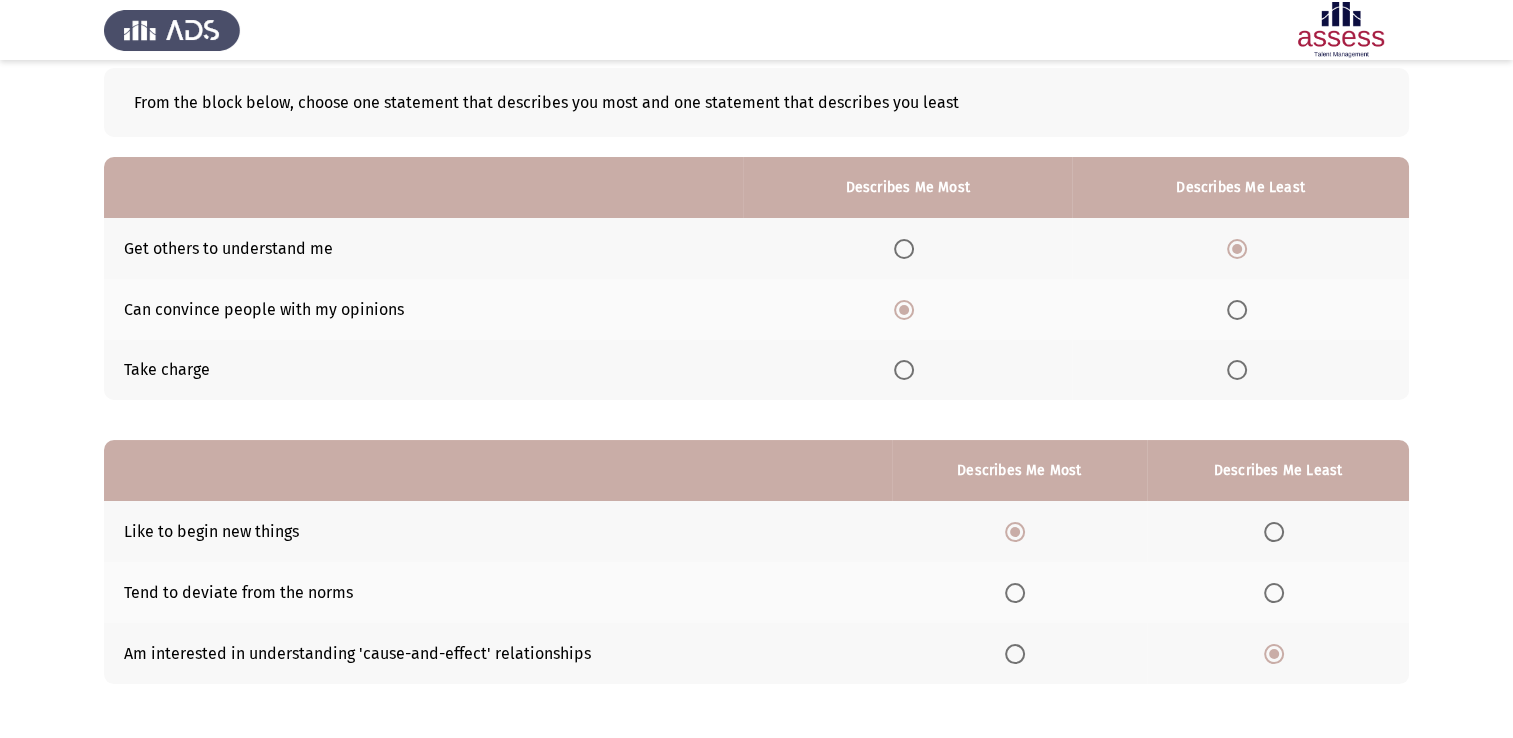 scroll, scrollTop: 186, scrollLeft: 0, axis: vertical 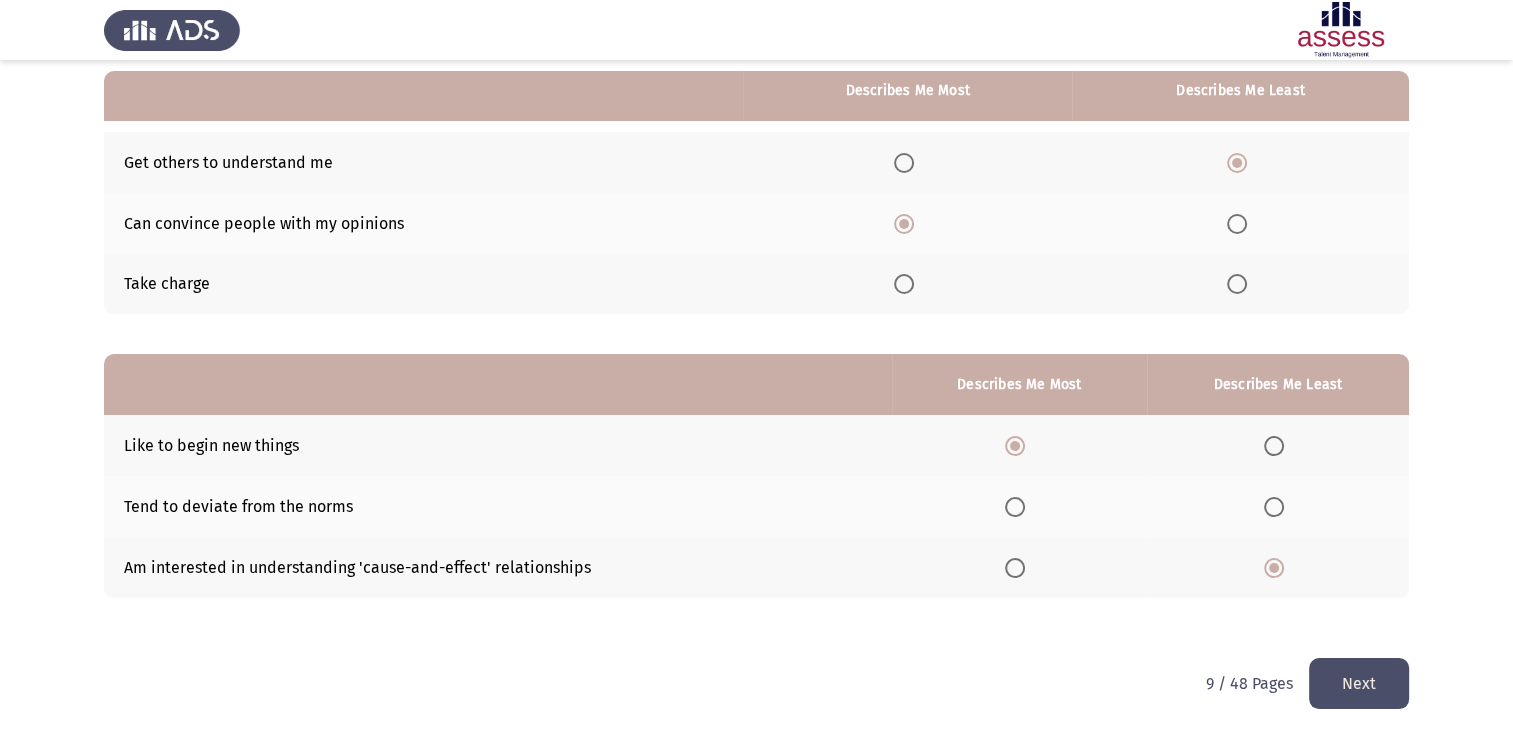 click on "Next" 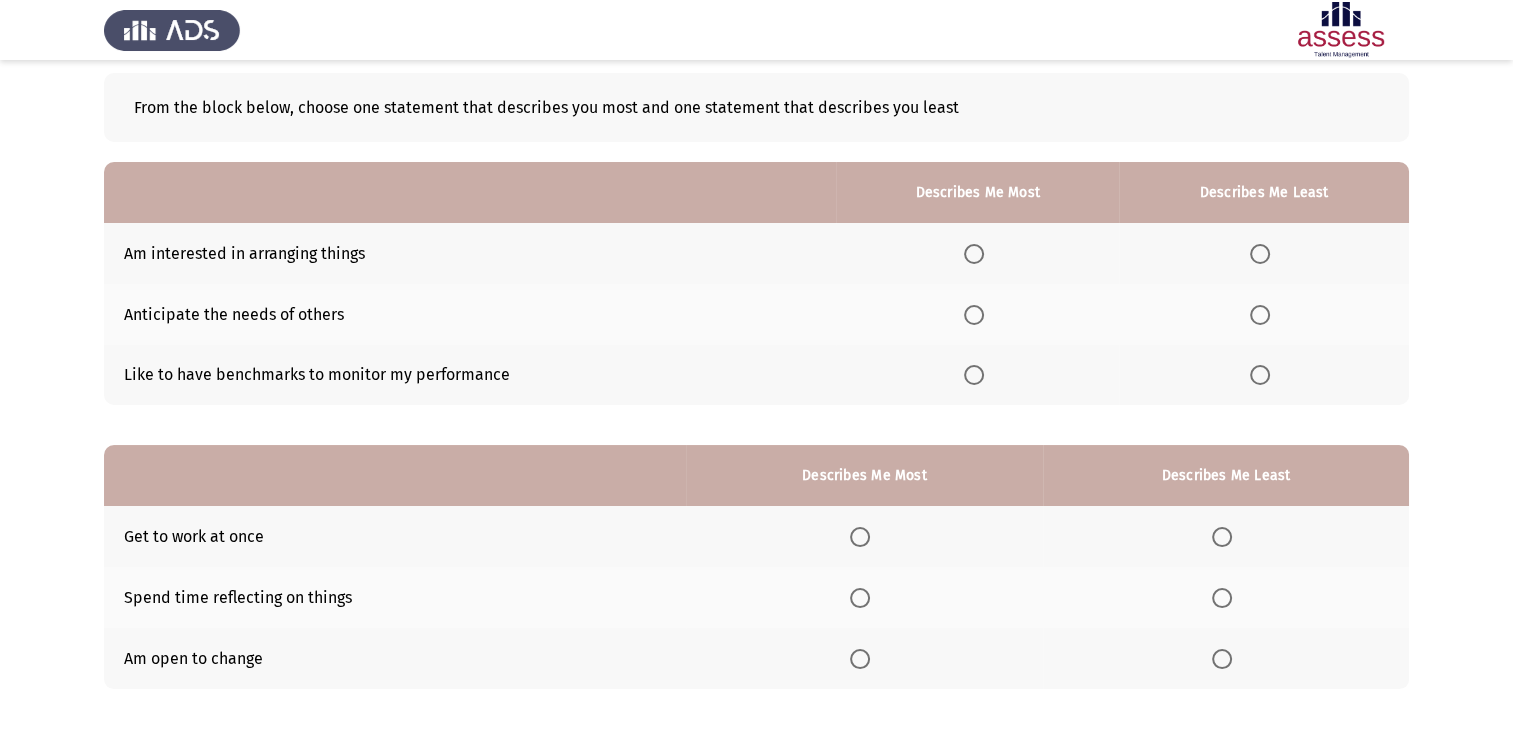 scroll, scrollTop: 100, scrollLeft: 0, axis: vertical 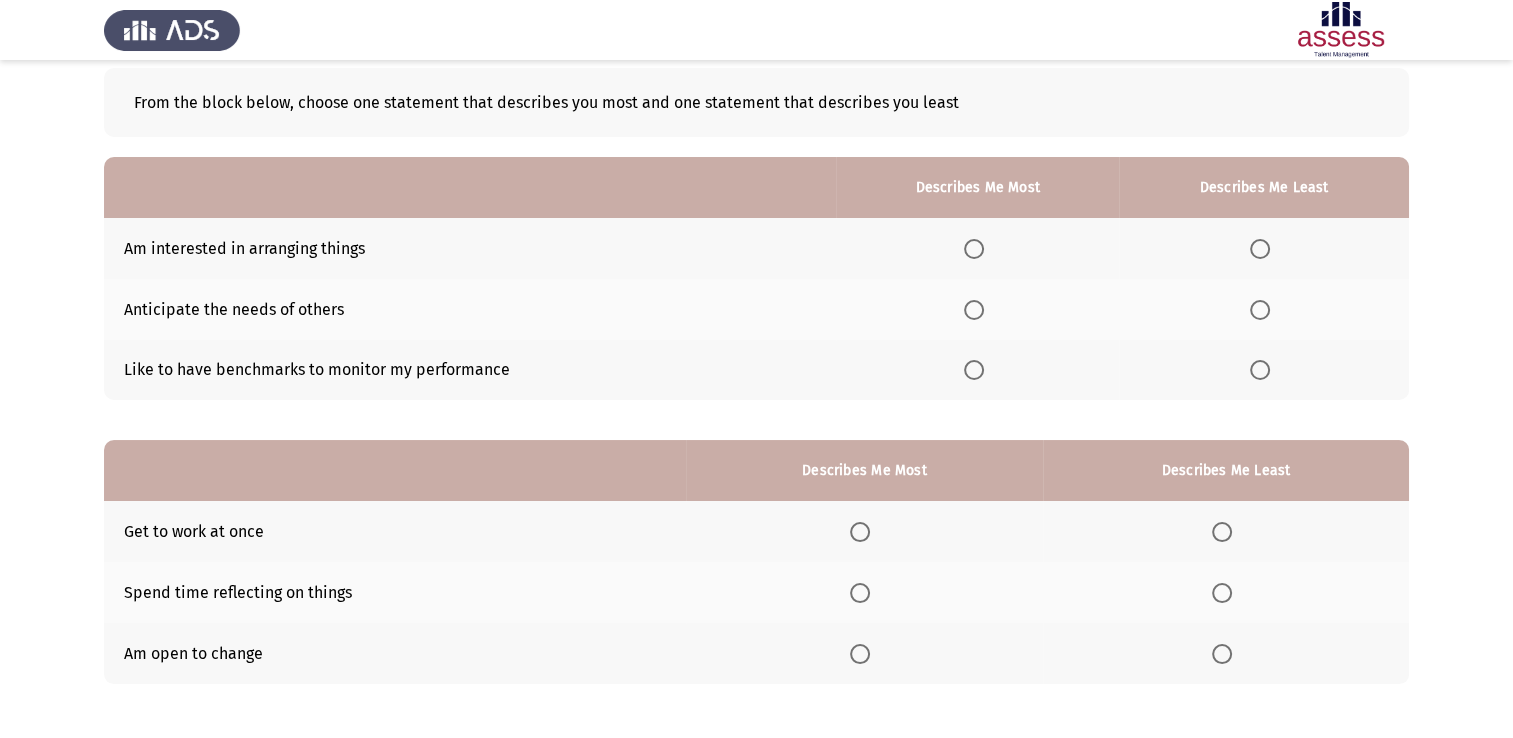click at bounding box center (974, 249) 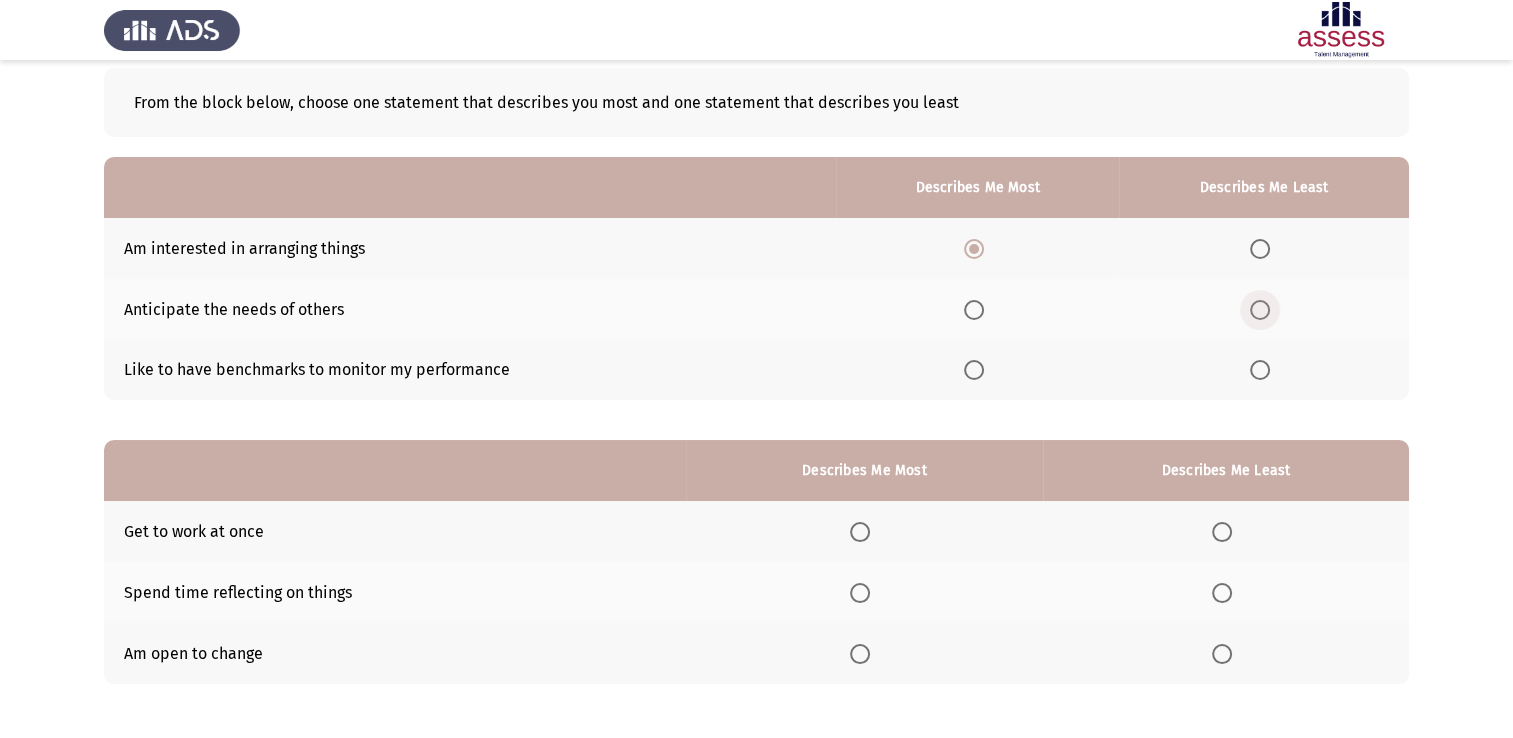 click at bounding box center [1260, 310] 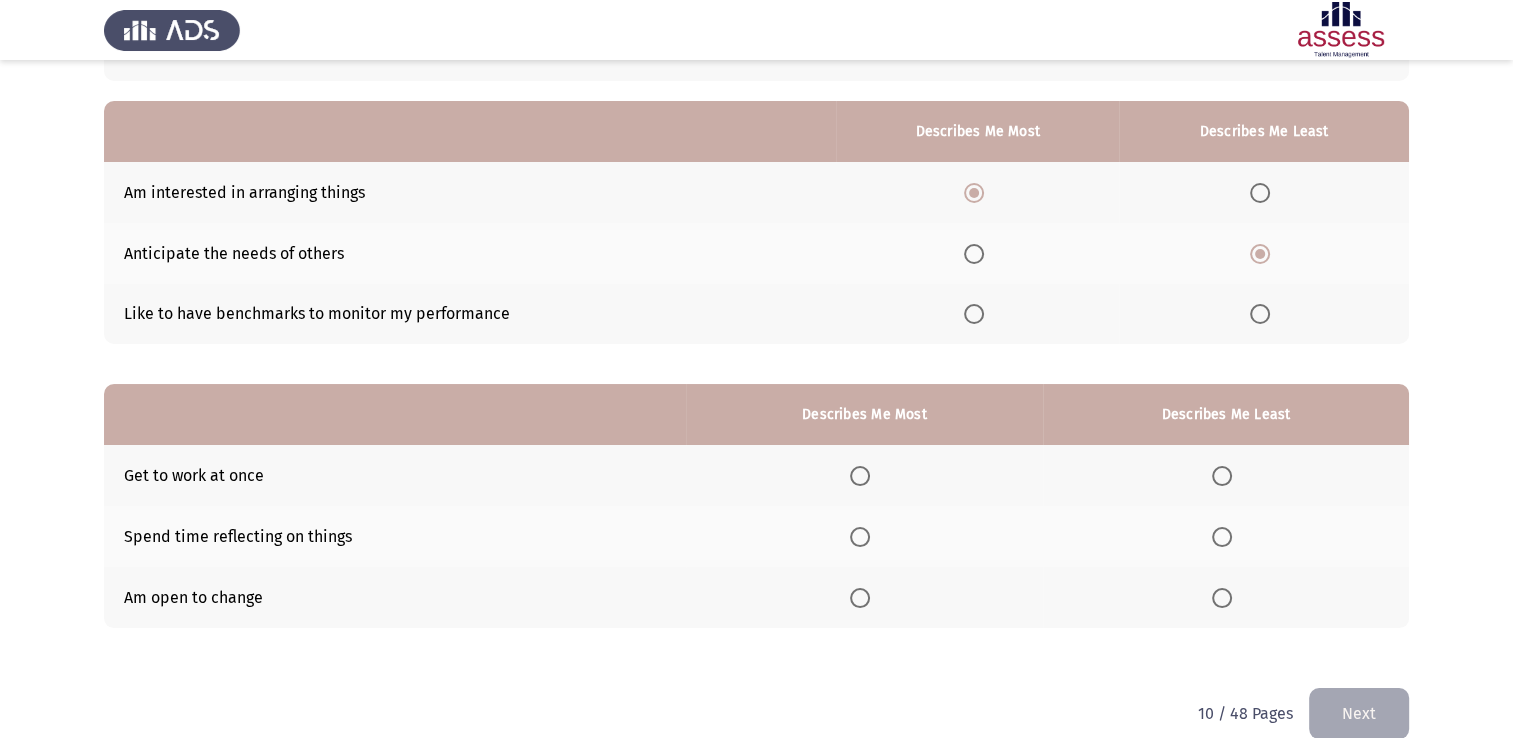 scroll, scrollTop: 186, scrollLeft: 0, axis: vertical 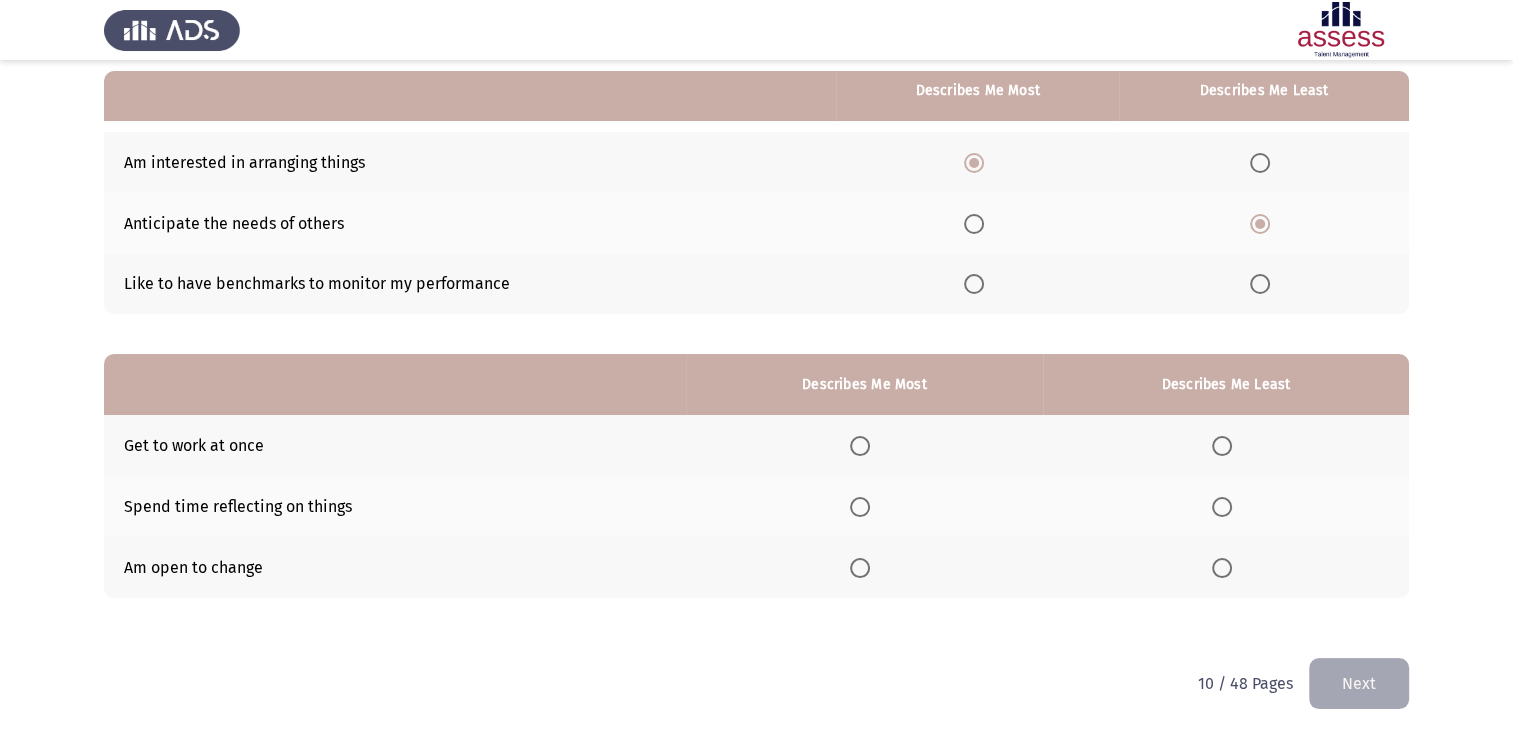 click at bounding box center [860, 446] 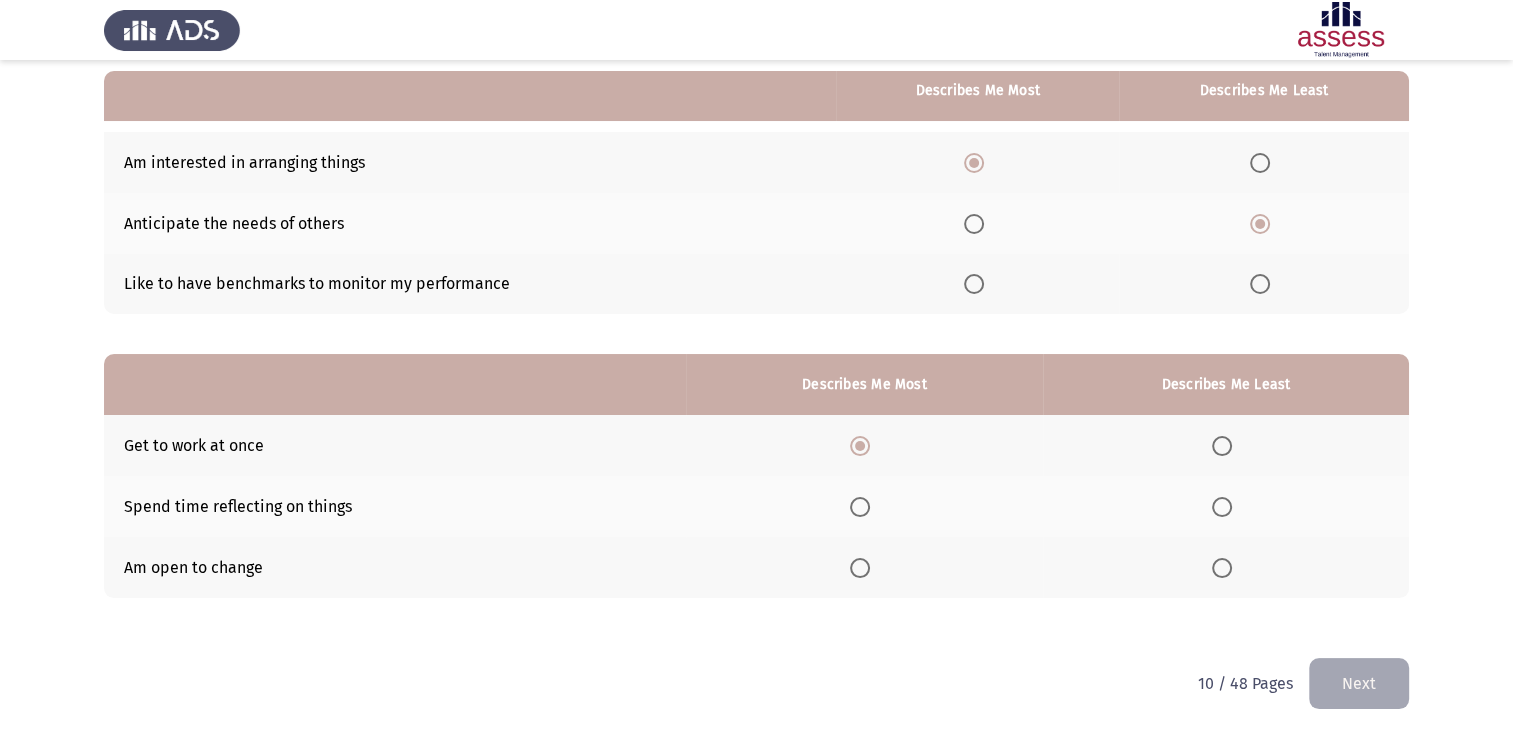 click at bounding box center (1222, 507) 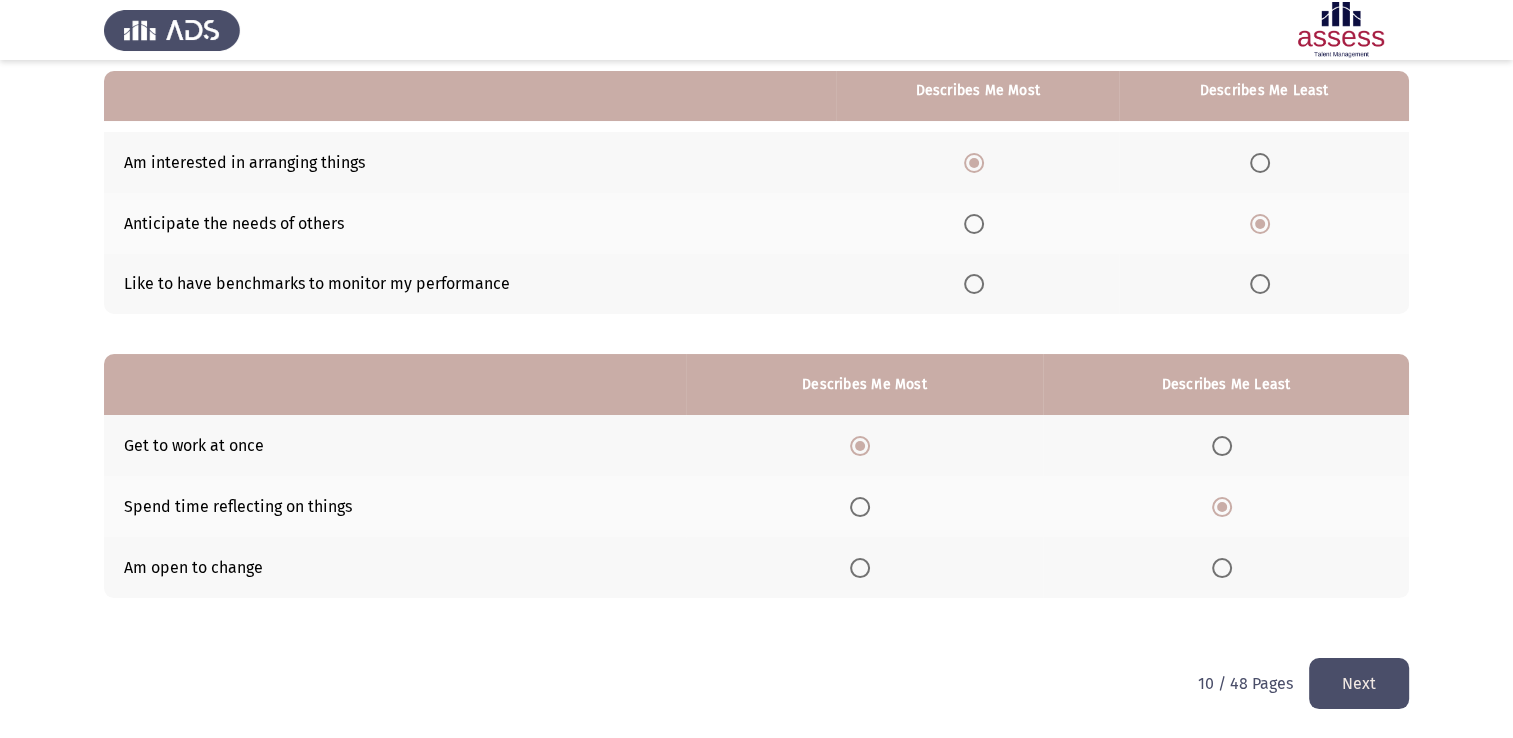 click on "Next" 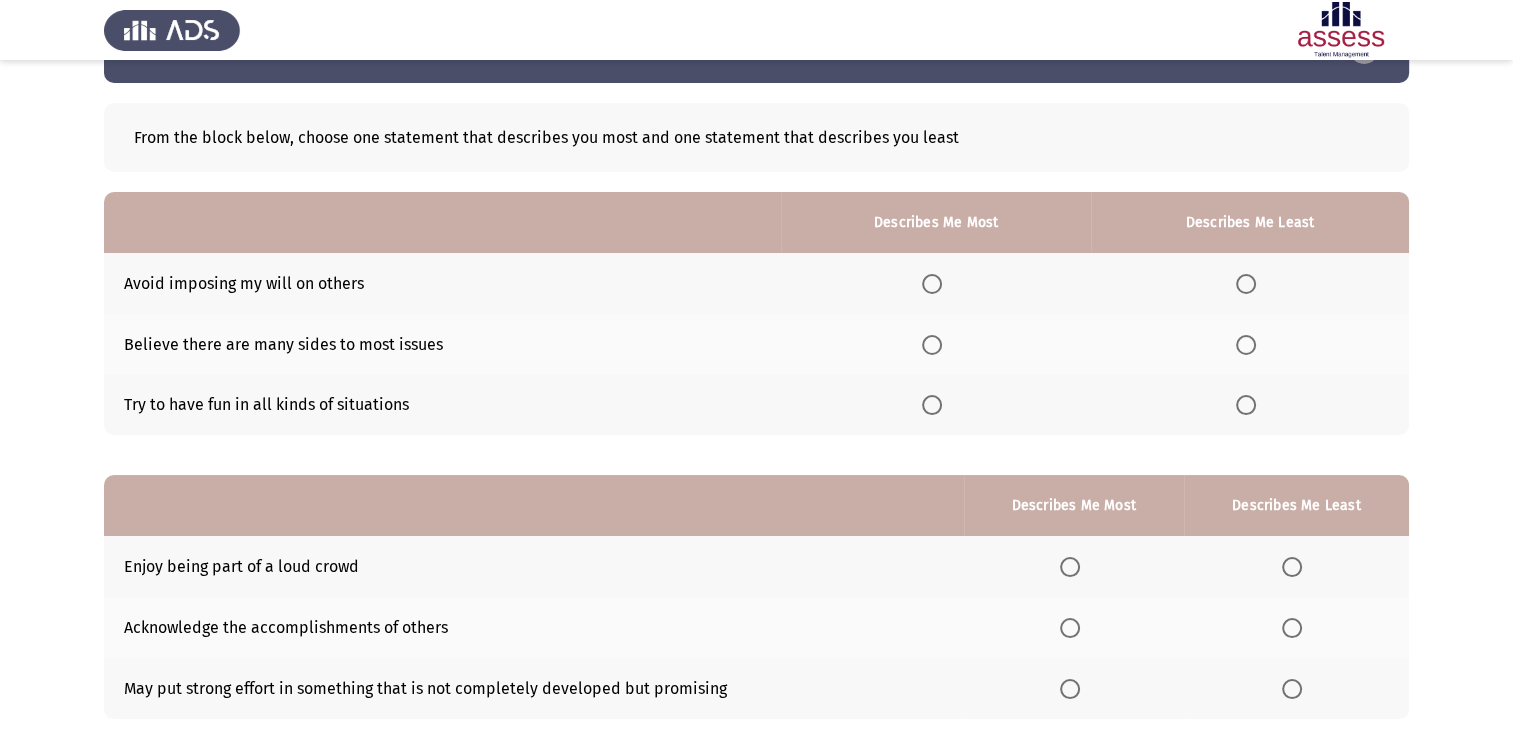 scroll, scrollTop: 100, scrollLeft: 0, axis: vertical 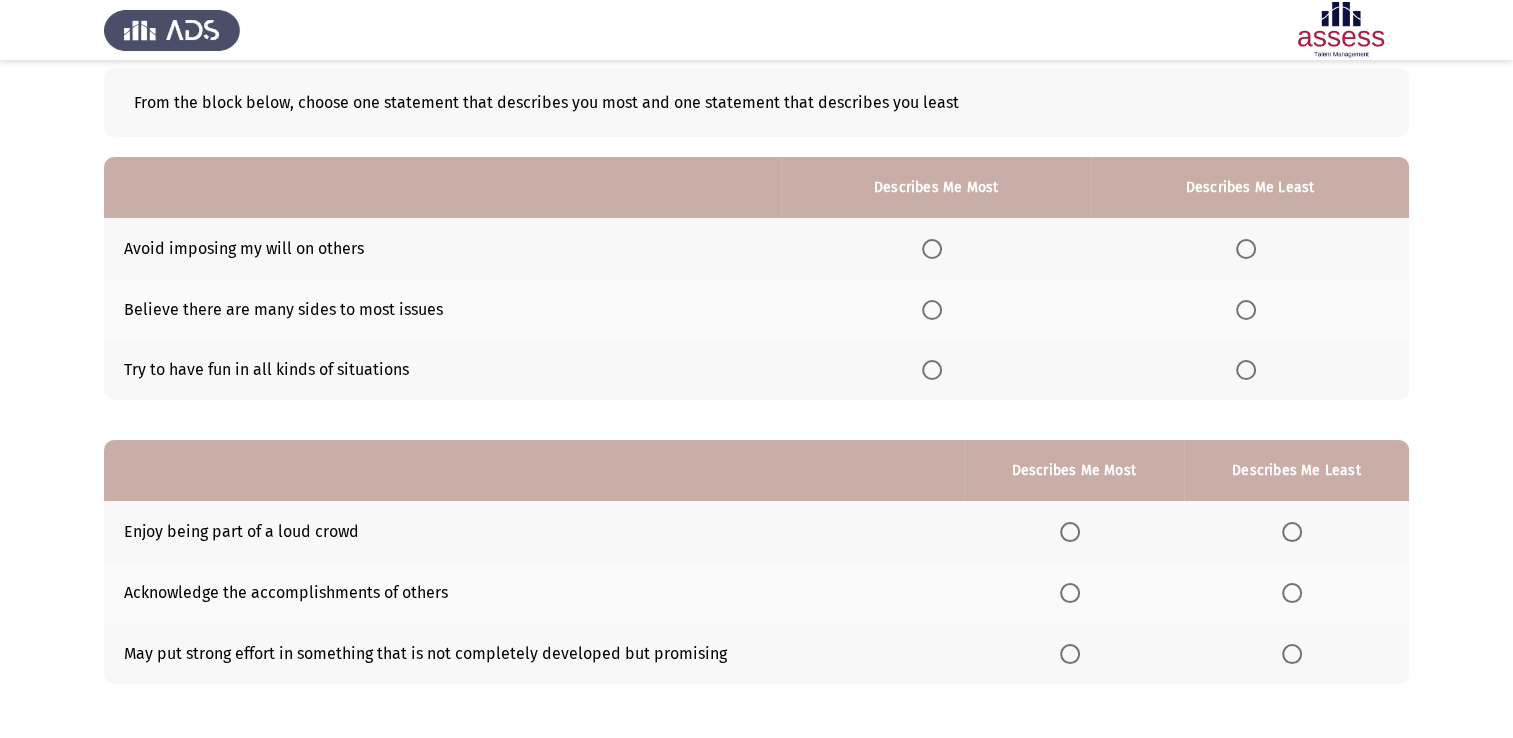 click at bounding box center [932, 370] 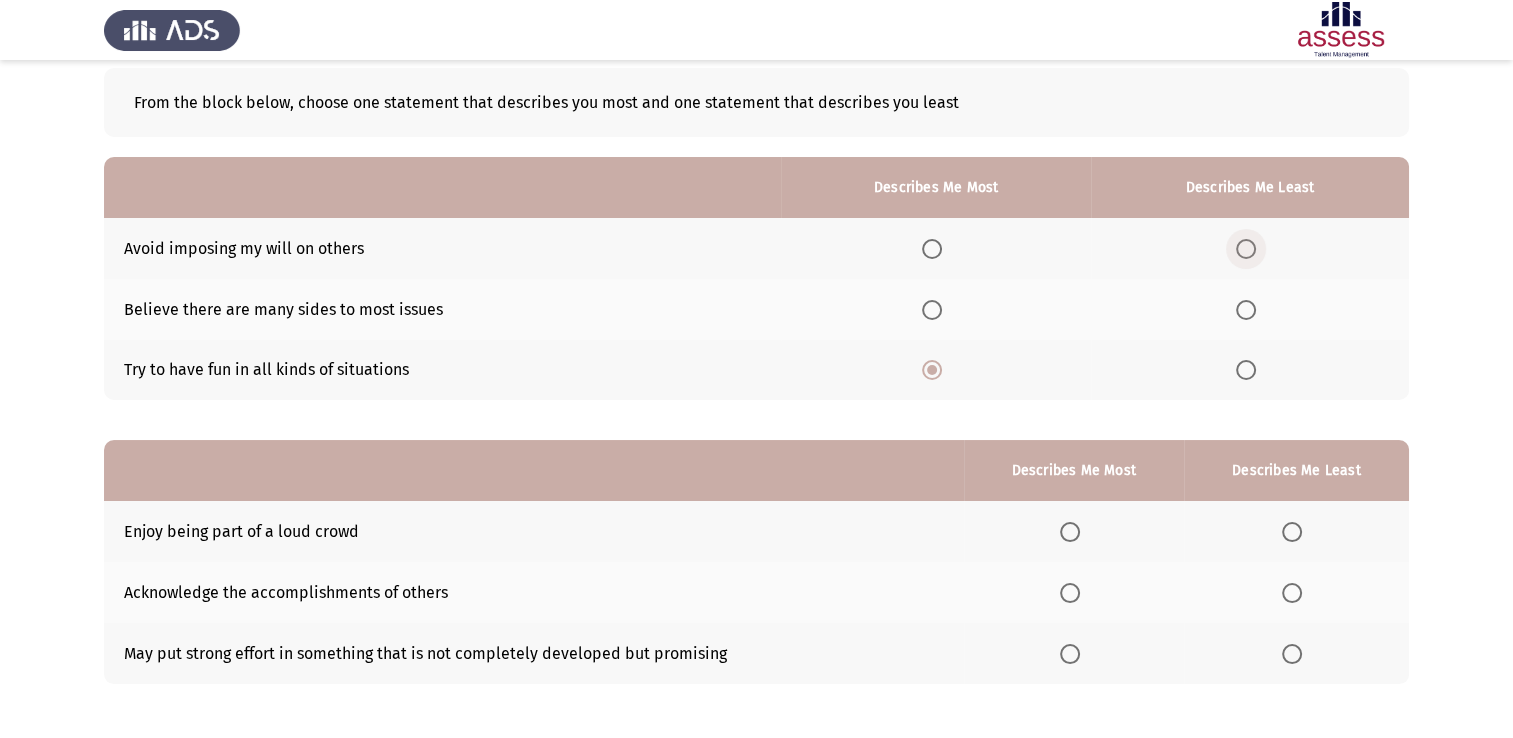 click at bounding box center (1246, 249) 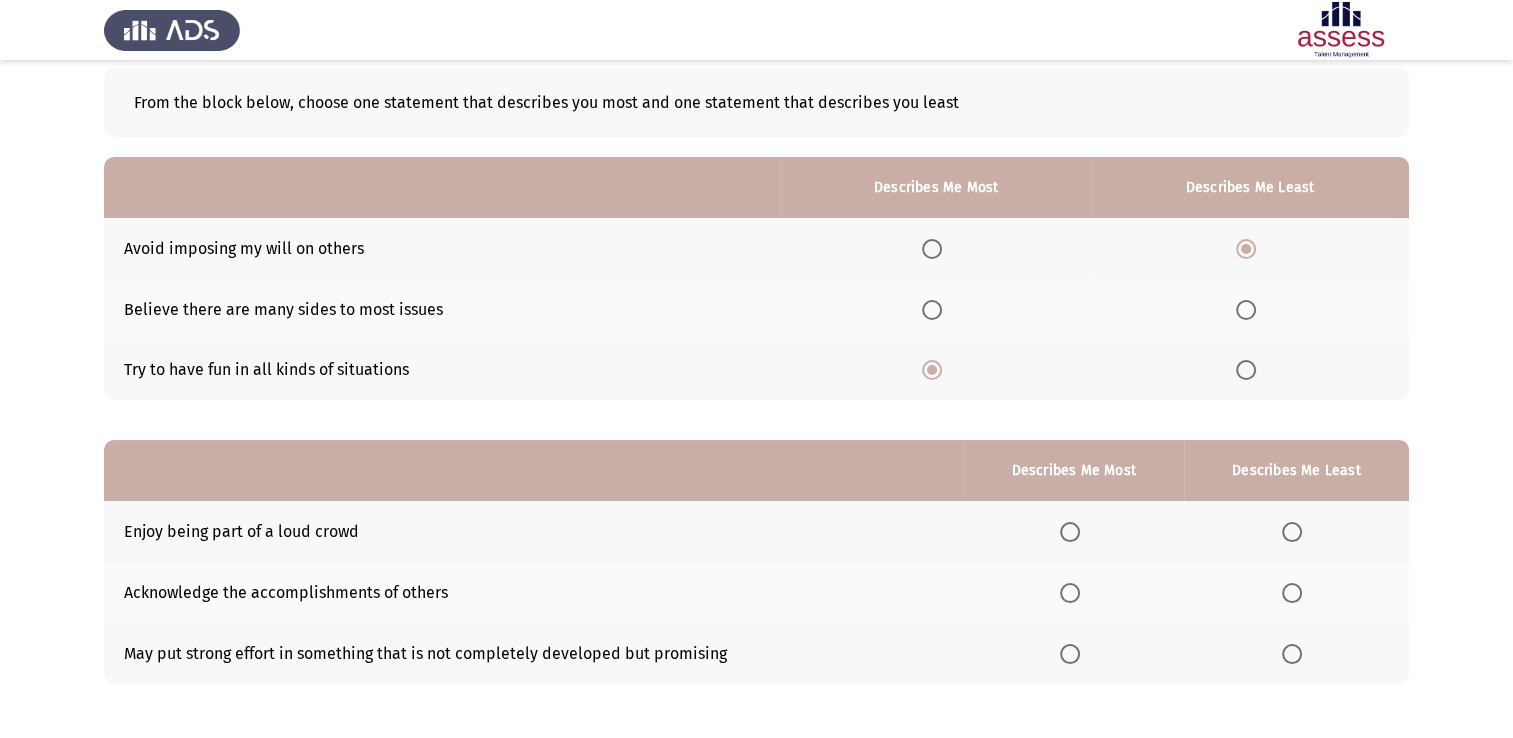 click at bounding box center (1070, 593) 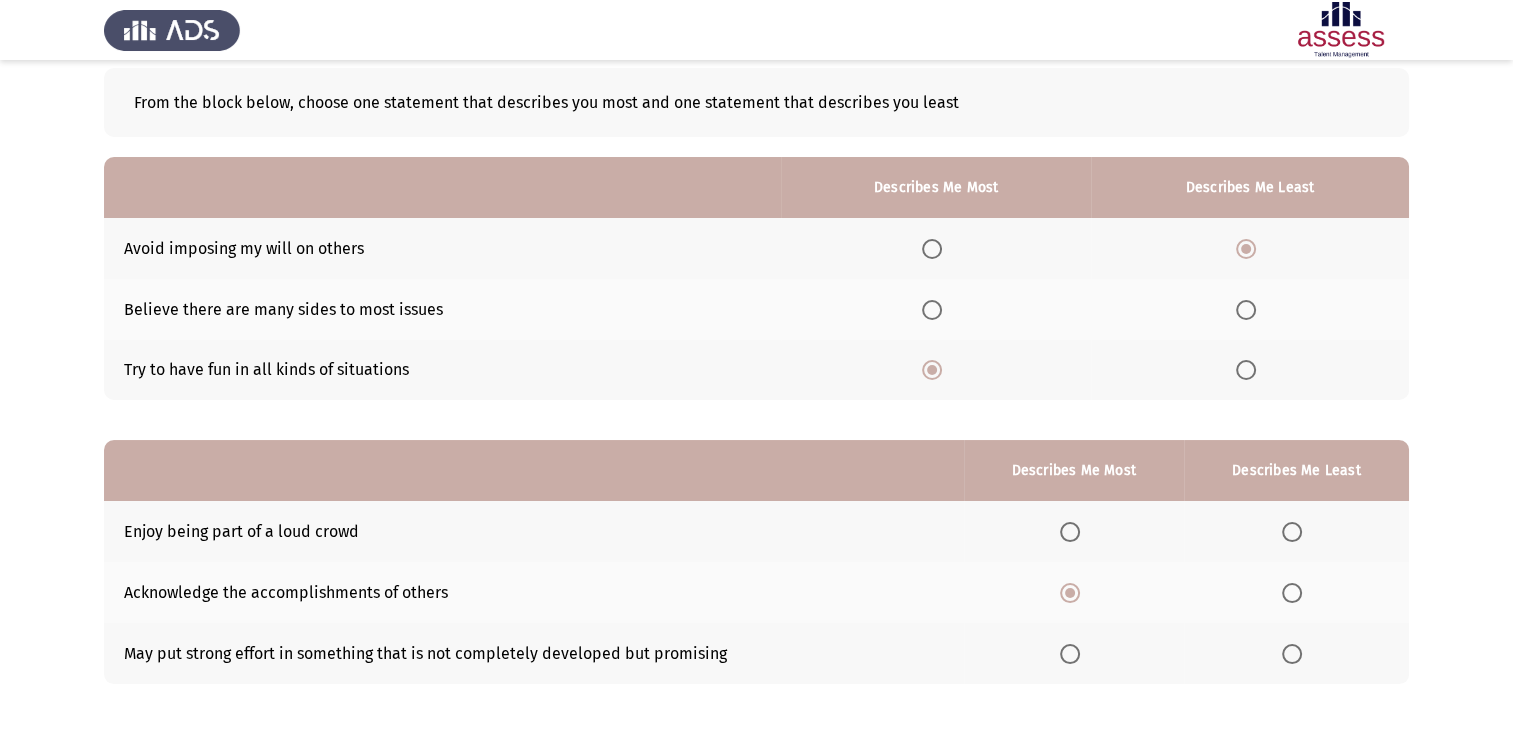 click at bounding box center (1292, 532) 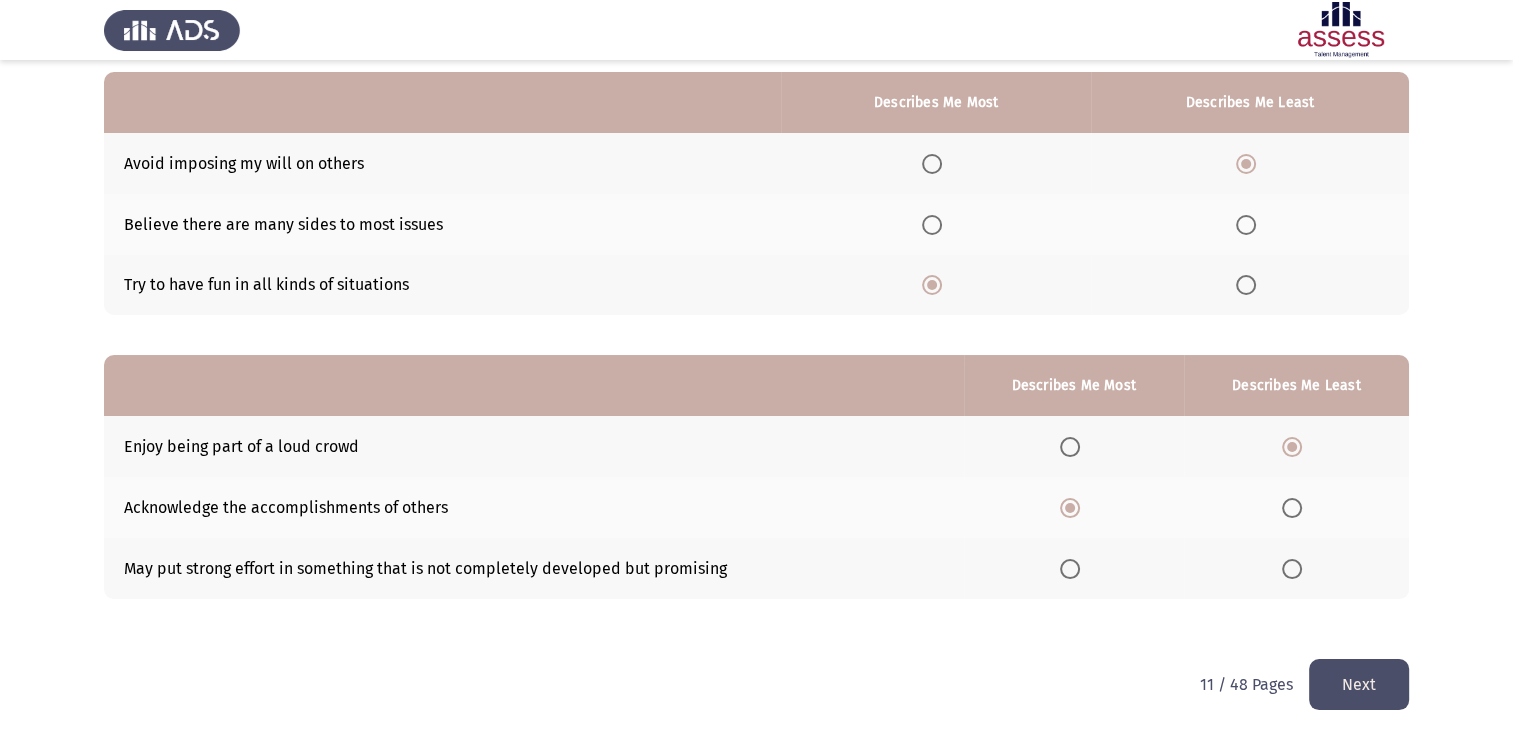 scroll, scrollTop: 186, scrollLeft: 0, axis: vertical 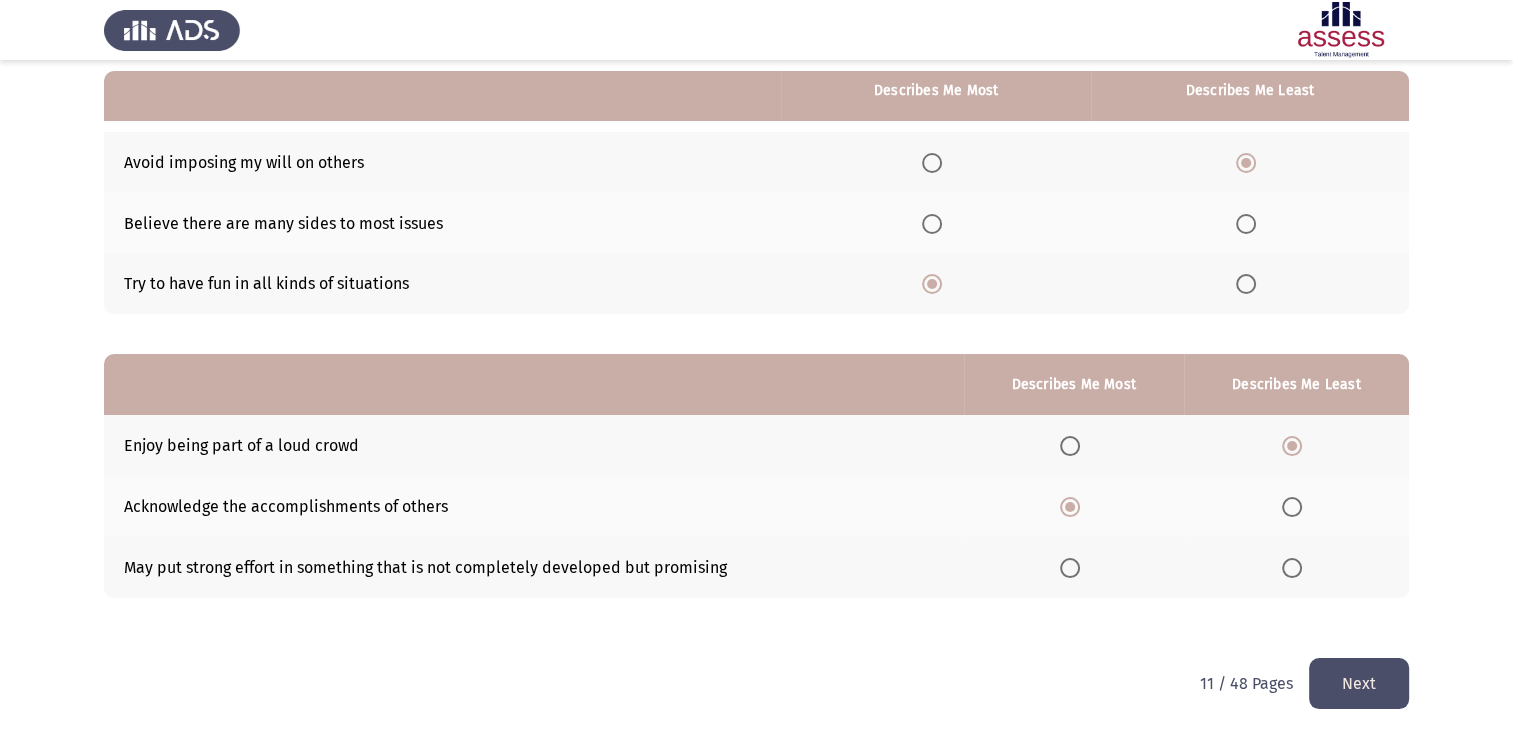 click on "Next" 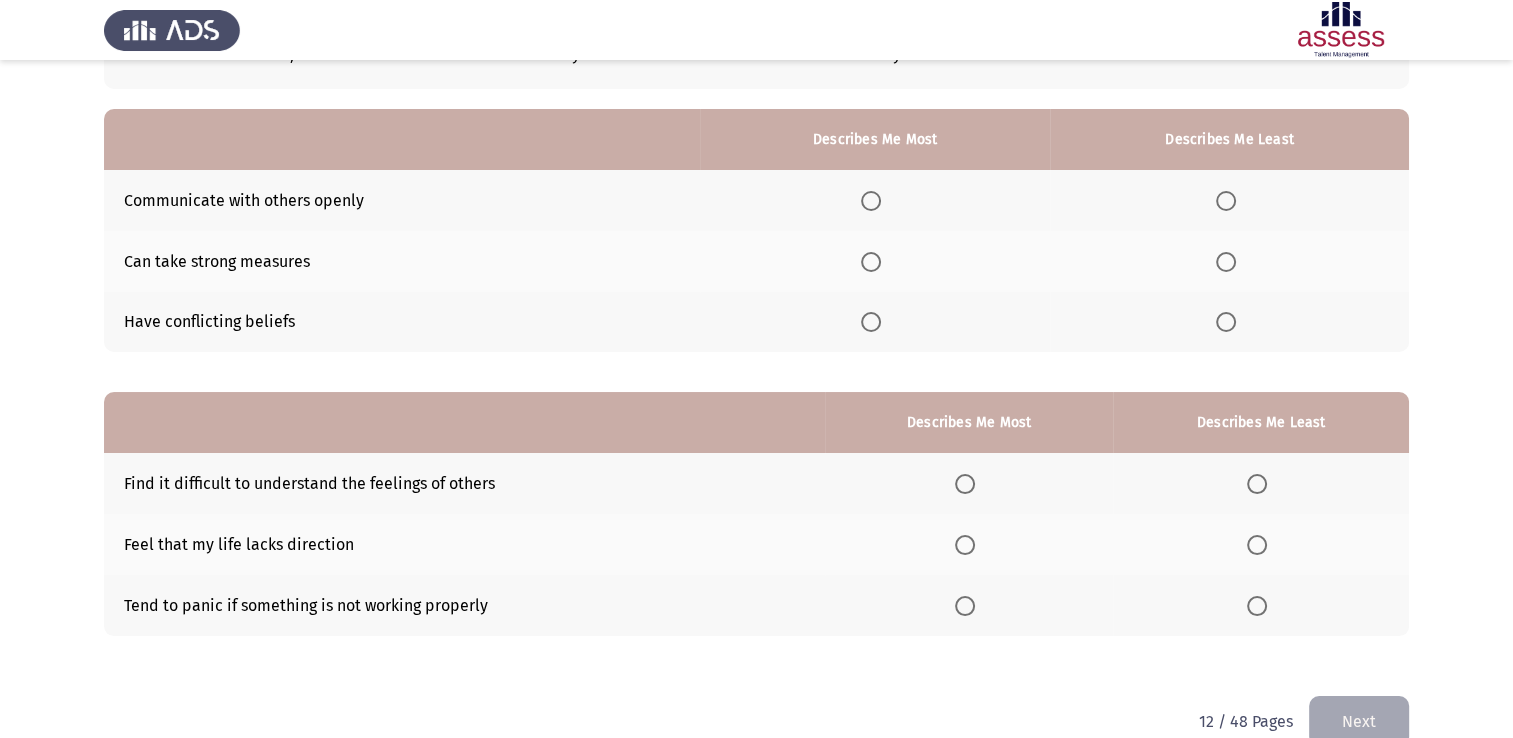 scroll, scrollTop: 186, scrollLeft: 0, axis: vertical 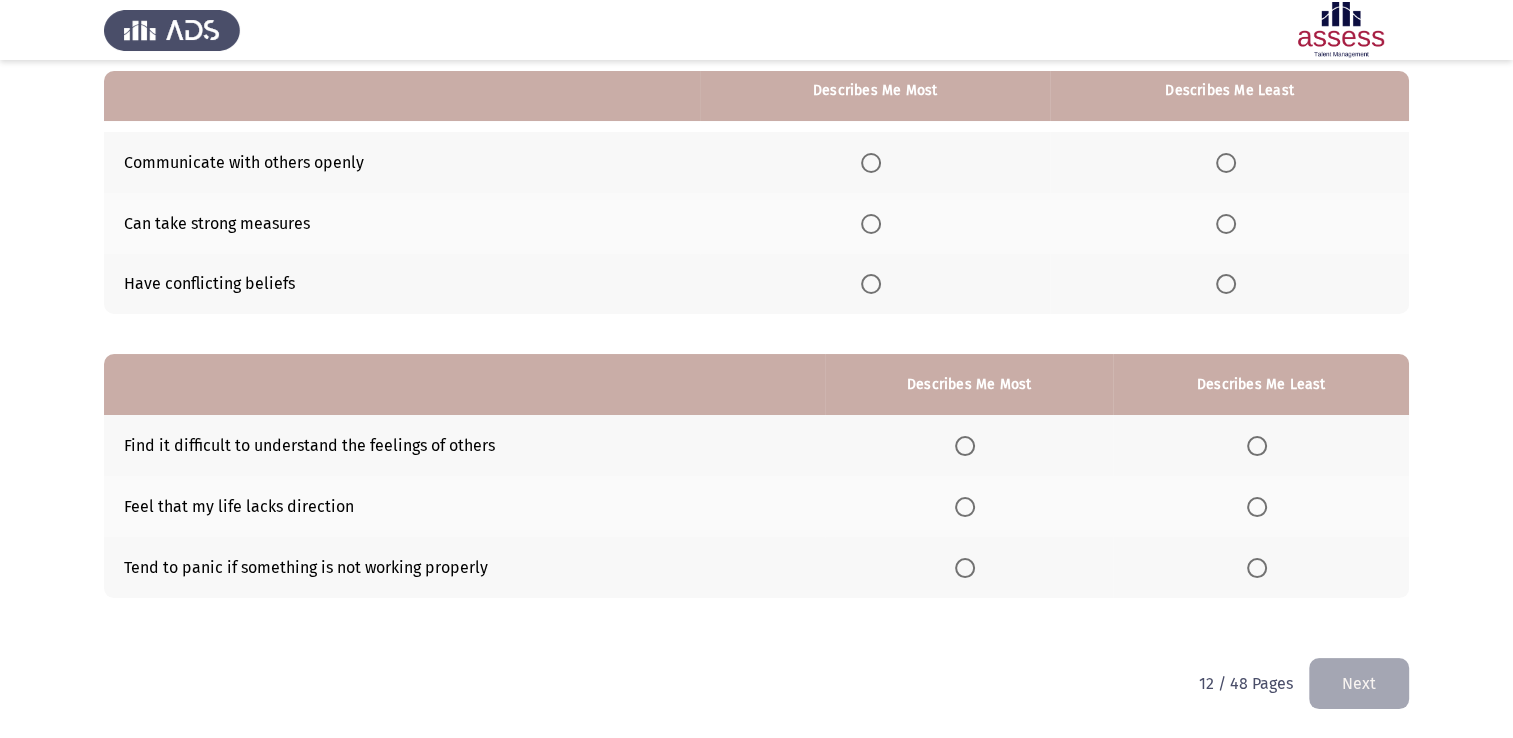 click at bounding box center (871, 224) 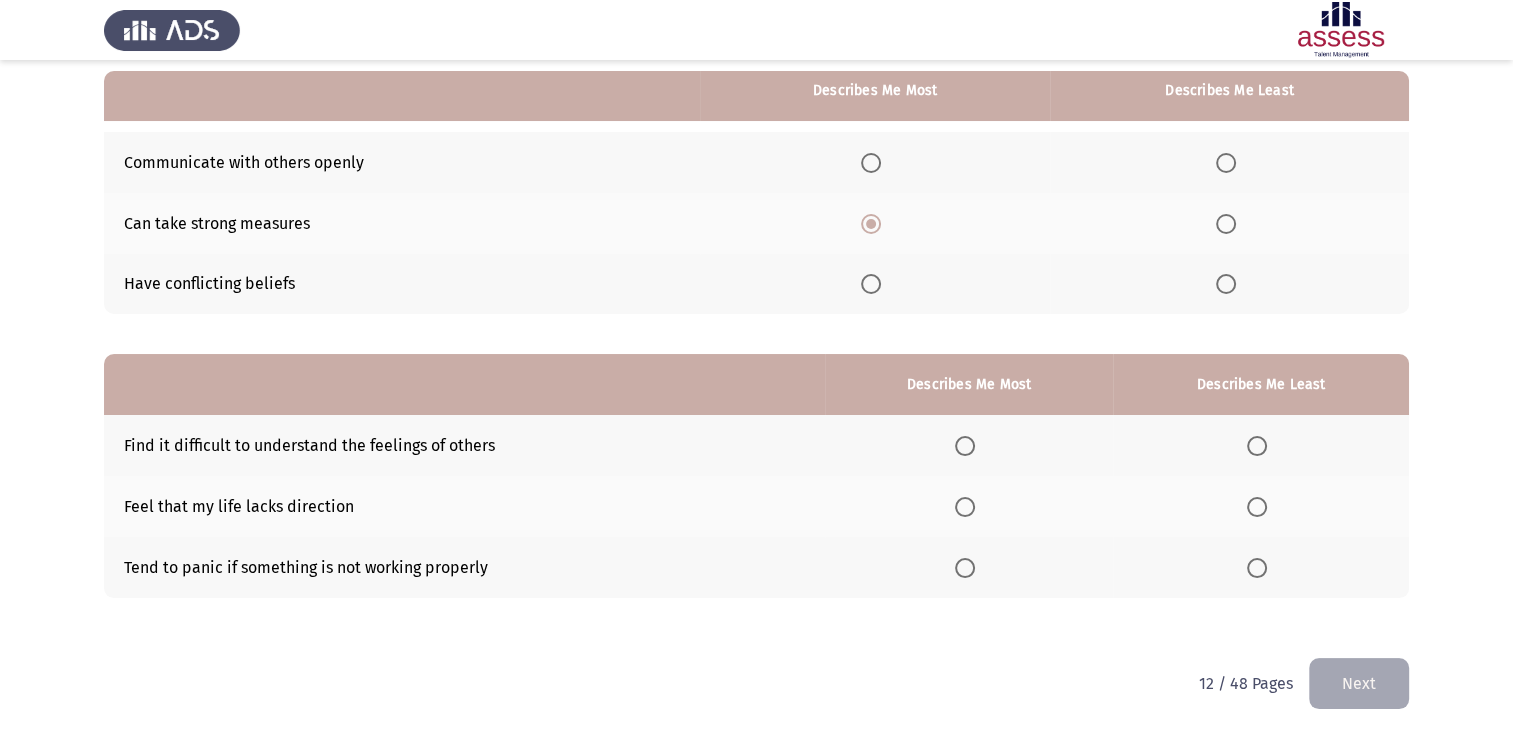 click at bounding box center (1226, 284) 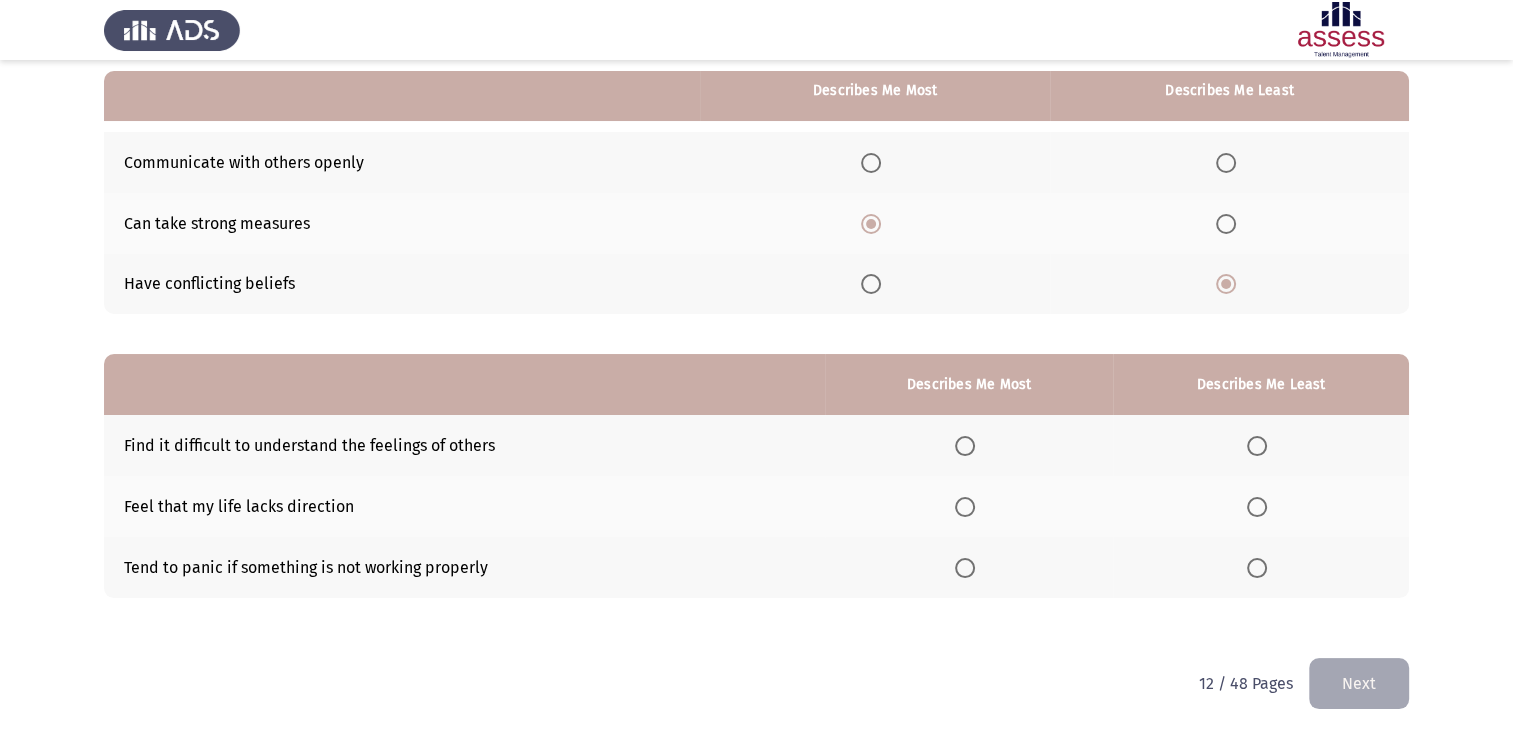 click at bounding box center (965, 568) 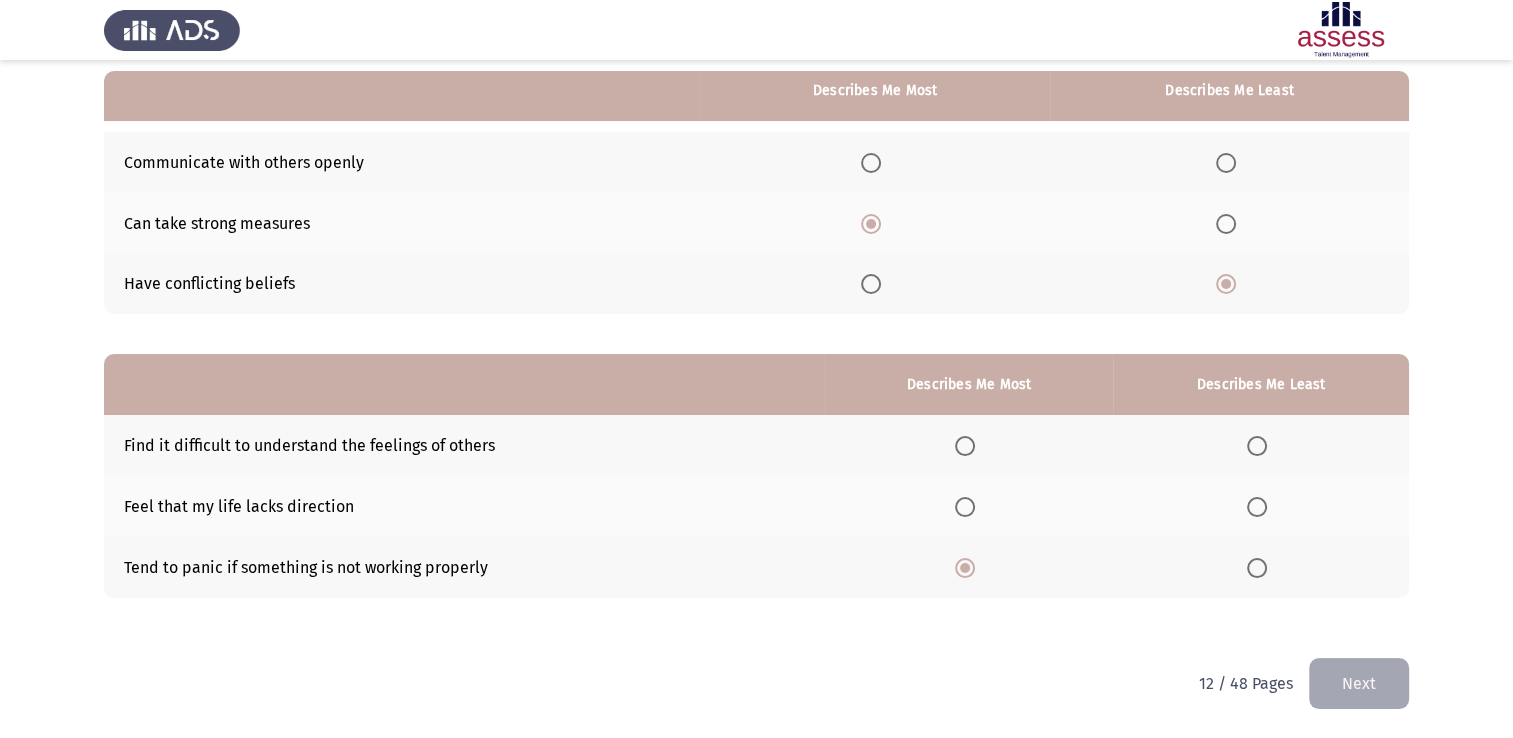 click at bounding box center (1257, 507) 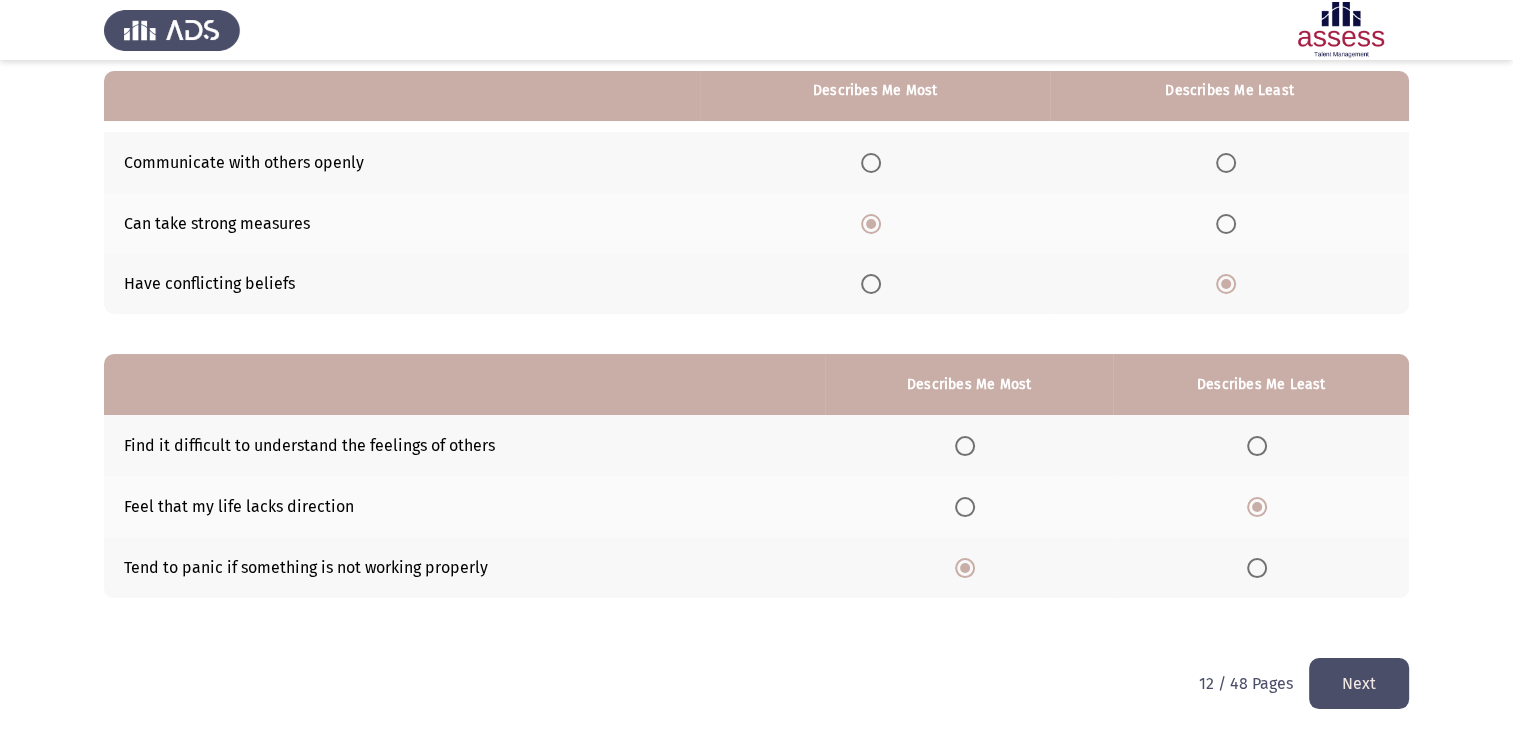 click on "Next" 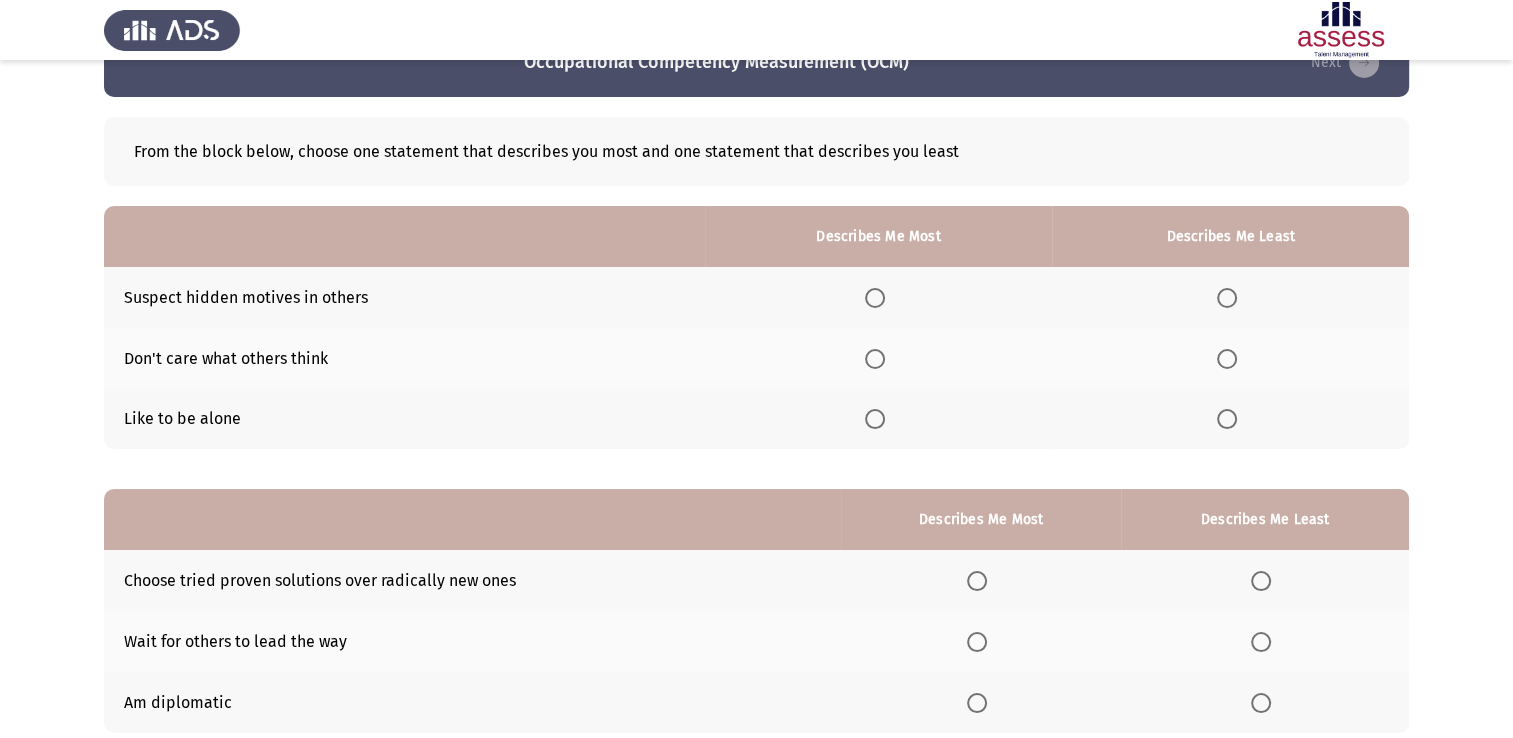 scroll, scrollTop: 100, scrollLeft: 0, axis: vertical 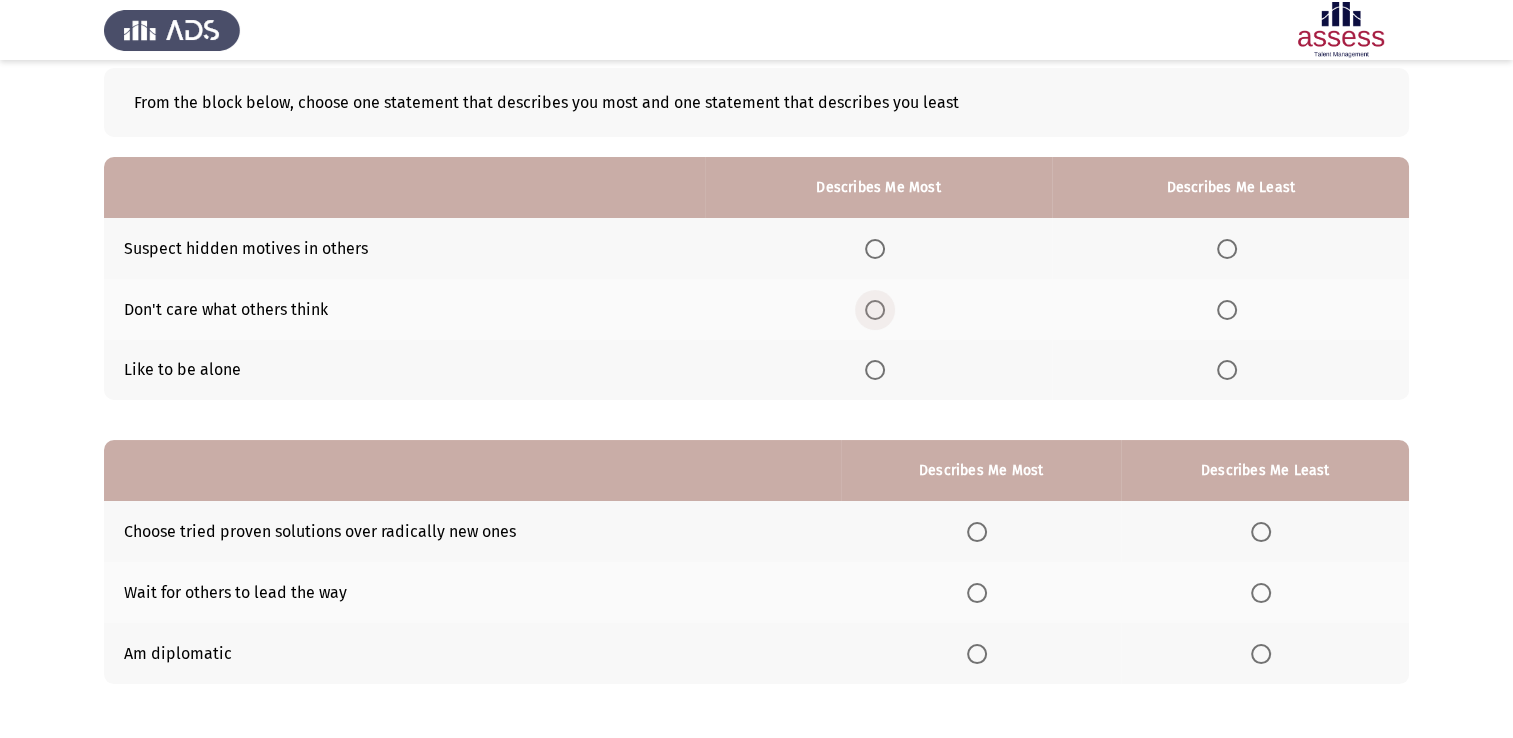 click at bounding box center [875, 310] 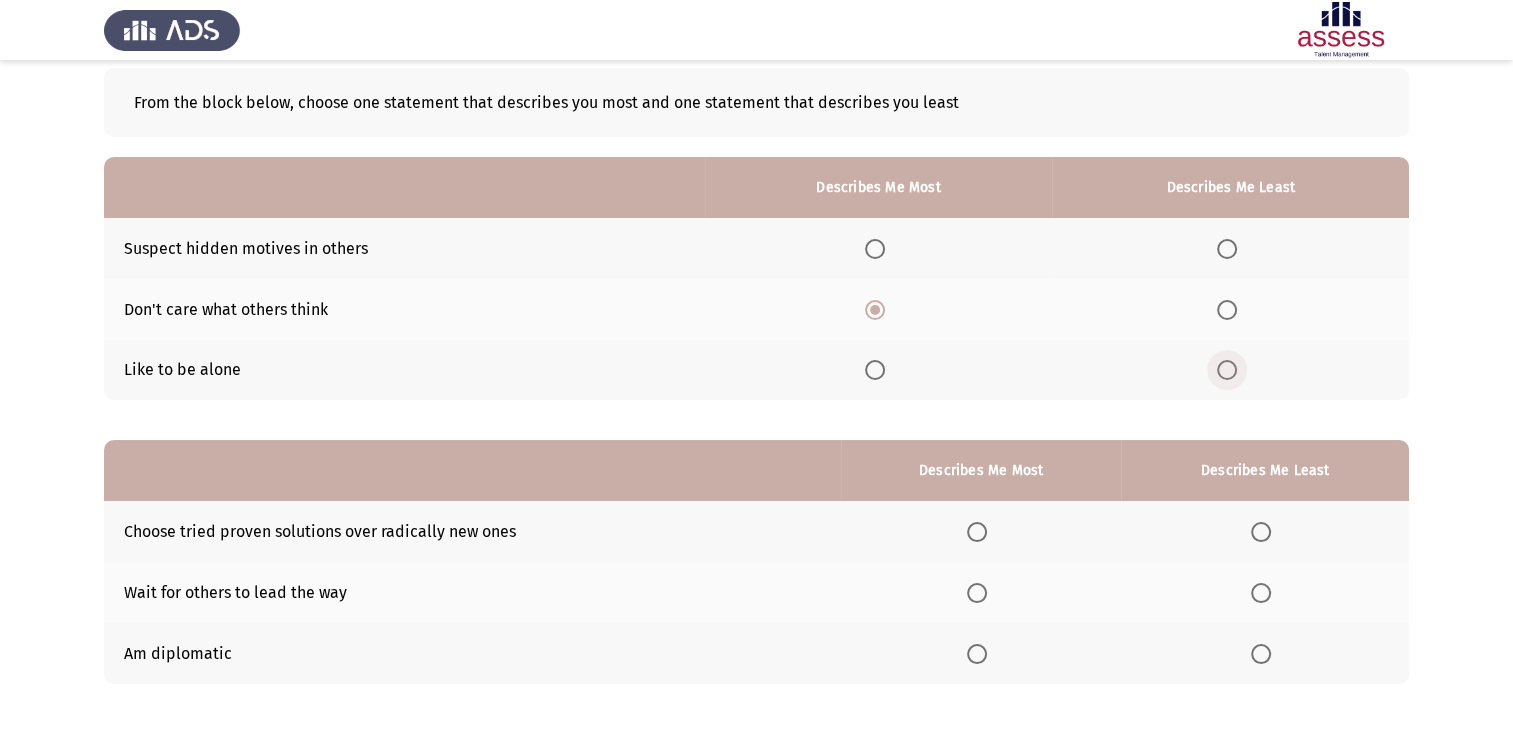 click at bounding box center [1227, 370] 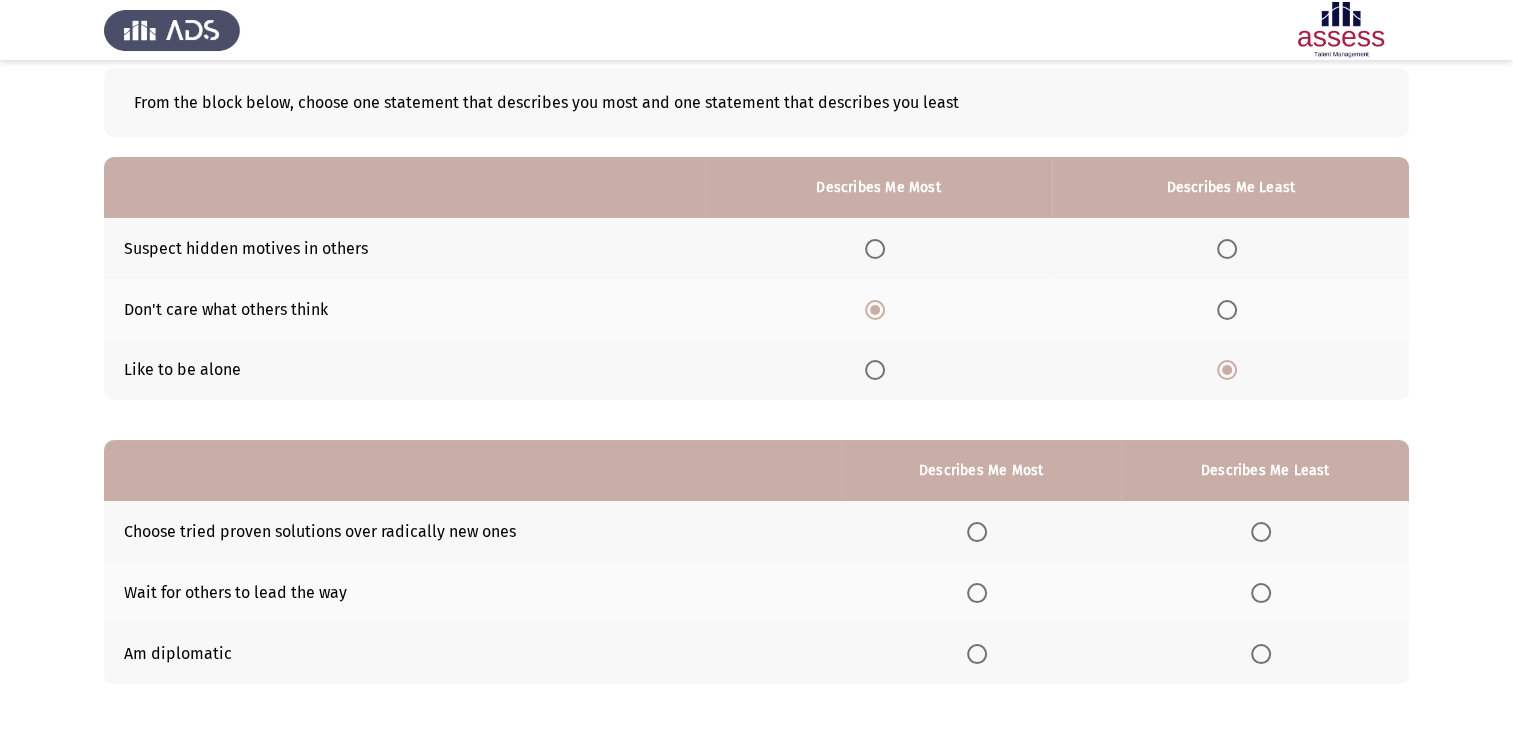 click at bounding box center (977, 532) 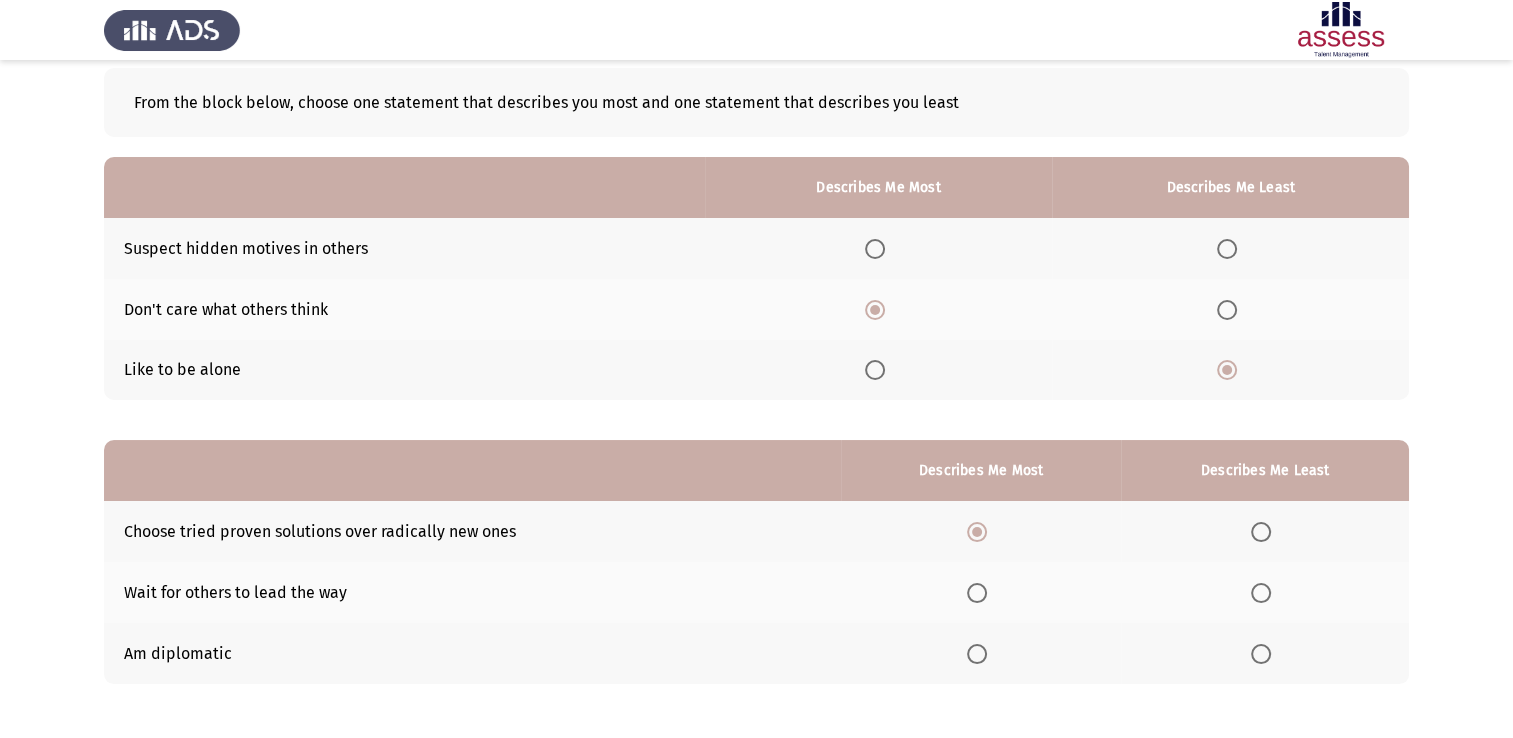 click 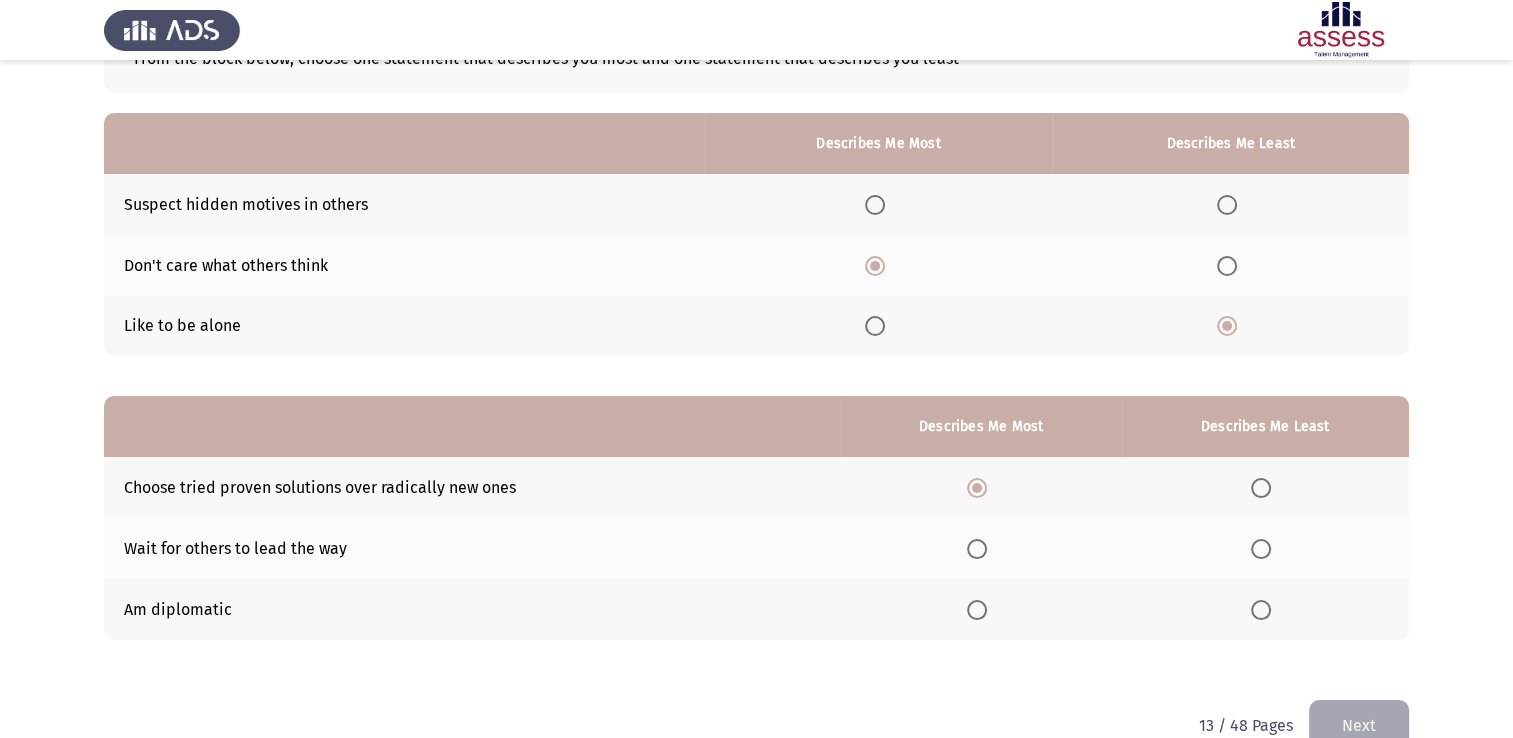 scroll, scrollTop: 186, scrollLeft: 0, axis: vertical 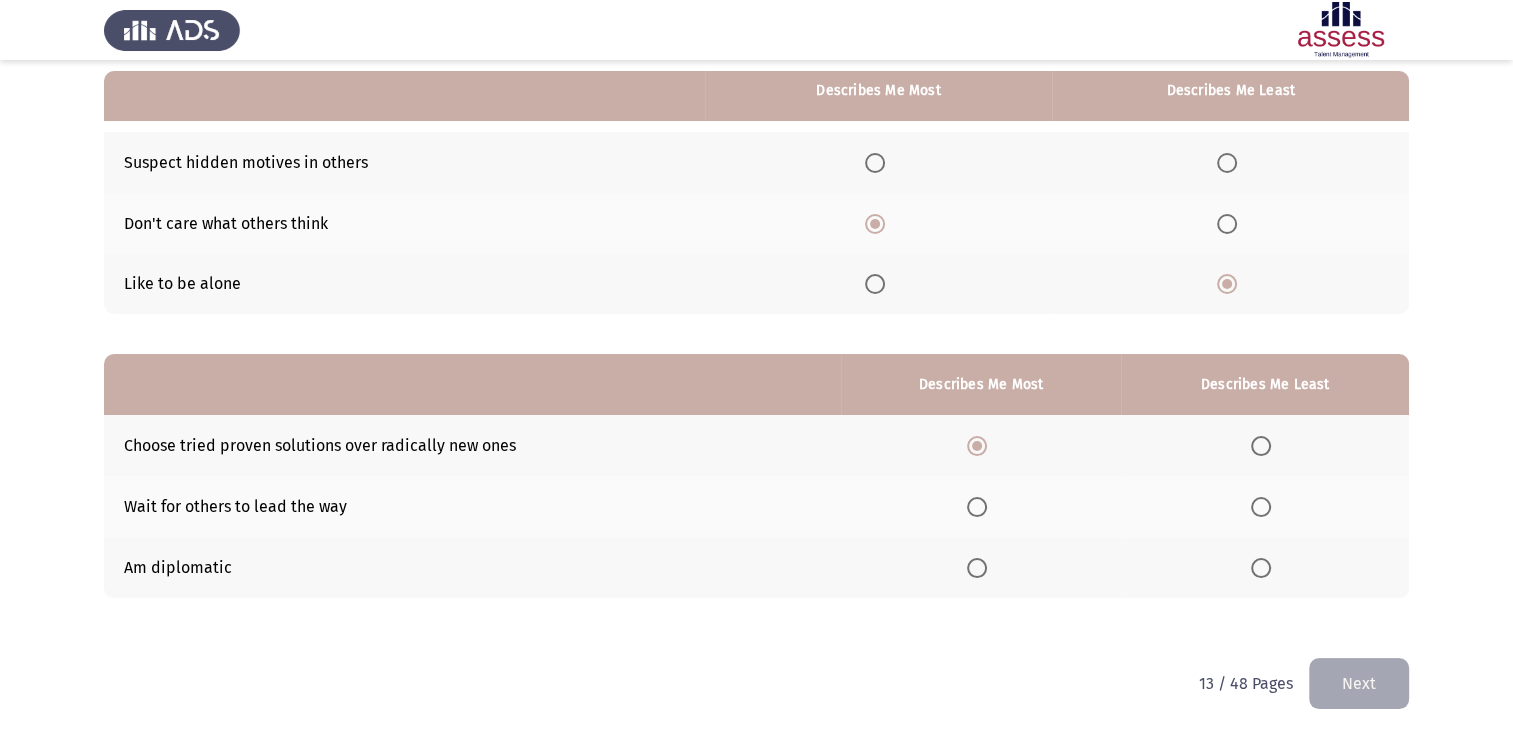 click at bounding box center (1261, 507) 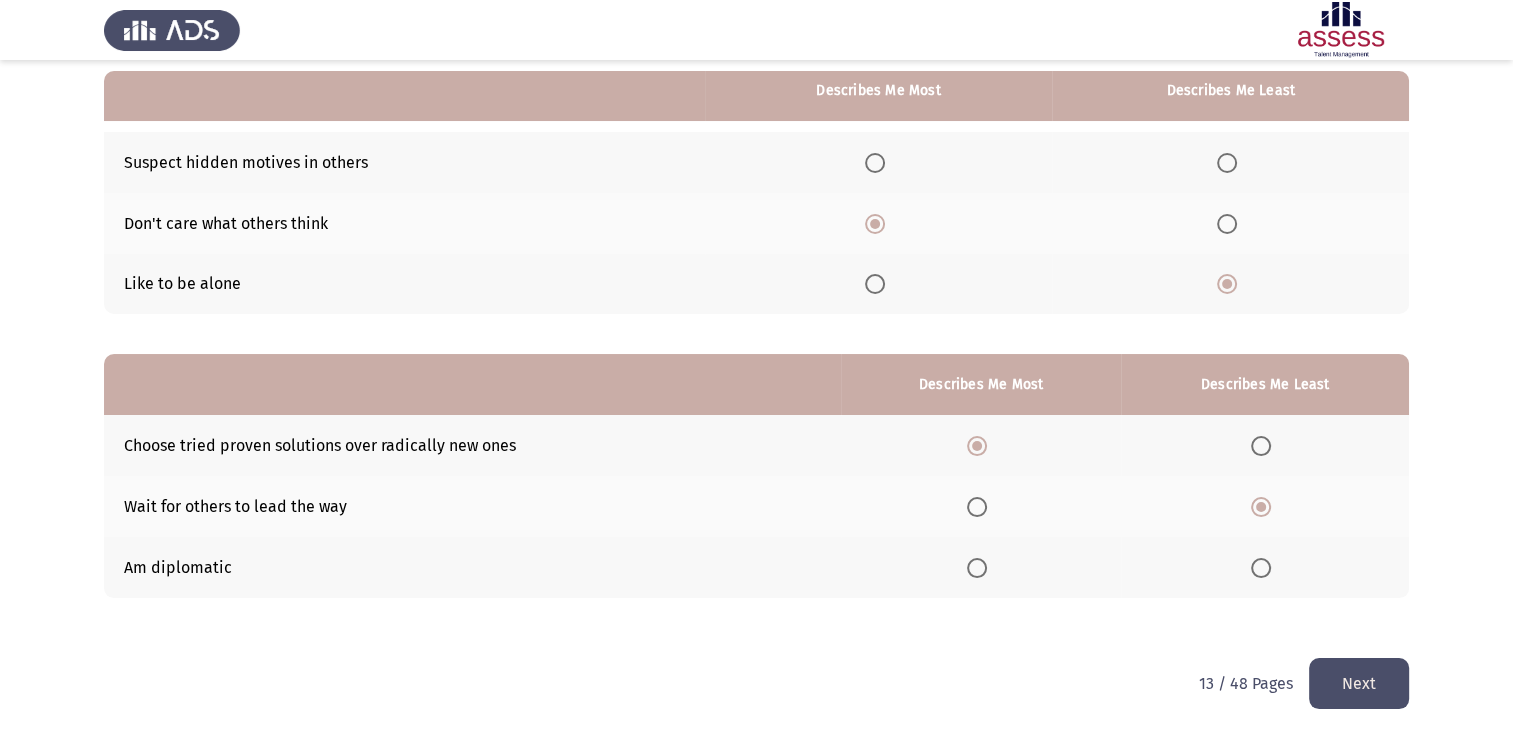 click on "Next" 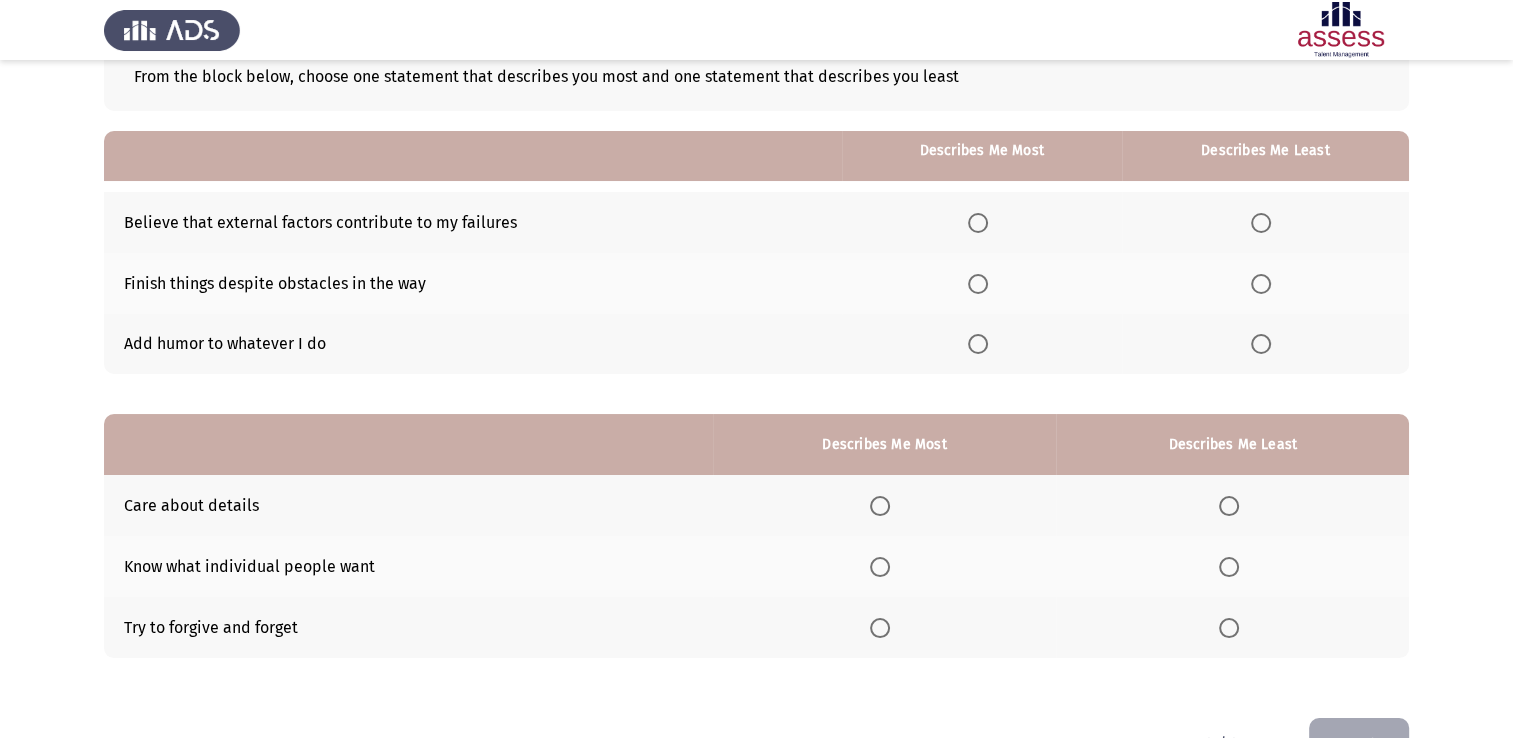 scroll, scrollTop: 186, scrollLeft: 0, axis: vertical 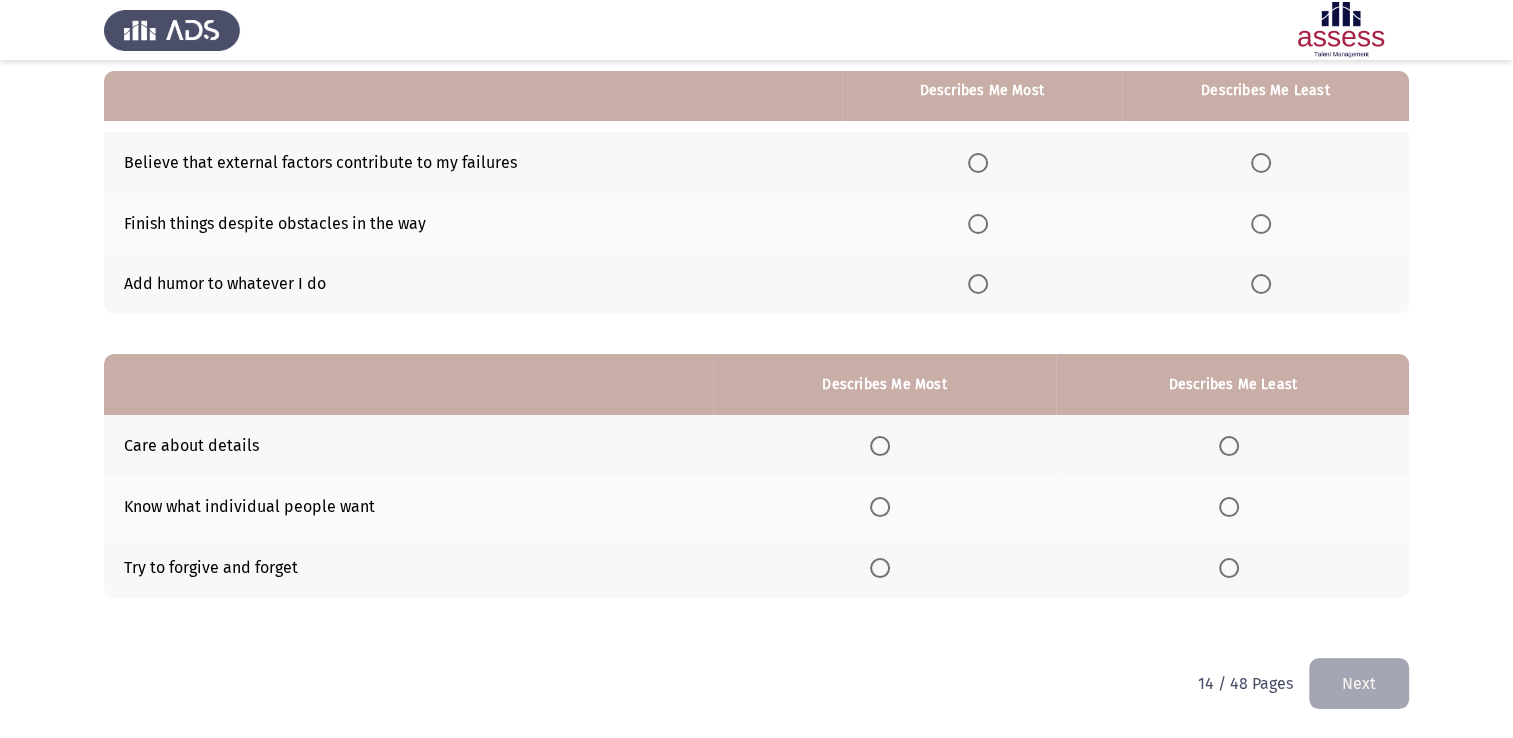 click at bounding box center [978, 224] 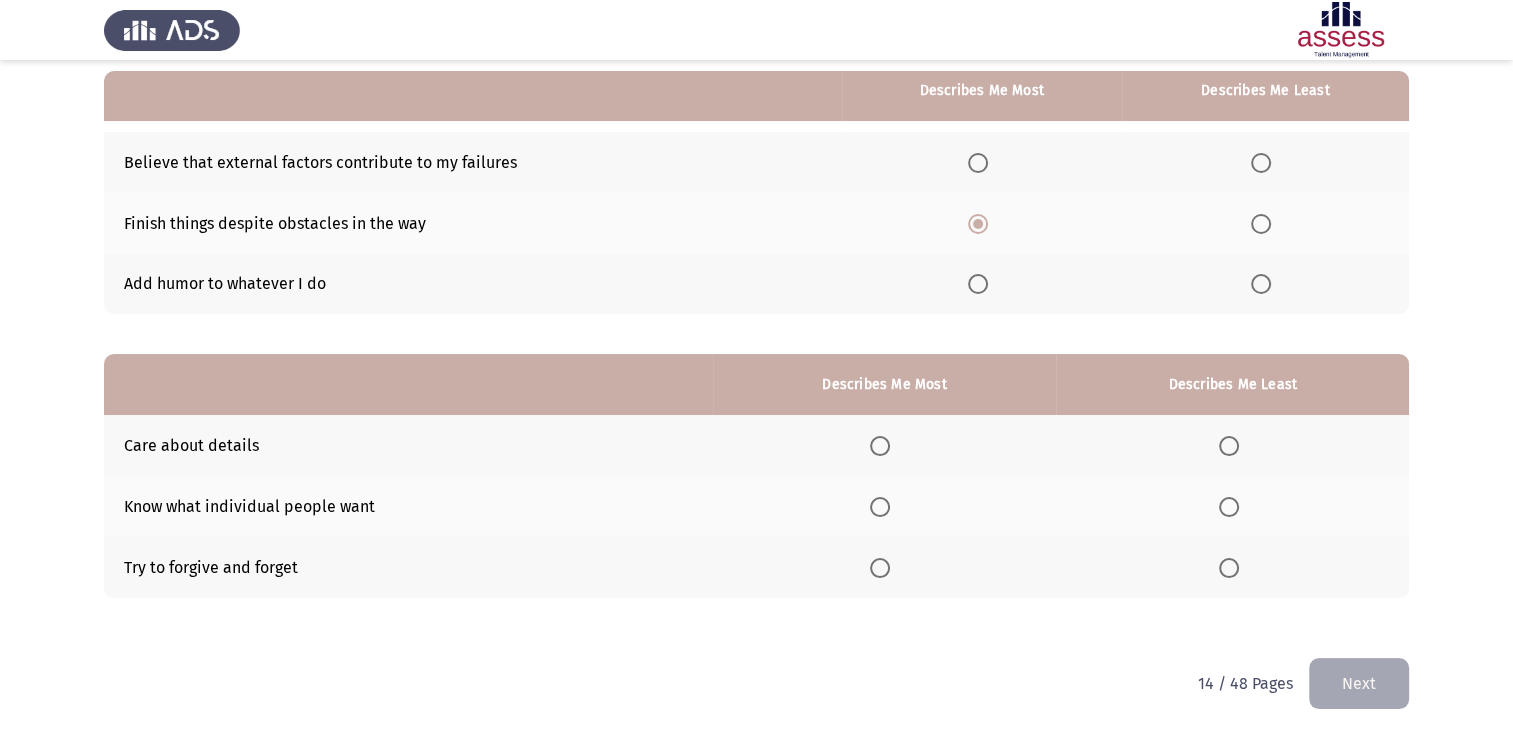 click at bounding box center (1261, 163) 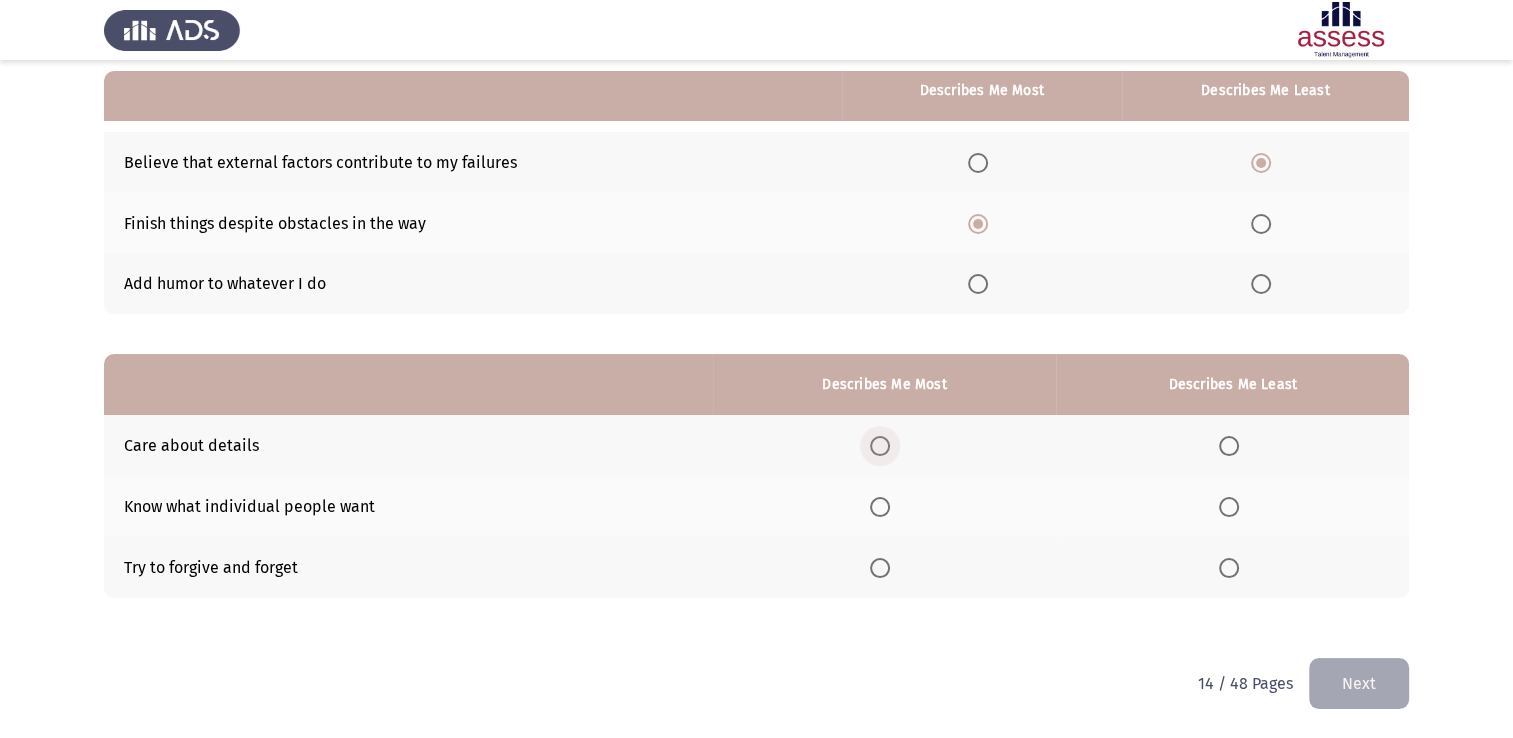 click at bounding box center [880, 446] 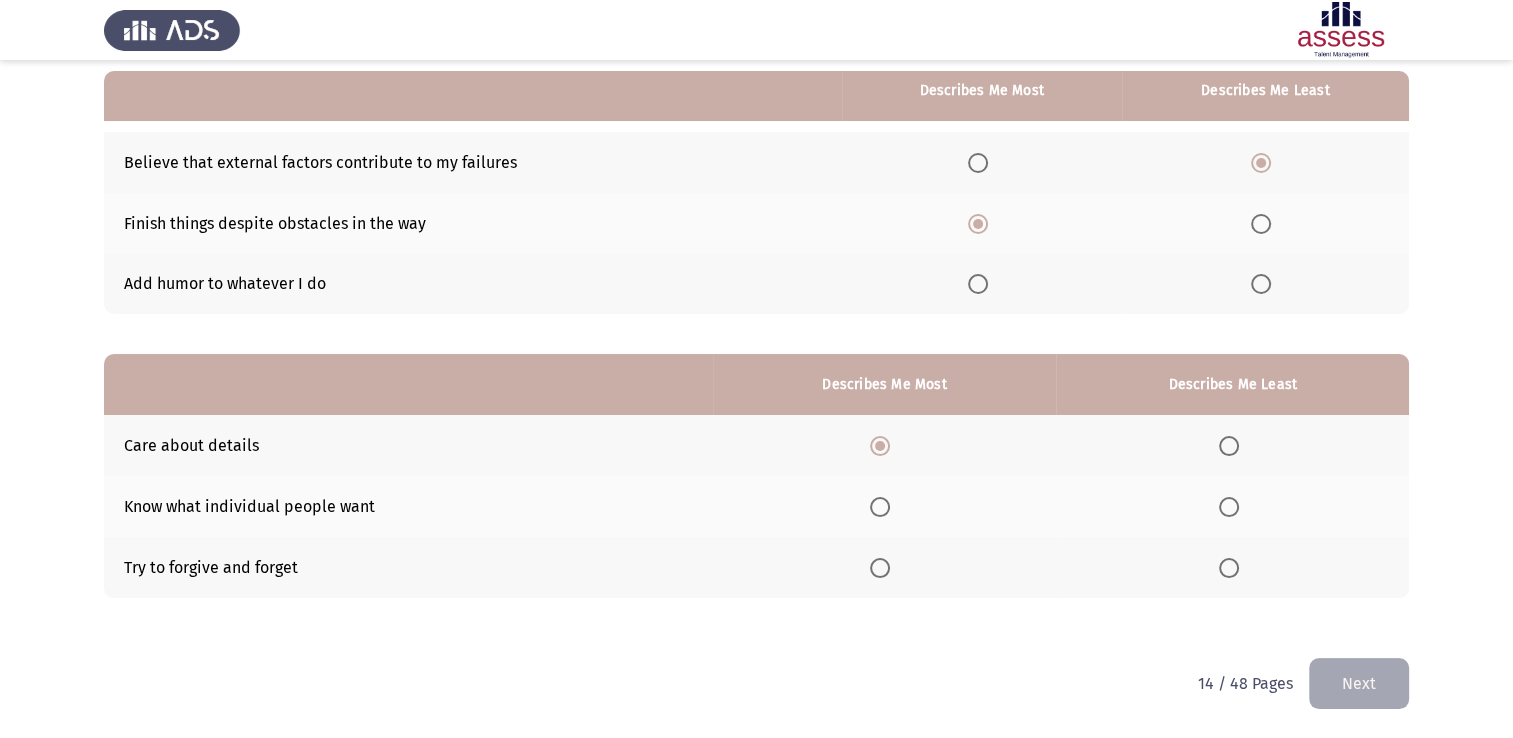 click at bounding box center [1229, 507] 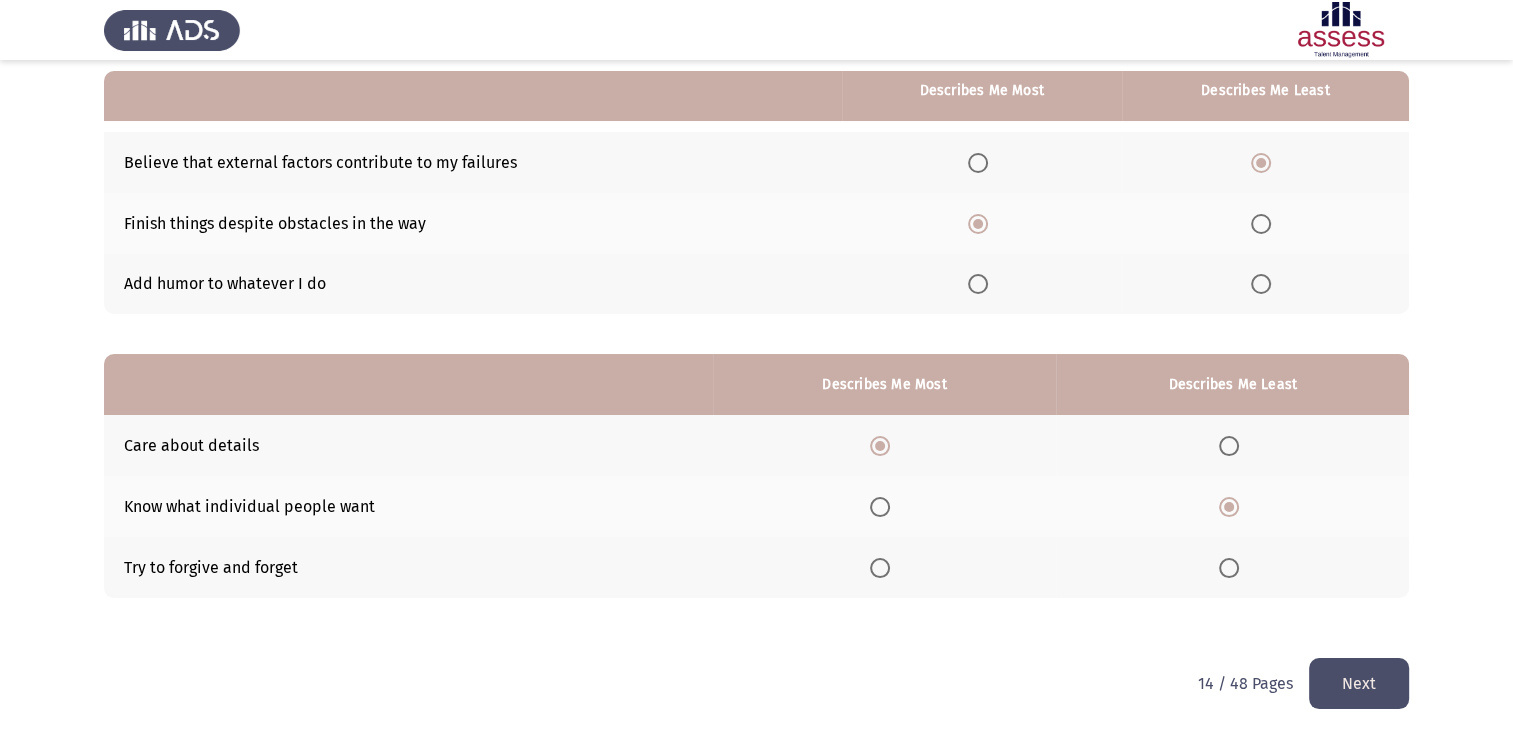 click on "Next" 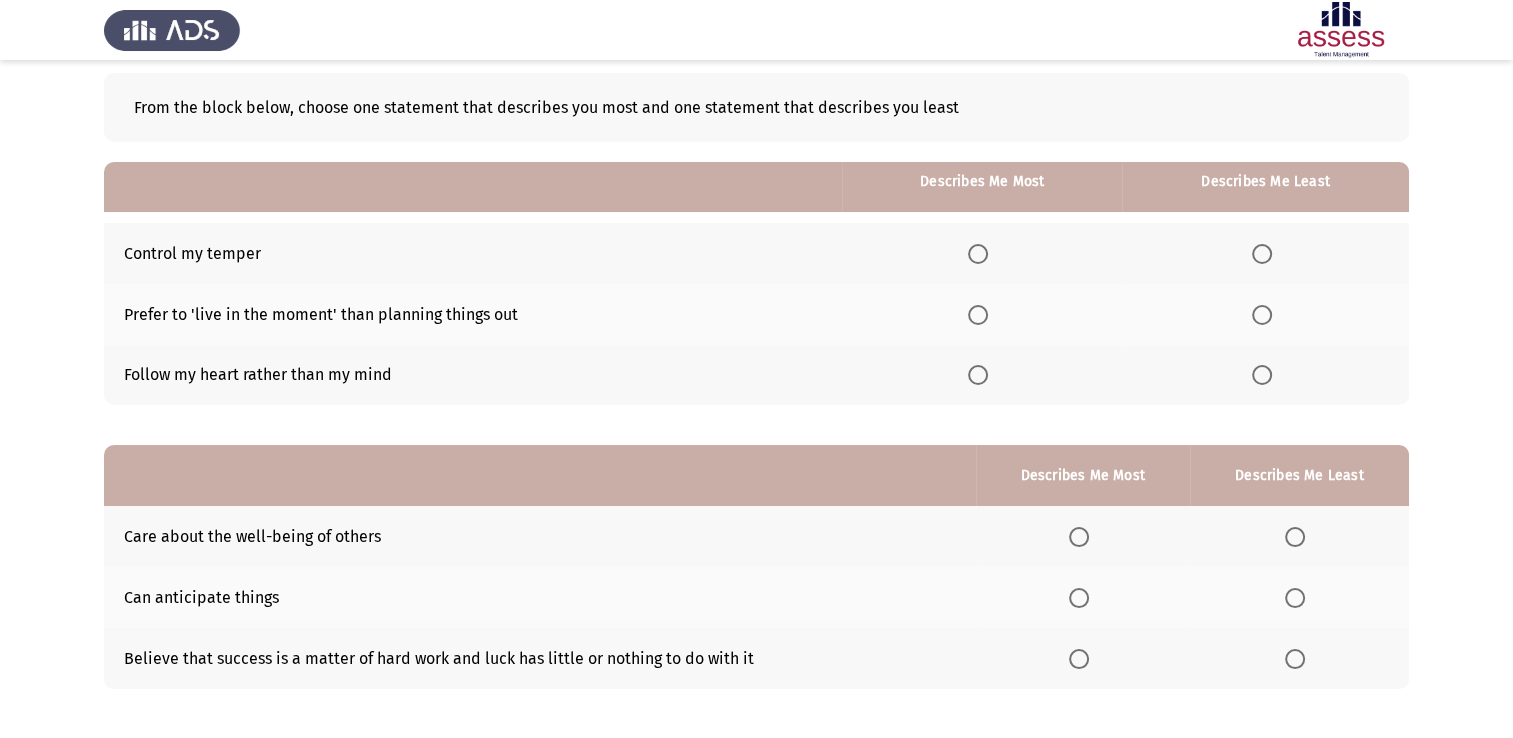 scroll, scrollTop: 186, scrollLeft: 0, axis: vertical 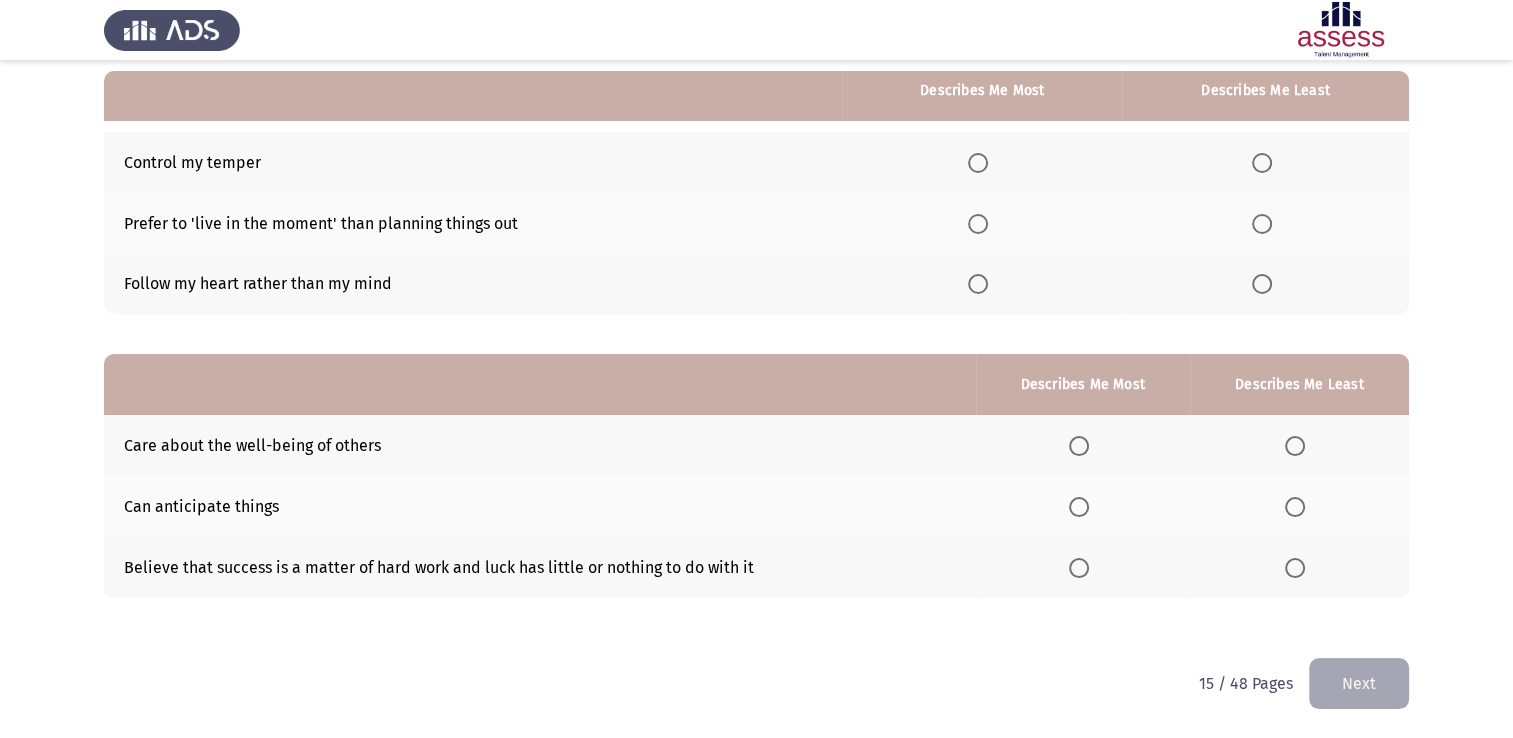 click at bounding box center (978, 163) 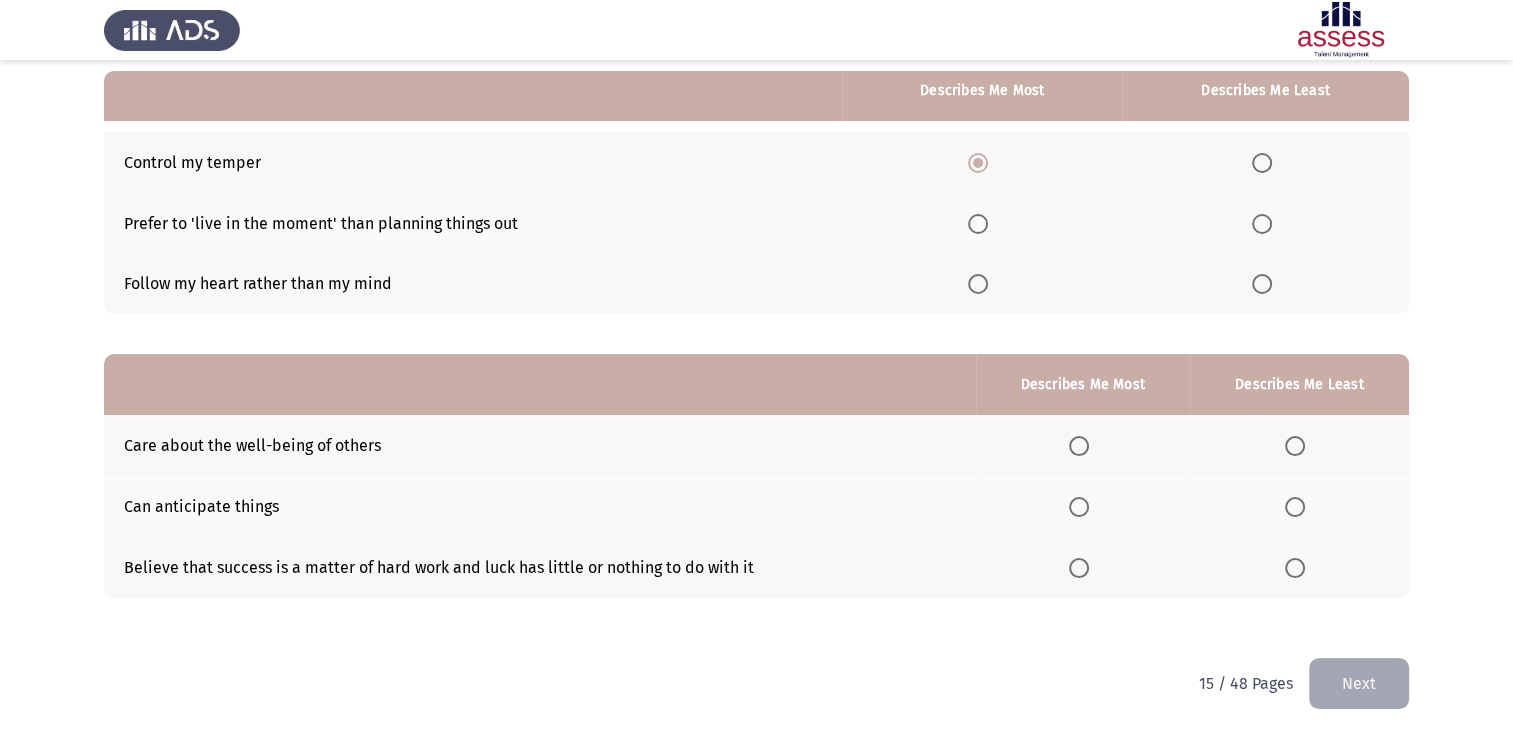 click at bounding box center (1266, 284) 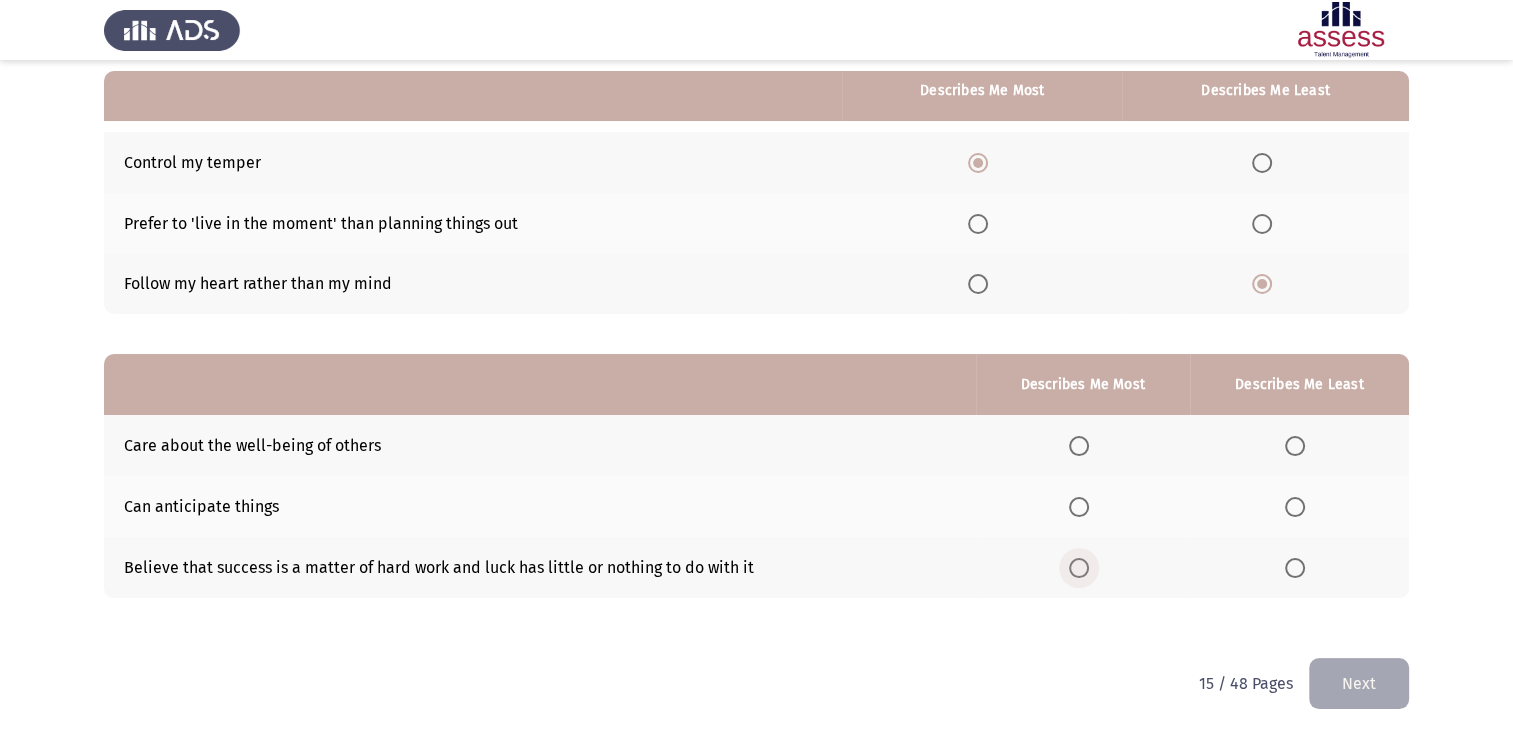click at bounding box center [1079, 568] 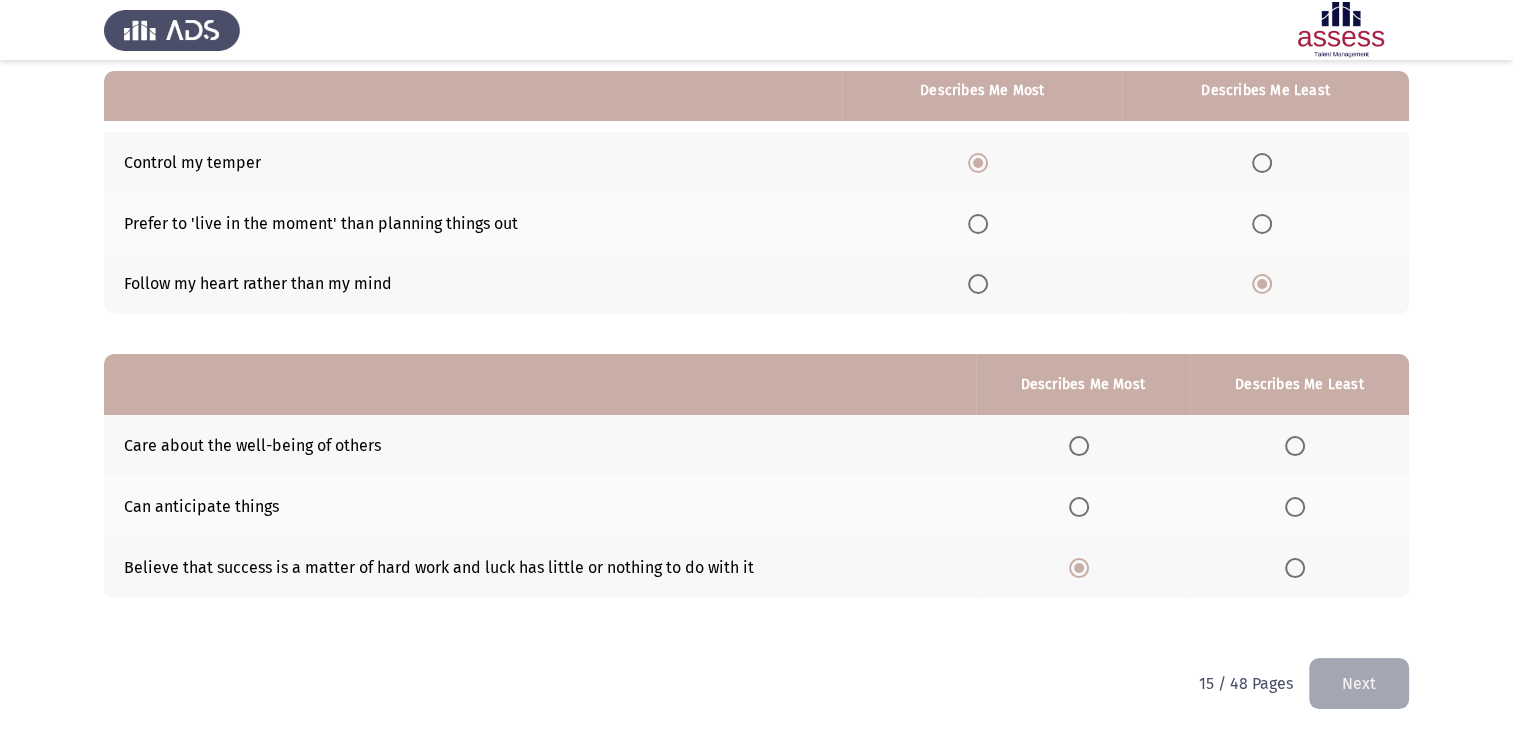 click at bounding box center [1295, 446] 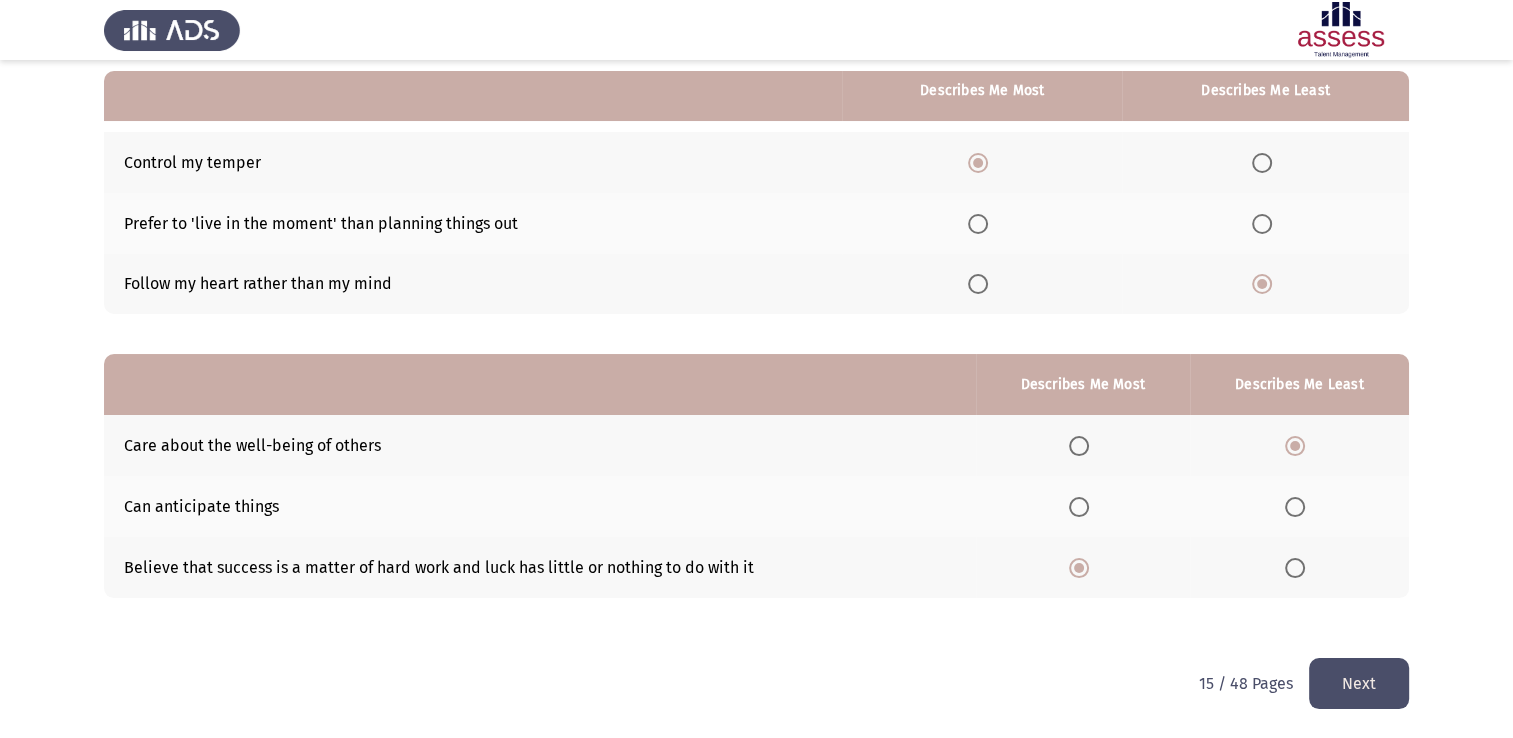 click on "Next" 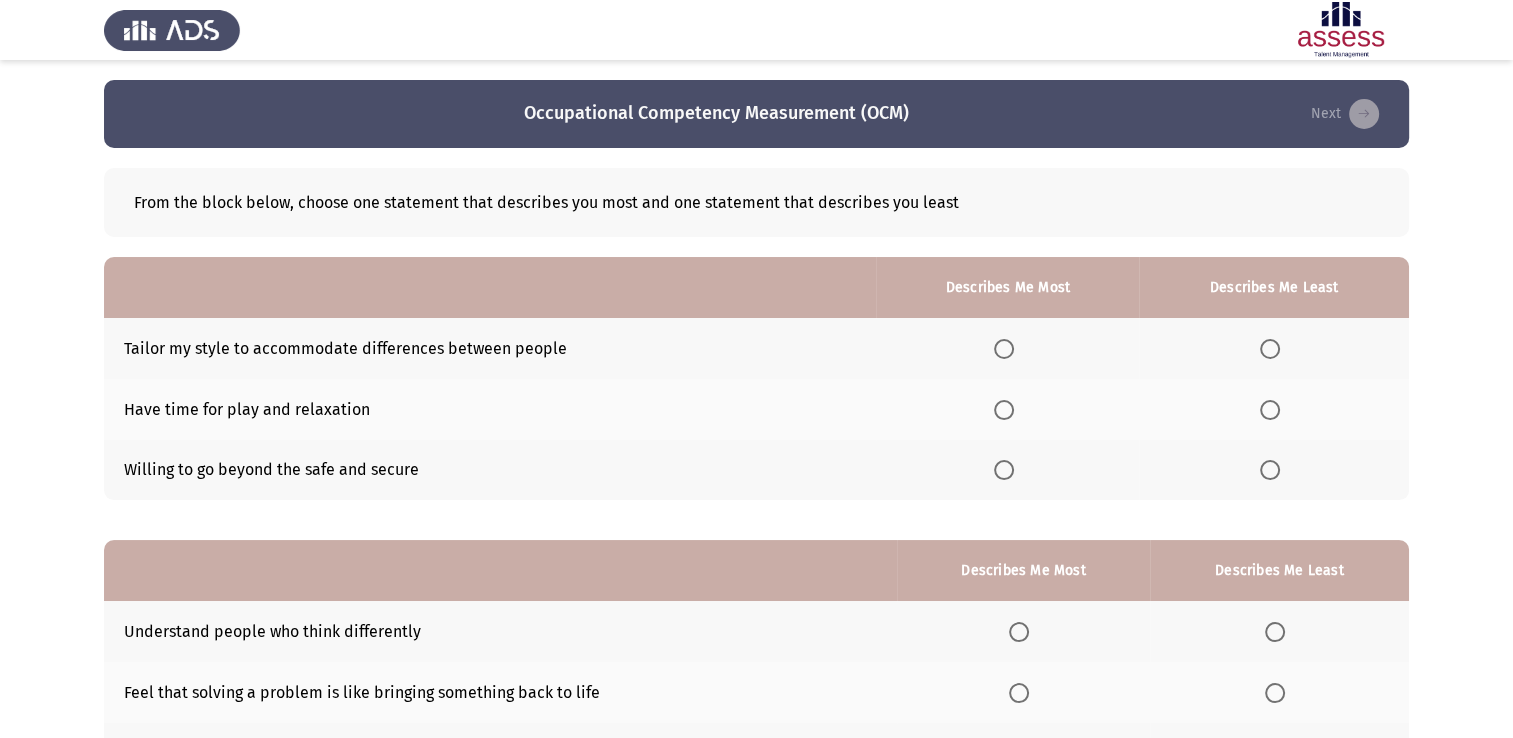 scroll, scrollTop: 100, scrollLeft: 0, axis: vertical 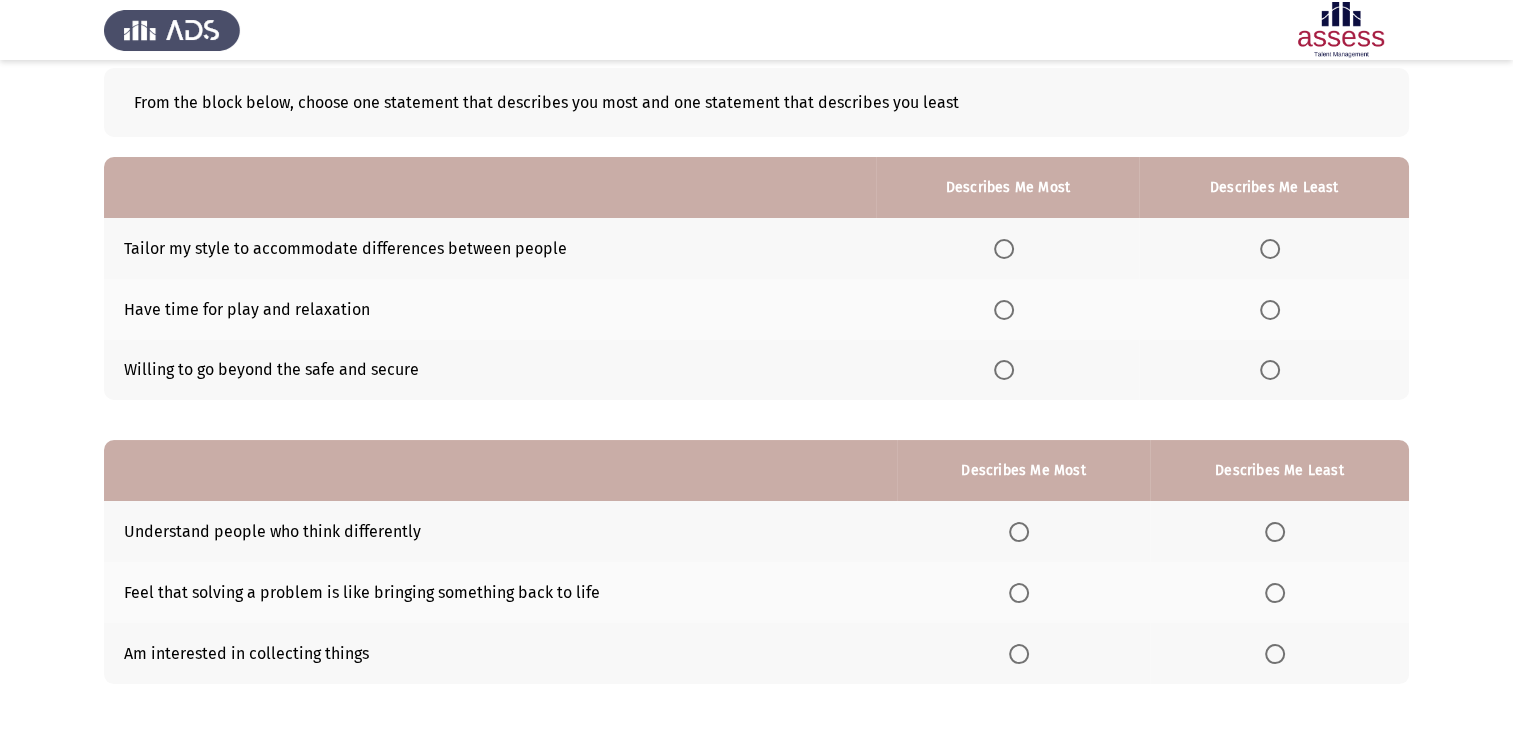 click at bounding box center [1004, 310] 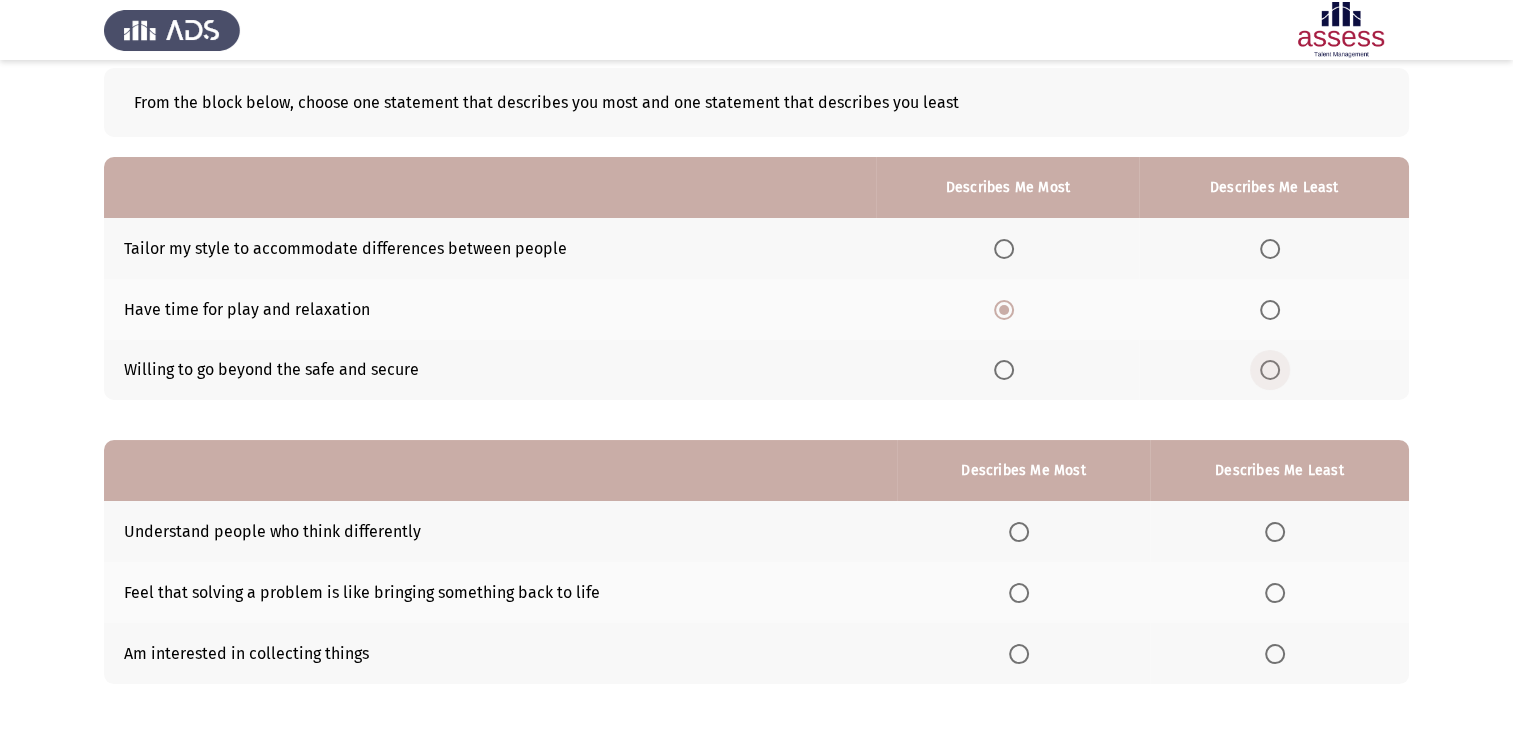 click at bounding box center (1270, 370) 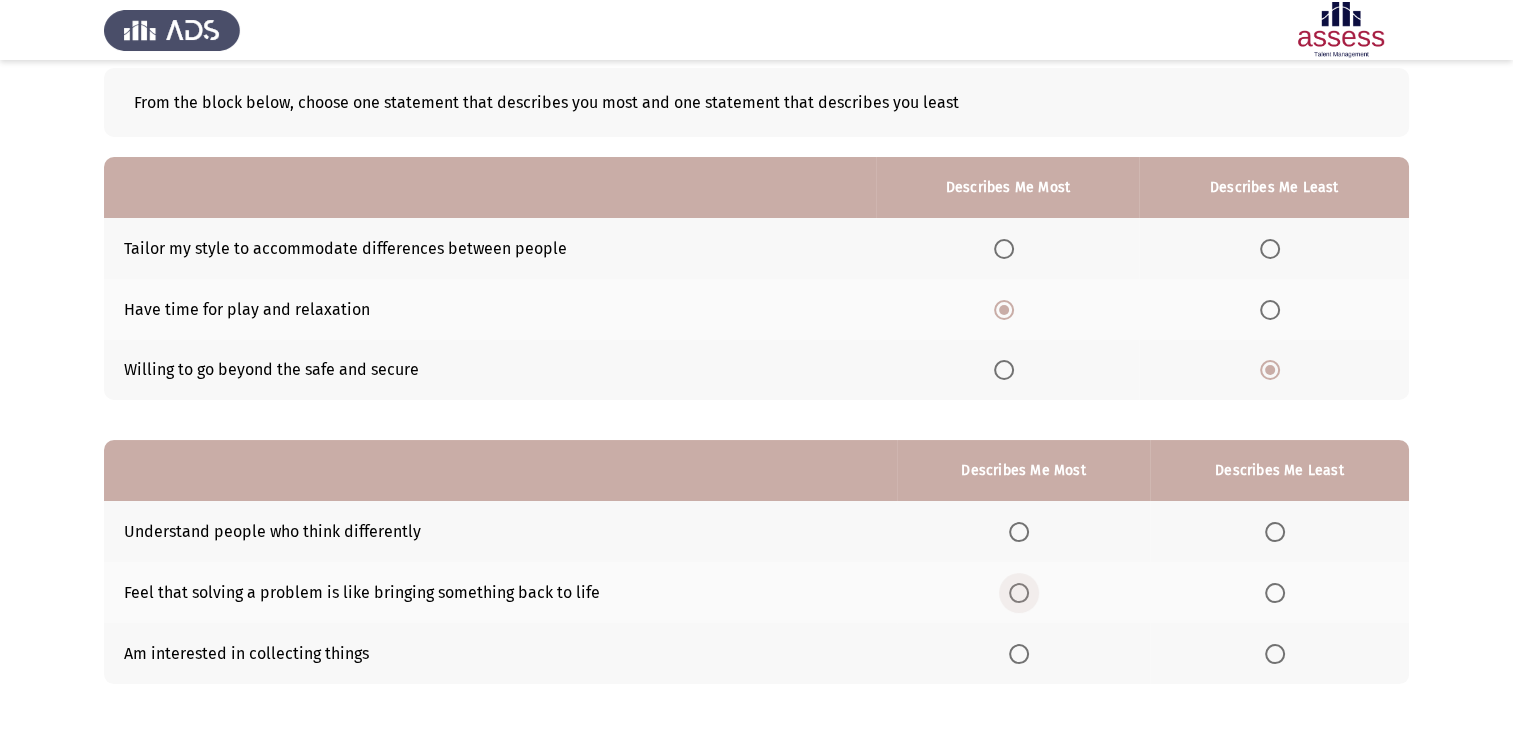 click at bounding box center (1019, 593) 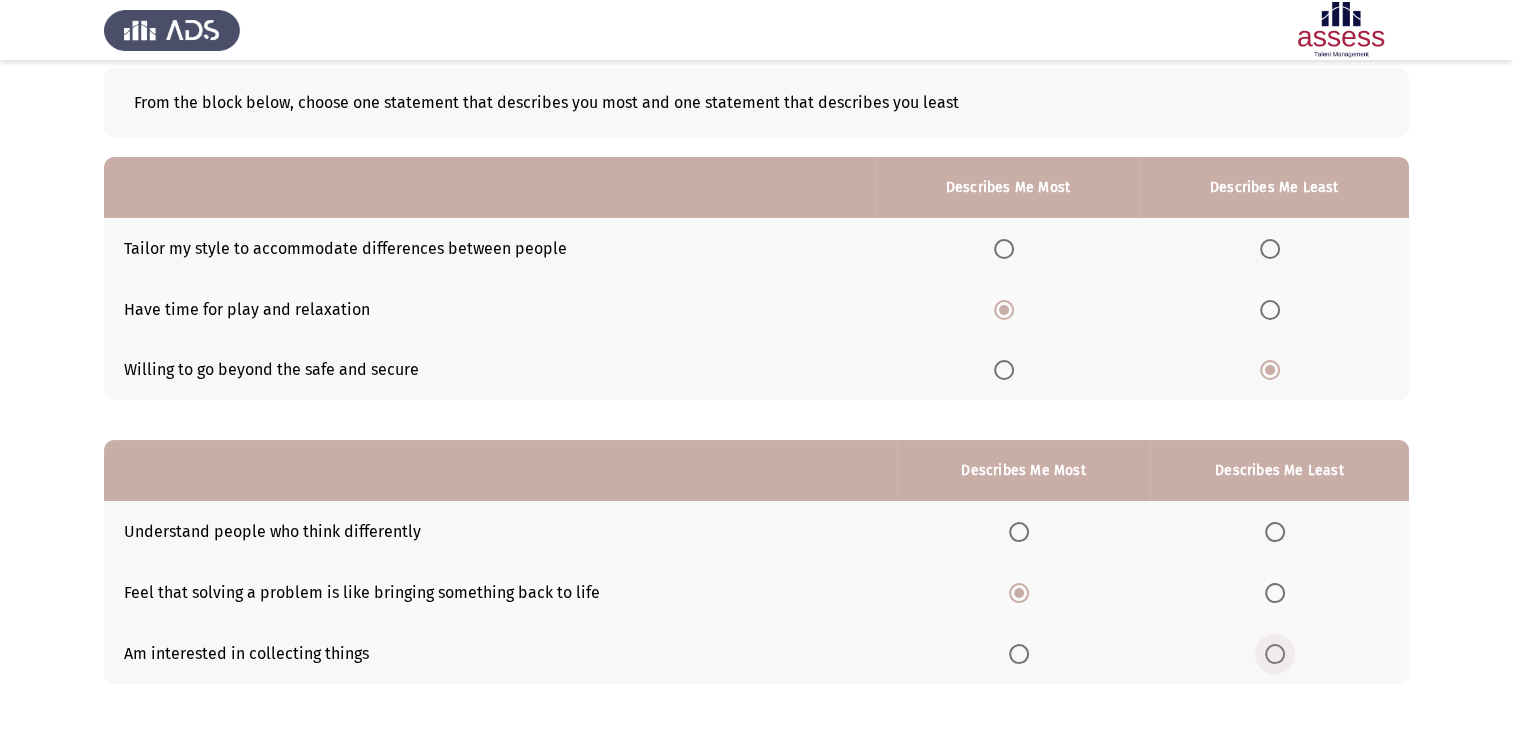 click at bounding box center [1275, 654] 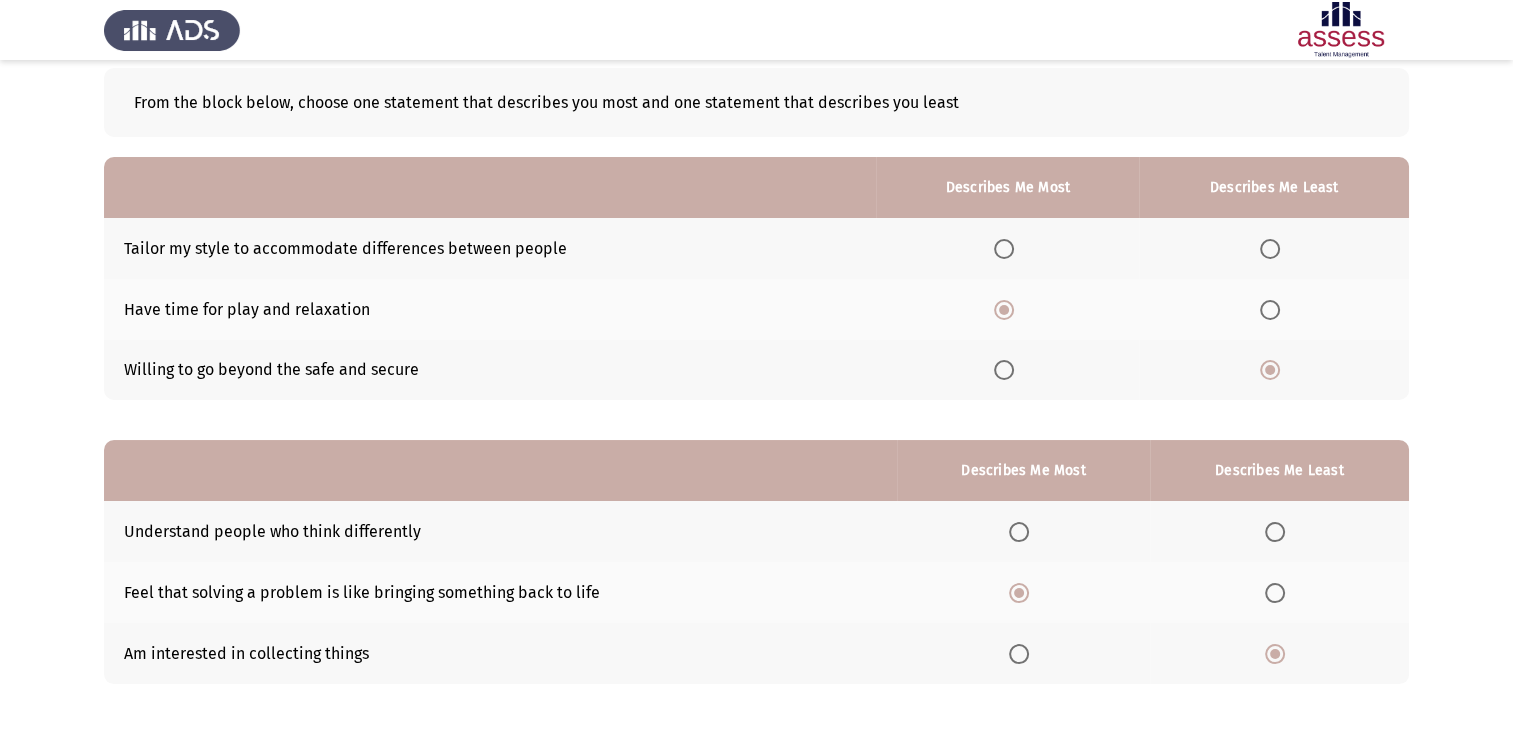 scroll, scrollTop: 186, scrollLeft: 0, axis: vertical 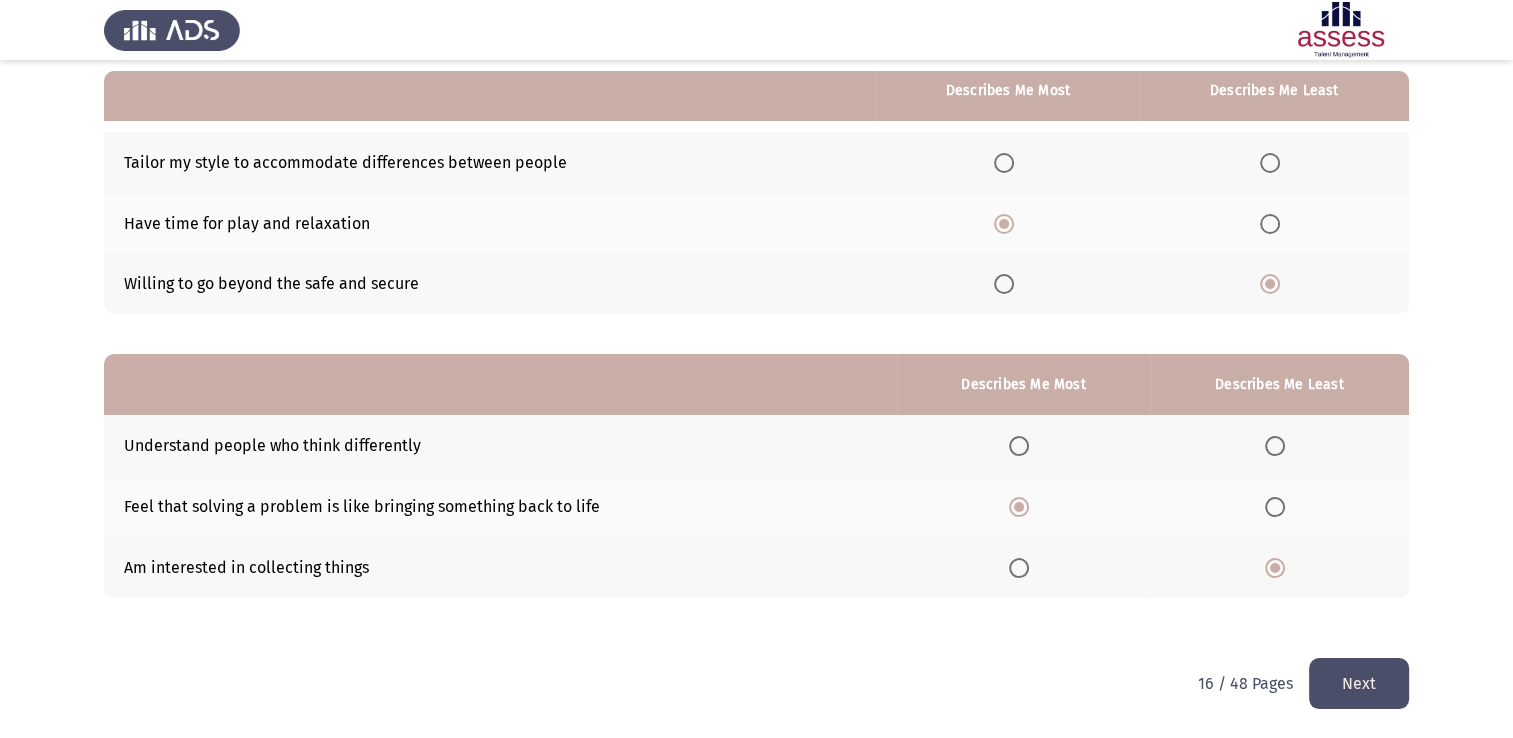 click on "Next" 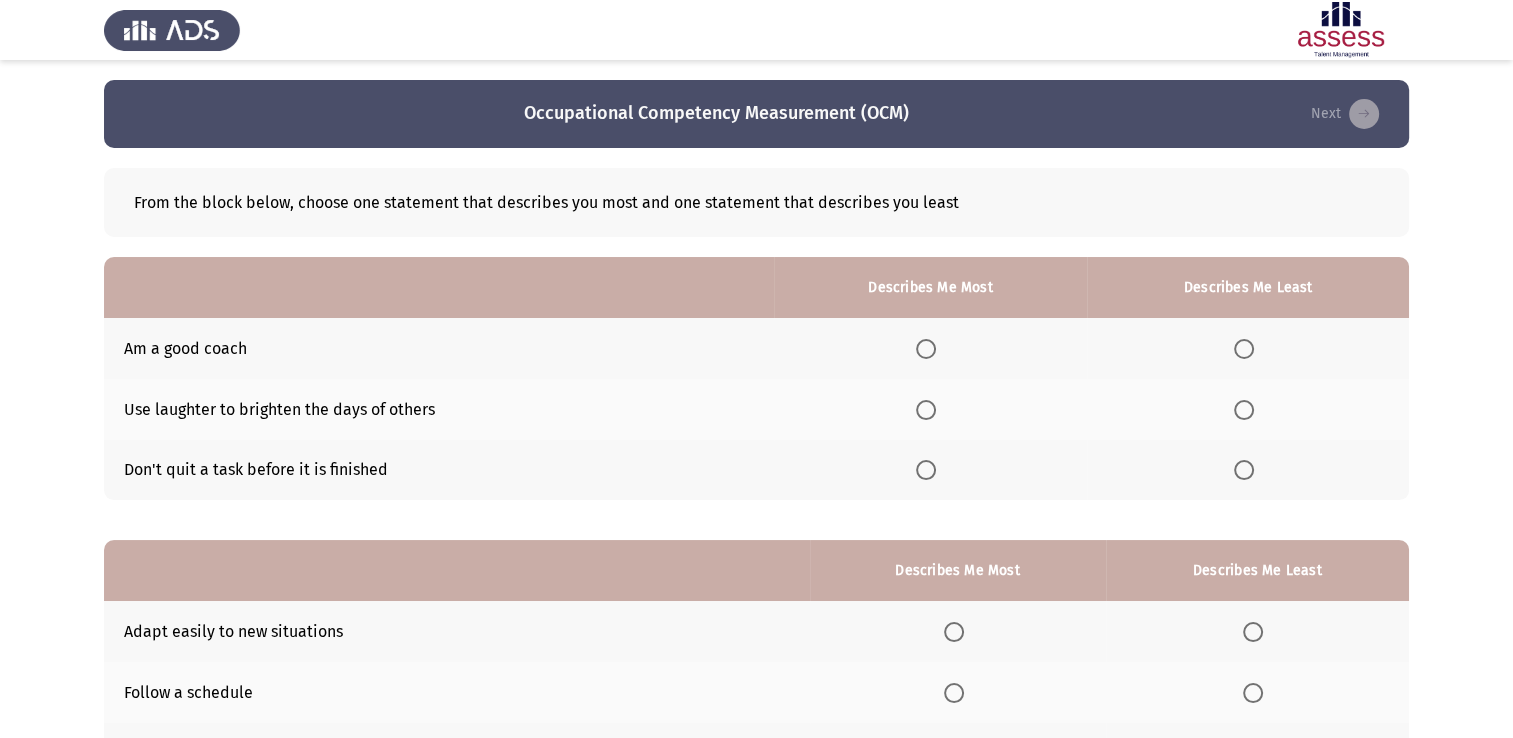 scroll, scrollTop: 186, scrollLeft: 0, axis: vertical 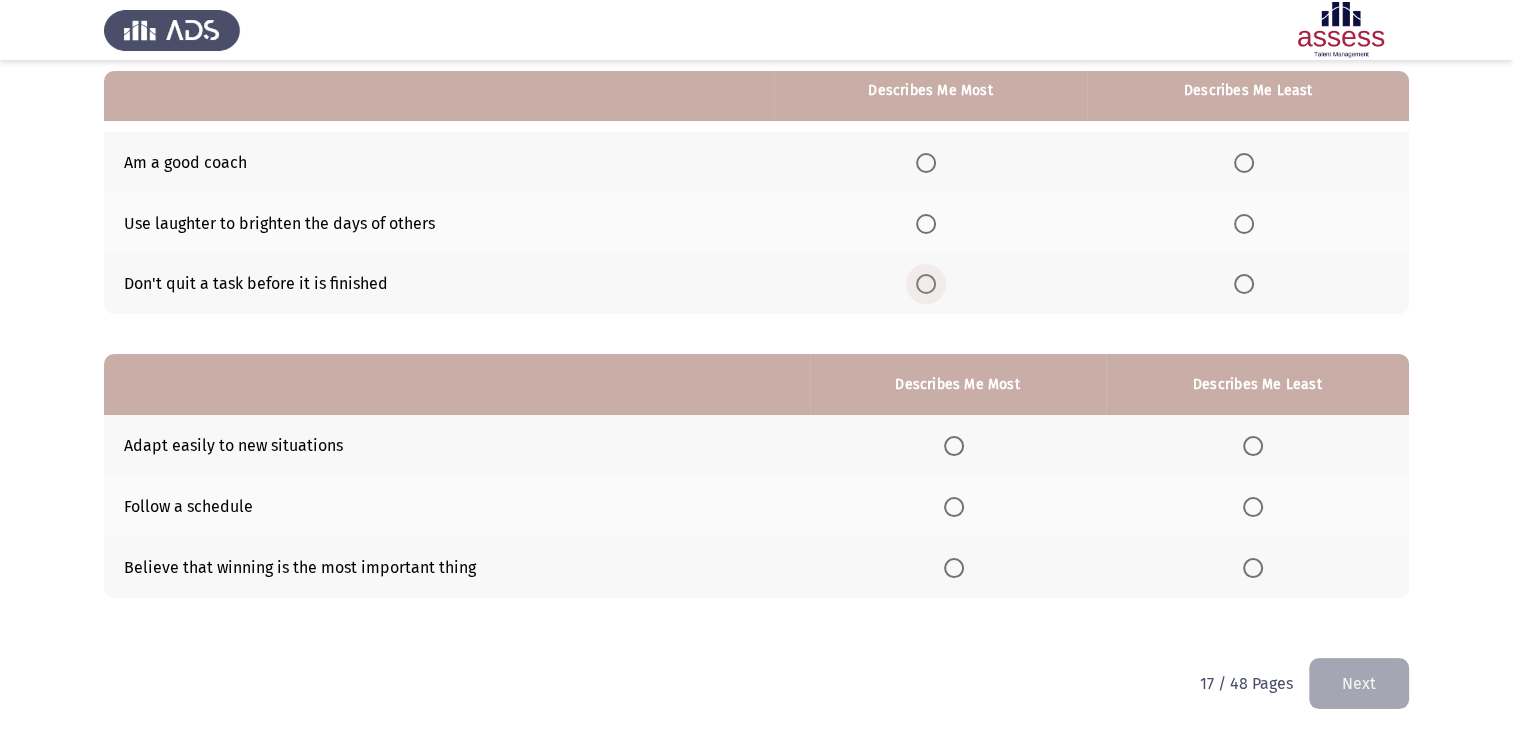 click at bounding box center [926, 284] 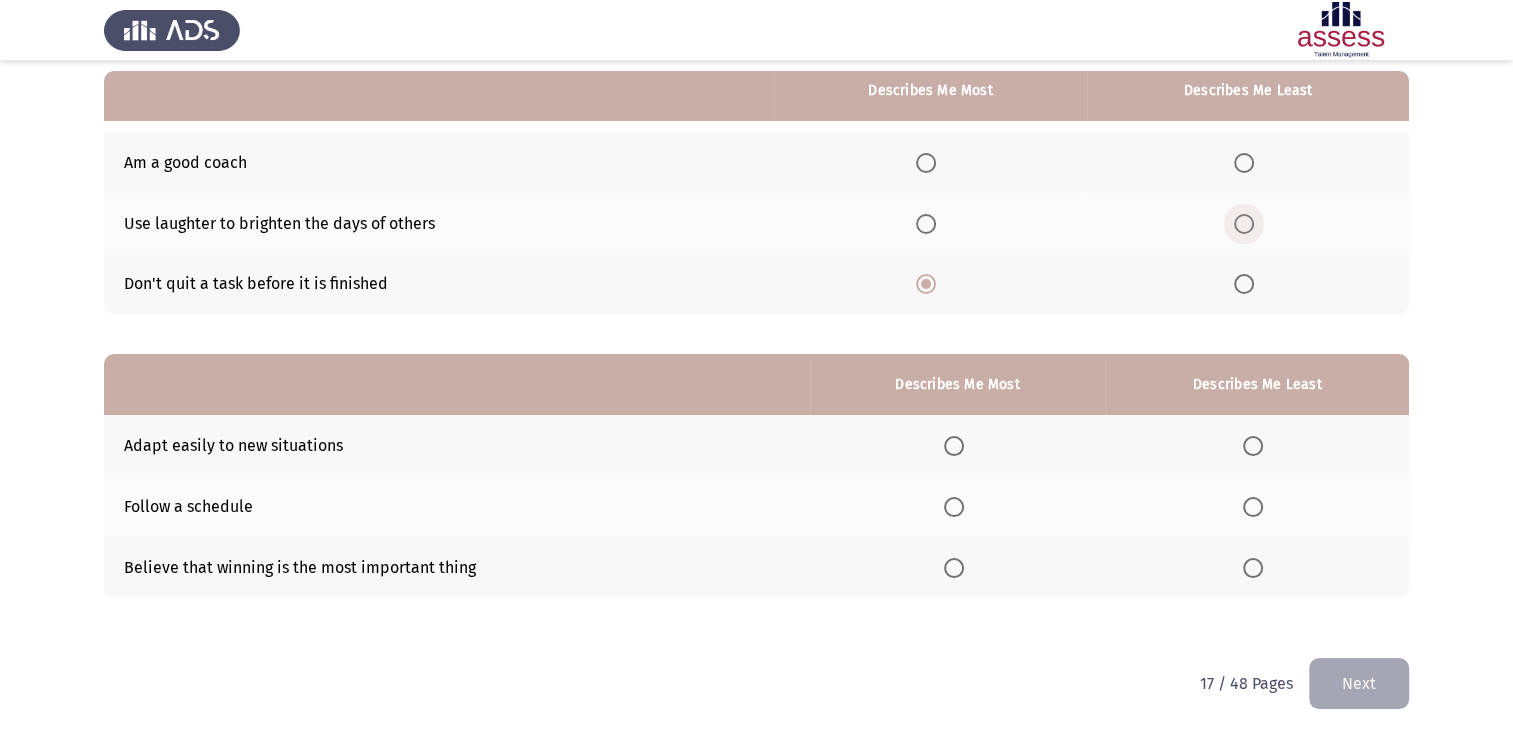 click at bounding box center [1244, 224] 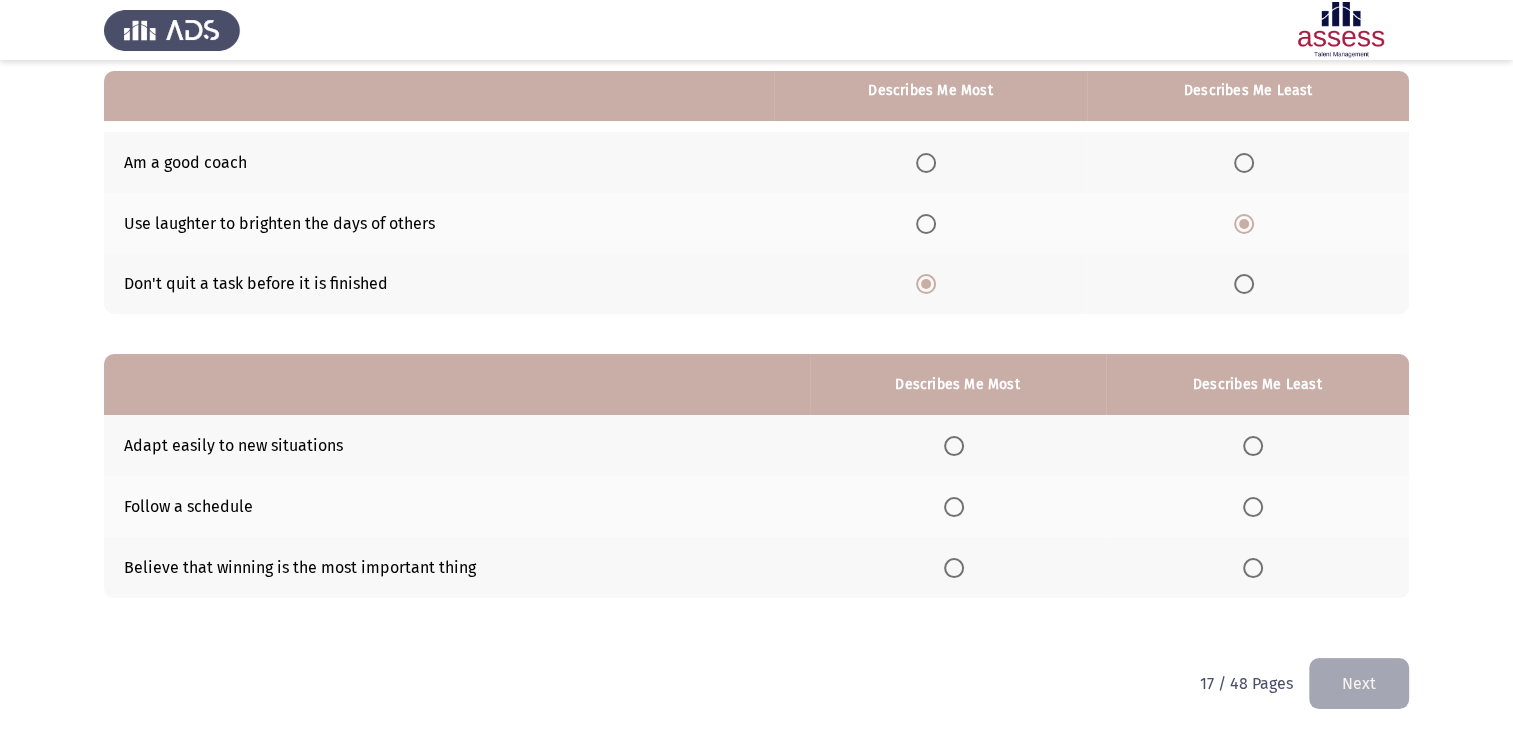 click at bounding box center (954, 446) 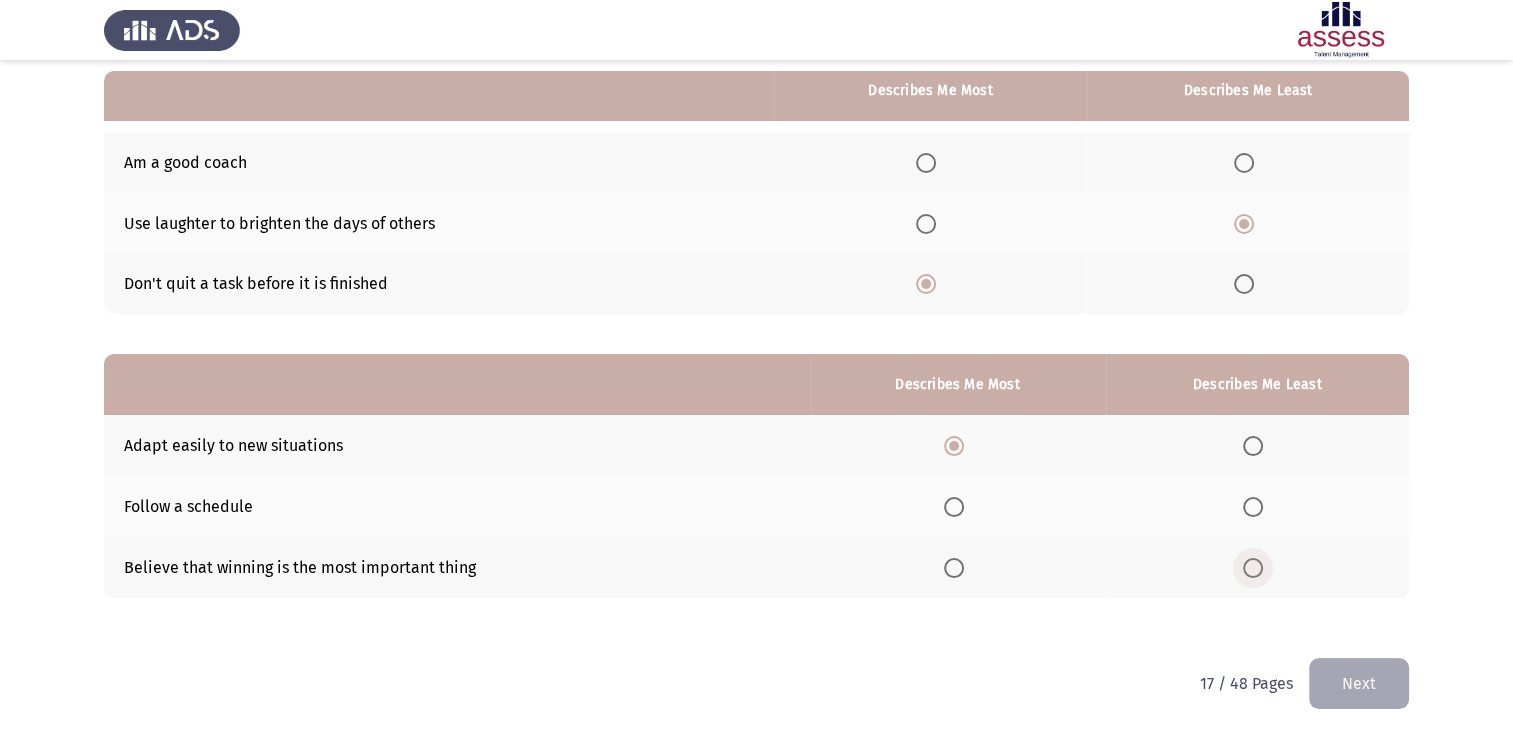 click at bounding box center [1253, 568] 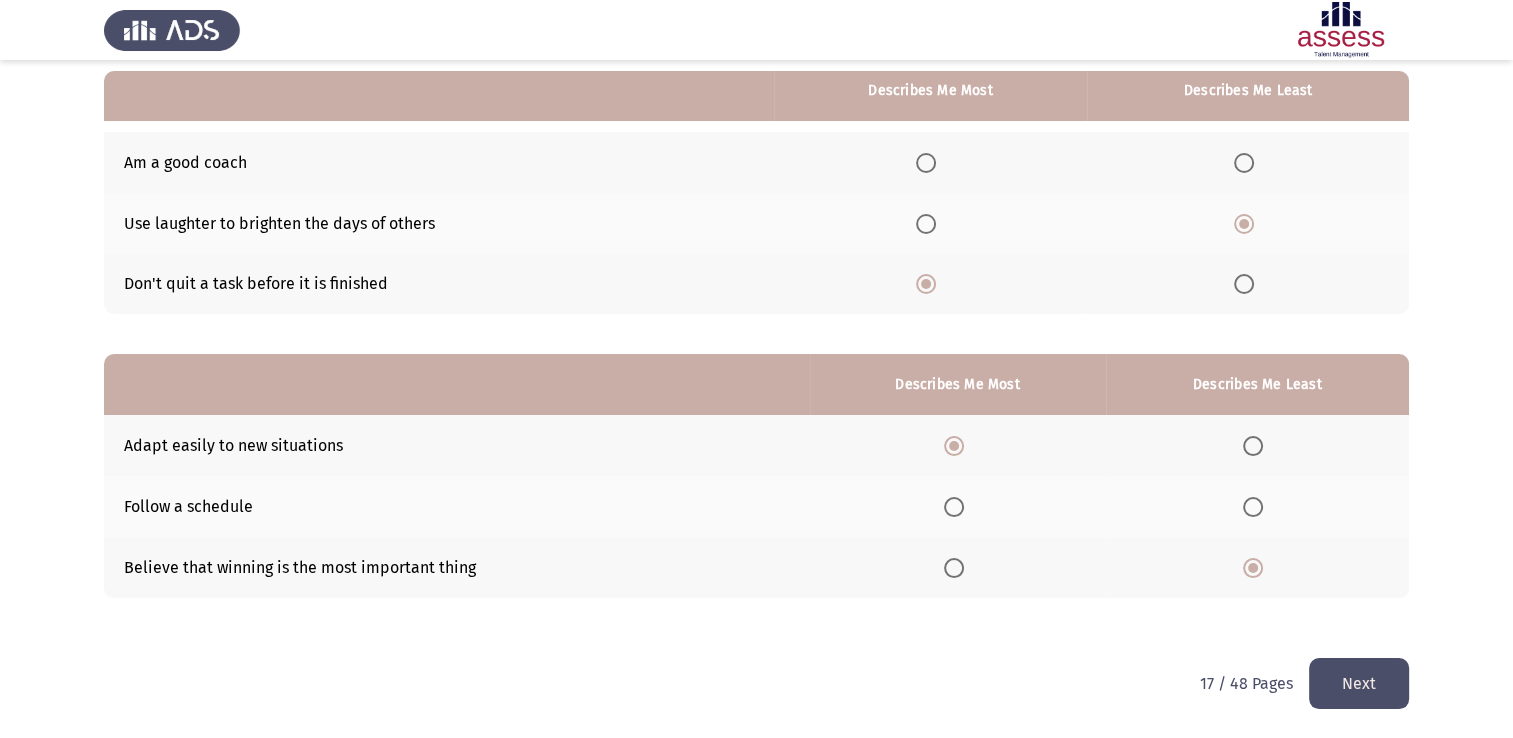 click on "Next" 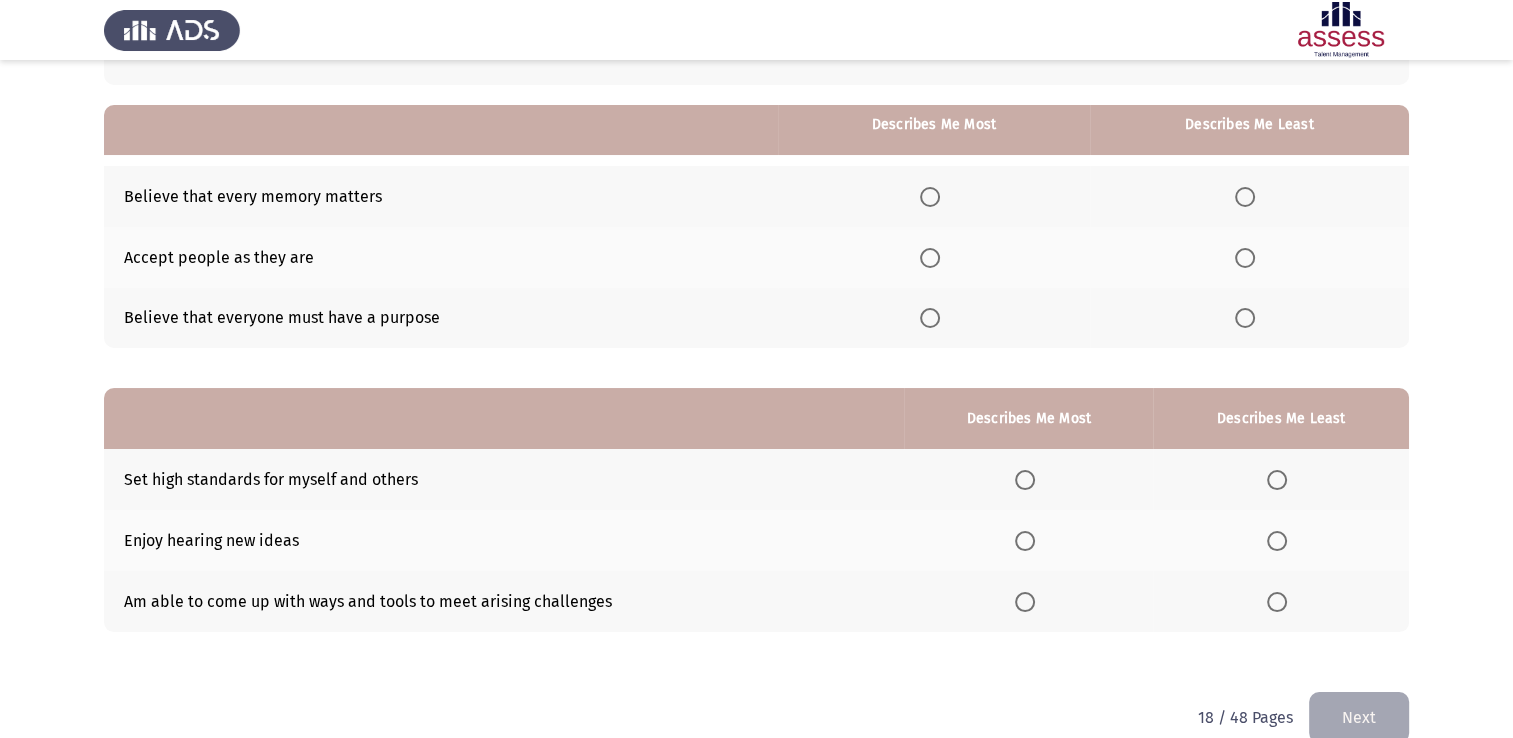 scroll, scrollTop: 186, scrollLeft: 0, axis: vertical 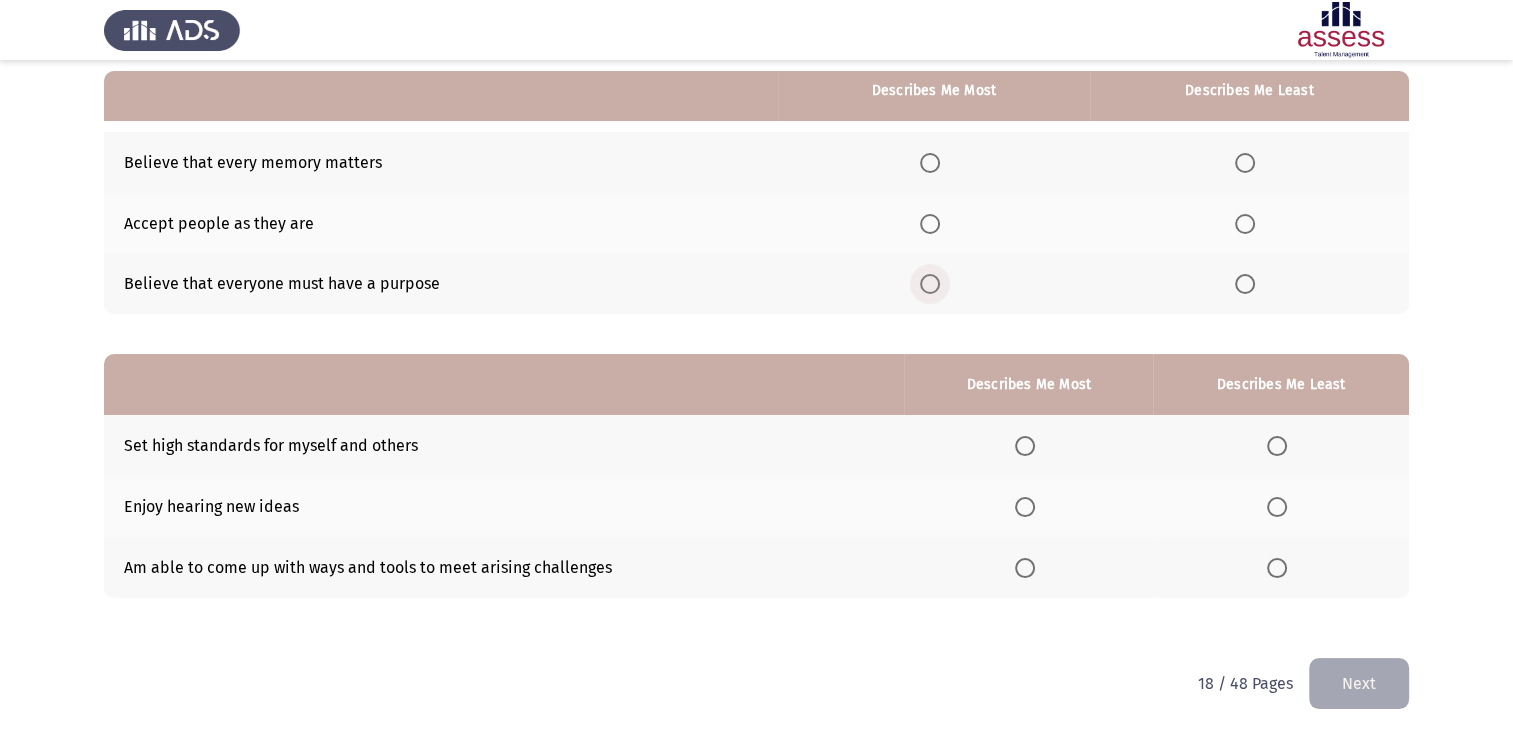 click at bounding box center (930, 284) 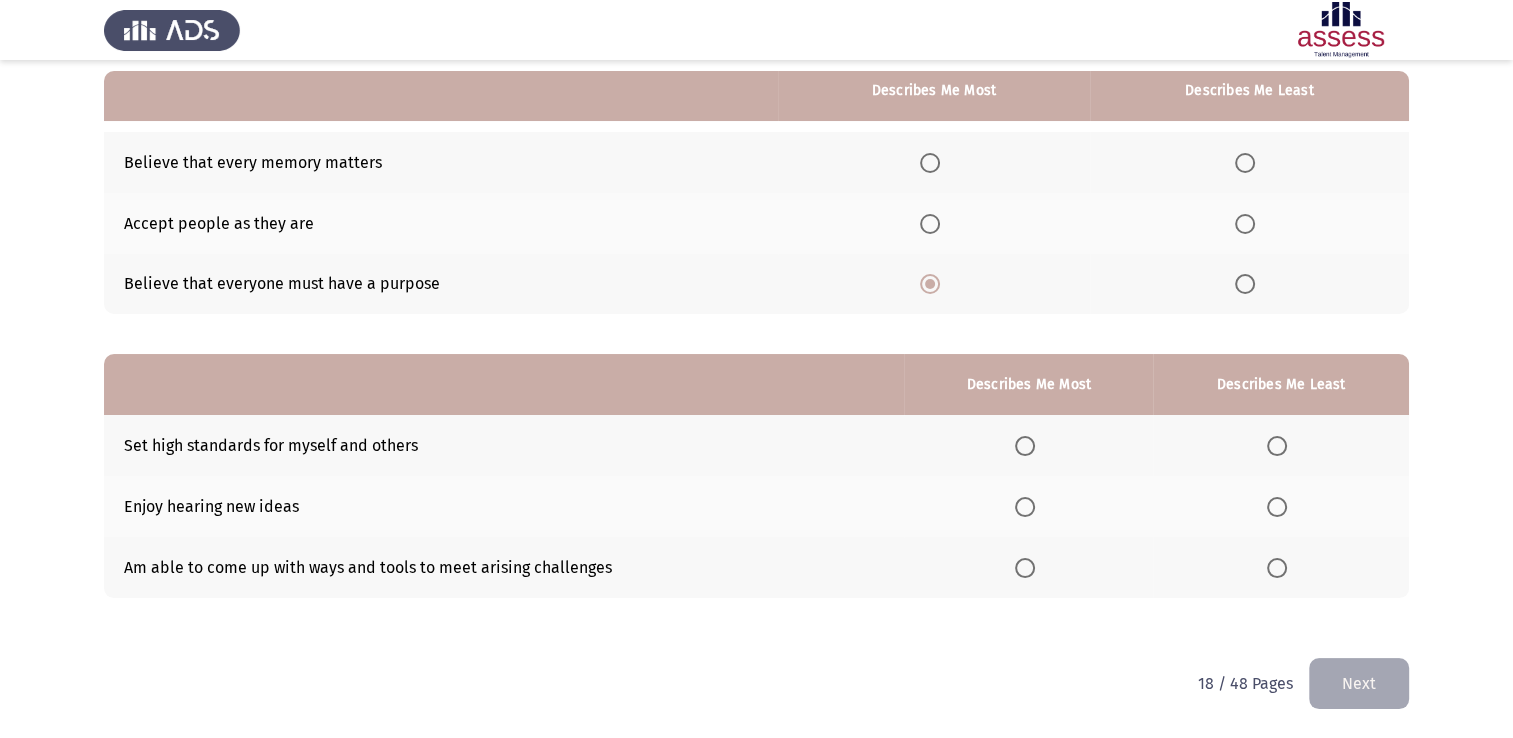 click at bounding box center (1245, 163) 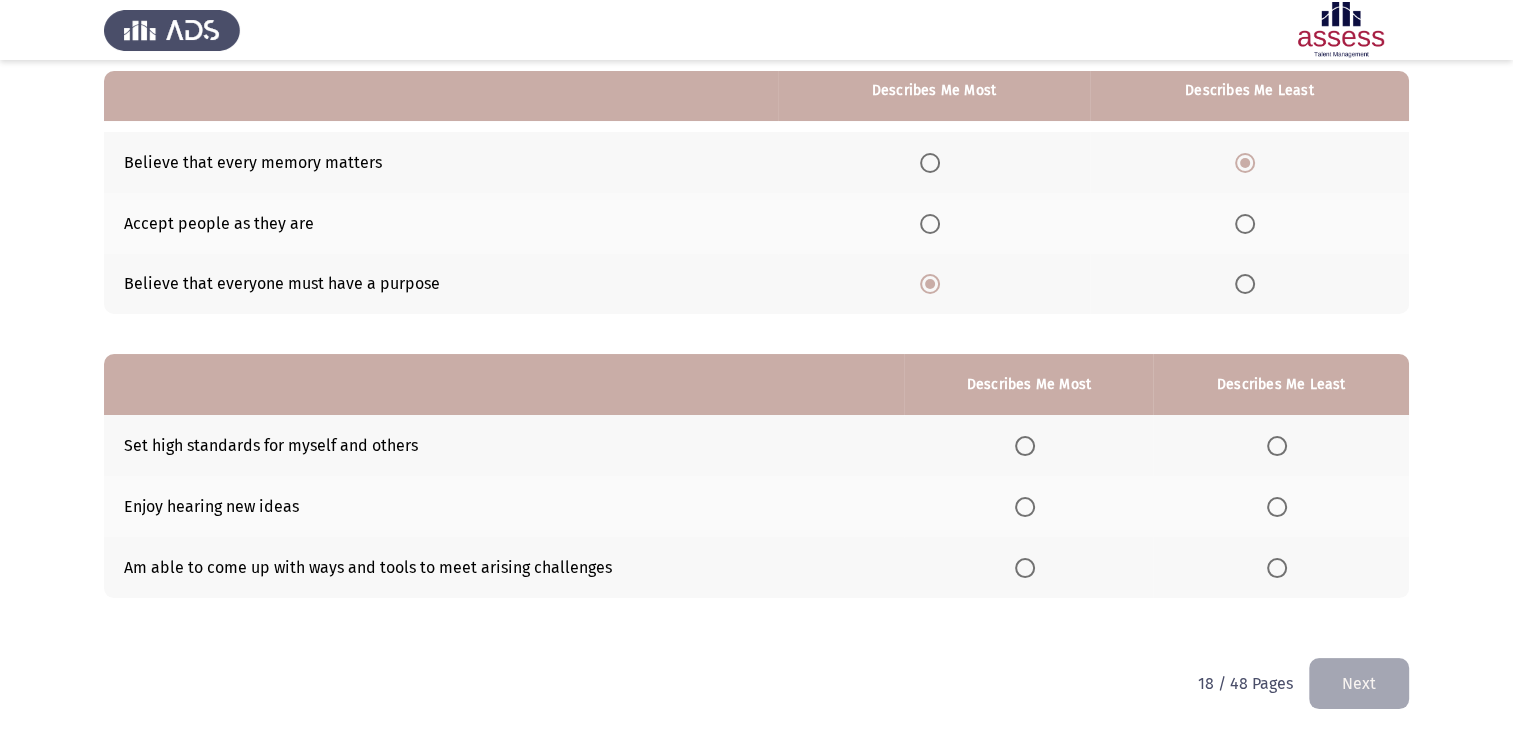 click at bounding box center [1025, 568] 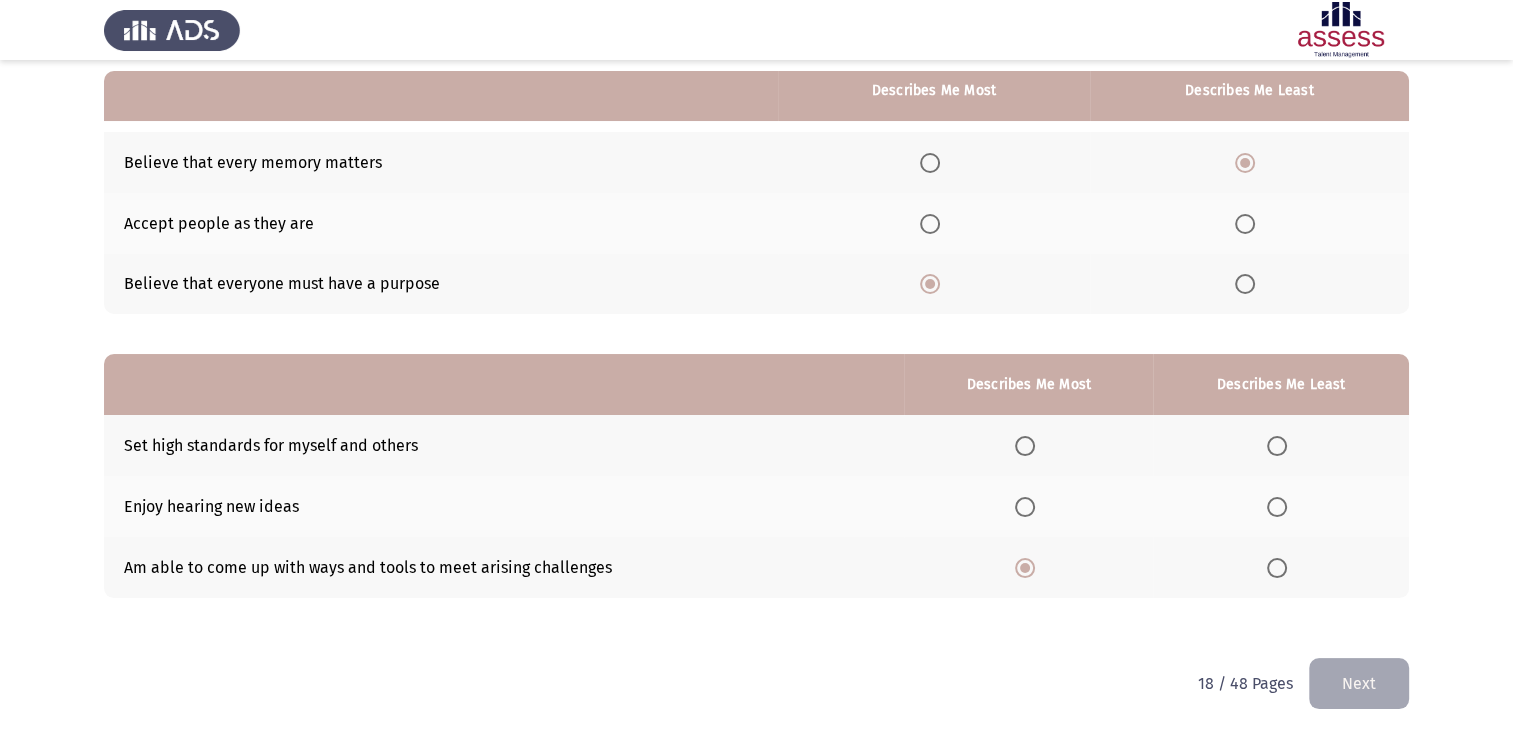 click at bounding box center [1277, 446] 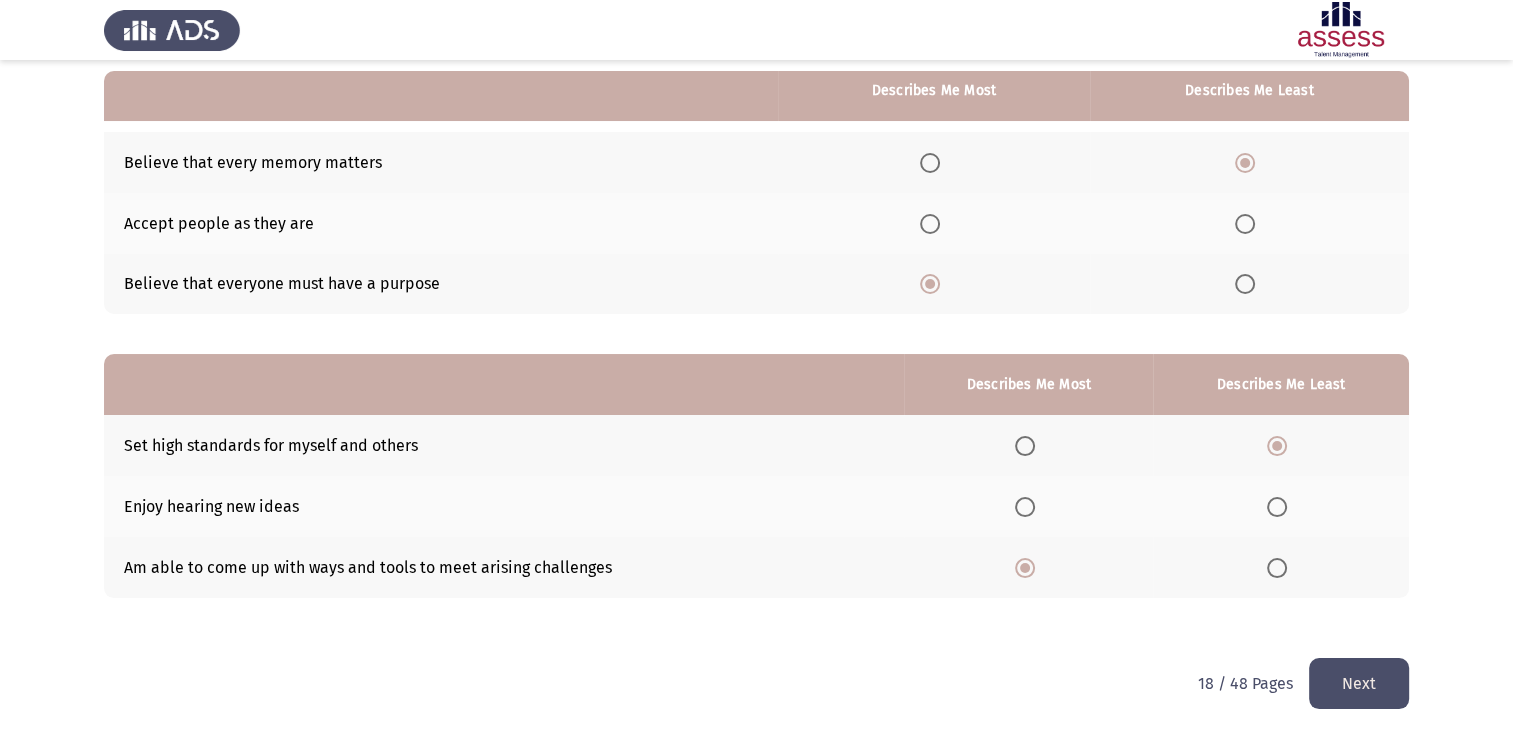 click on "Next" 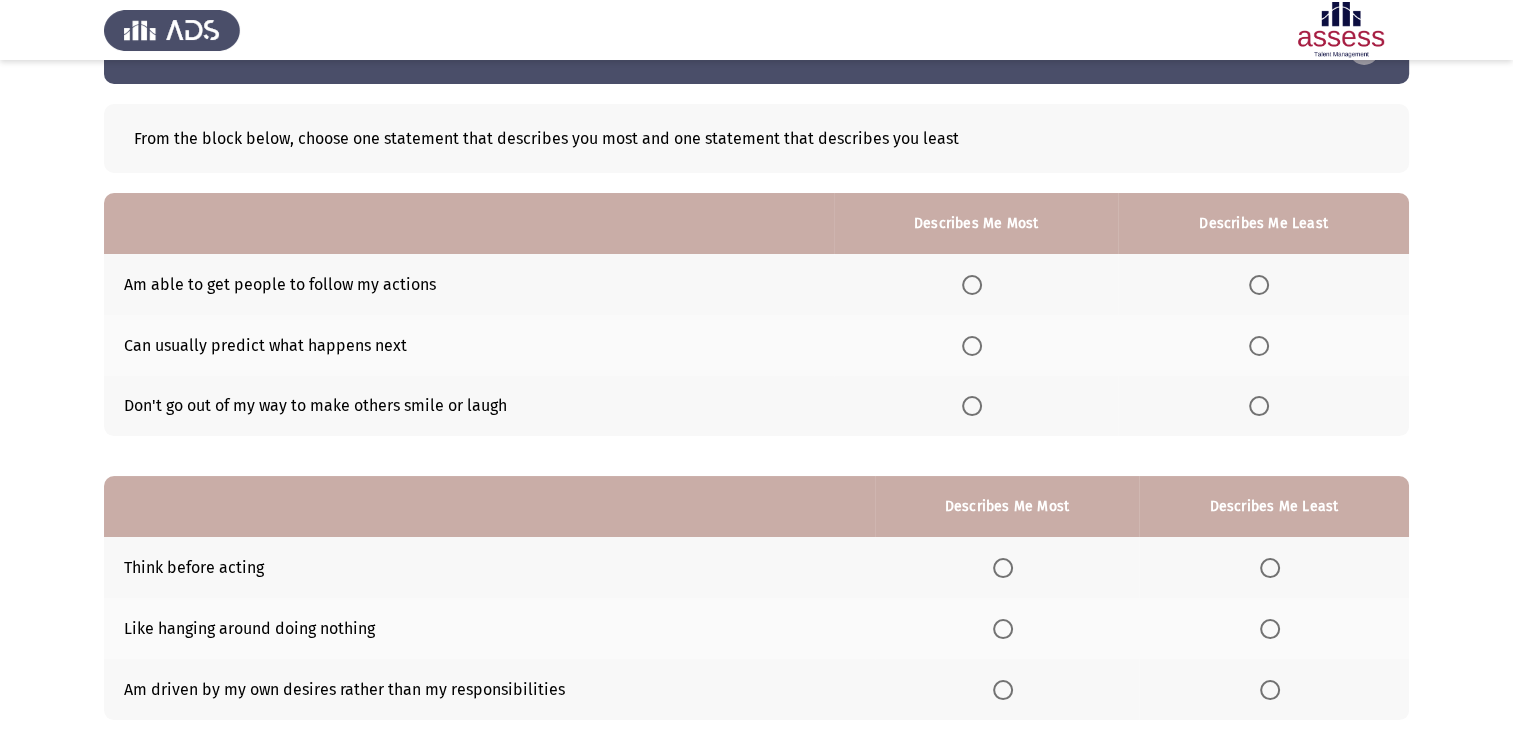 scroll, scrollTop: 100, scrollLeft: 0, axis: vertical 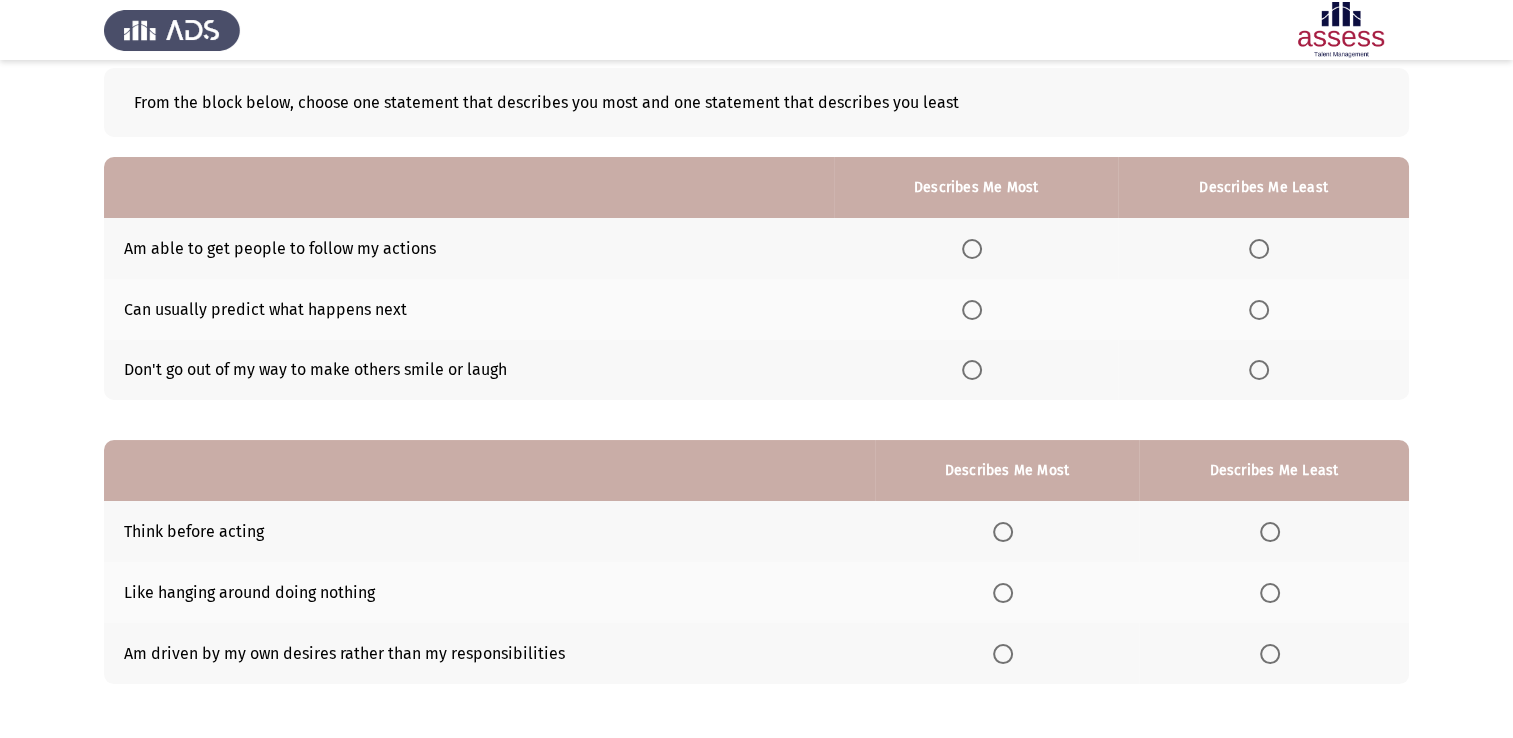 click at bounding box center (972, 310) 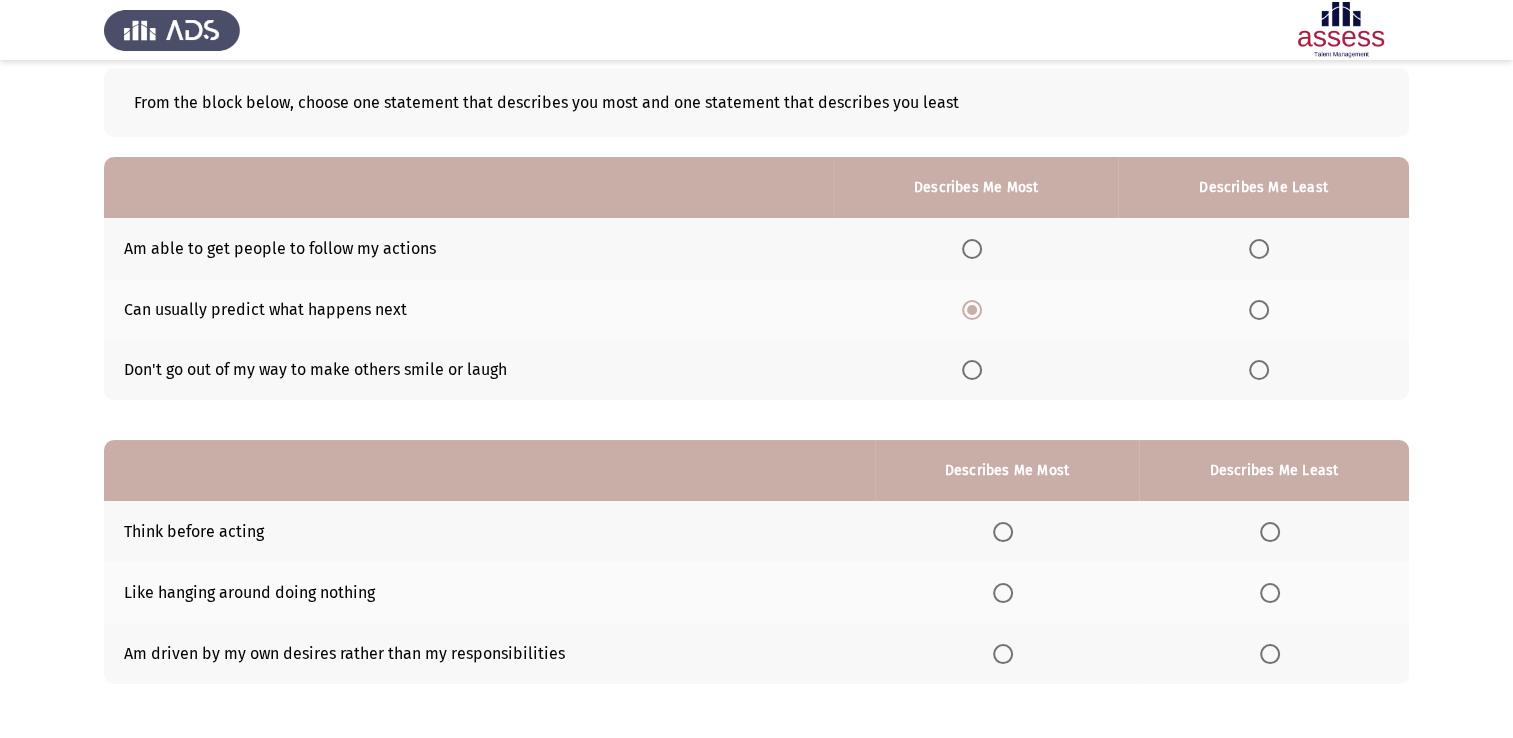 click 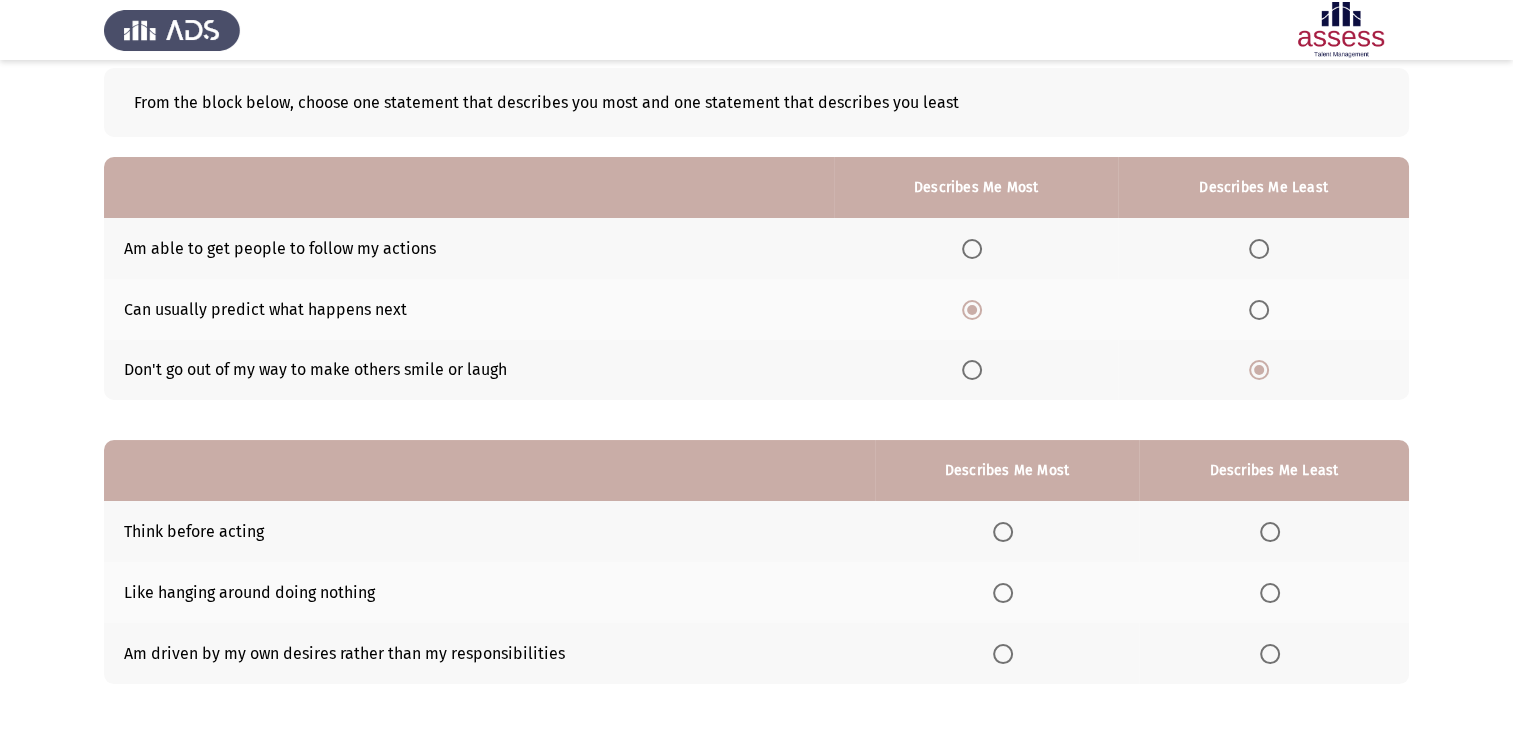 click at bounding box center [1003, 532] 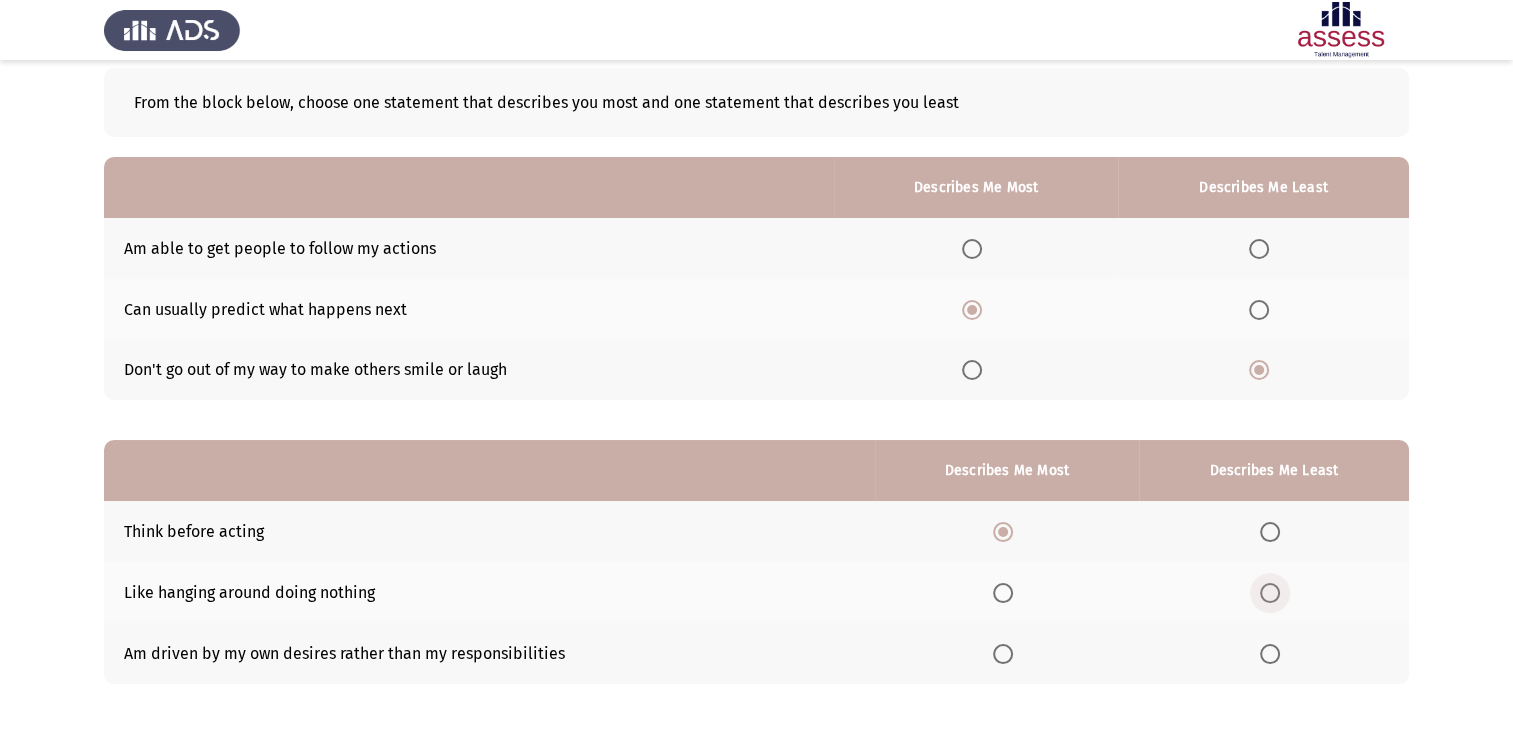 click at bounding box center [1270, 593] 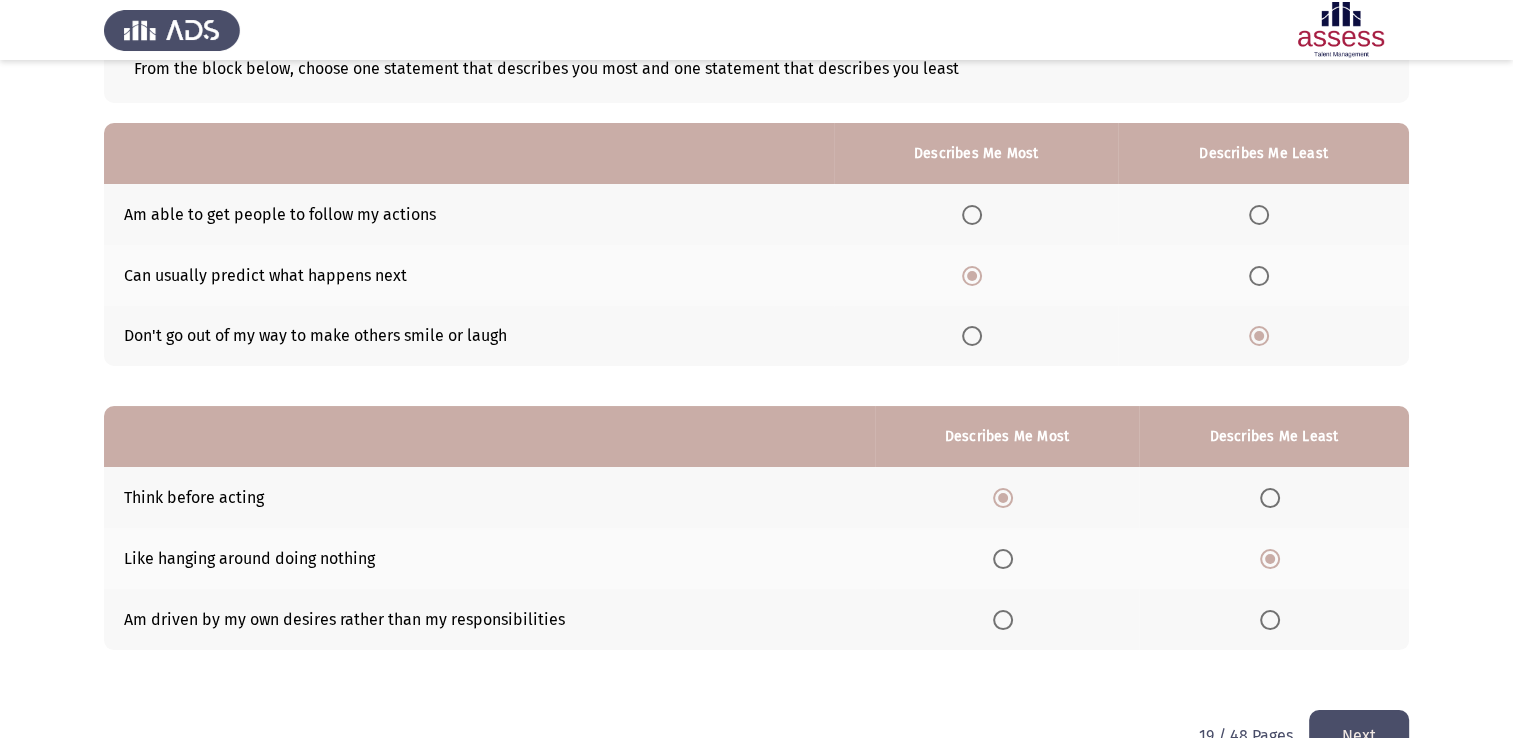 scroll, scrollTop: 186, scrollLeft: 0, axis: vertical 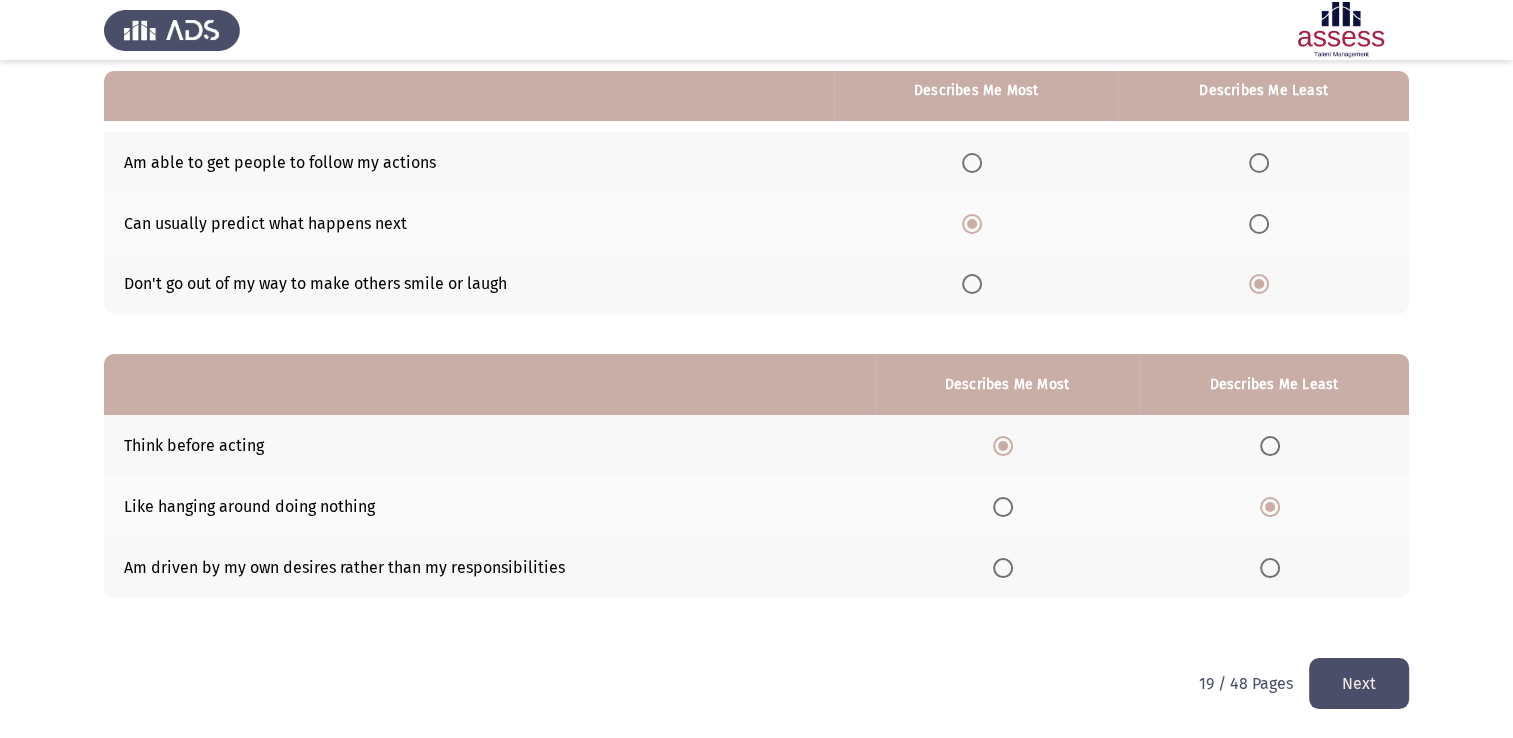 click on "Next" 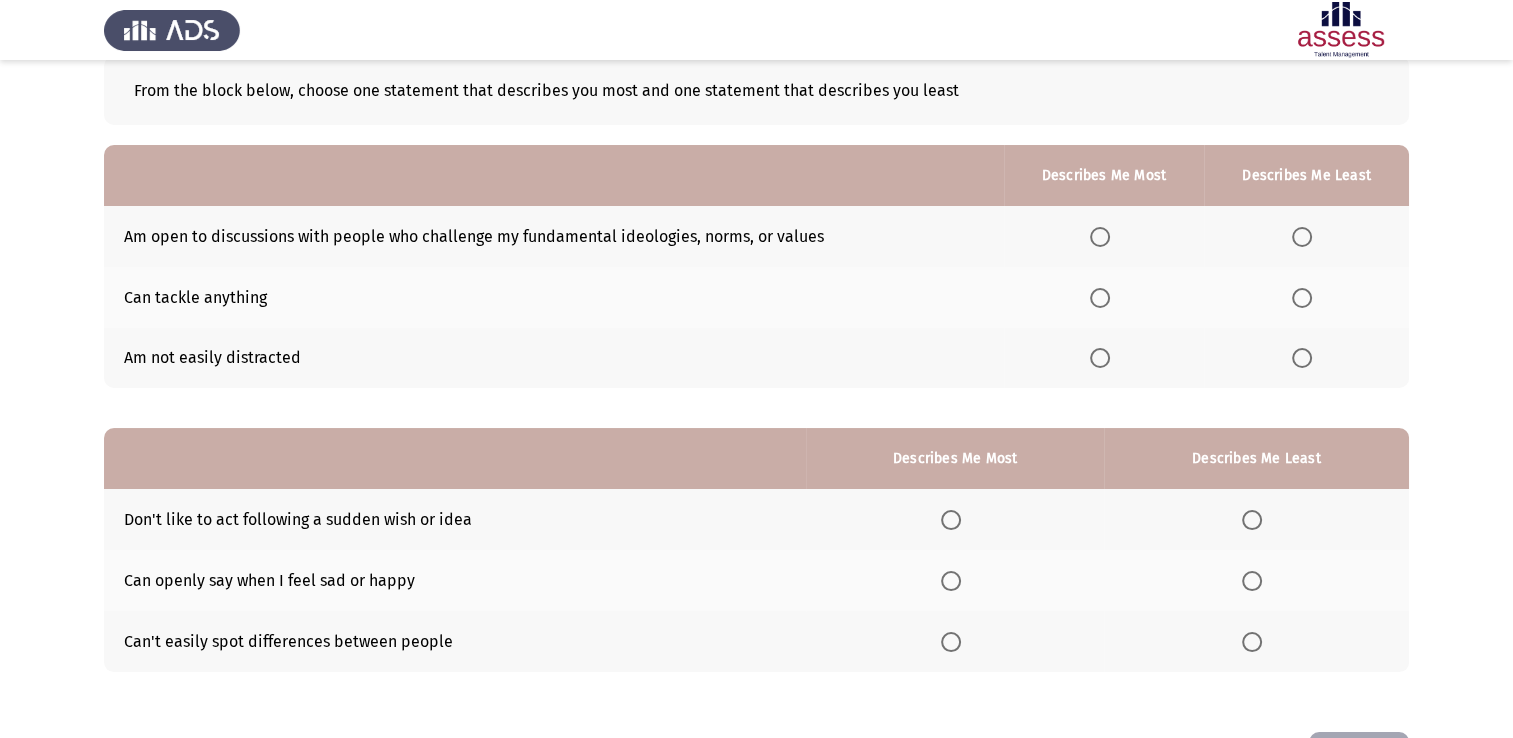 scroll, scrollTop: 186, scrollLeft: 0, axis: vertical 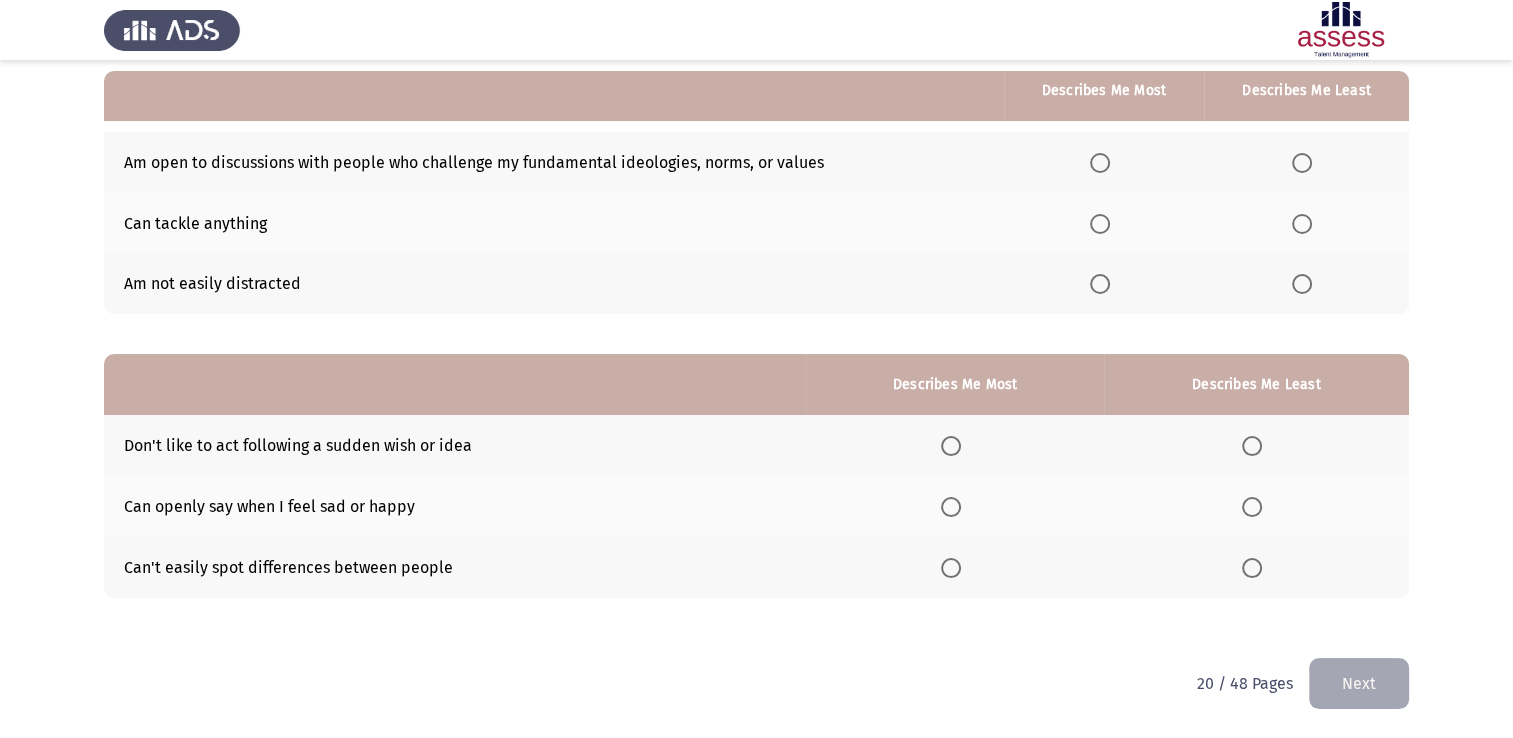 click at bounding box center [1100, 284] 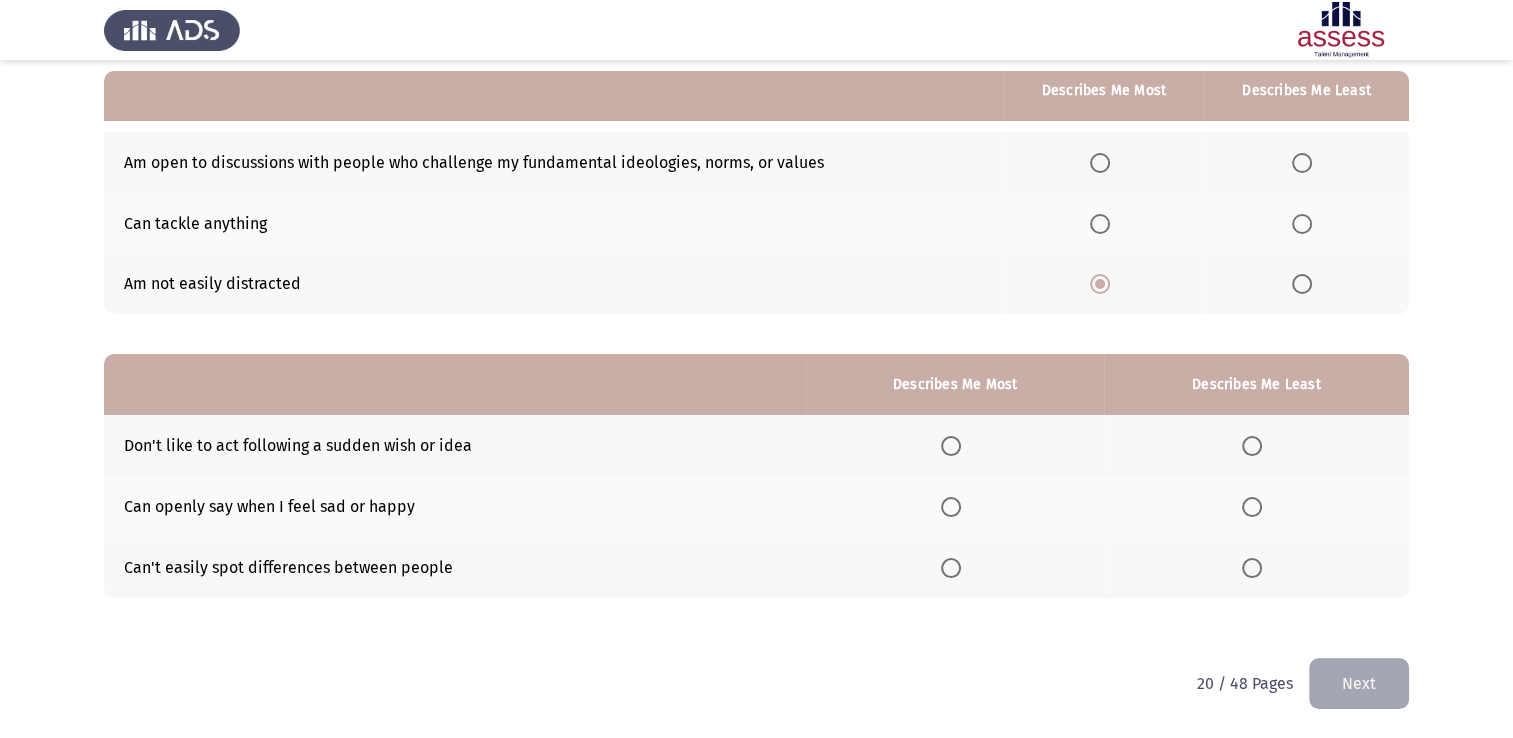 click at bounding box center [1302, 163] 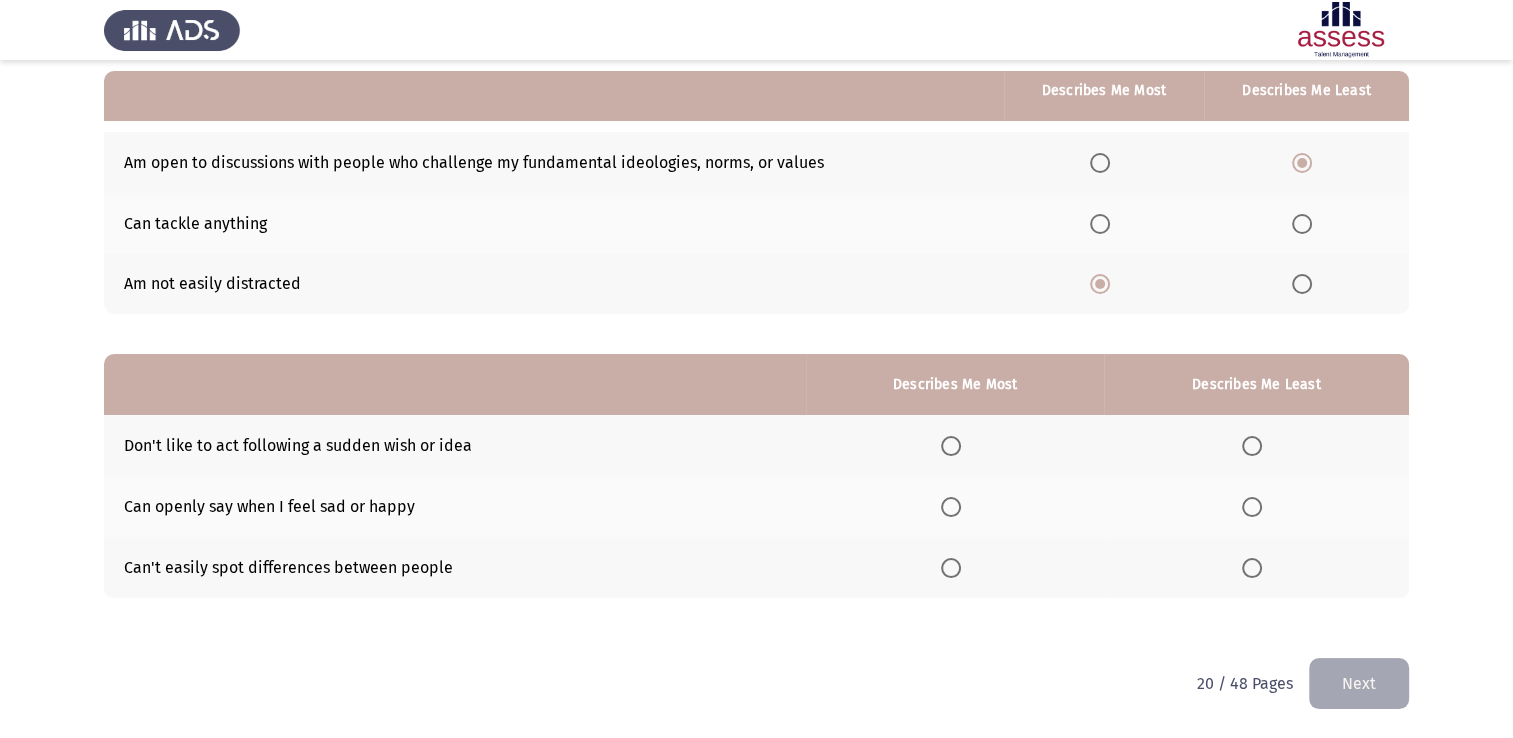 click at bounding box center [951, 507] 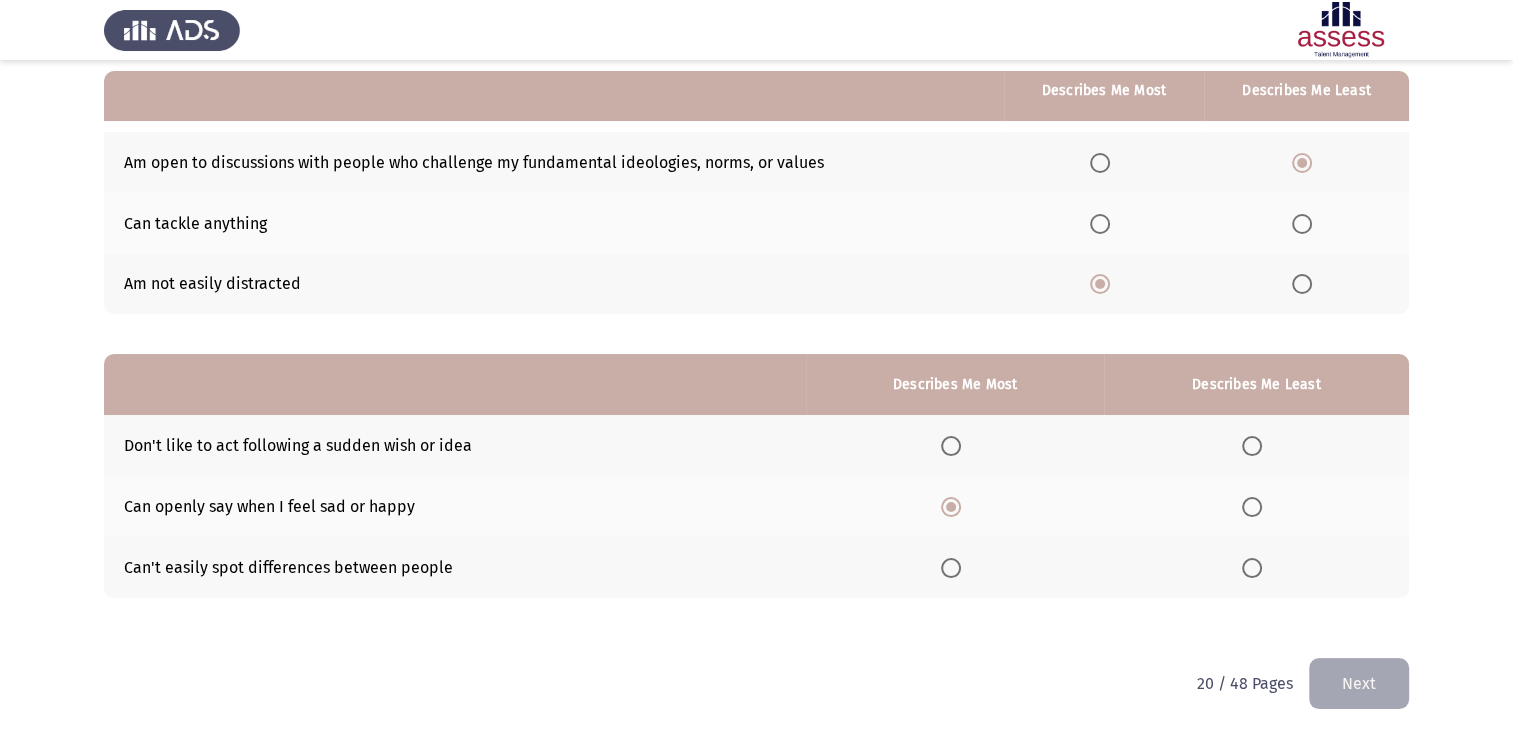 click at bounding box center [1252, 568] 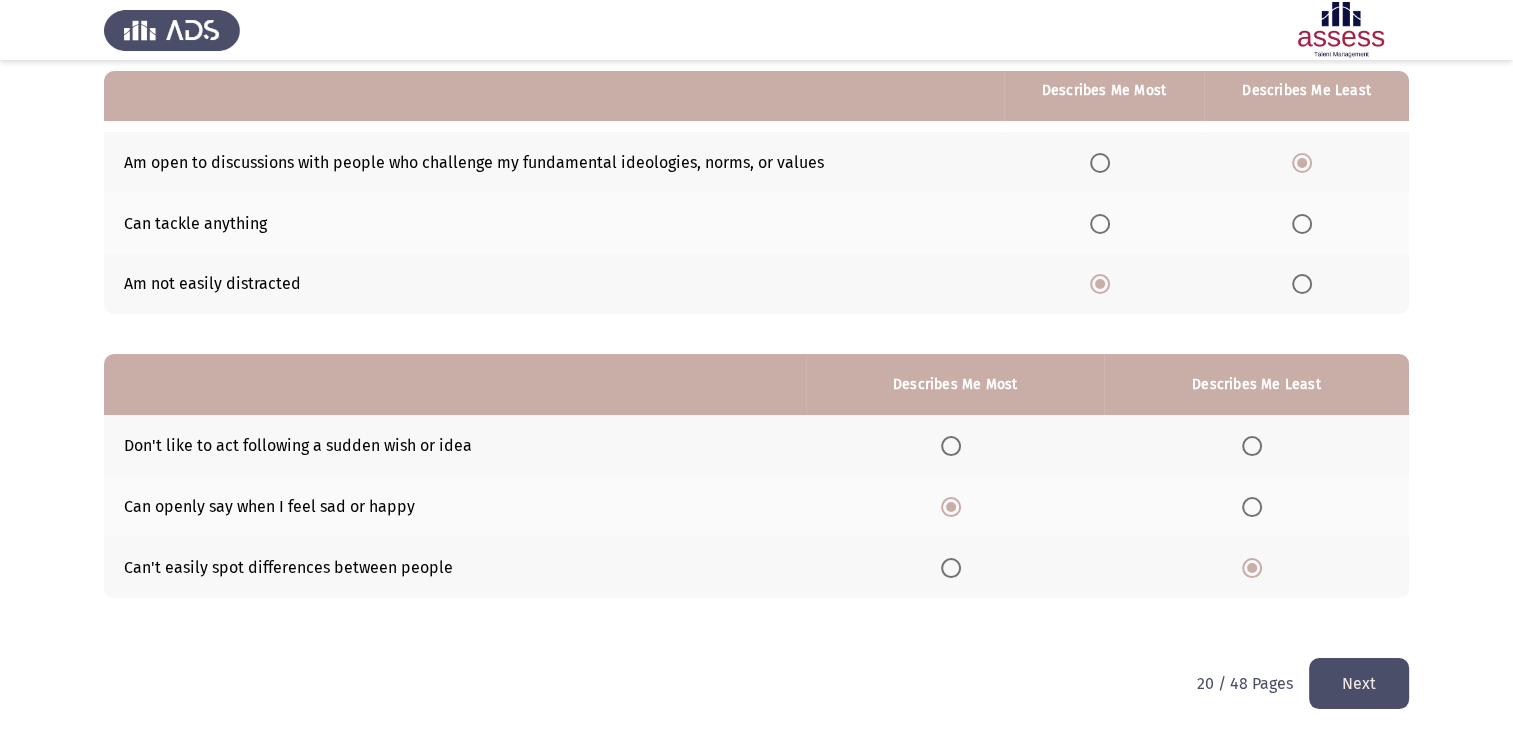 click on "Next" 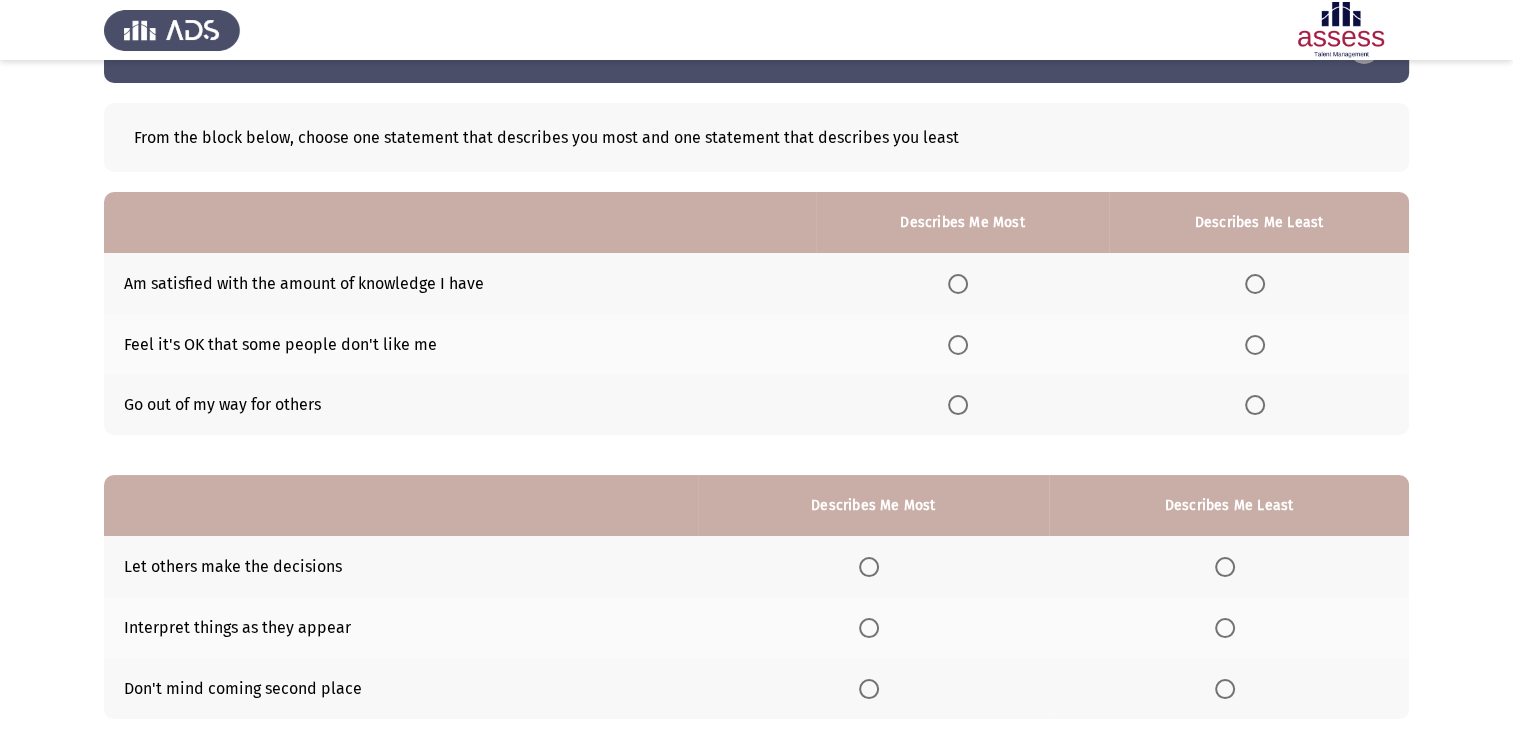 scroll, scrollTop: 100, scrollLeft: 0, axis: vertical 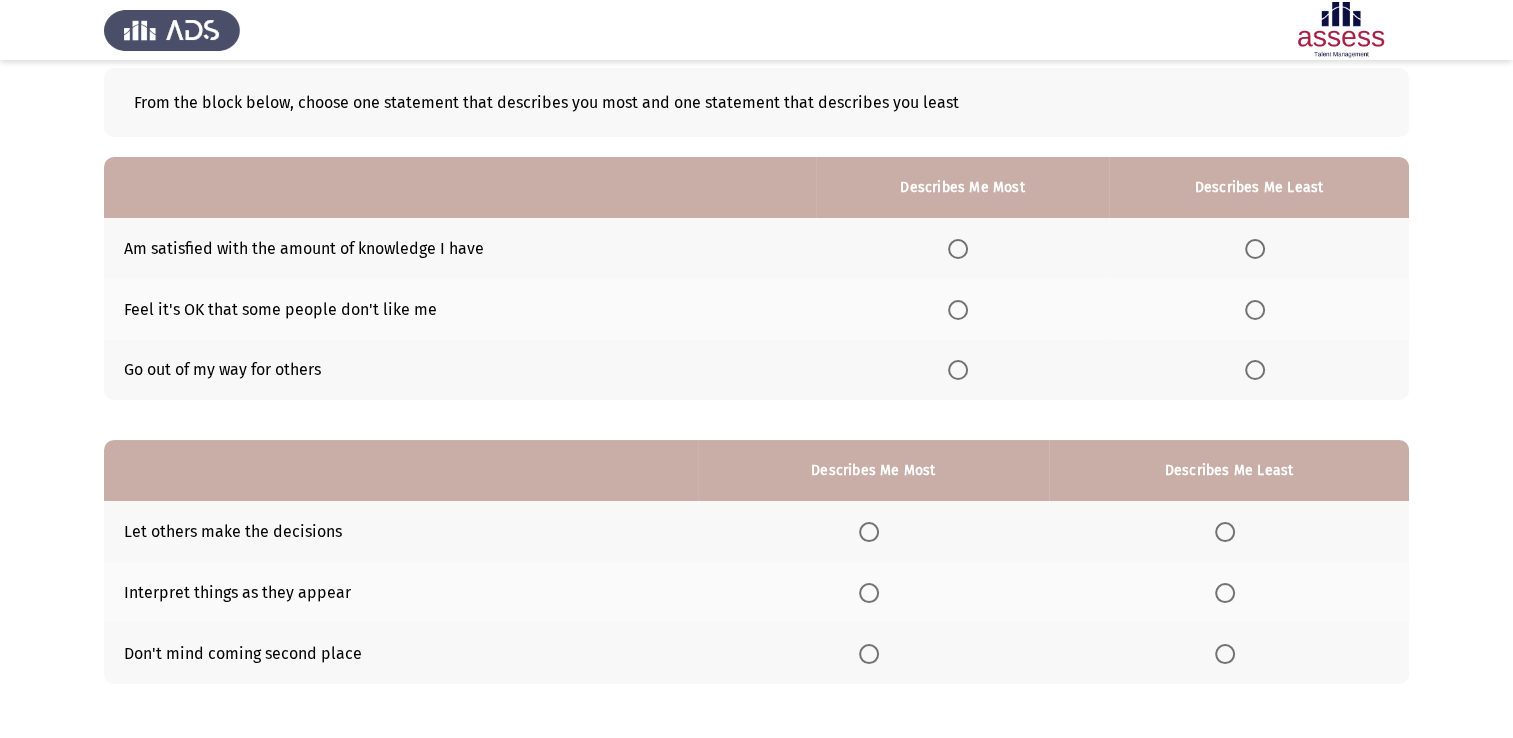 click at bounding box center [958, 310] 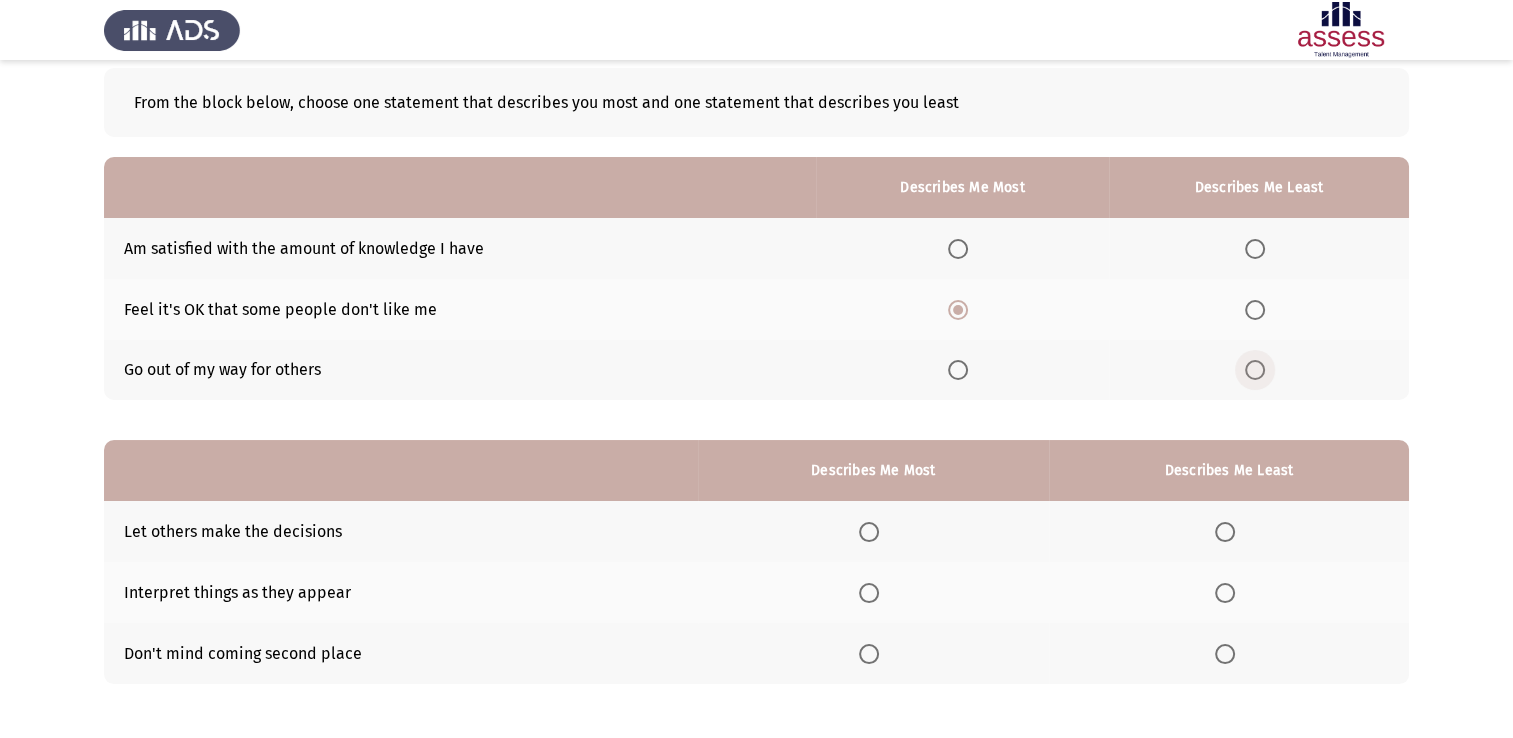 click at bounding box center [1255, 370] 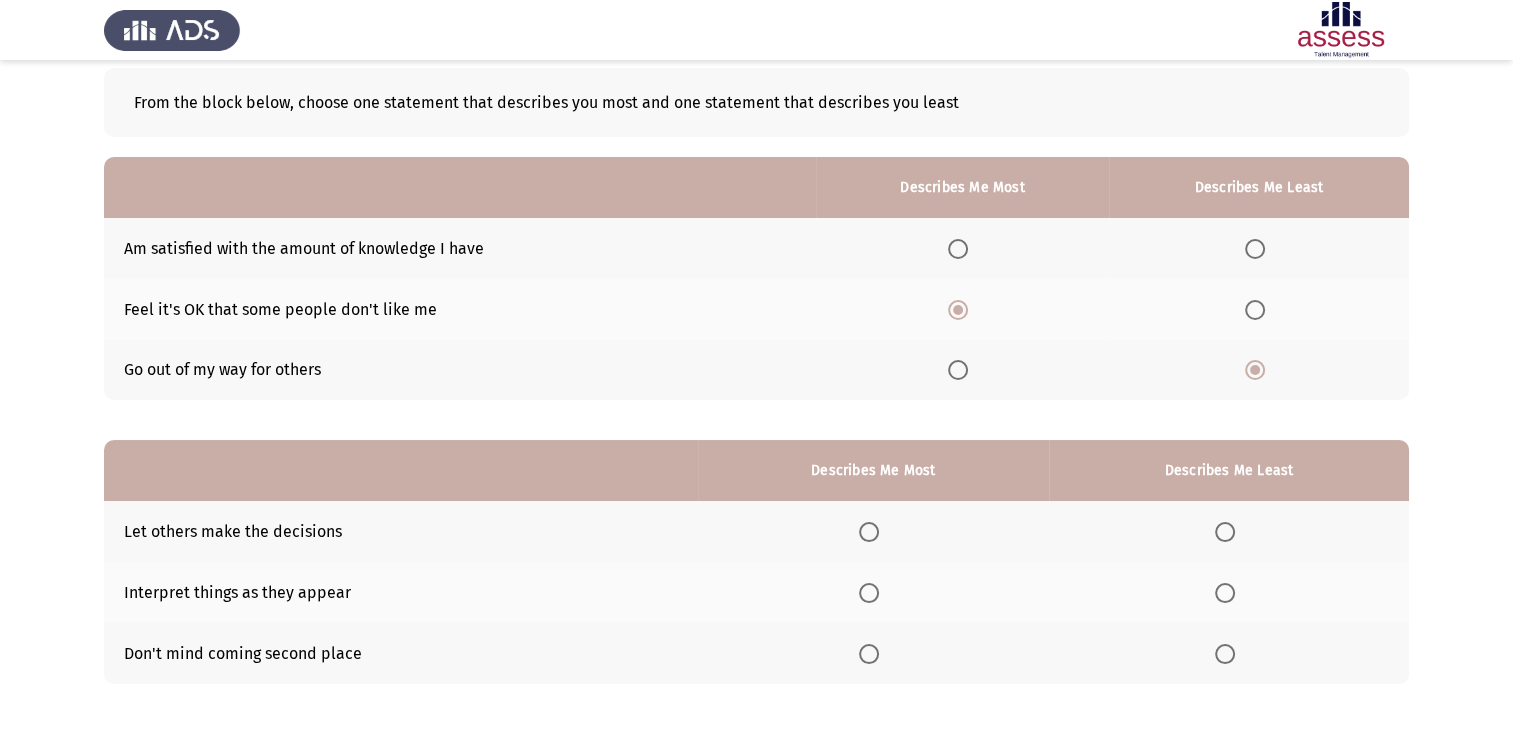 click at bounding box center (869, 593) 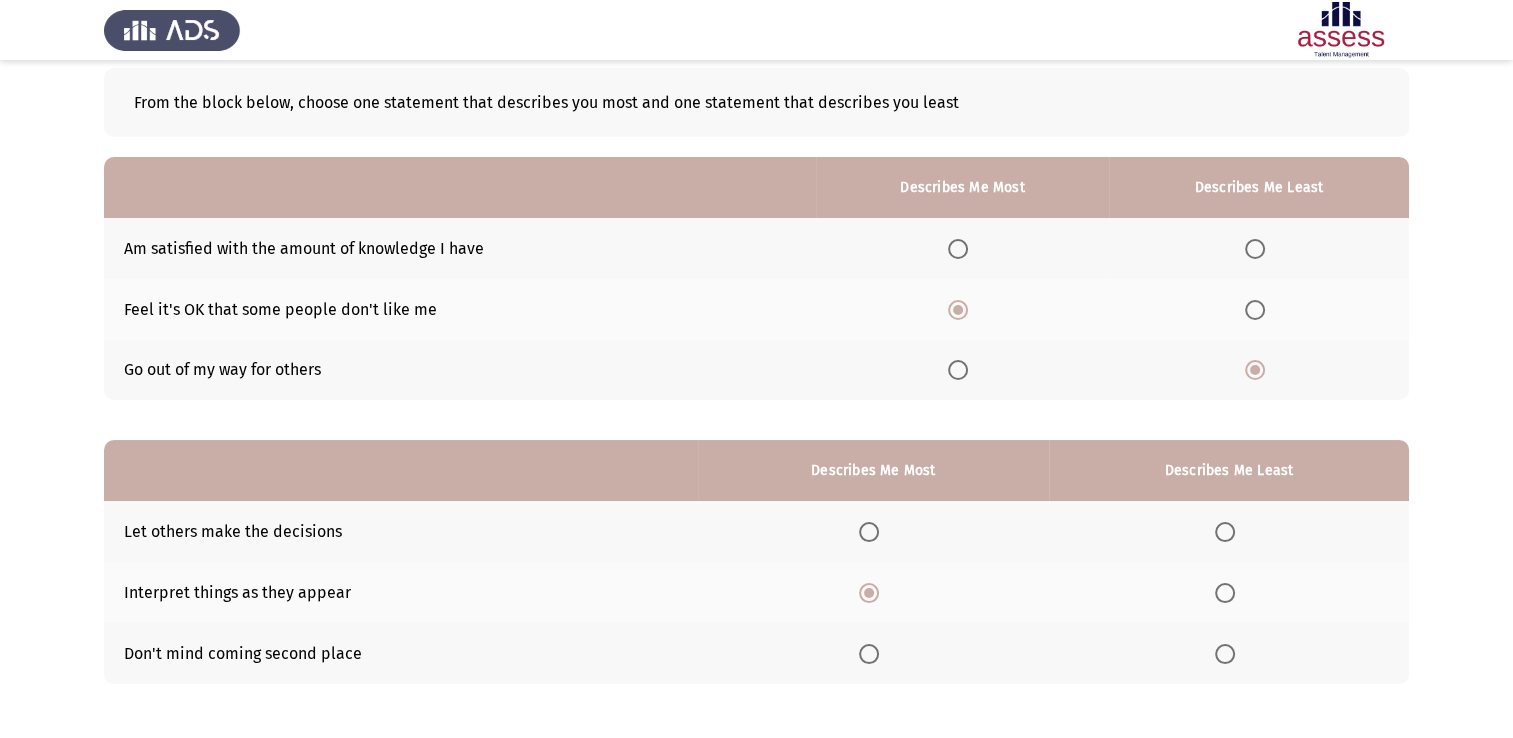 click at bounding box center (1225, 532) 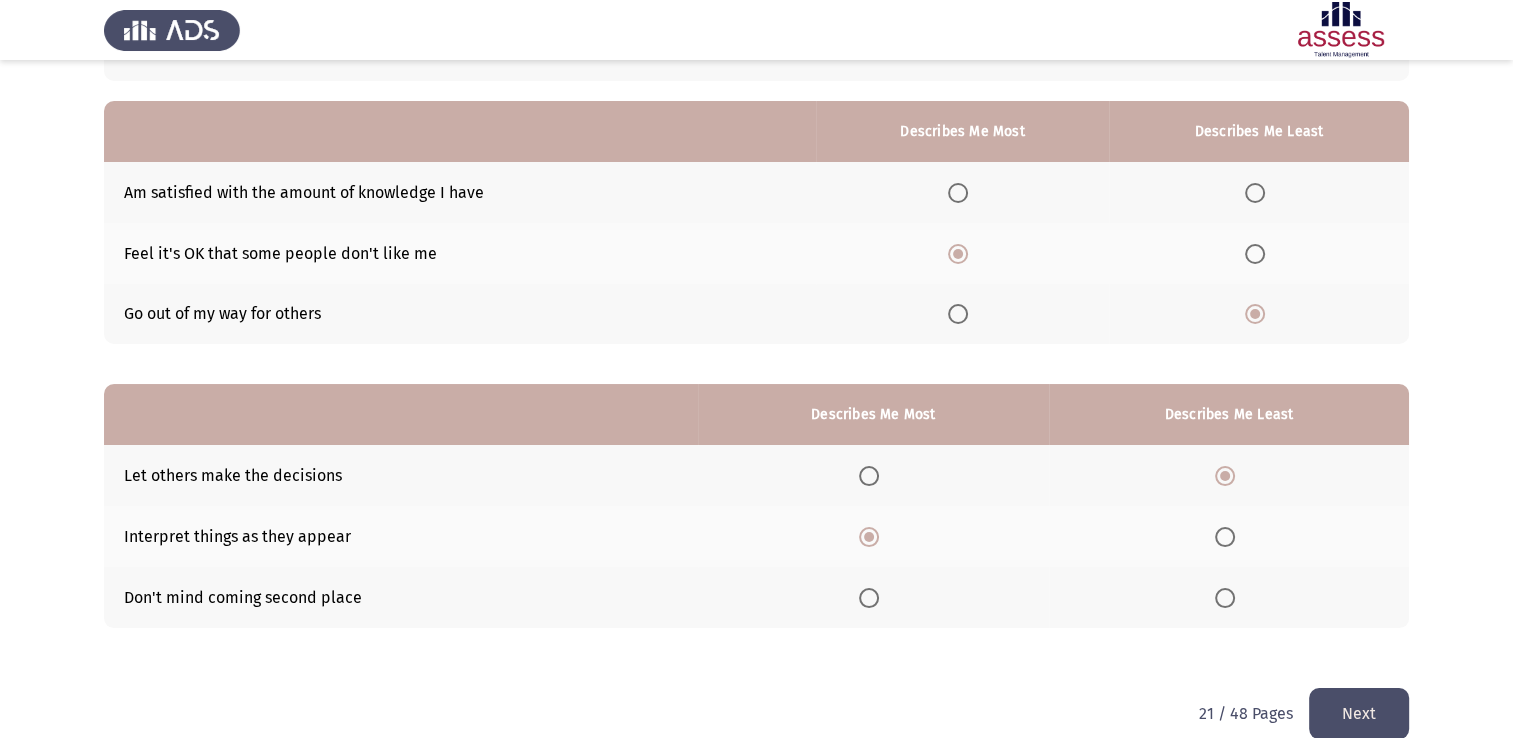 scroll, scrollTop: 186, scrollLeft: 0, axis: vertical 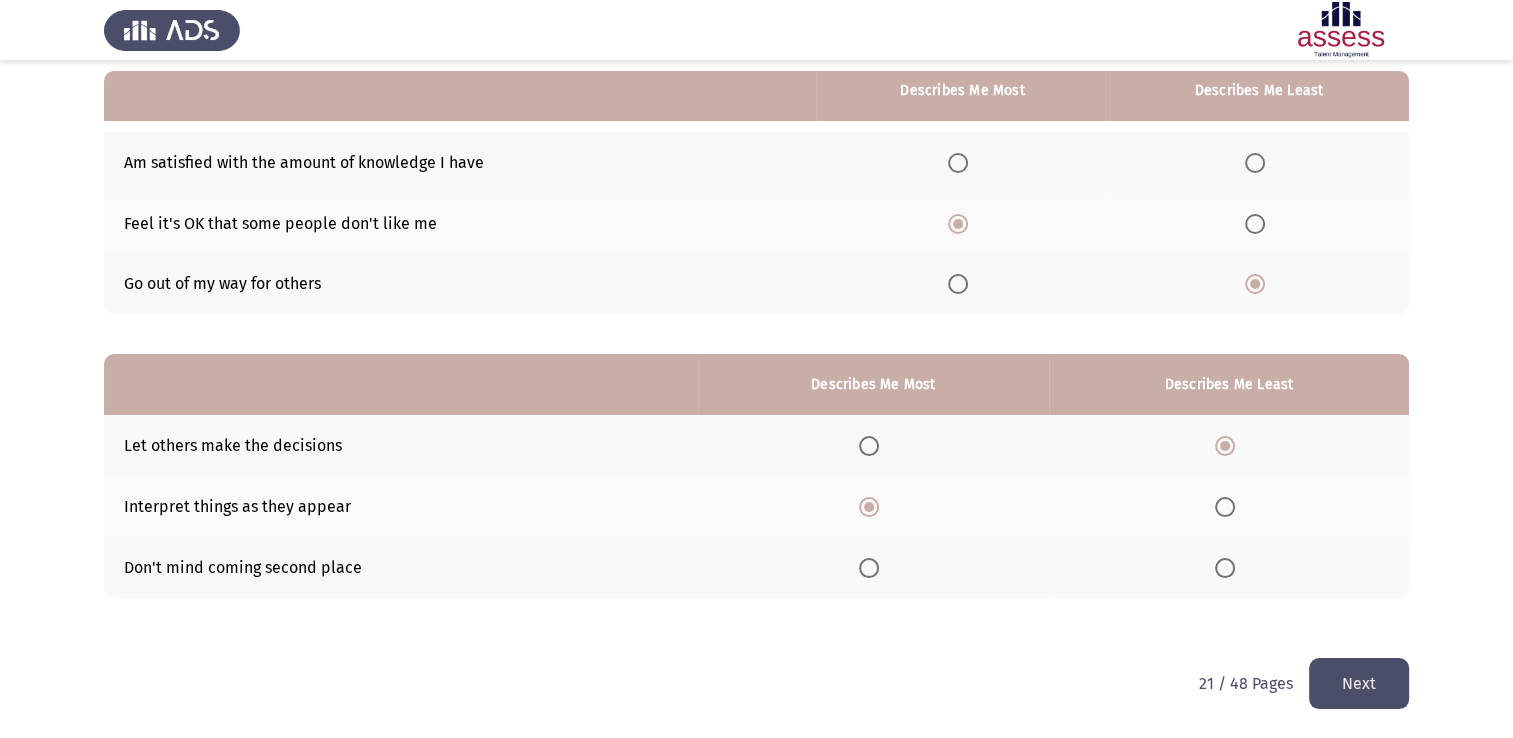 click on "Next" 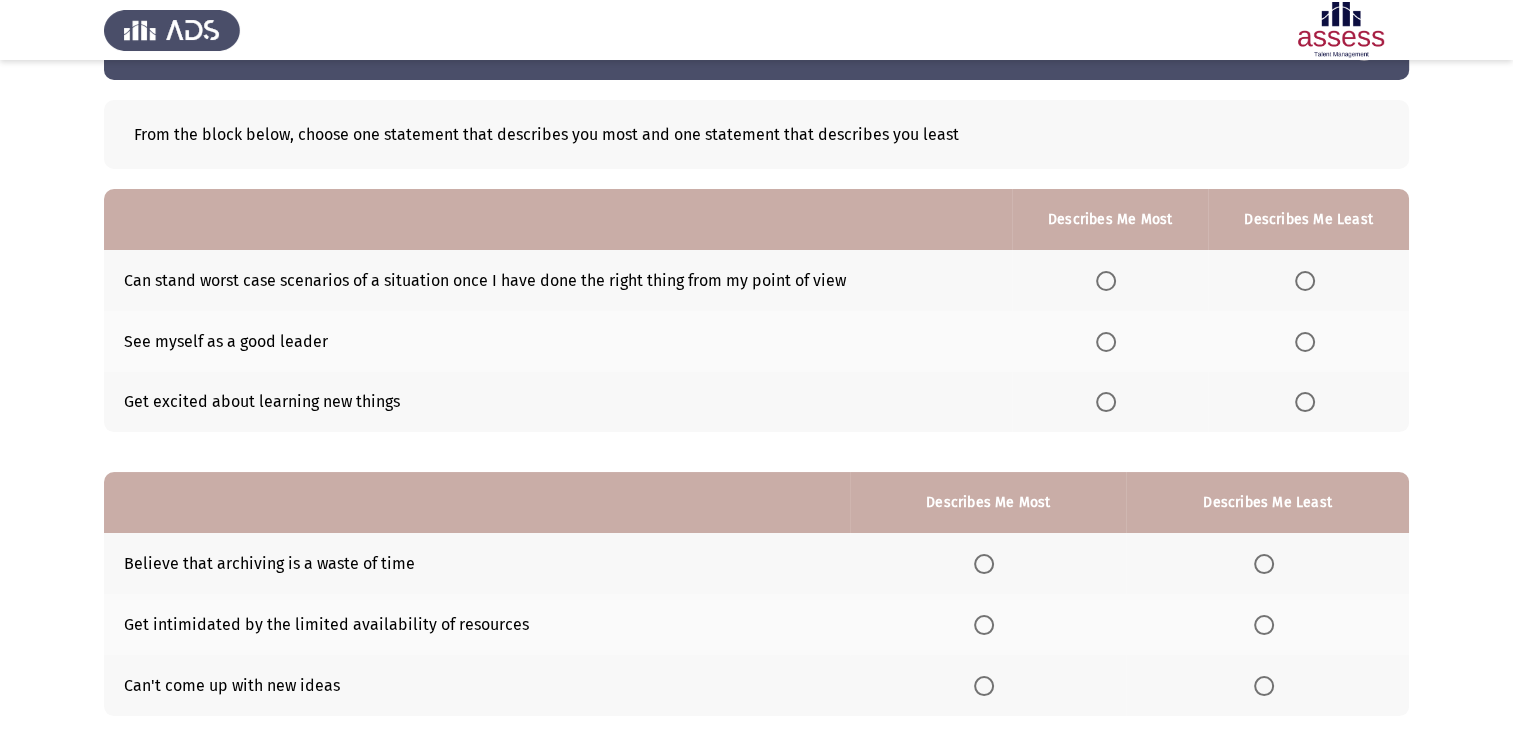 scroll, scrollTop: 100, scrollLeft: 0, axis: vertical 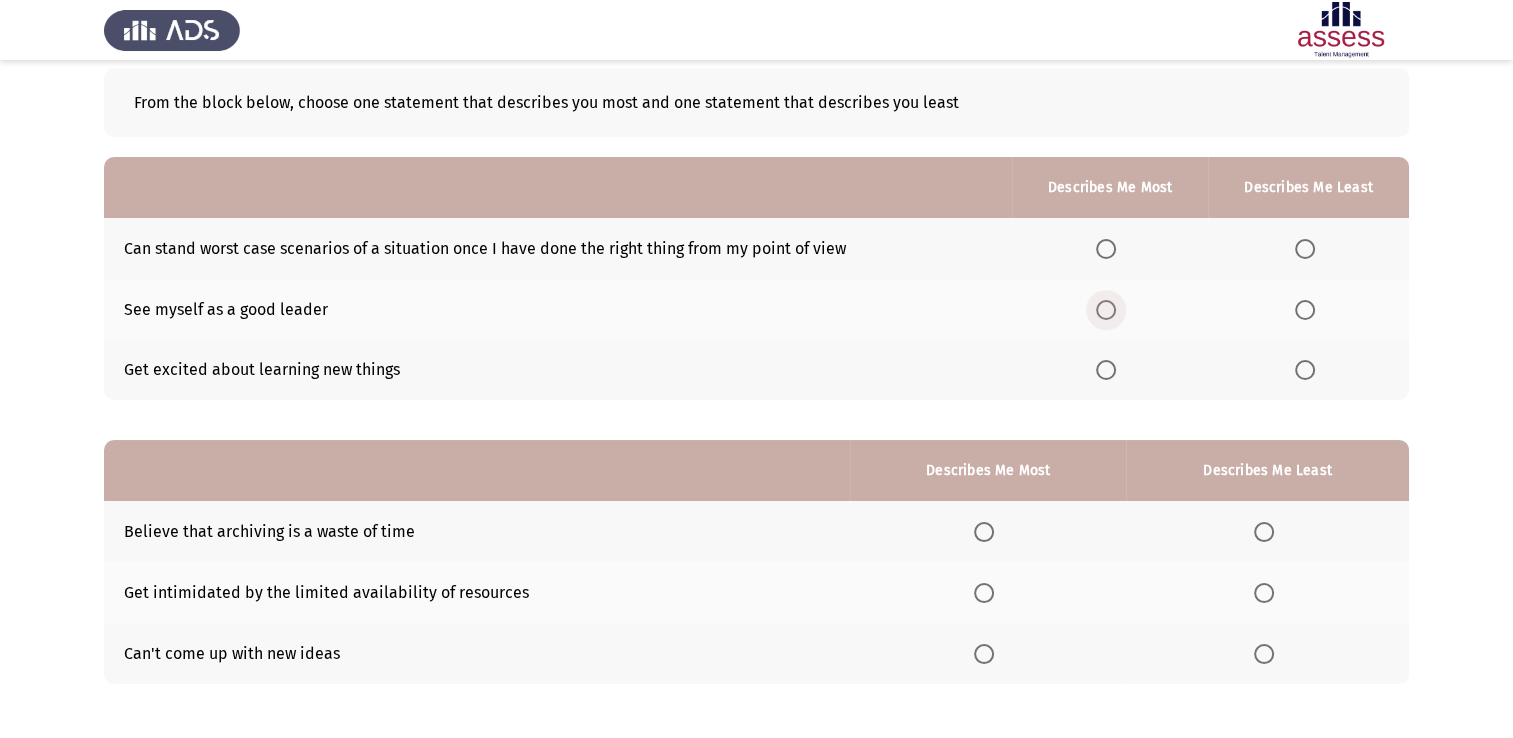 click at bounding box center [1106, 310] 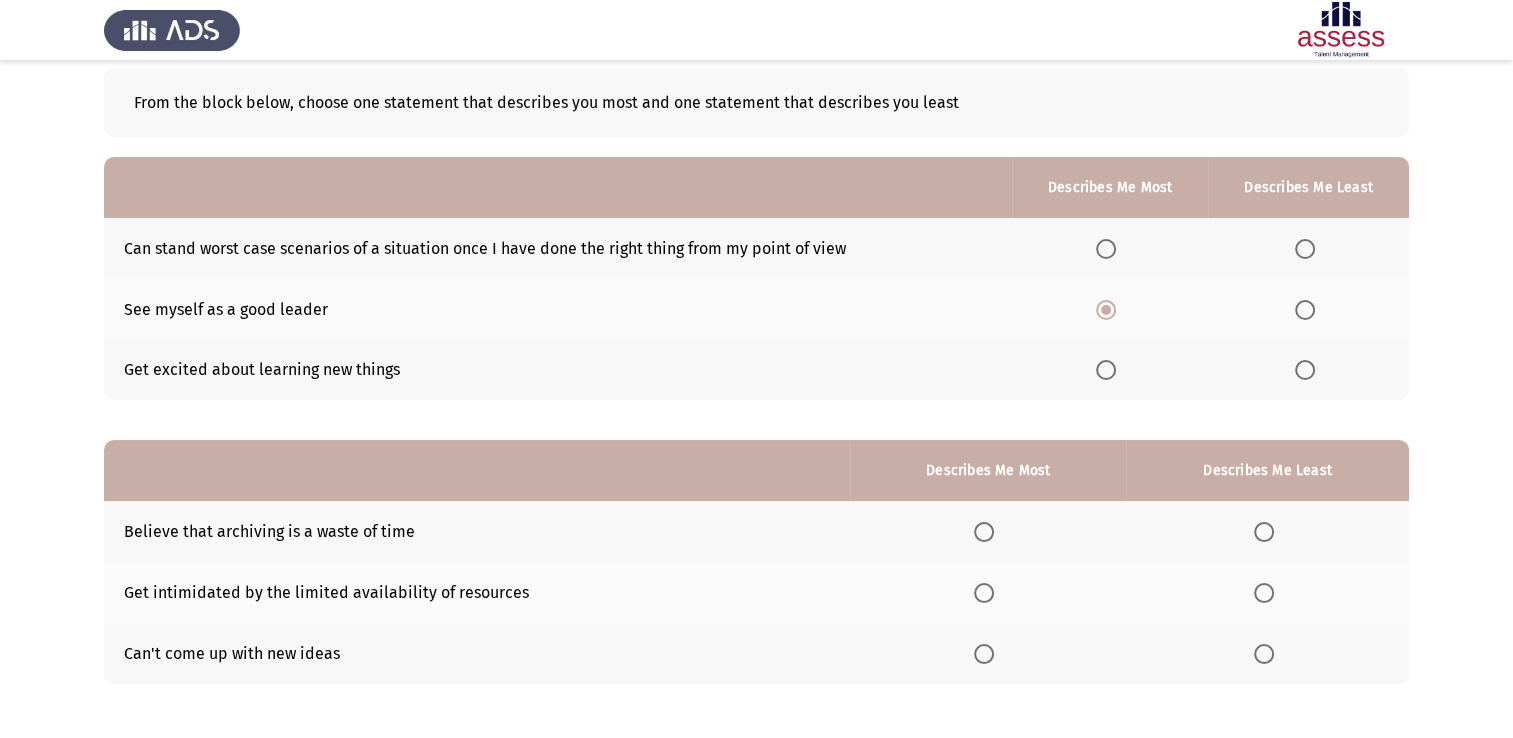 click at bounding box center (1305, 249) 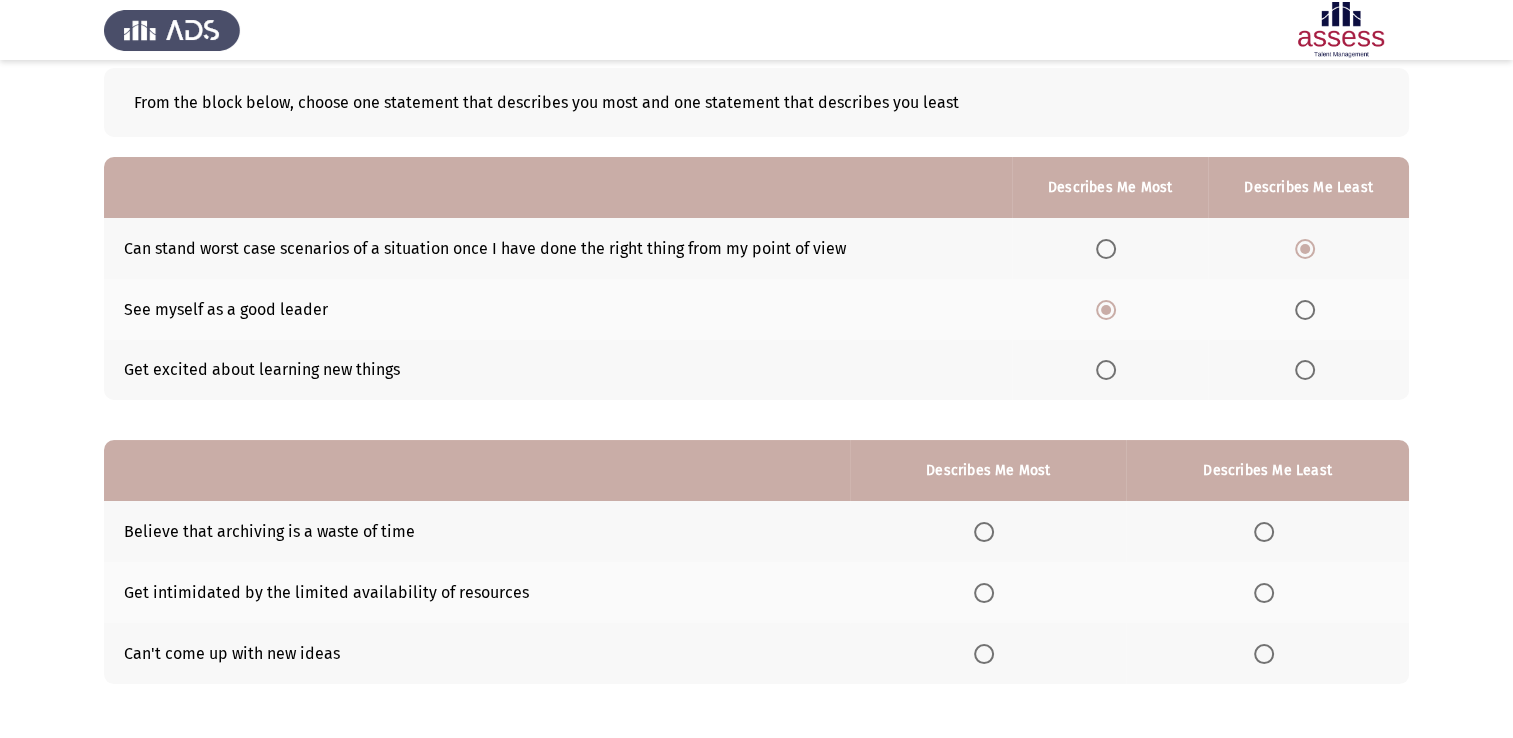 click at bounding box center (984, 593) 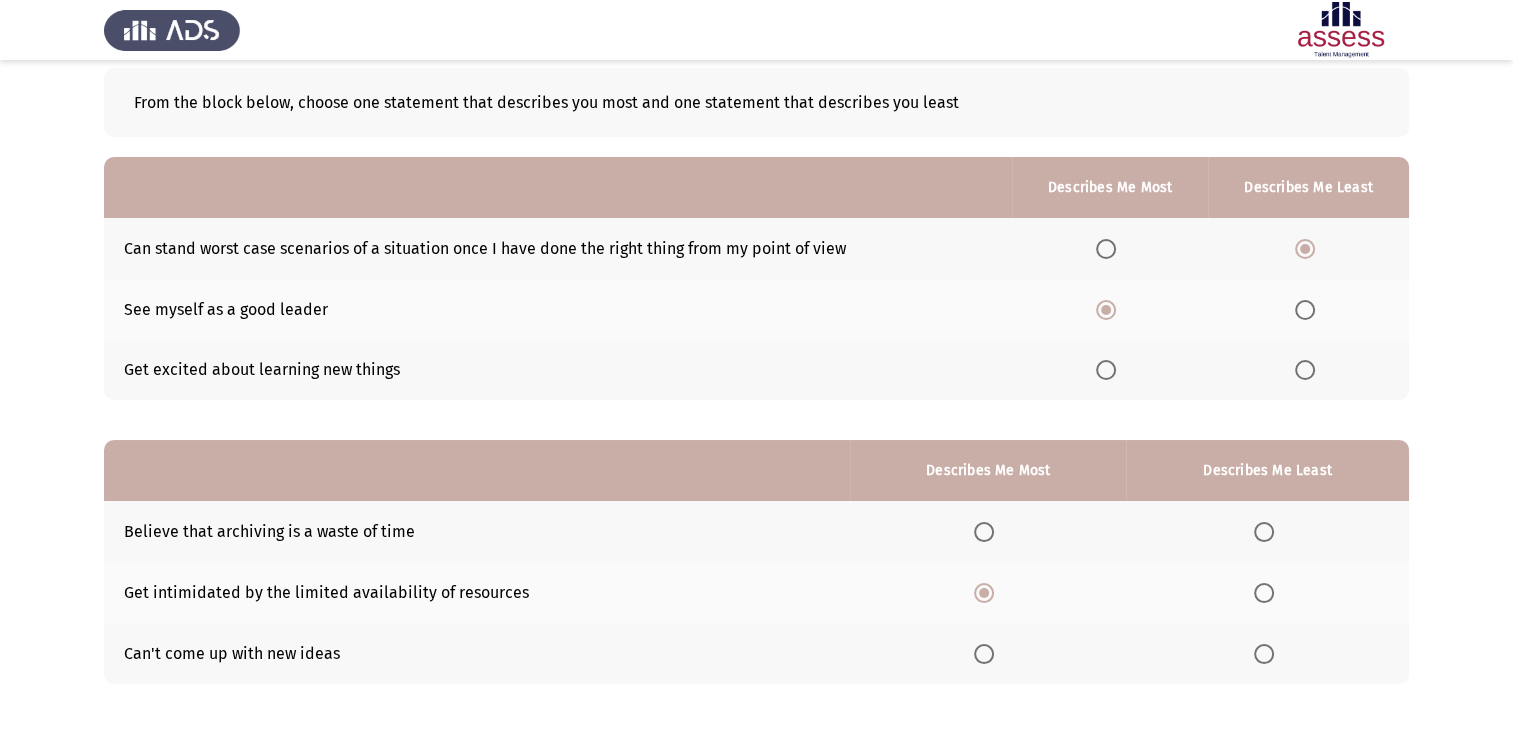 click at bounding box center (1264, 654) 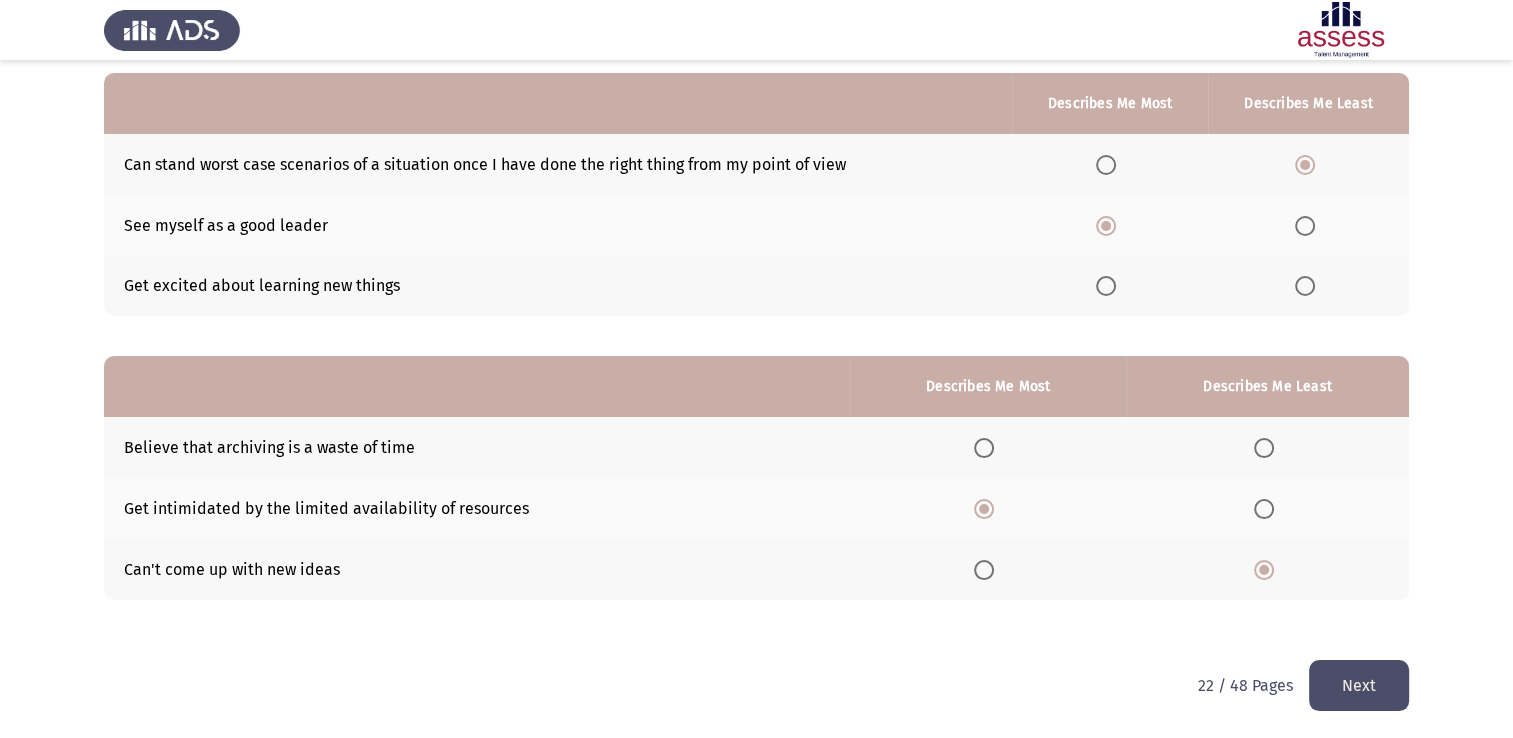 scroll, scrollTop: 186, scrollLeft: 0, axis: vertical 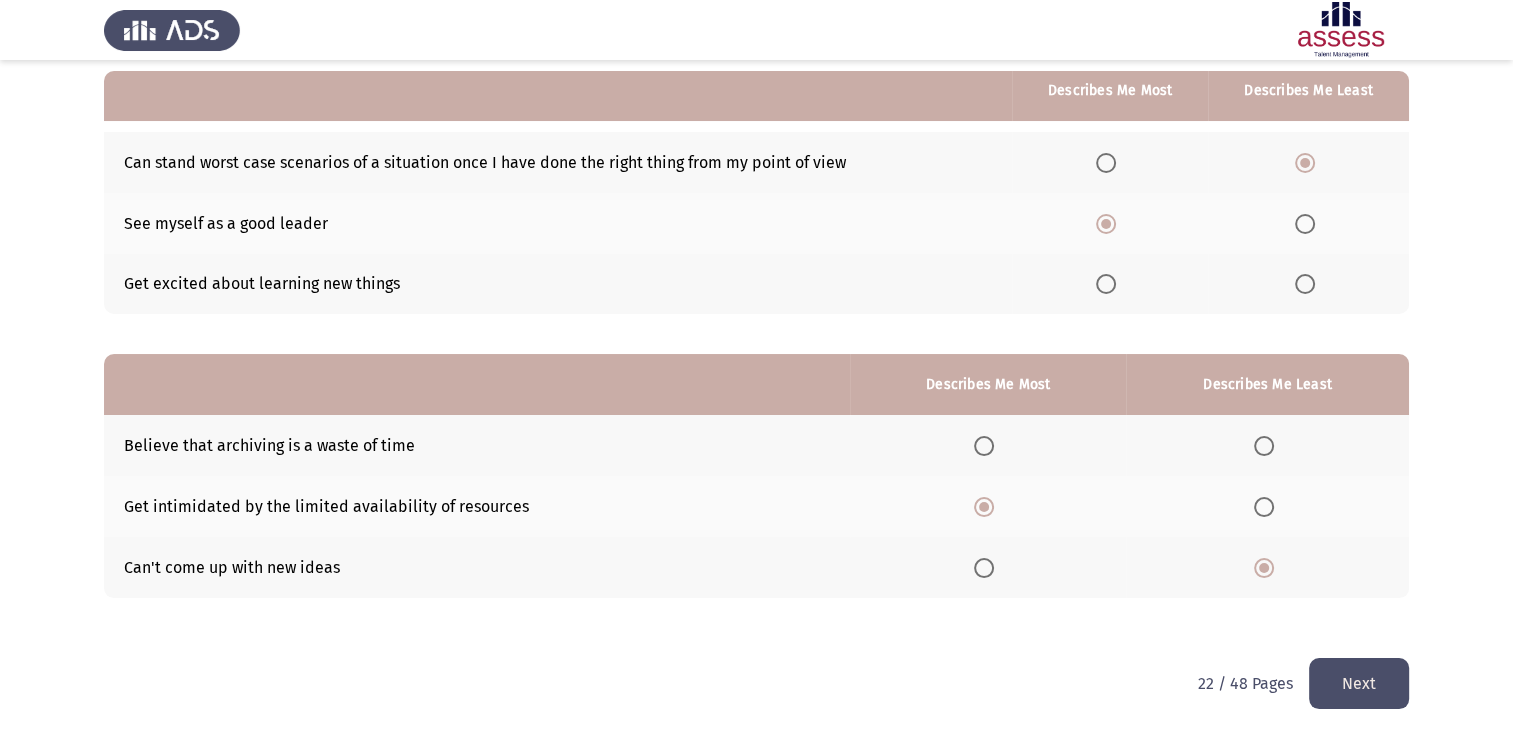 click on "Next" 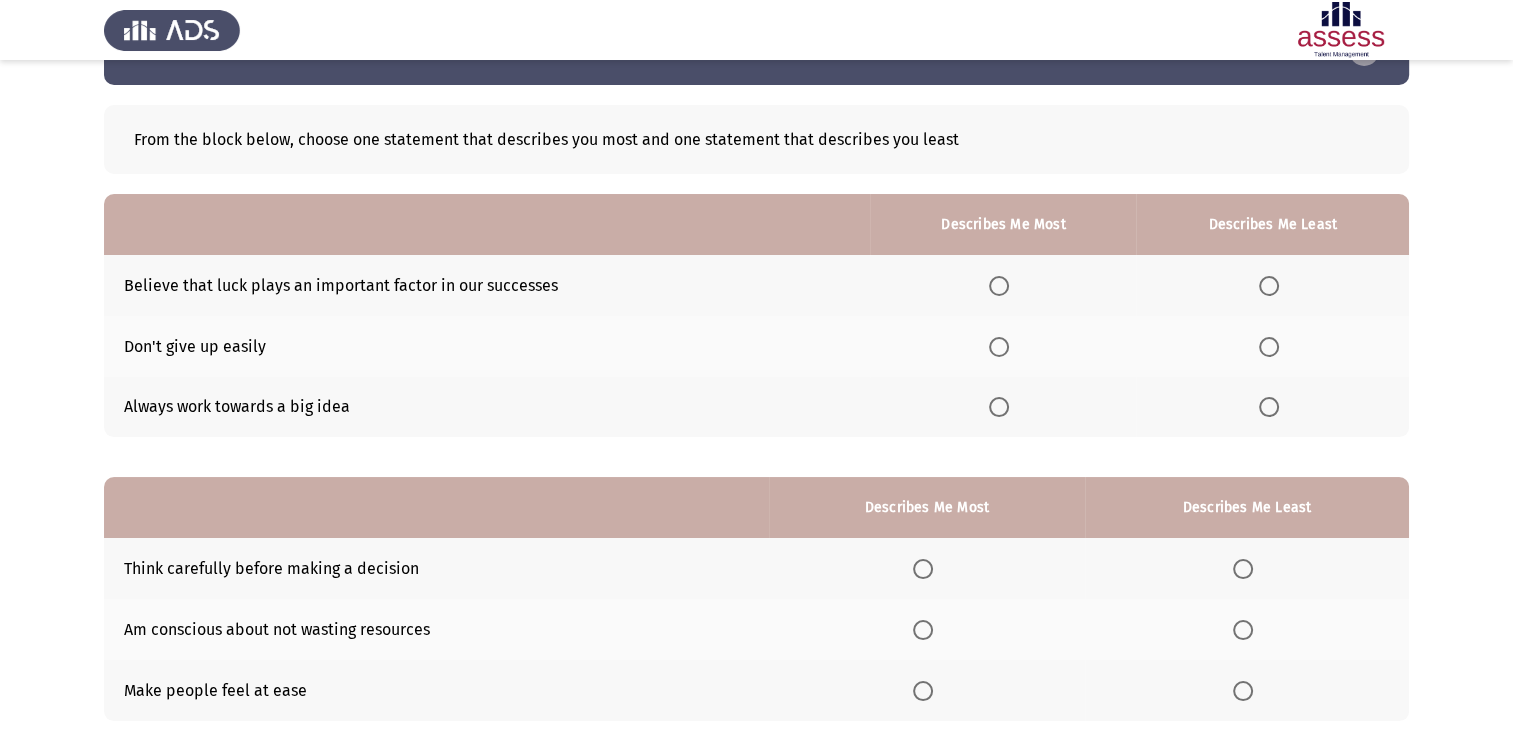 scroll, scrollTop: 186, scrollLeft: 0, axis: vertical 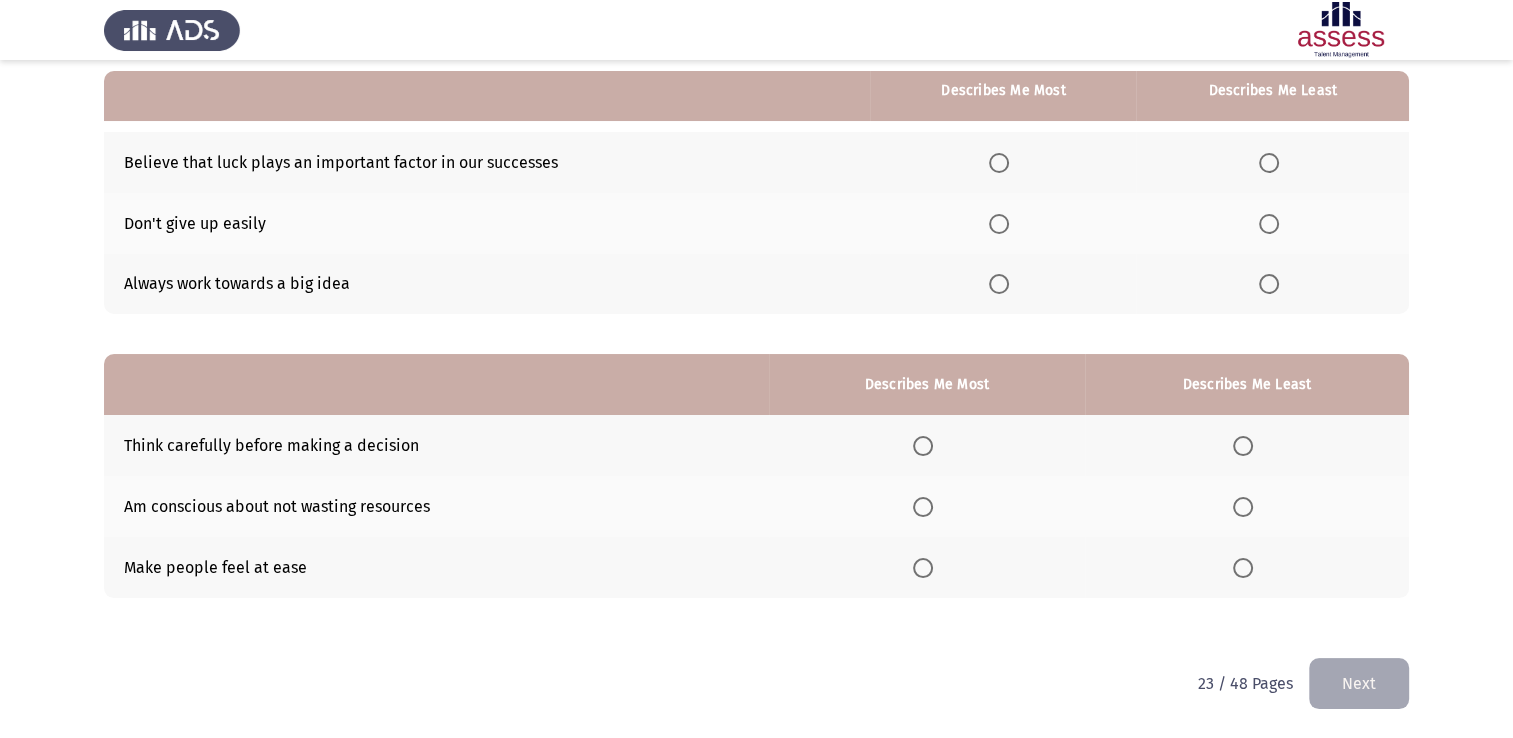 click at bounding box center (999, 224) 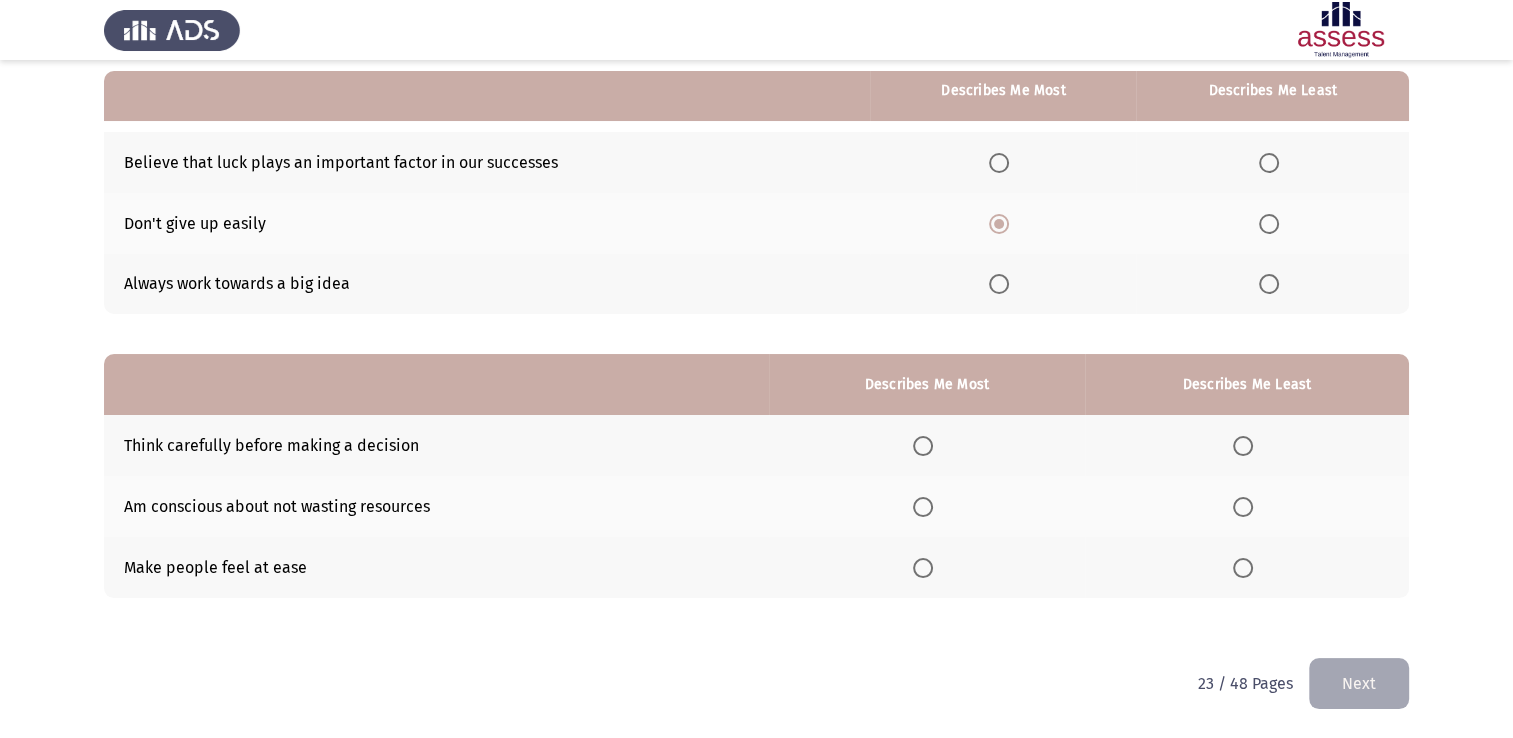 click at bounding box center (1269, 163) 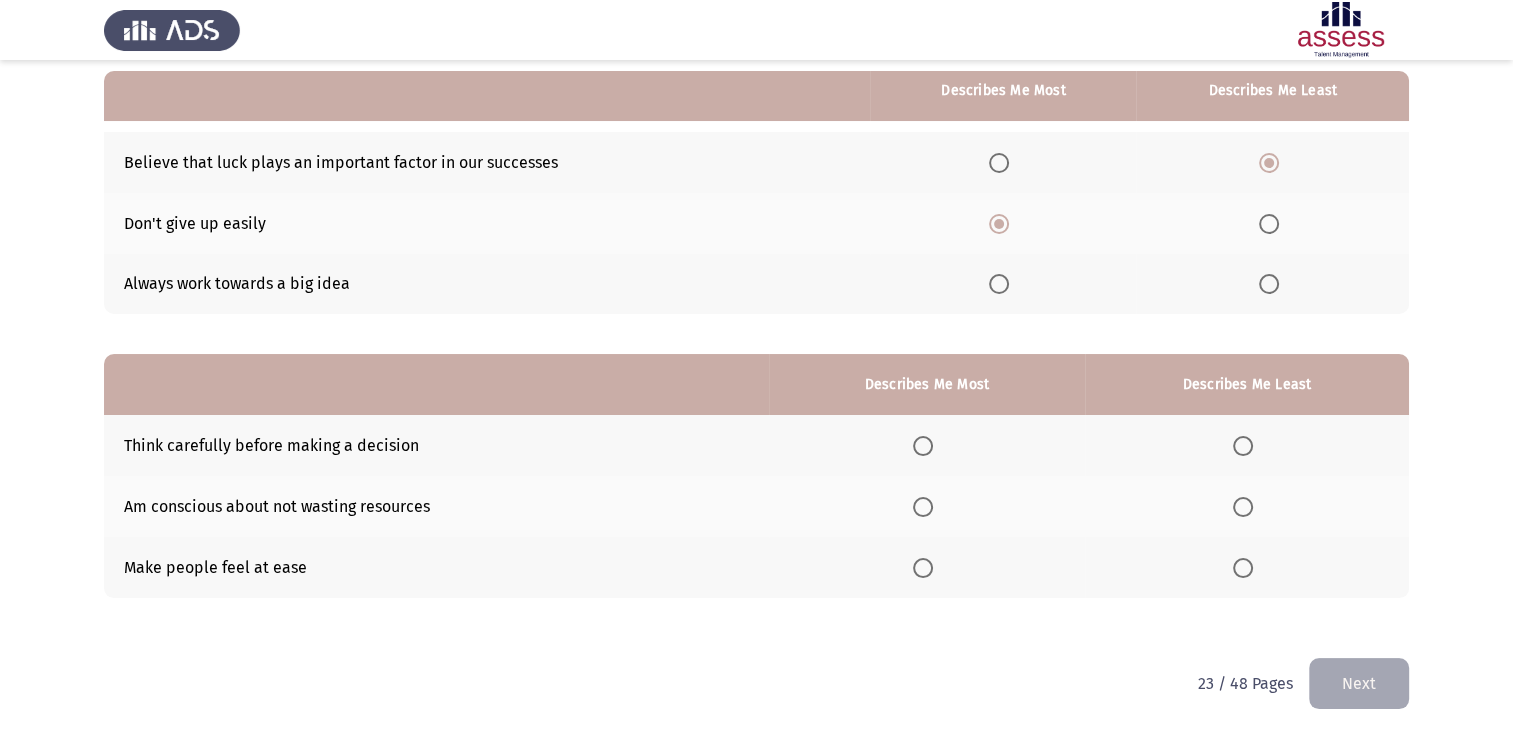 click at bounding box center (923, 446) 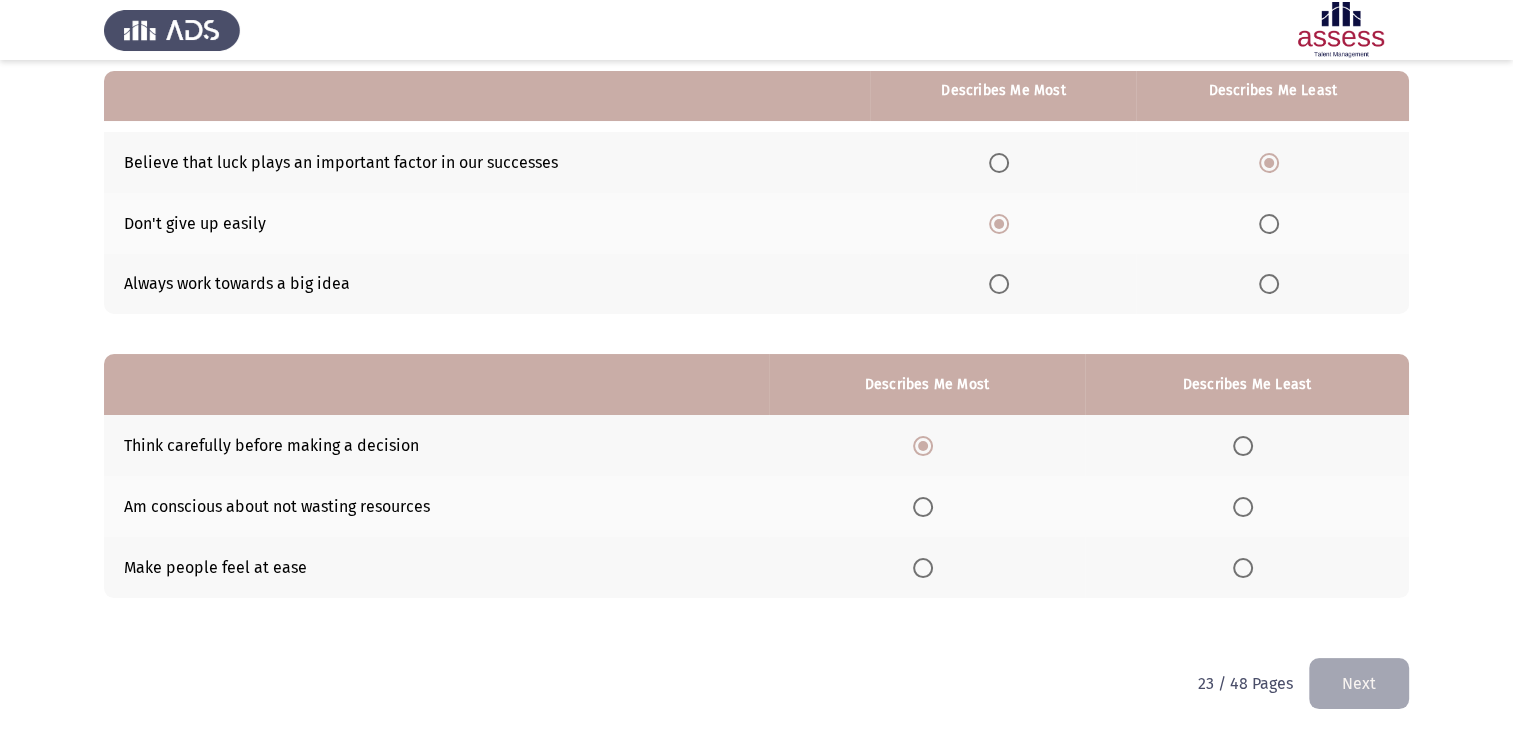 click at bounding box center (1243, 568) 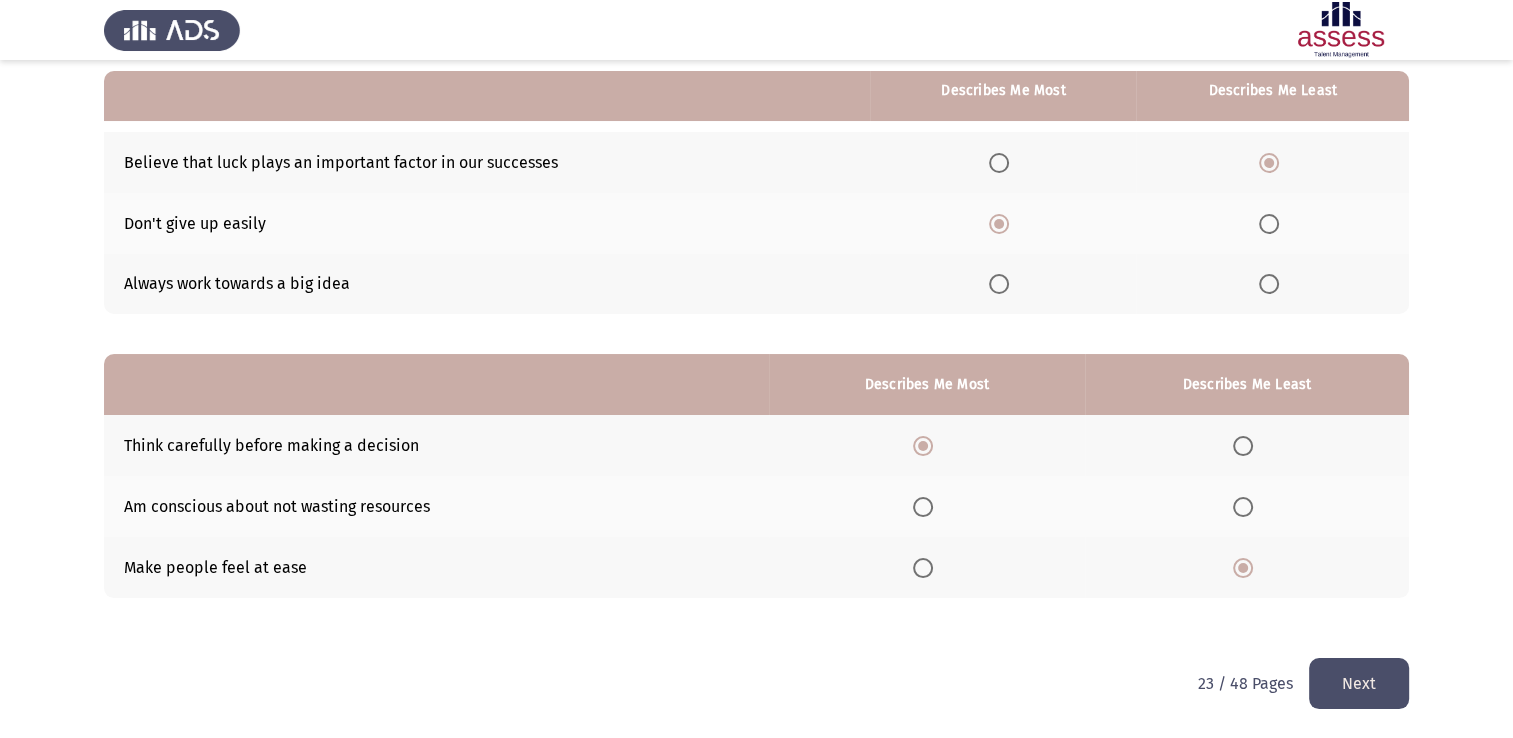 click on "Next" 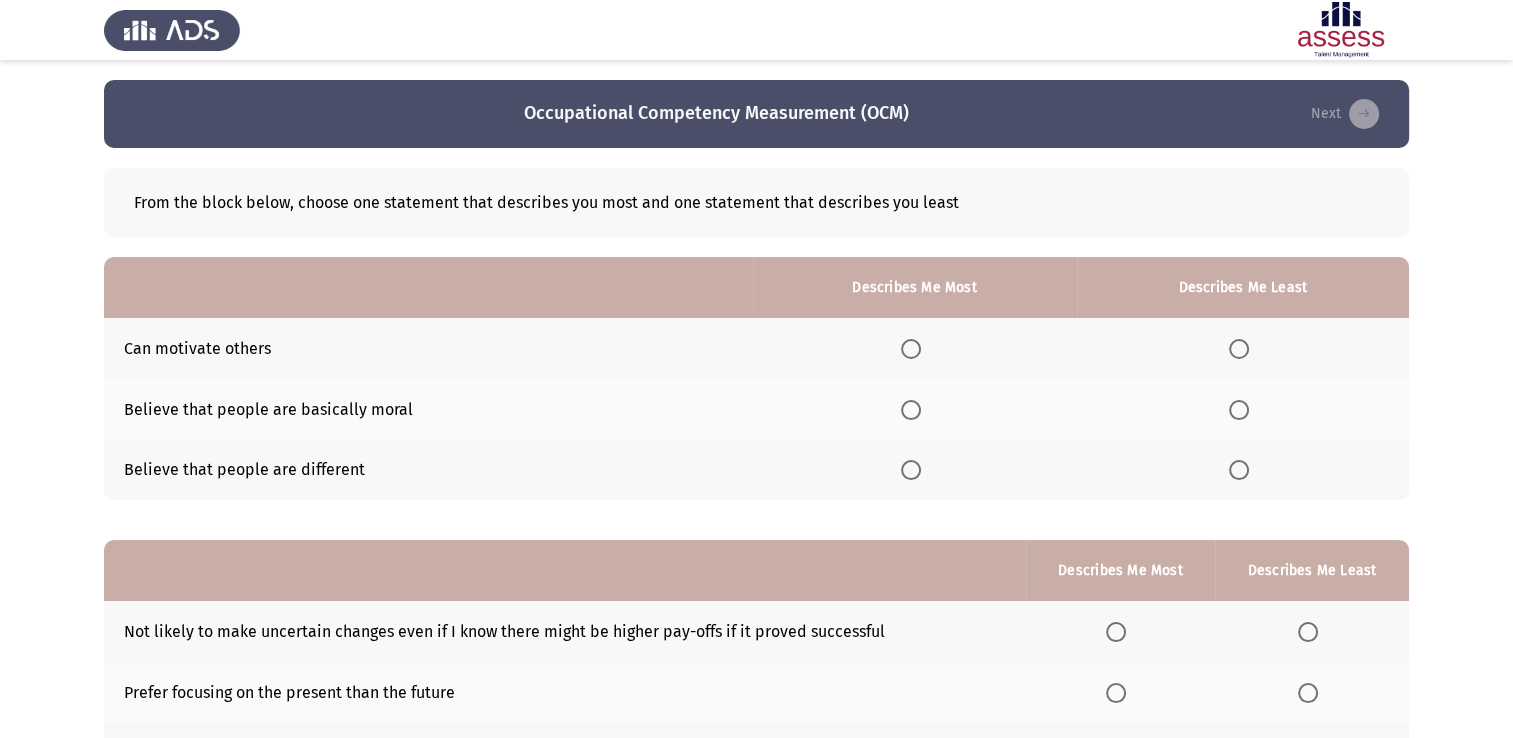 scroll, scrollTop: 100, scrollLeft: 0, axis: vertical 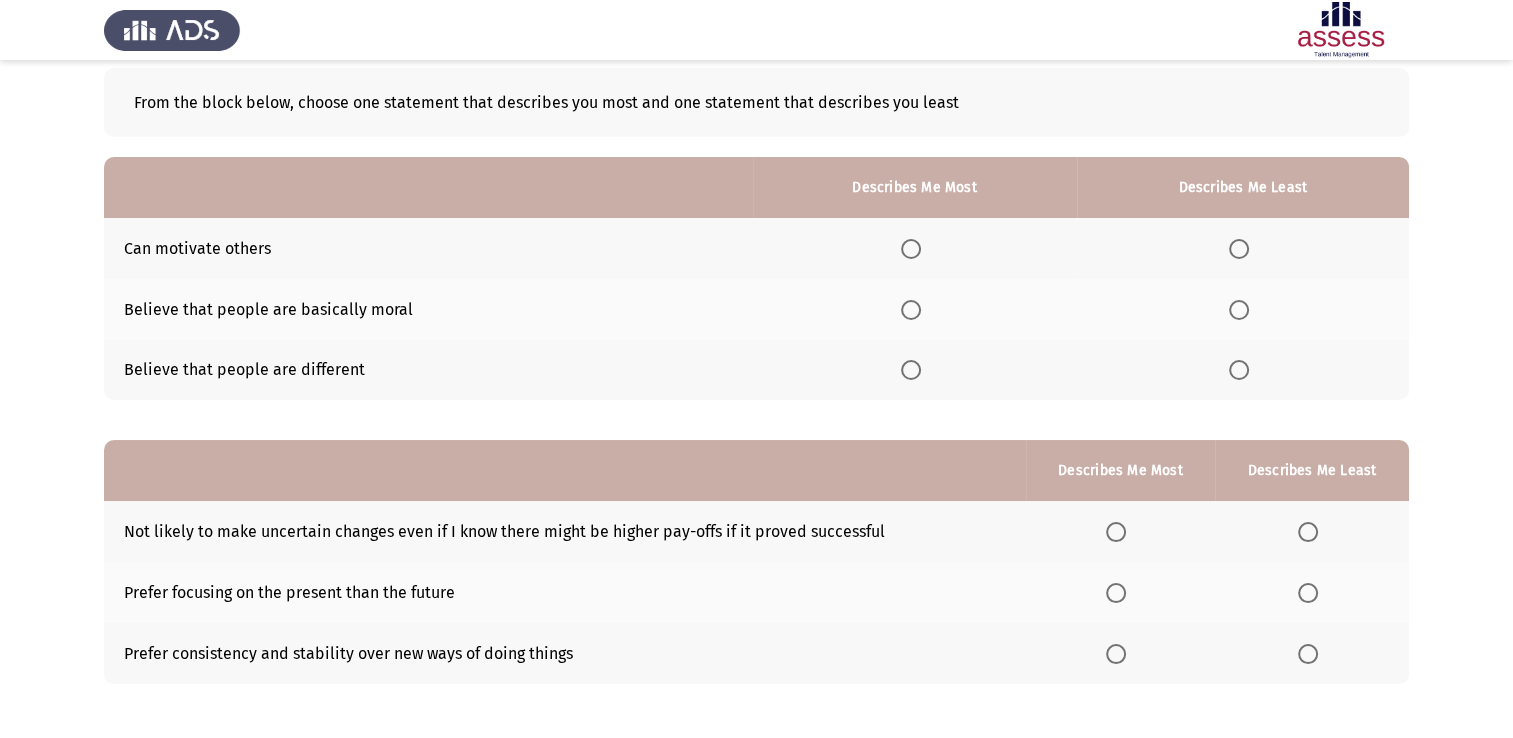 click at bounding box center [911, 249] 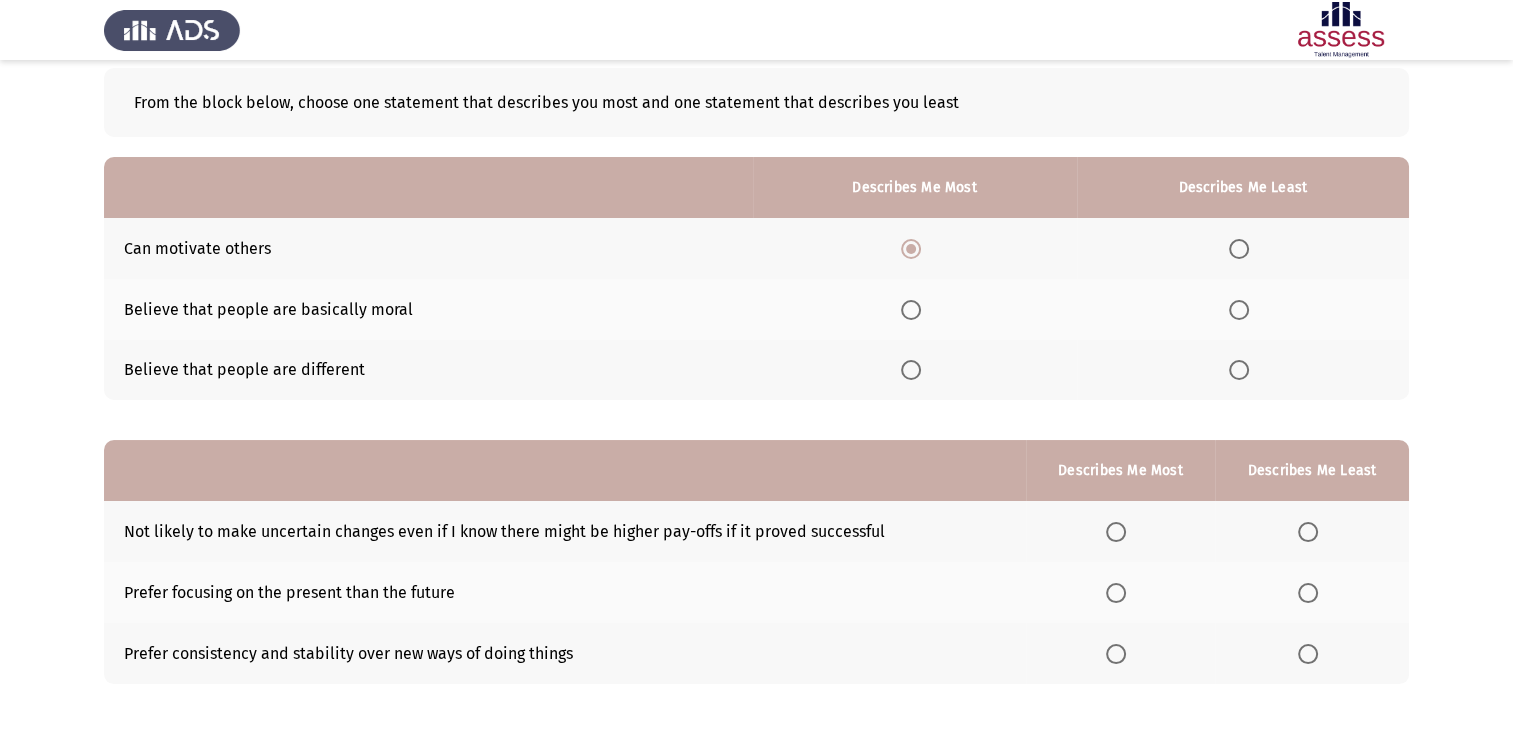 click at bounding box center (1239, 310) 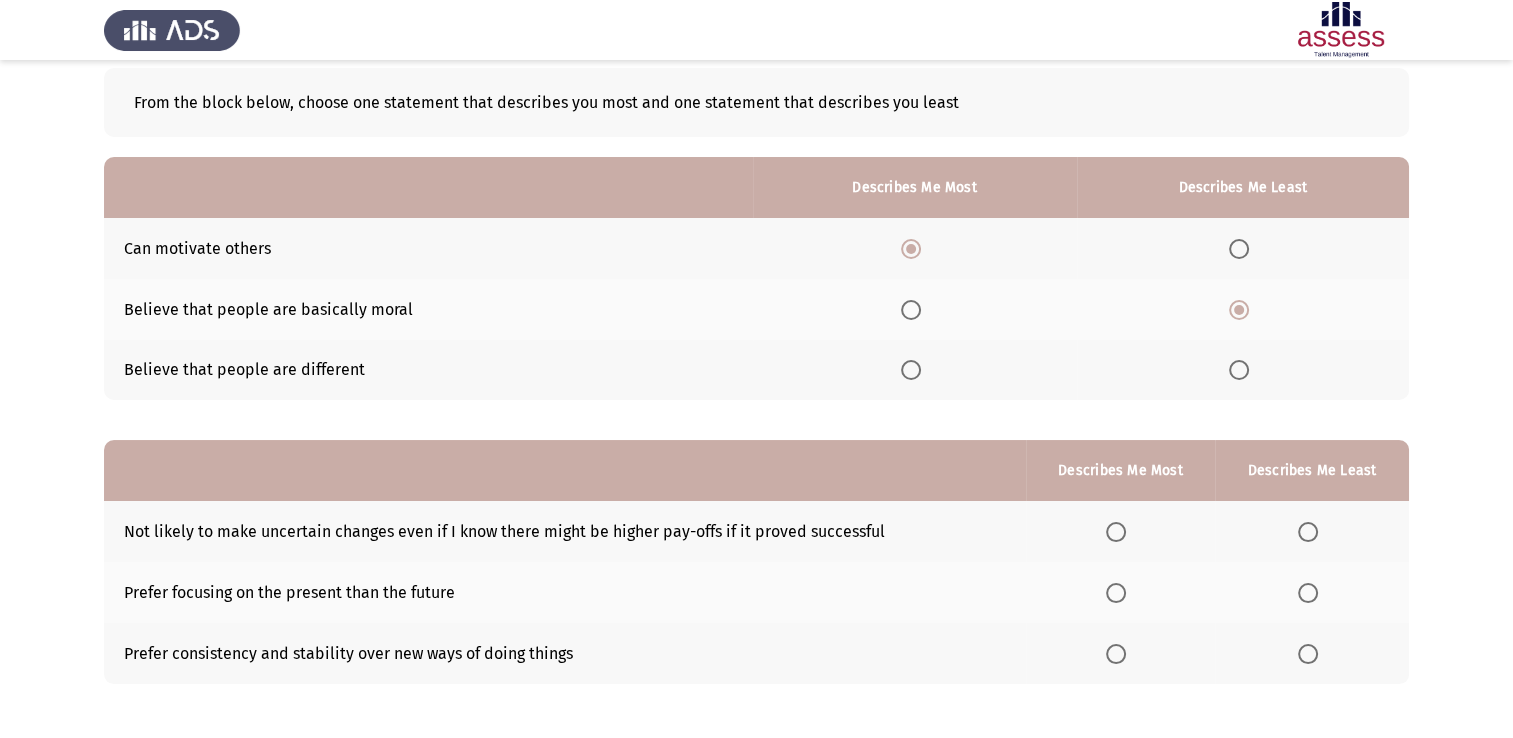 click at bounding box center (1116, 593) 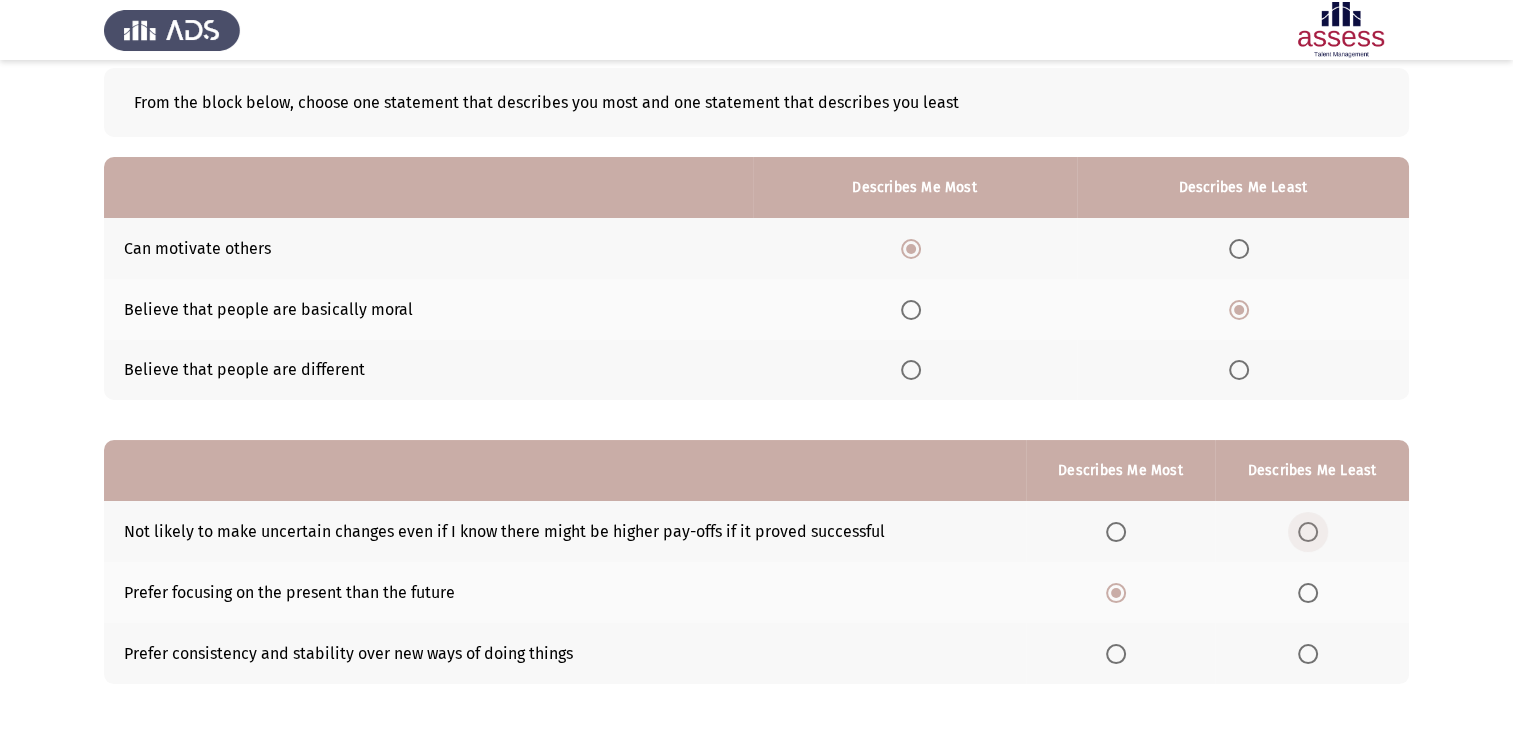click at bounding box center [1308, 532] 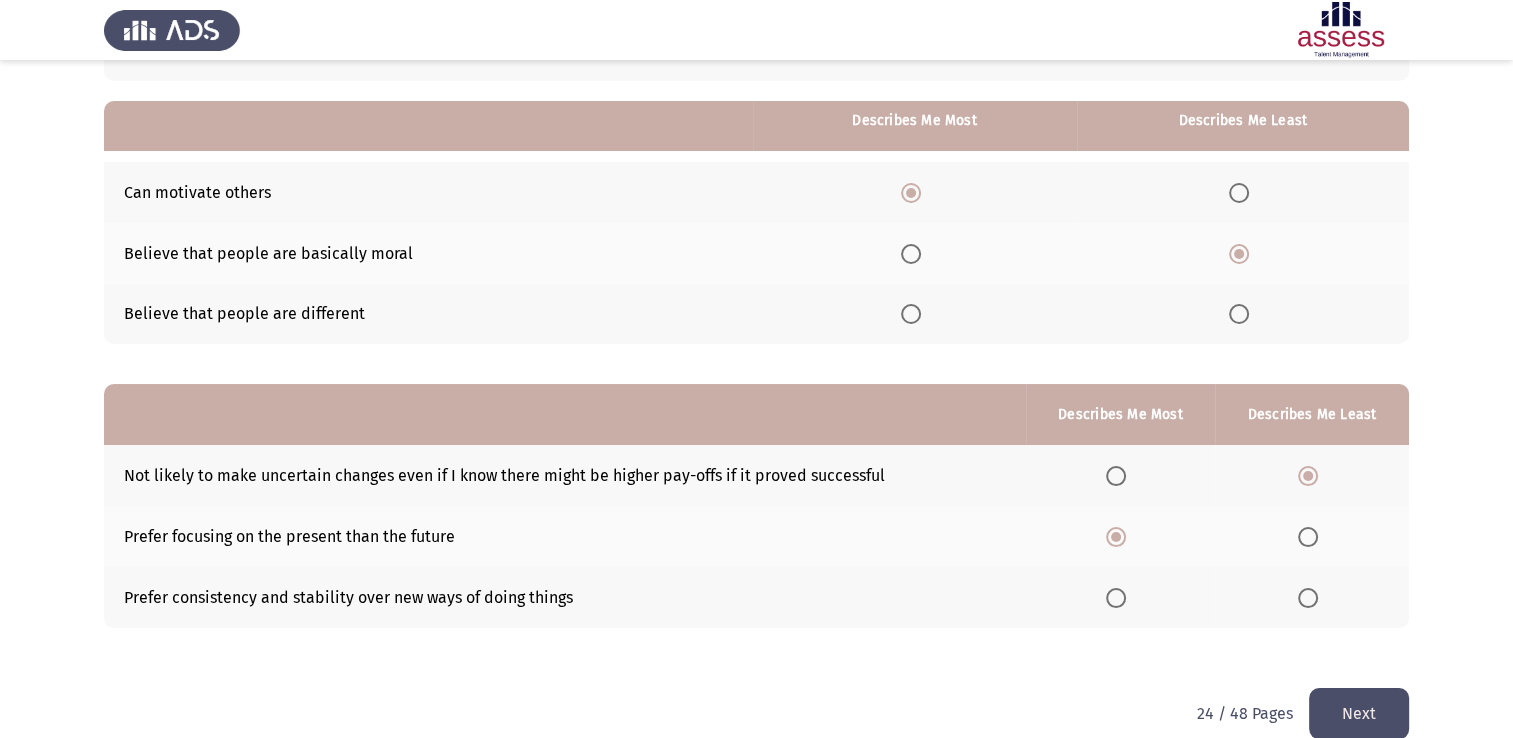 scroll, scrollTop: 186, scrollLeft: 0, axis: vertical 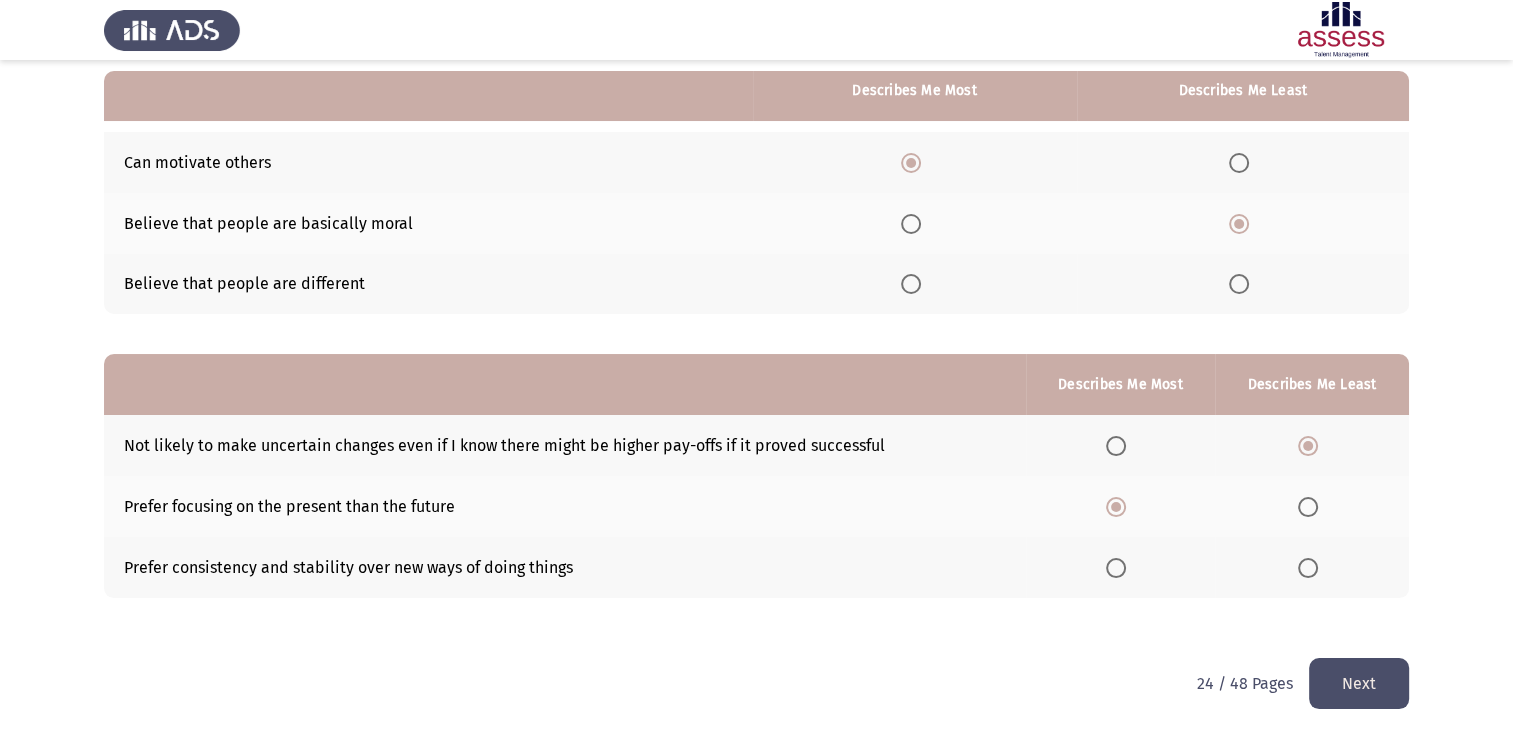 click on "Next" 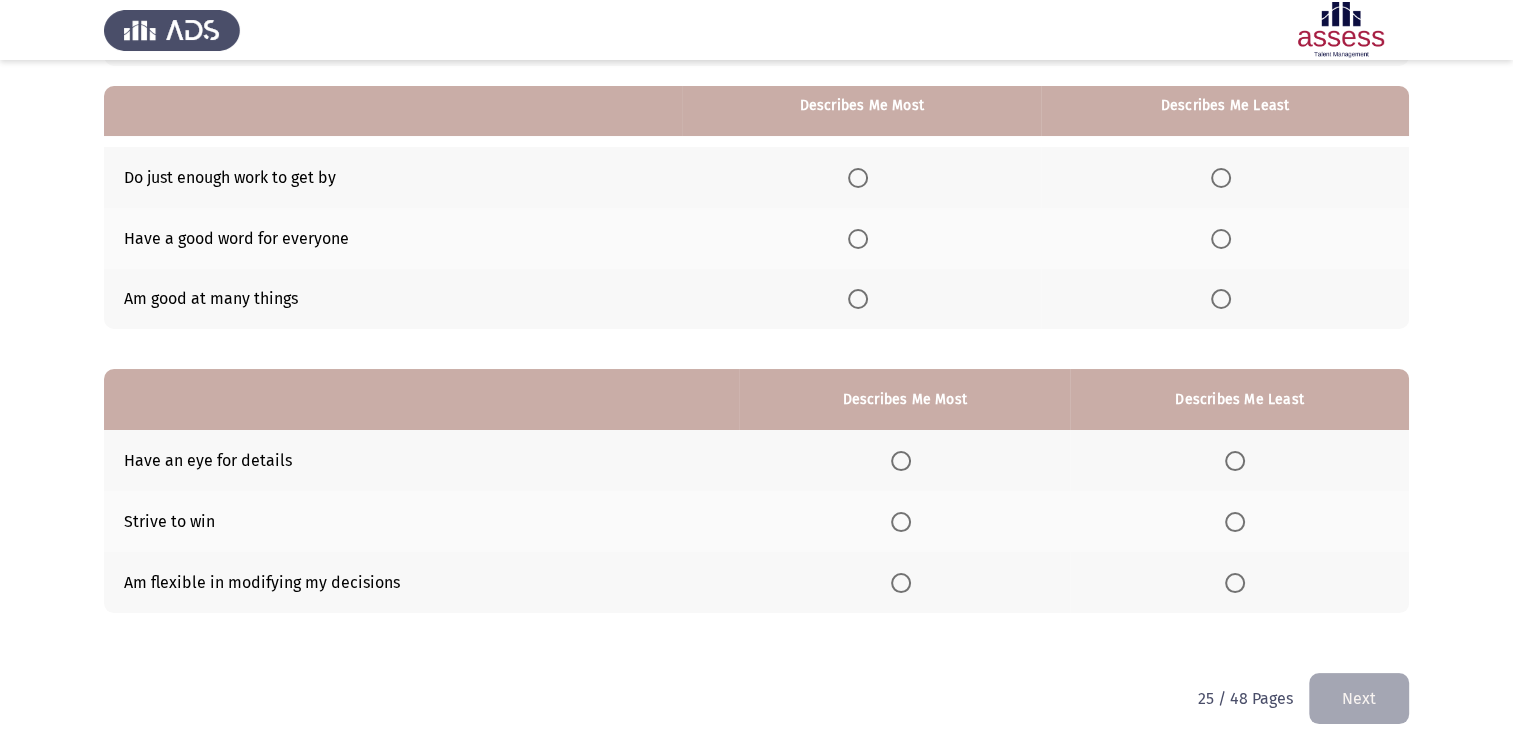scroll, scrollTop: 186, scrollLeft: 0, axis: vertical 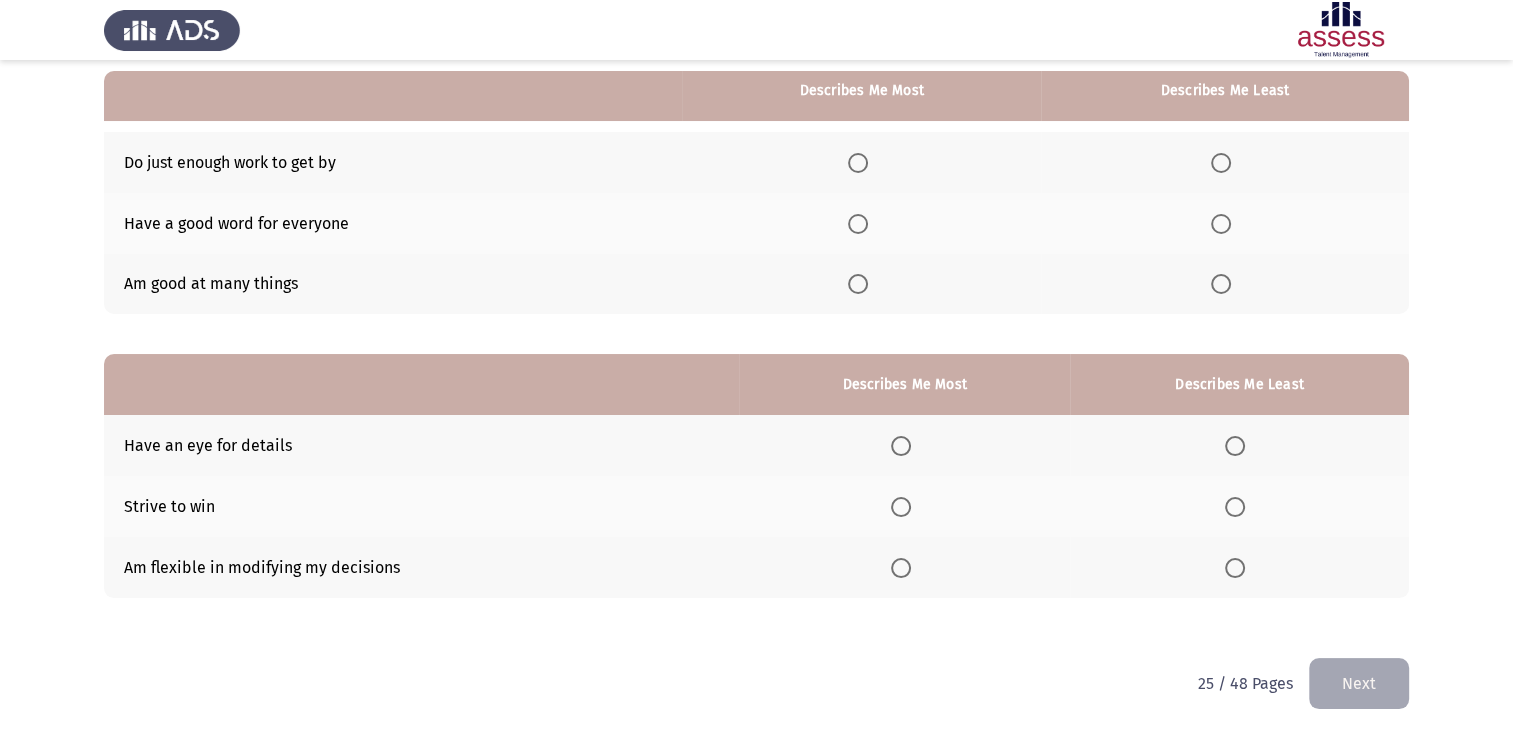 click at bounding box center [858, 224] 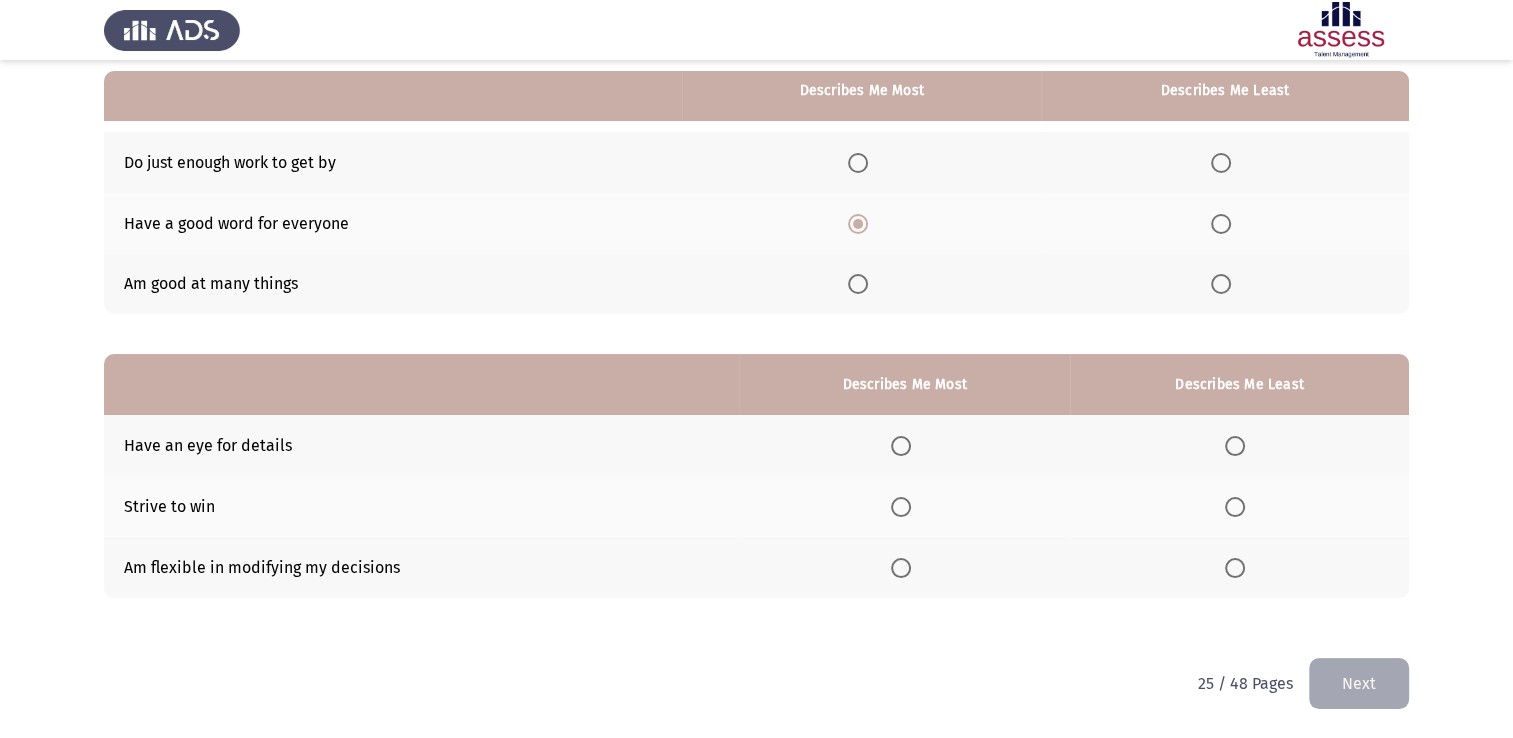 click at bounding box center [1221, 163] 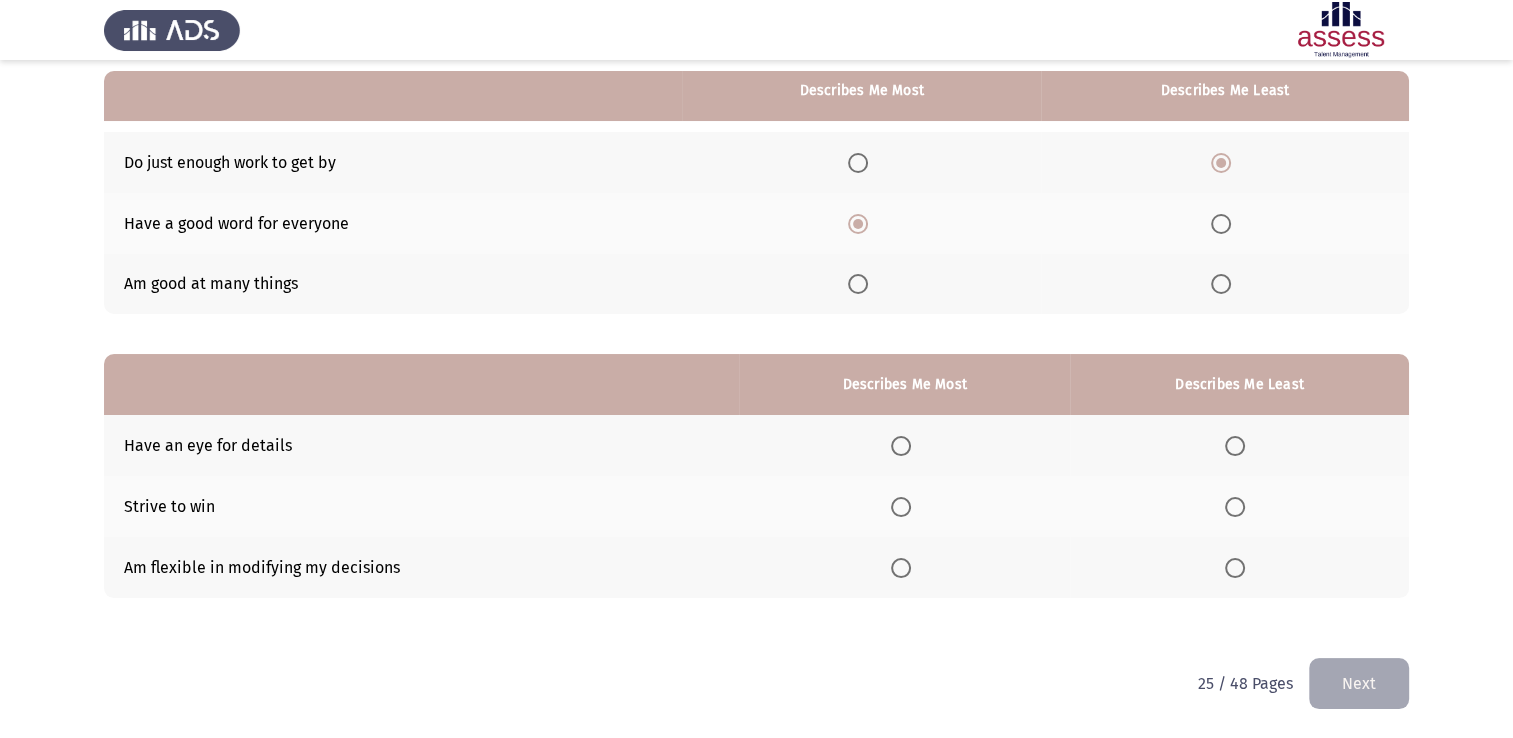 click at bounding box center (901, 568) 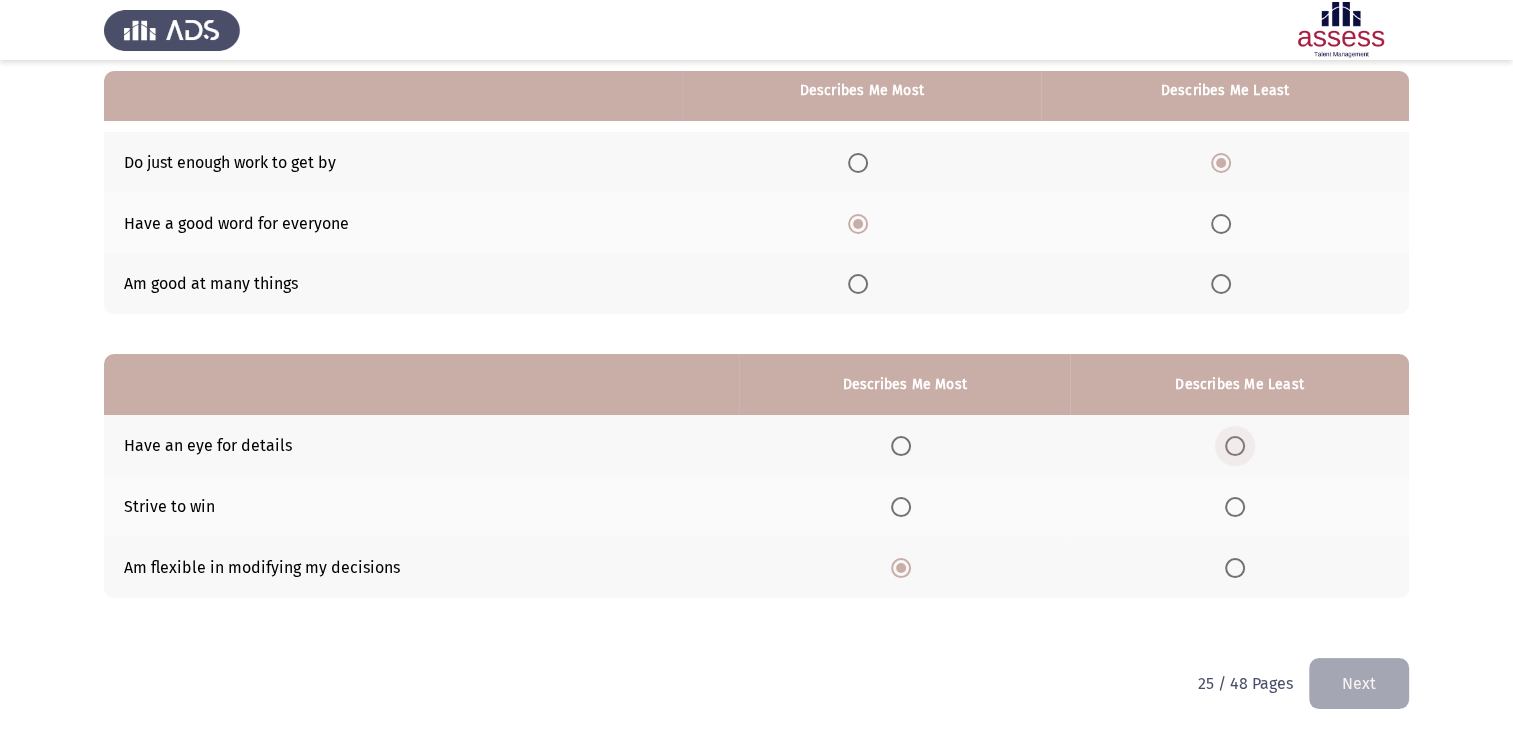 click at bounding box center [1235, 446] 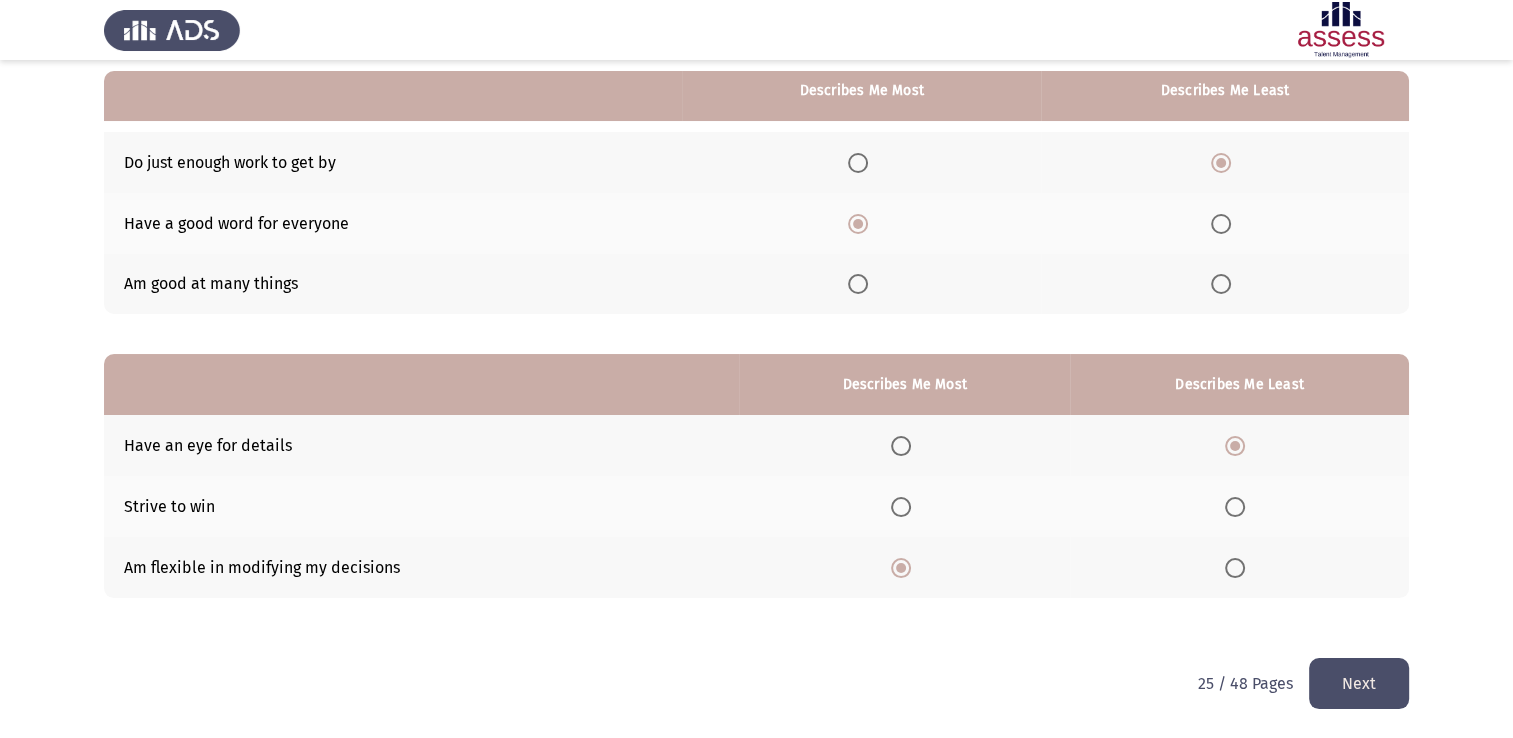 click on "Next" 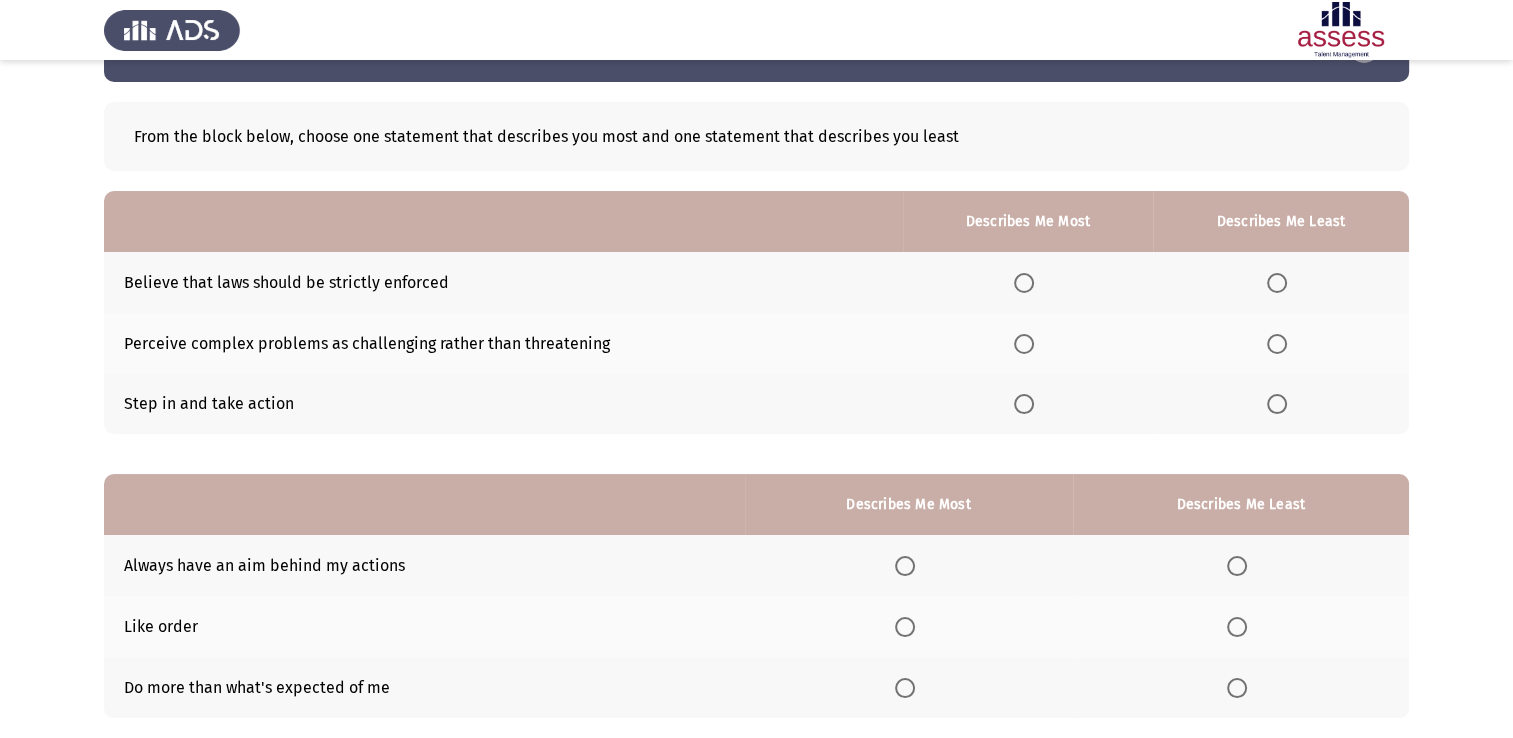 scroll, scrollTop: 100, scrollLeft: 0, axis: vertical 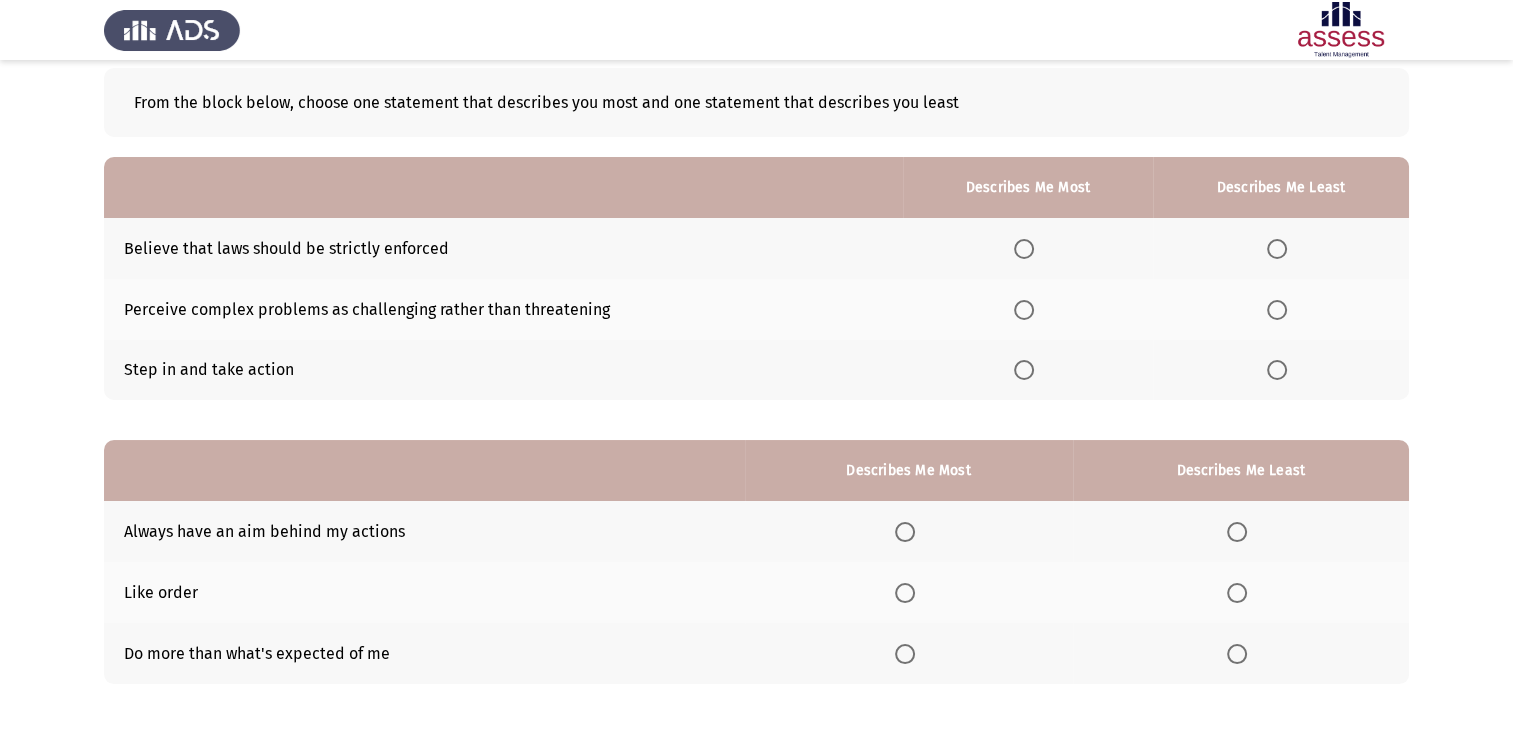 click at bounding box center (1024, 370) 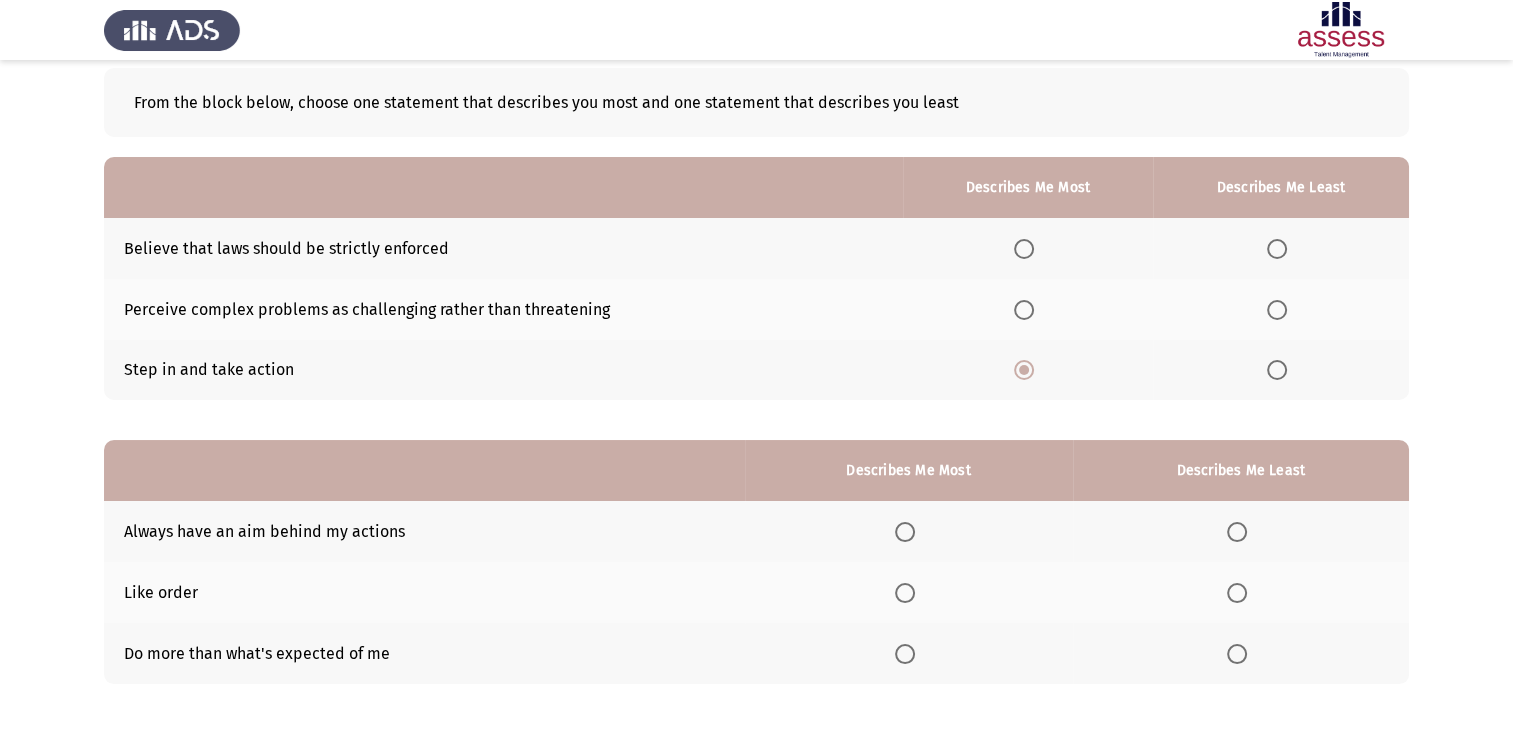 click at bounding box center (1277, 249) 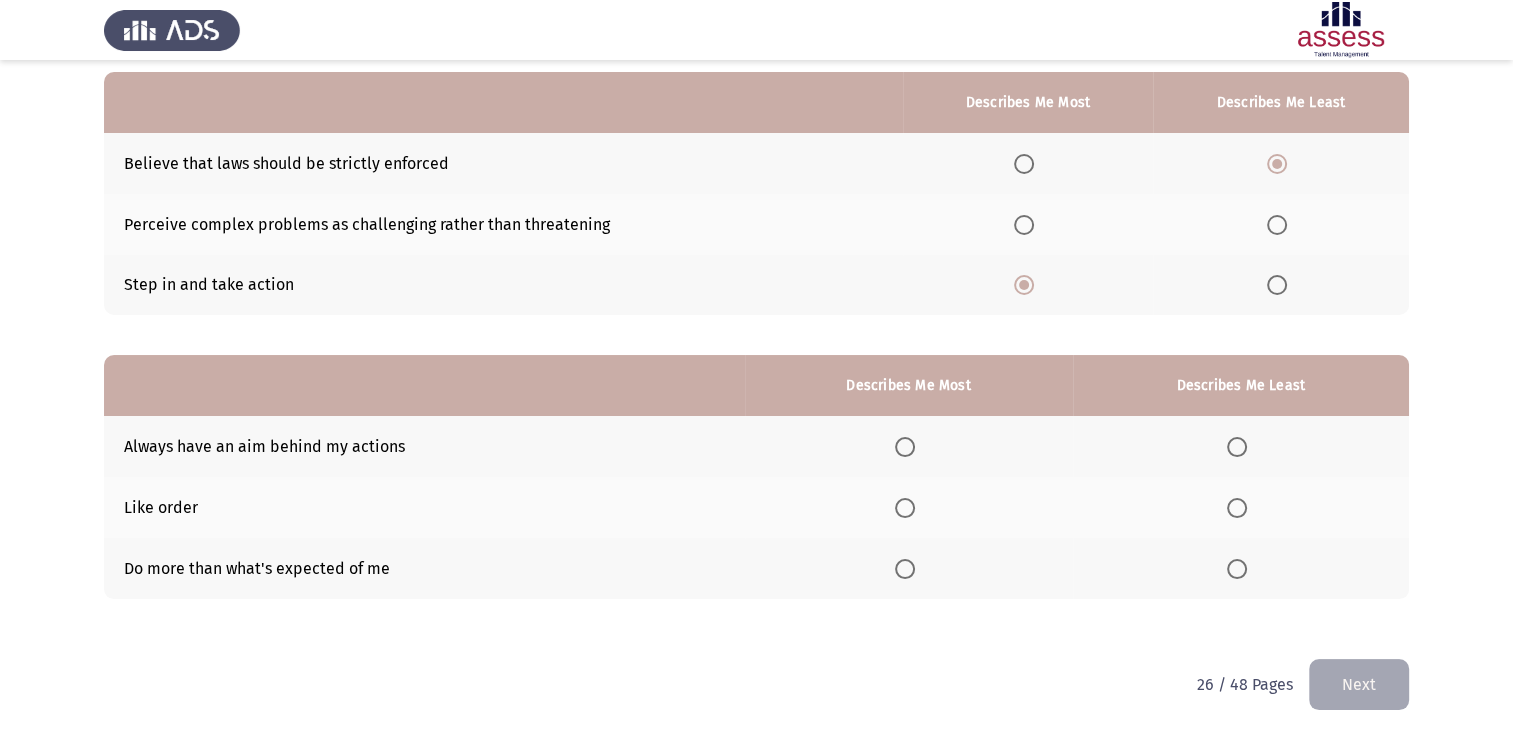 scroll, scrollTop: 186, scrollLeft: 0, axis: vertical 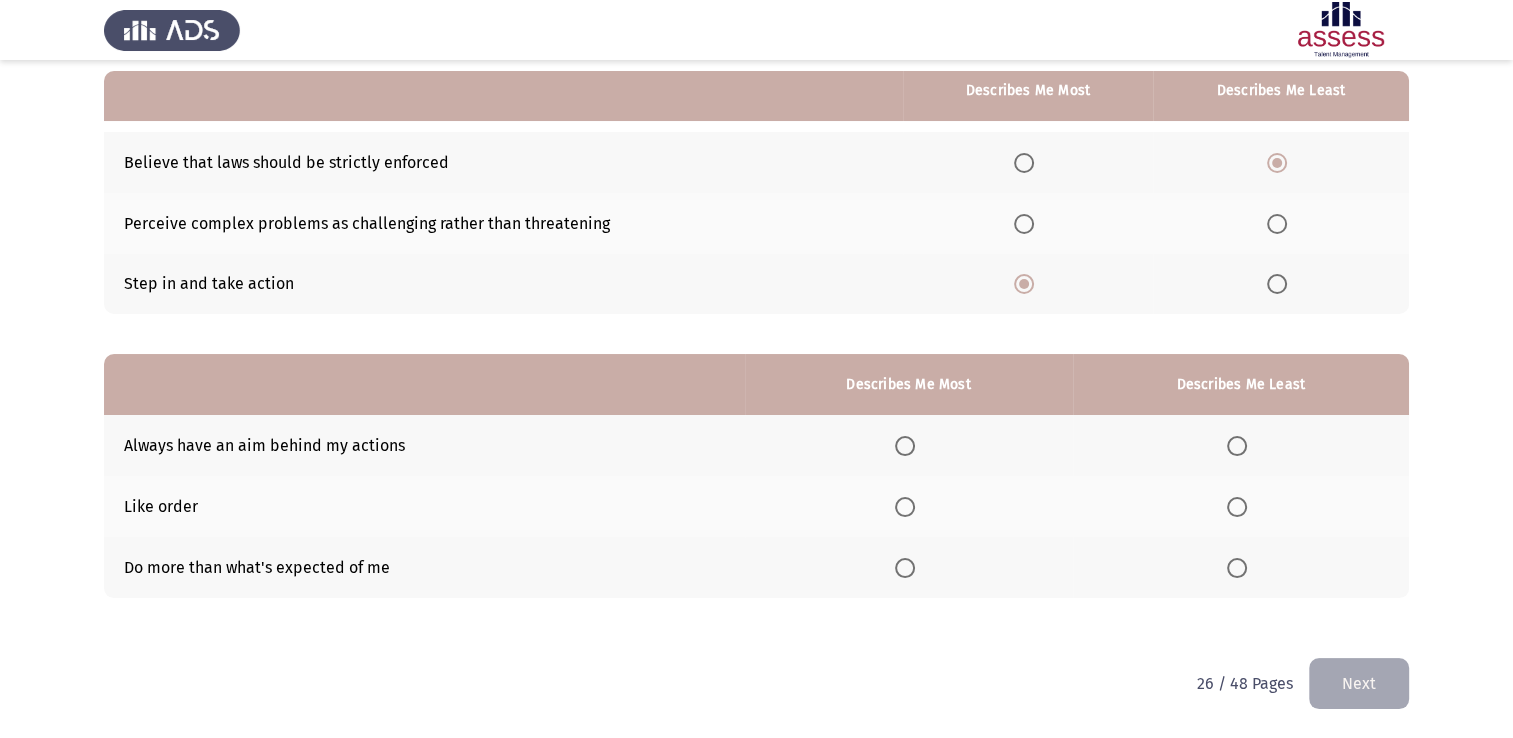click at bounding box center (905, 446) 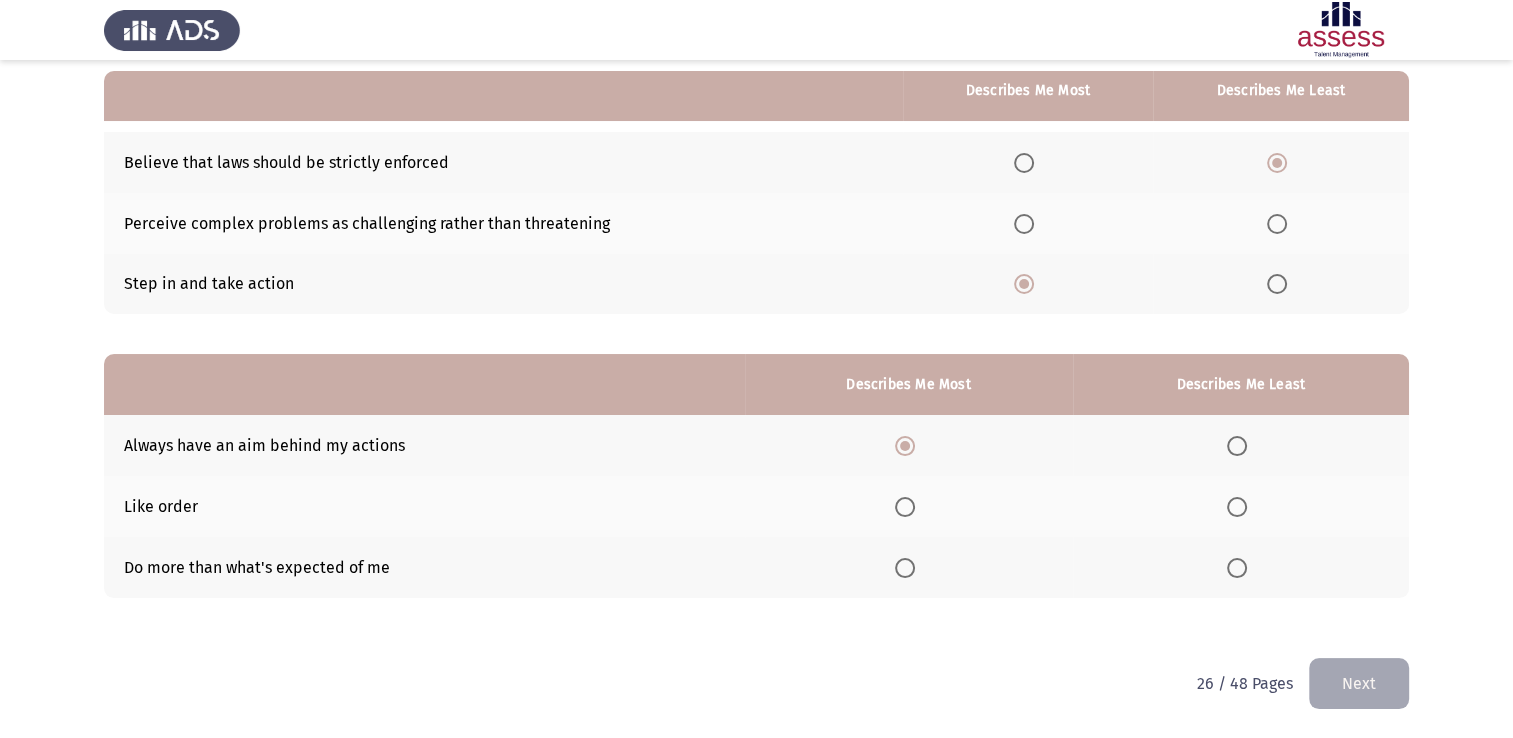 click at bounding box center [1241, 507] 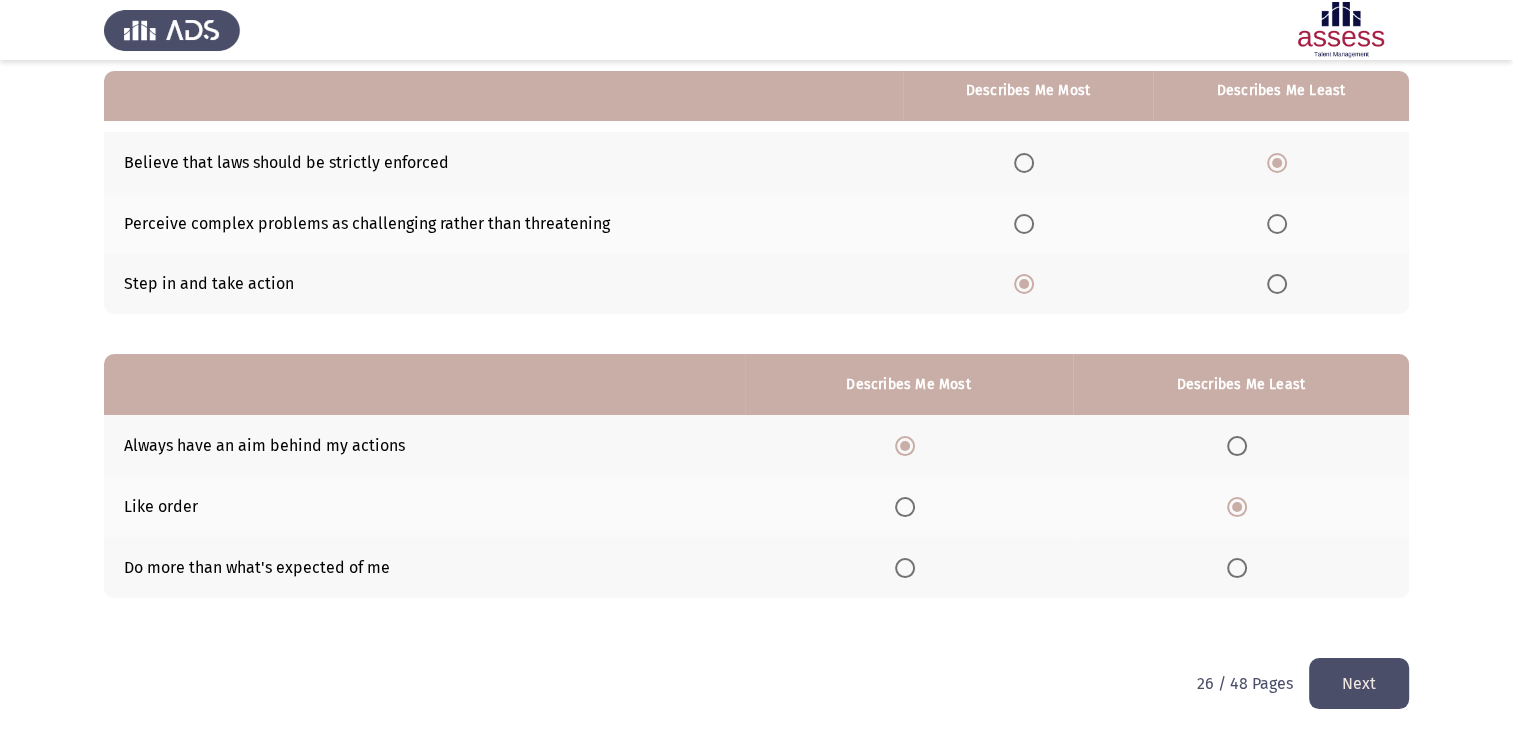 click on "Next" 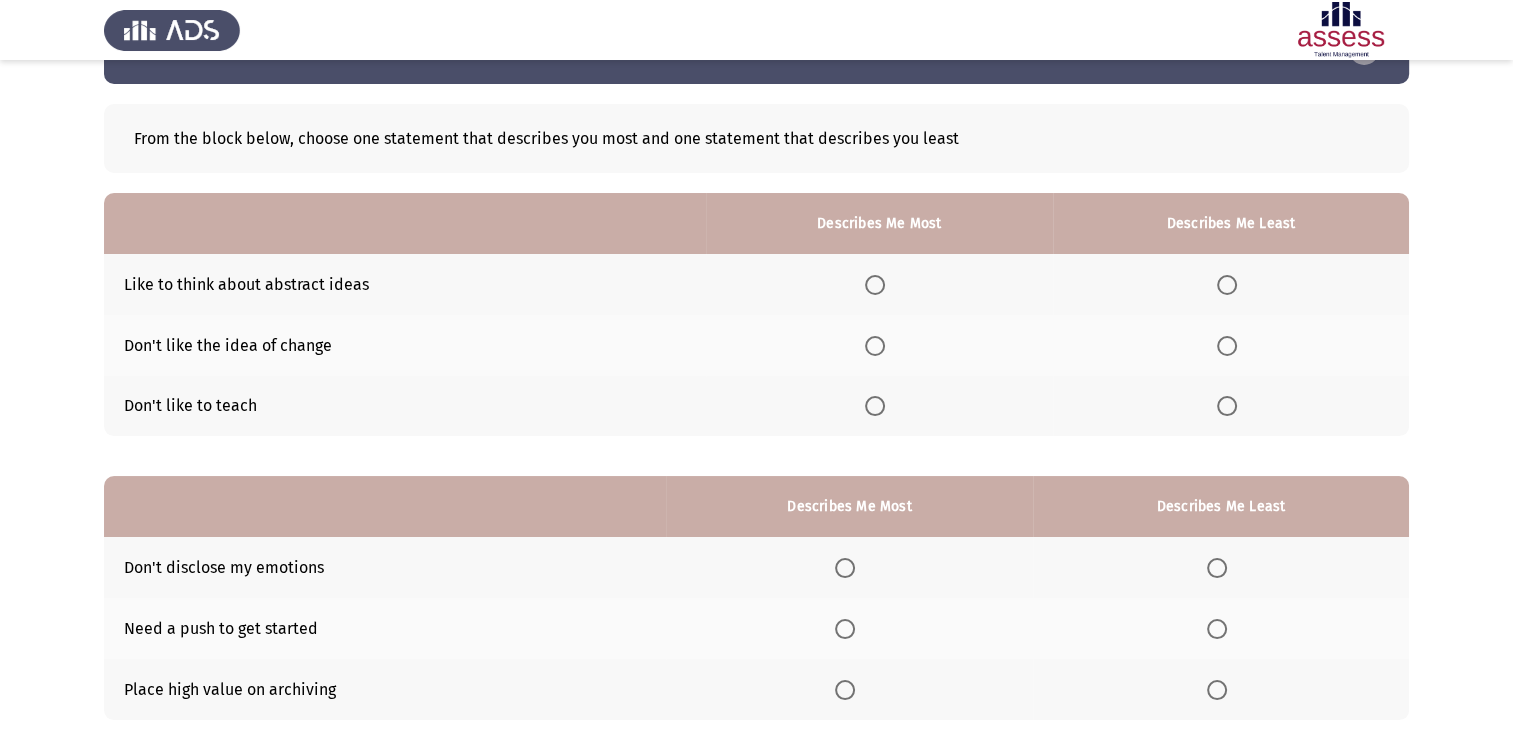 scroll, scrollTop: 100, scrollLeft: 0, axis: vertical 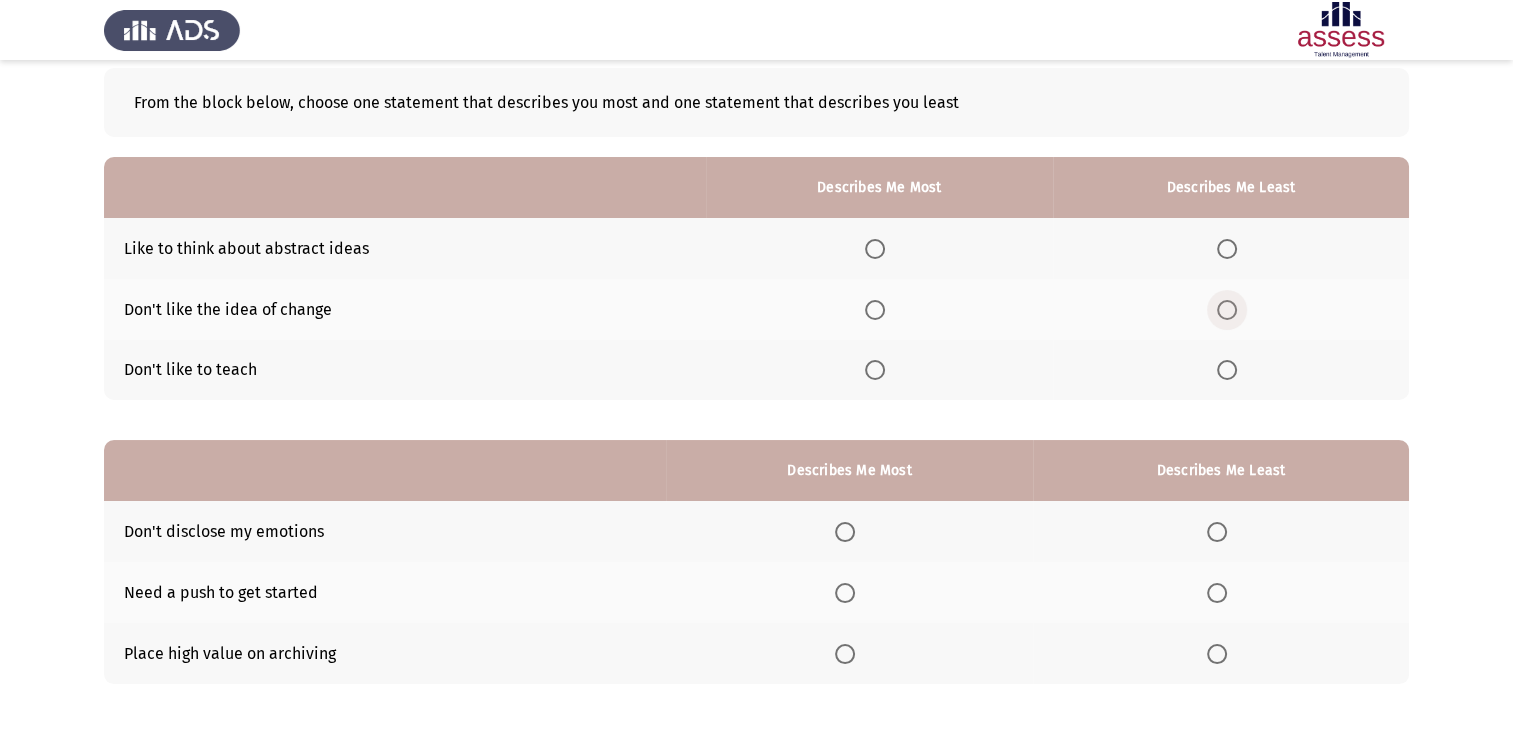click at bounding box center [1227, 310] 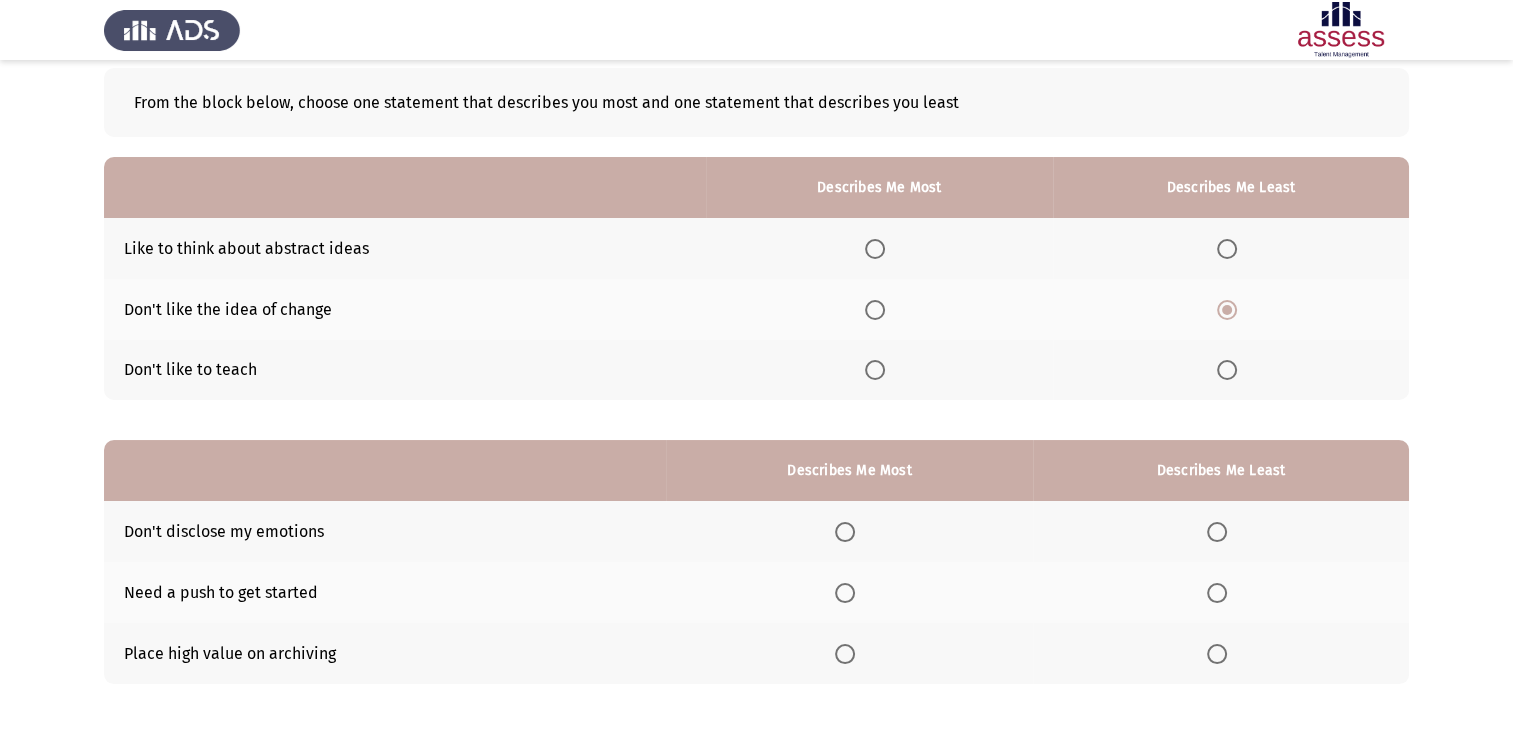 click at bounding box center (875, 249) 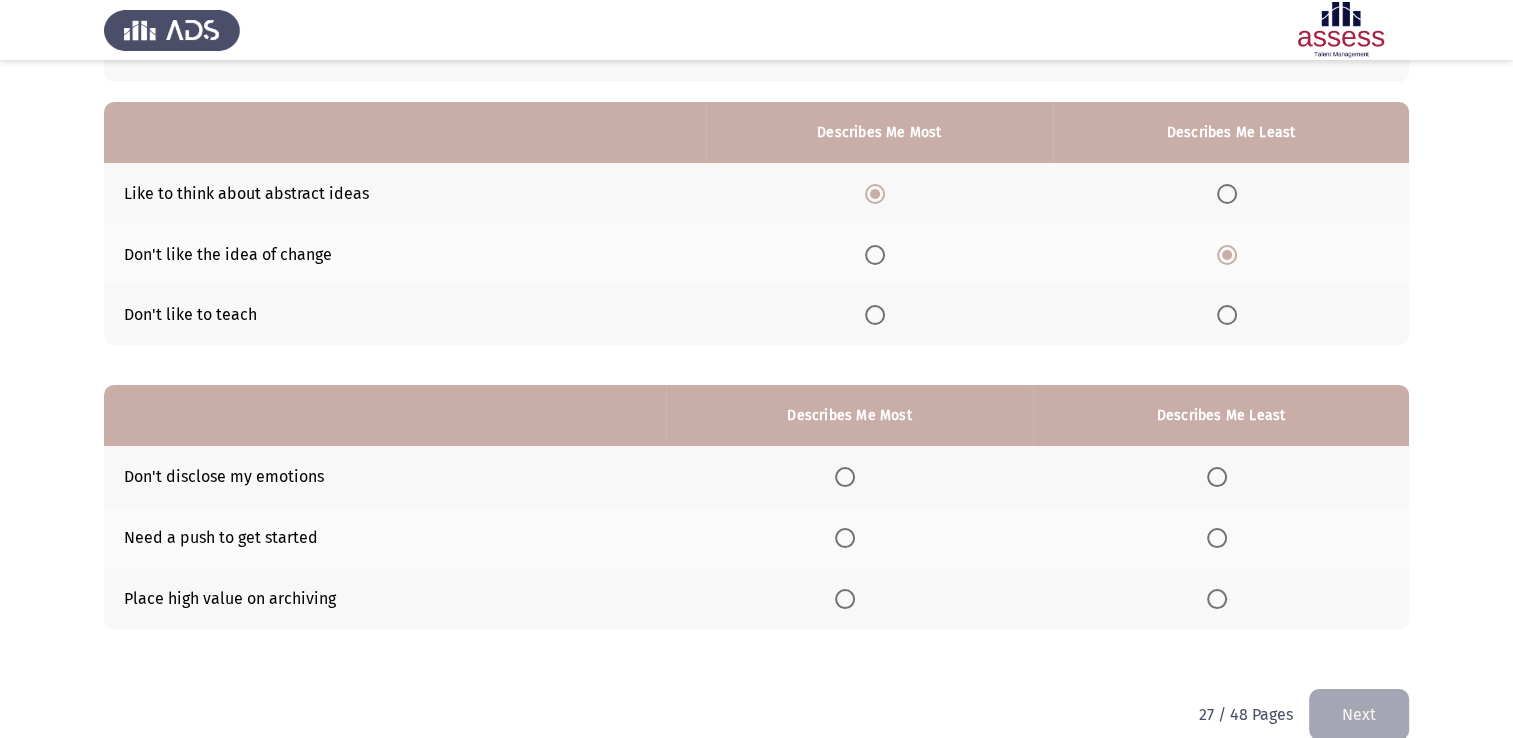 scroll, scrollTop: 186, scrollLeft: 0, axis: vertical 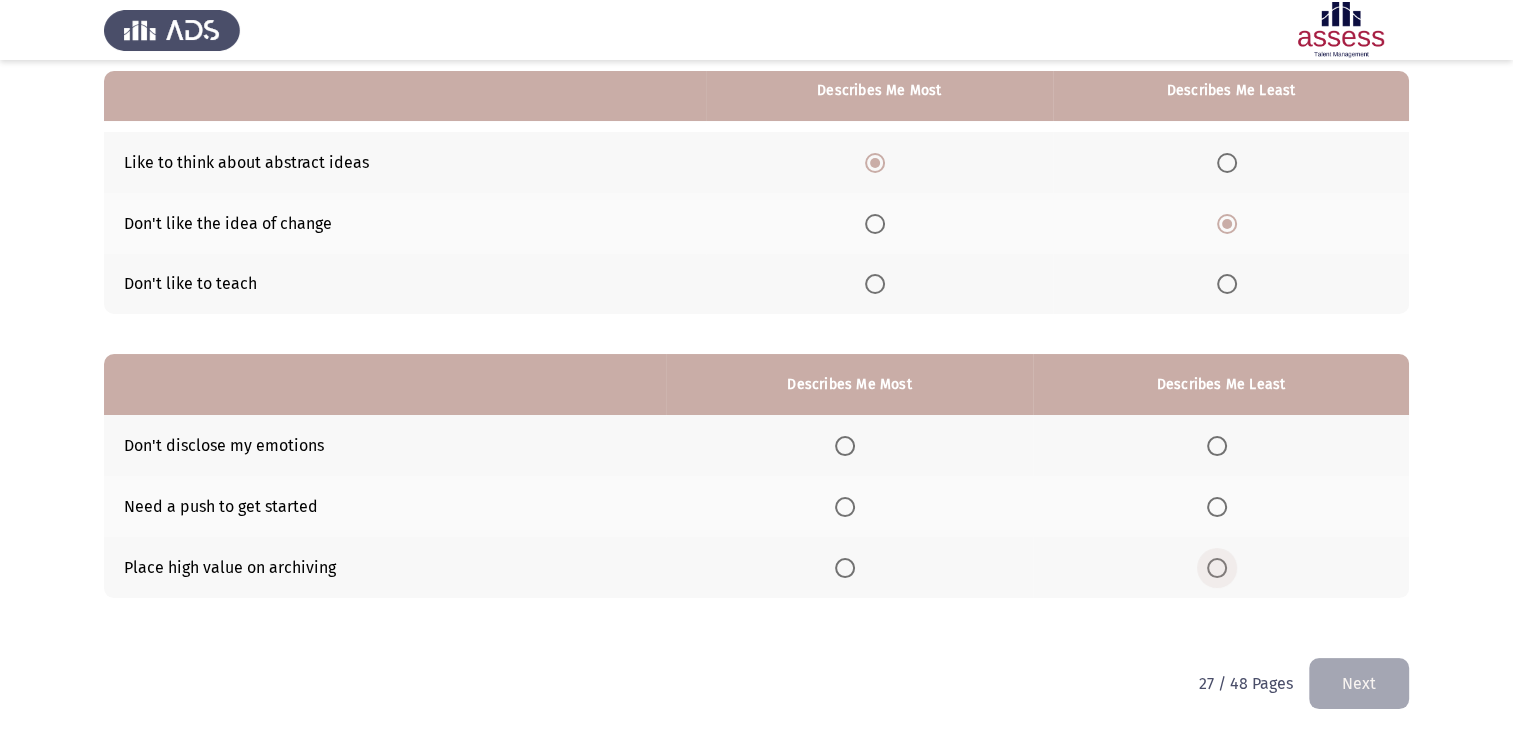 click at bounding box center [1217, 568] 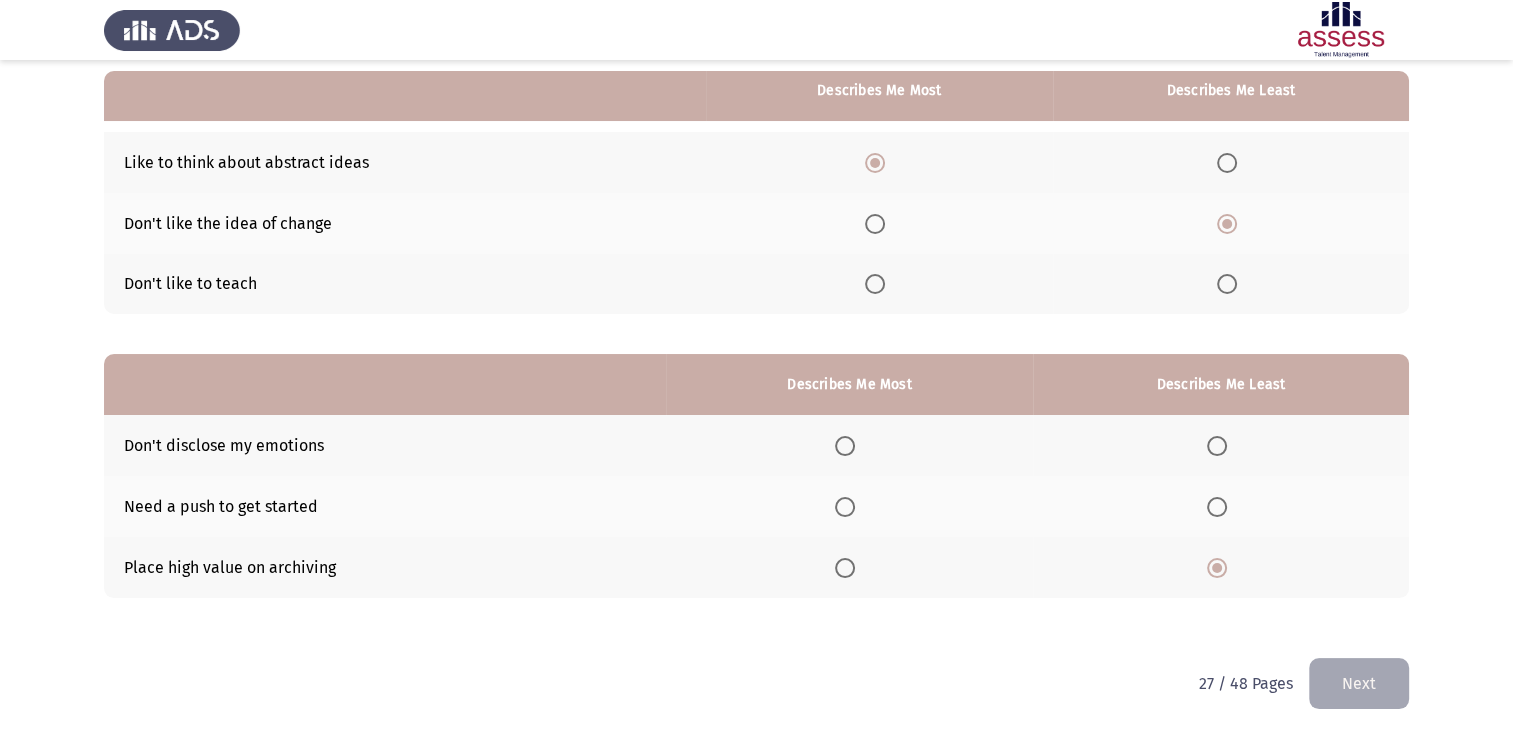 click at bounding box center (845, 446) 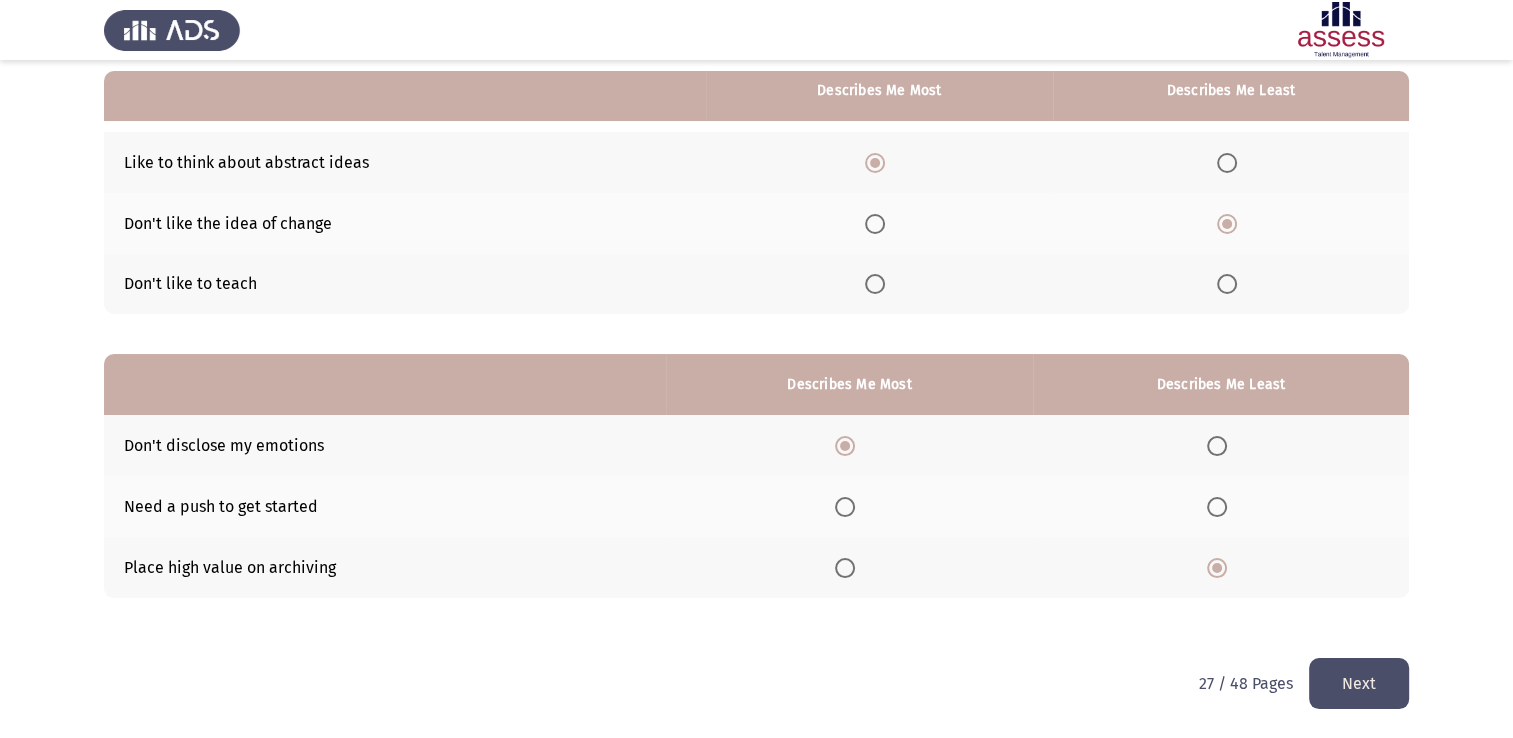 click on "Next" 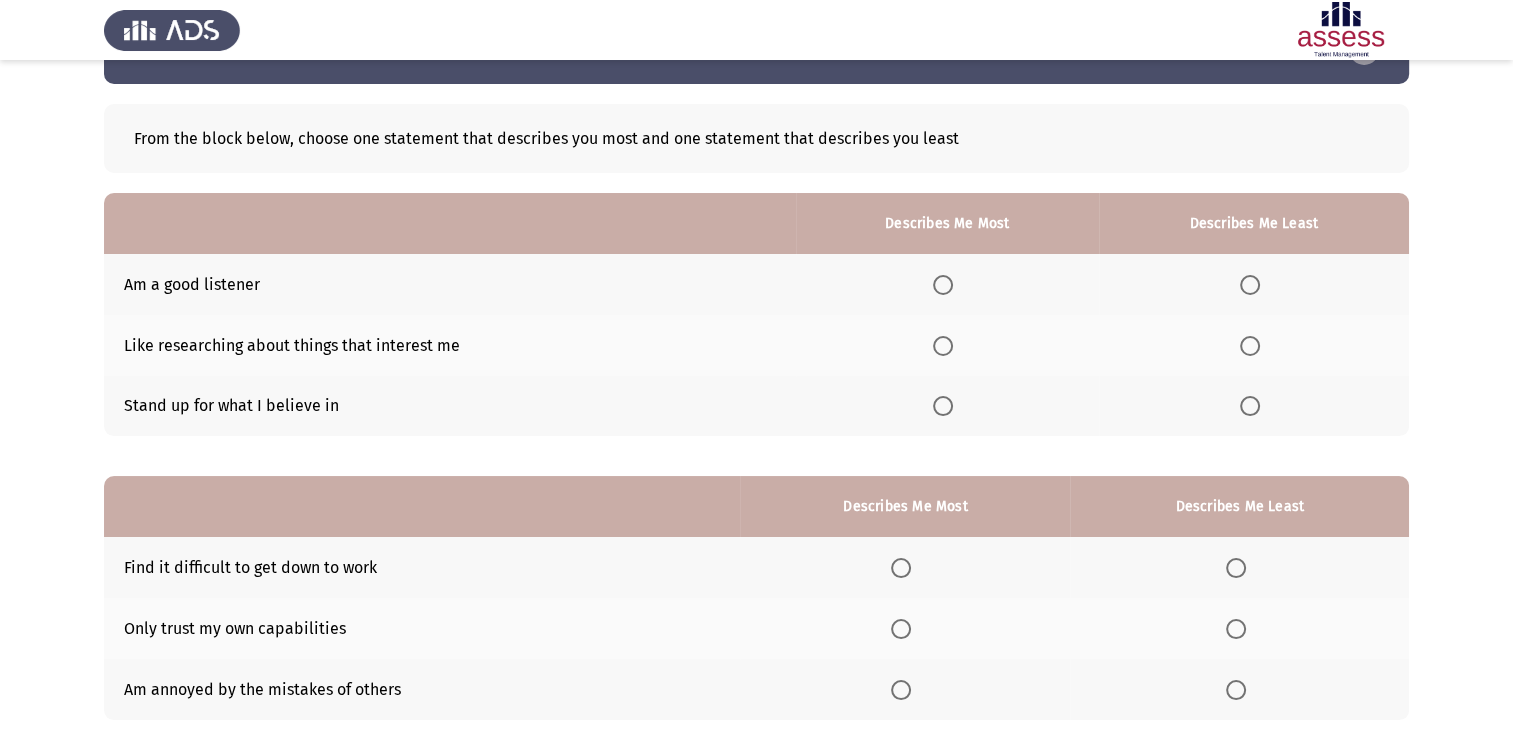 scroll, scrollTop: 100, scrollLeft: 0, axis: vertical 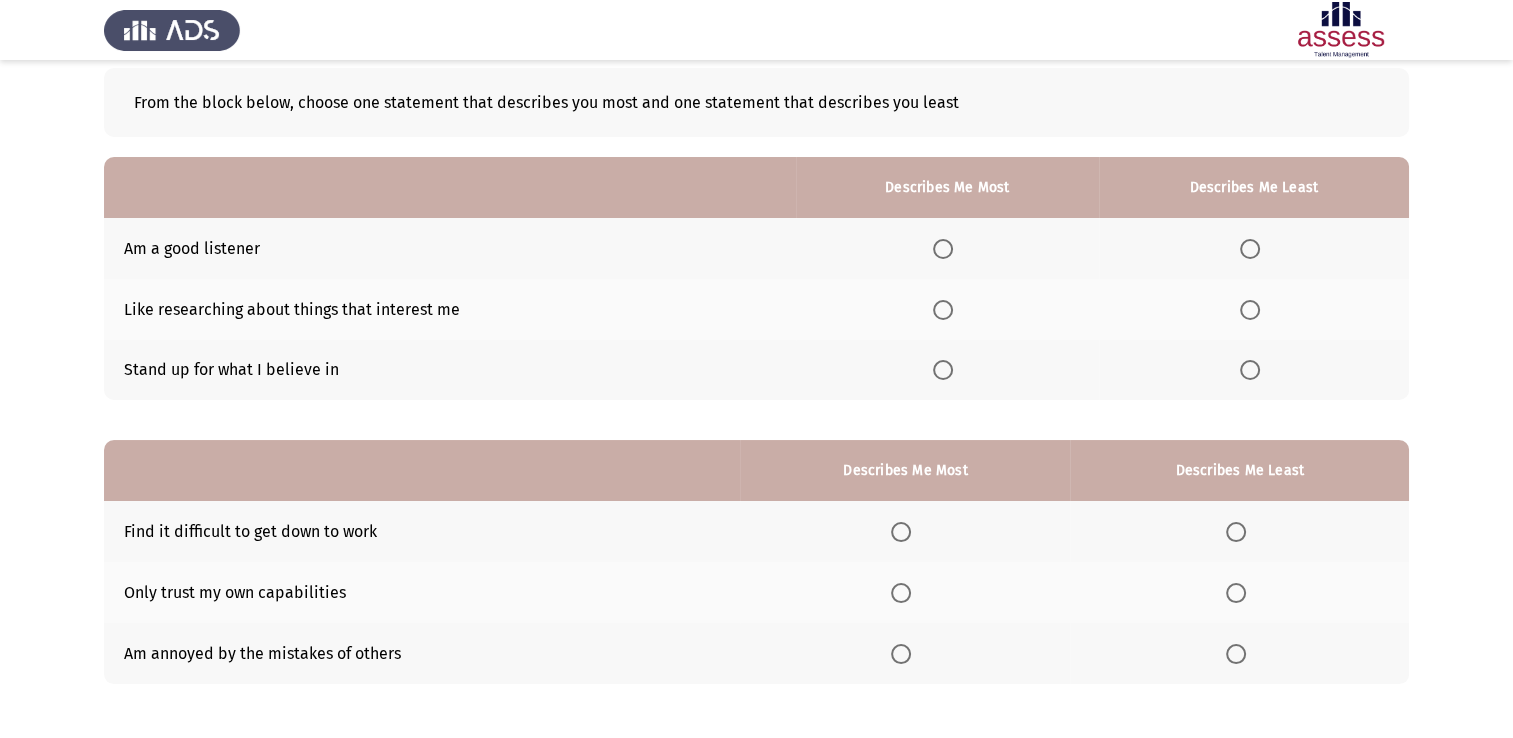click at bounding box center [943, 370] 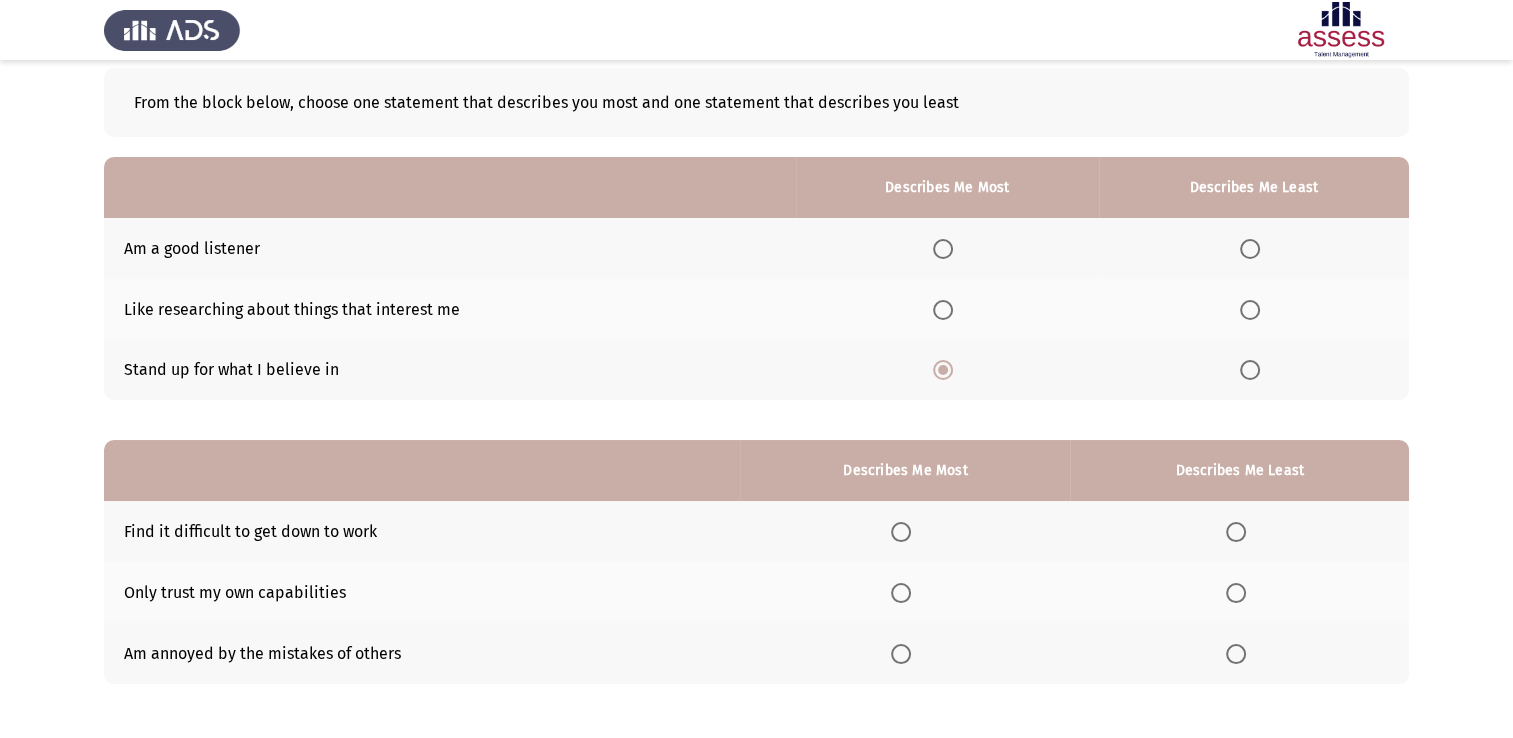 click at bounding box center [943, 249] 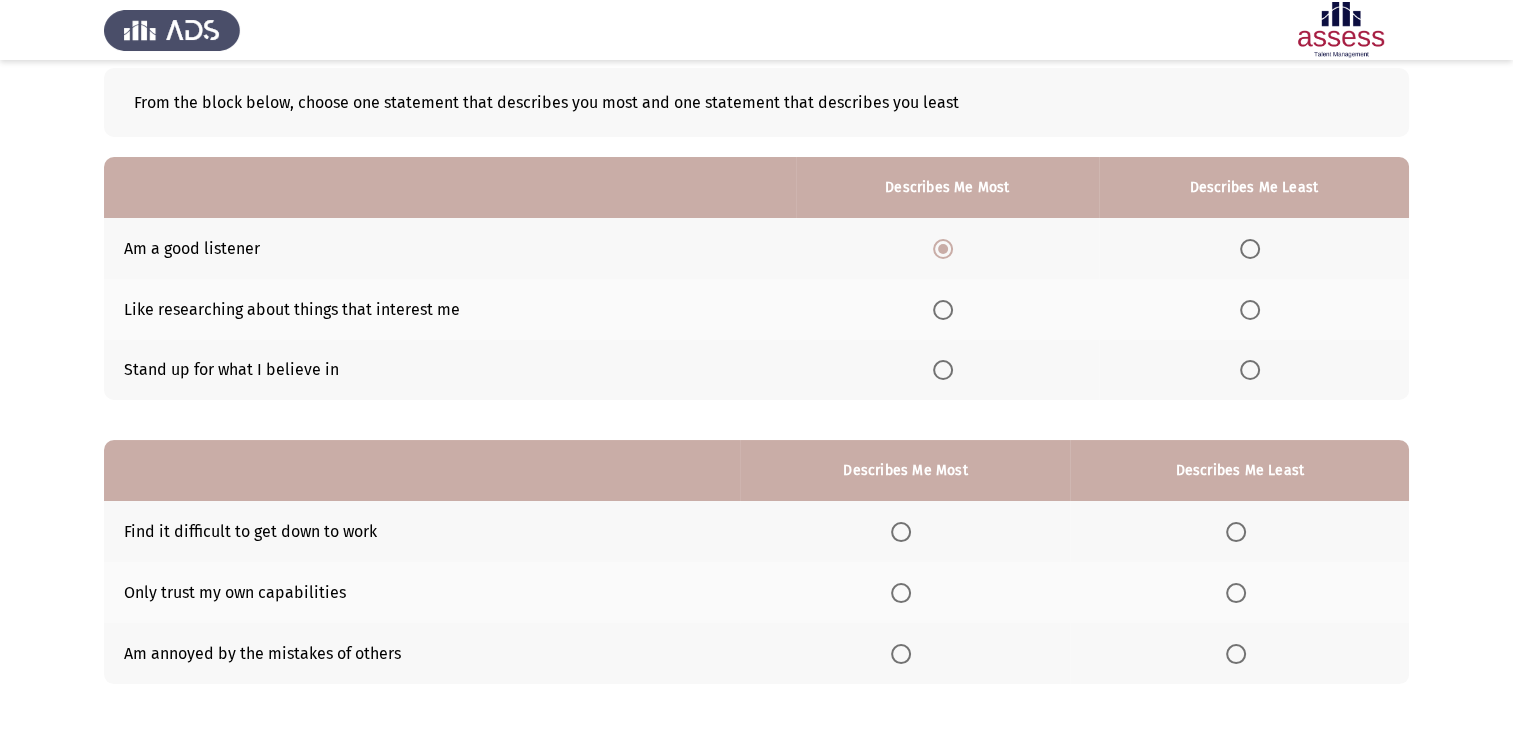 click at bounding box center (1250, 310) 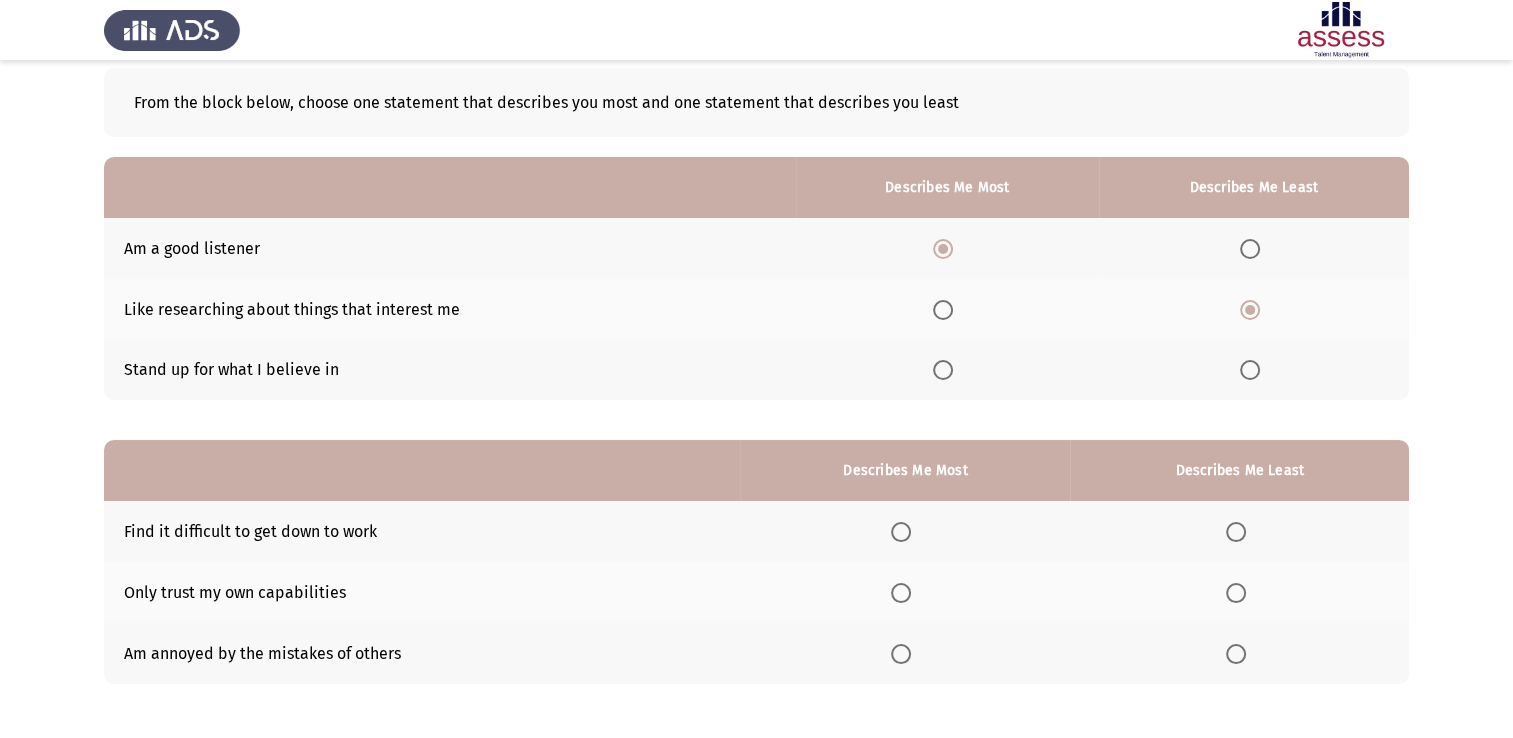 click at bounding box center [901, 654] 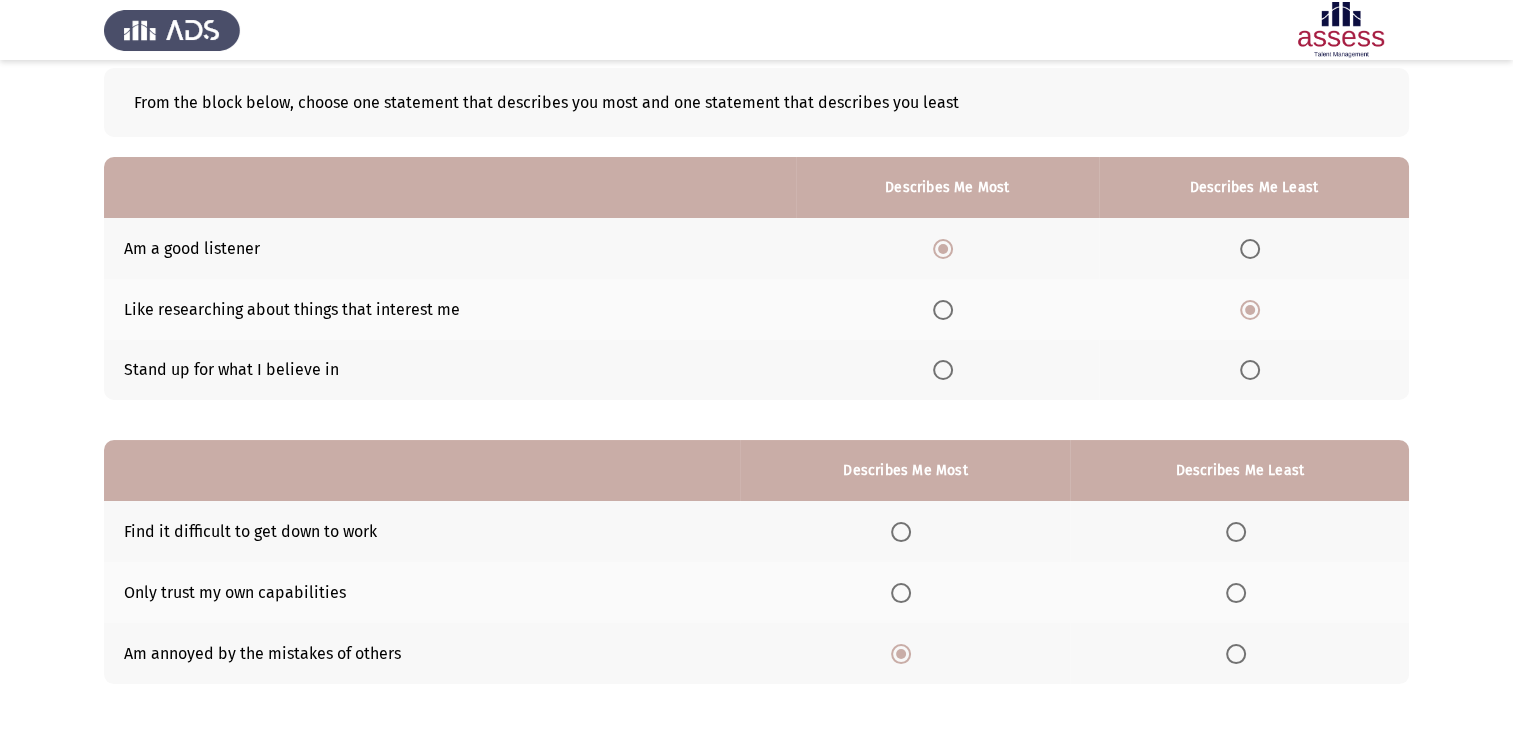 click at bounding box center [1236, 593] 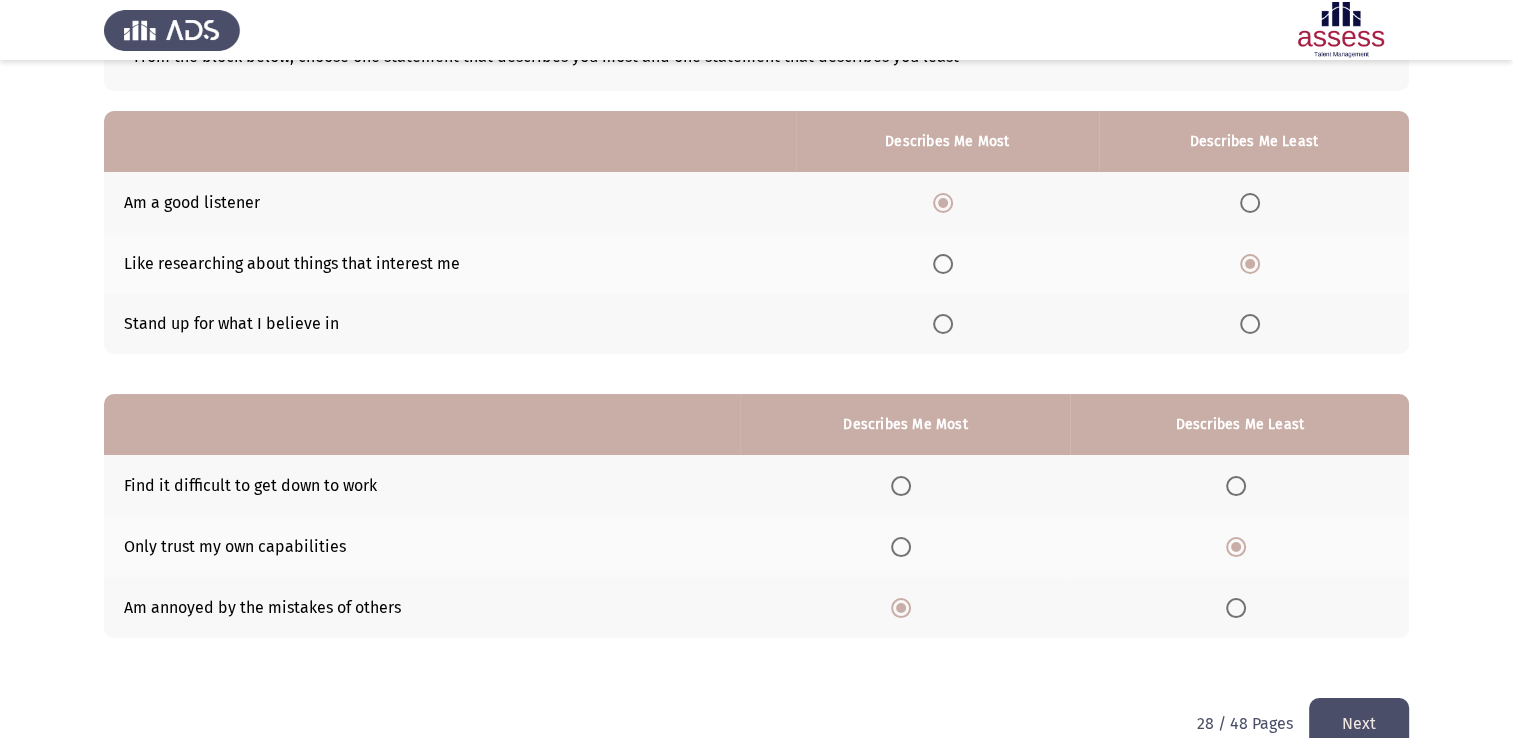 scroll, scrollTop: 186, scrollLeft: 0, axis: vertical 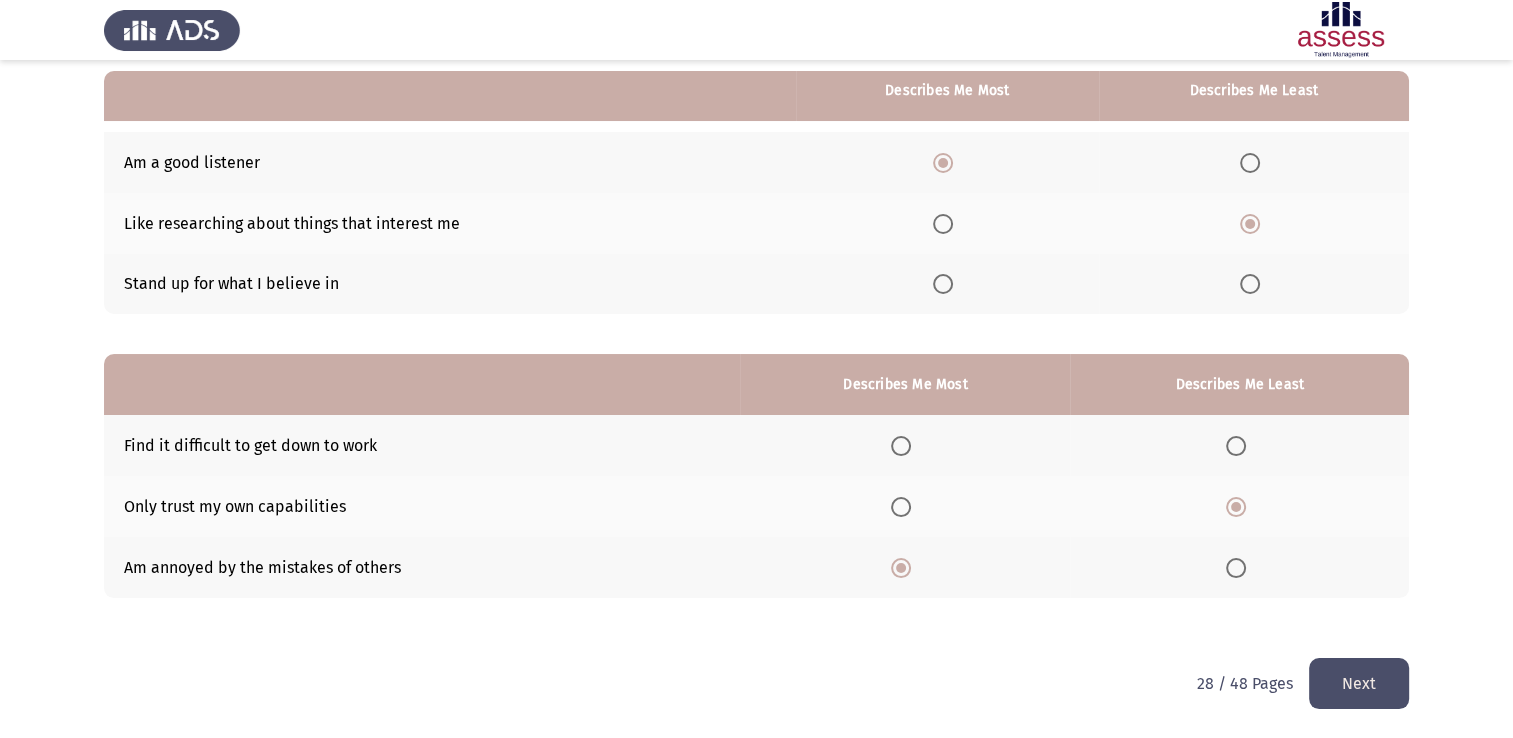 click on "Next" 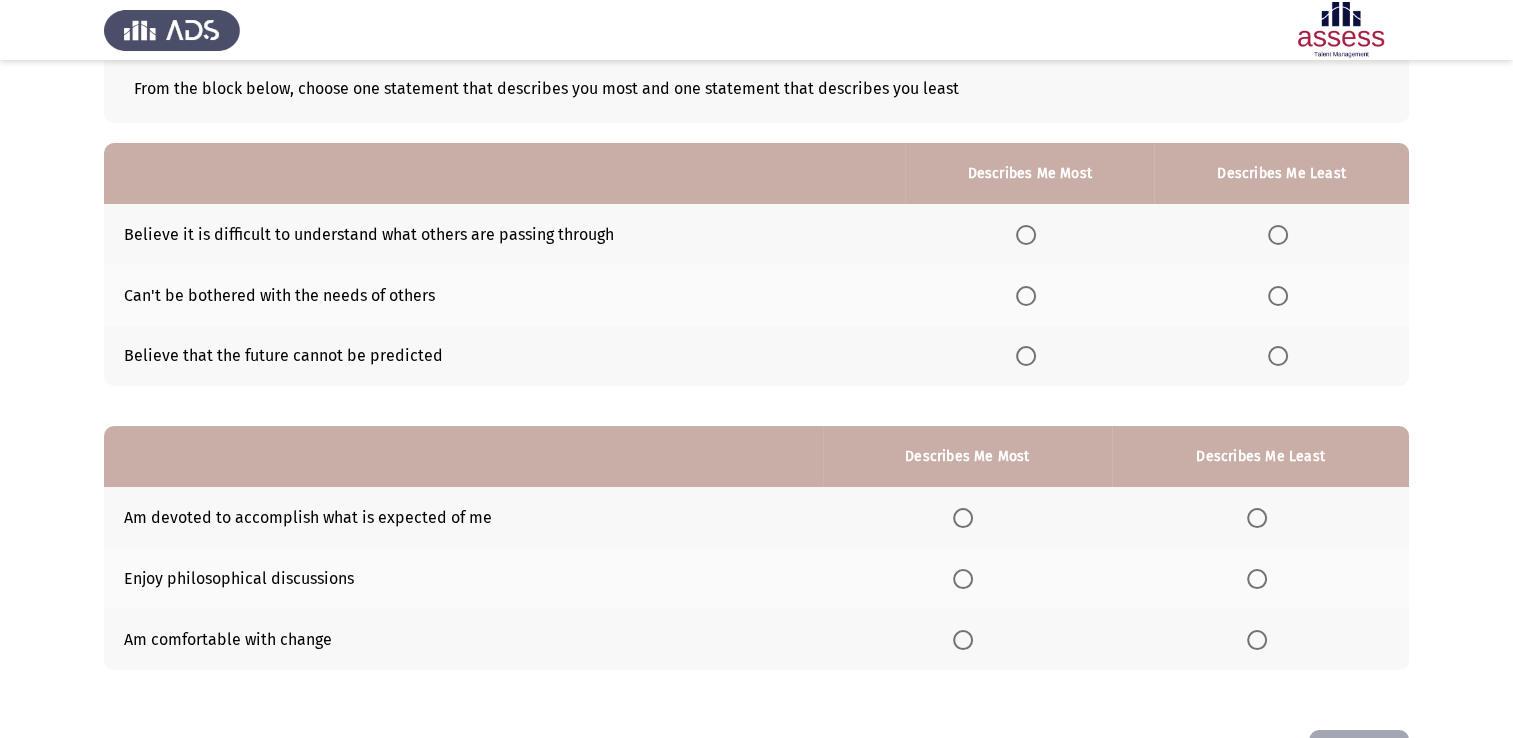 scroll, scrollTop: 186, scrollLeft: 0, axis: vertical 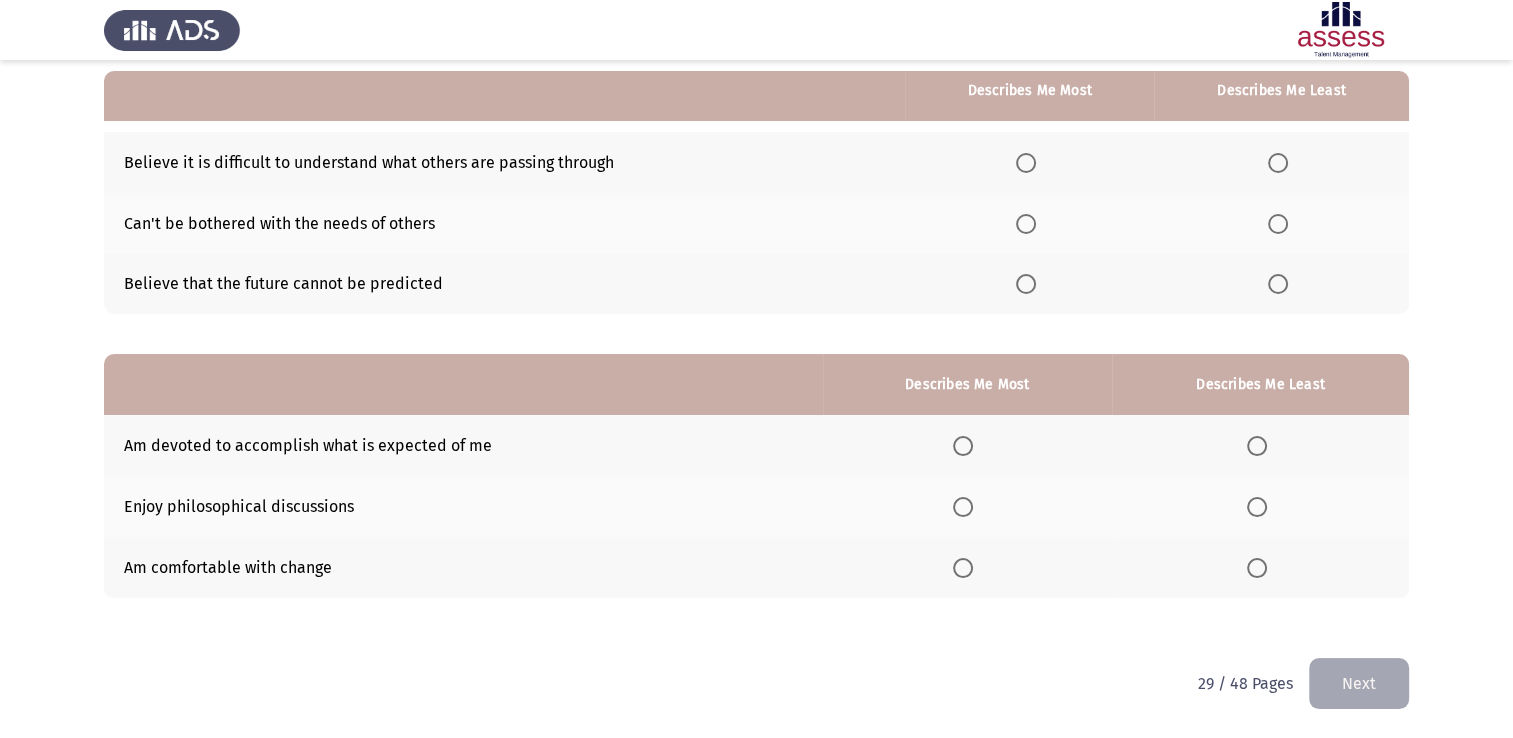click at bounding box center [1278, 224] 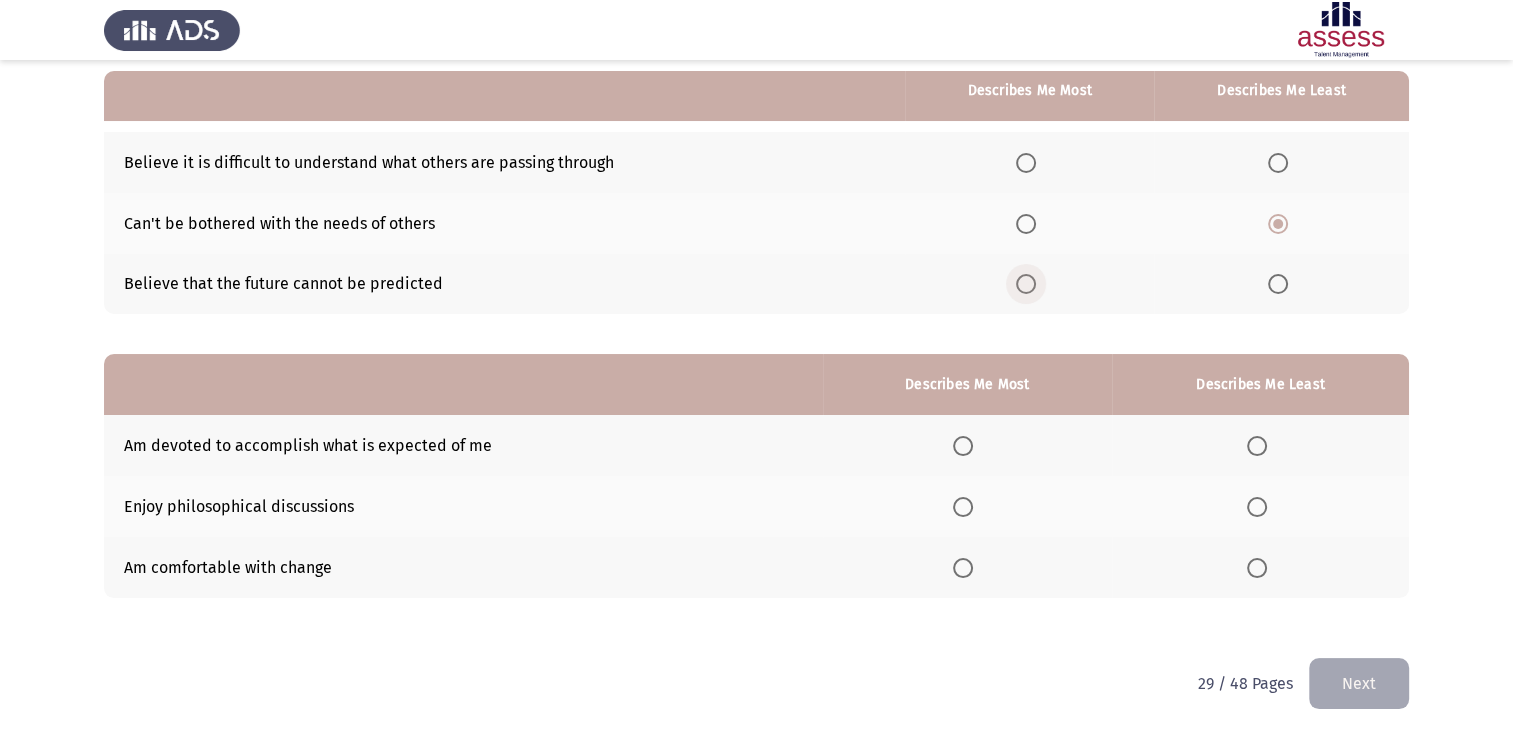 click at bounding box center [1026, 284] 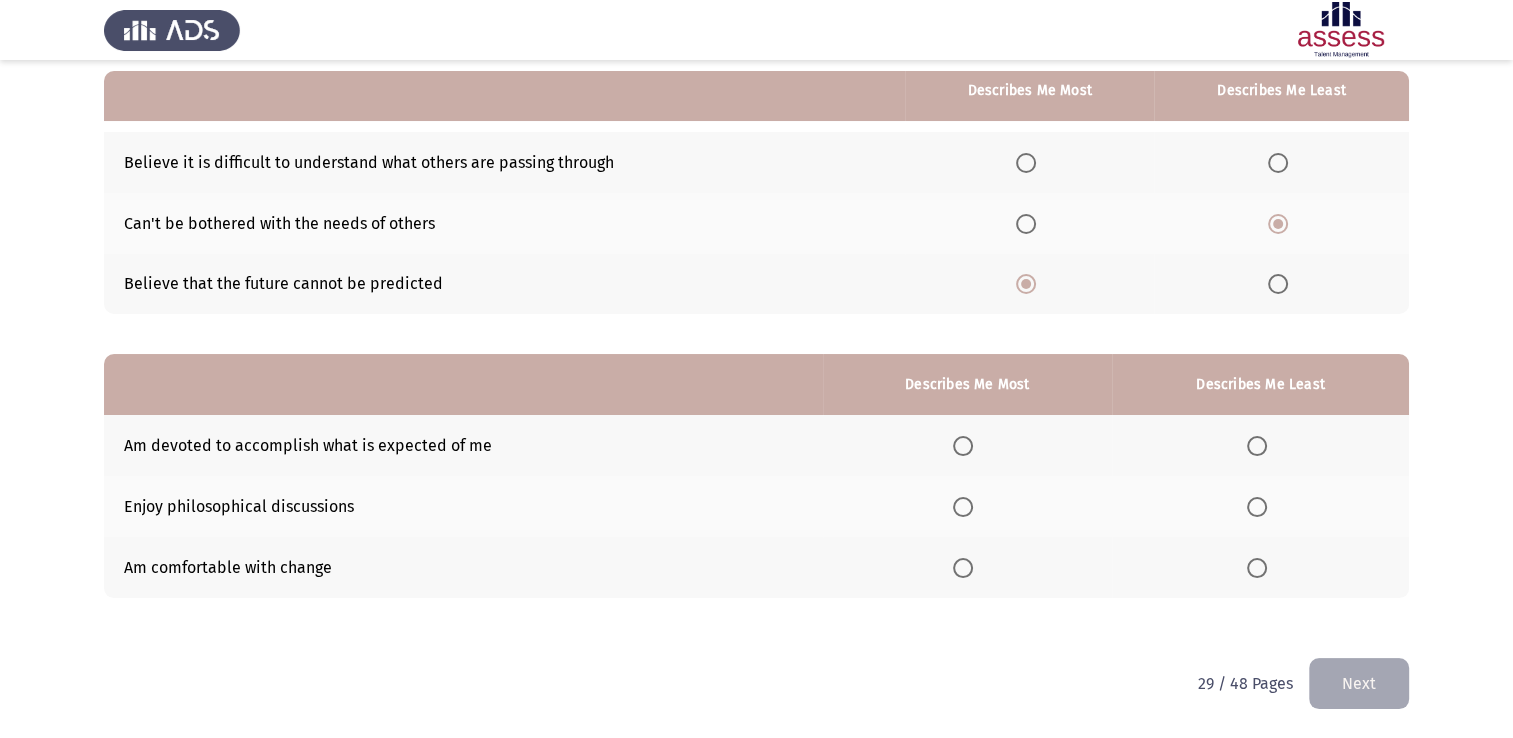 click at bounding box center [1026, 163] 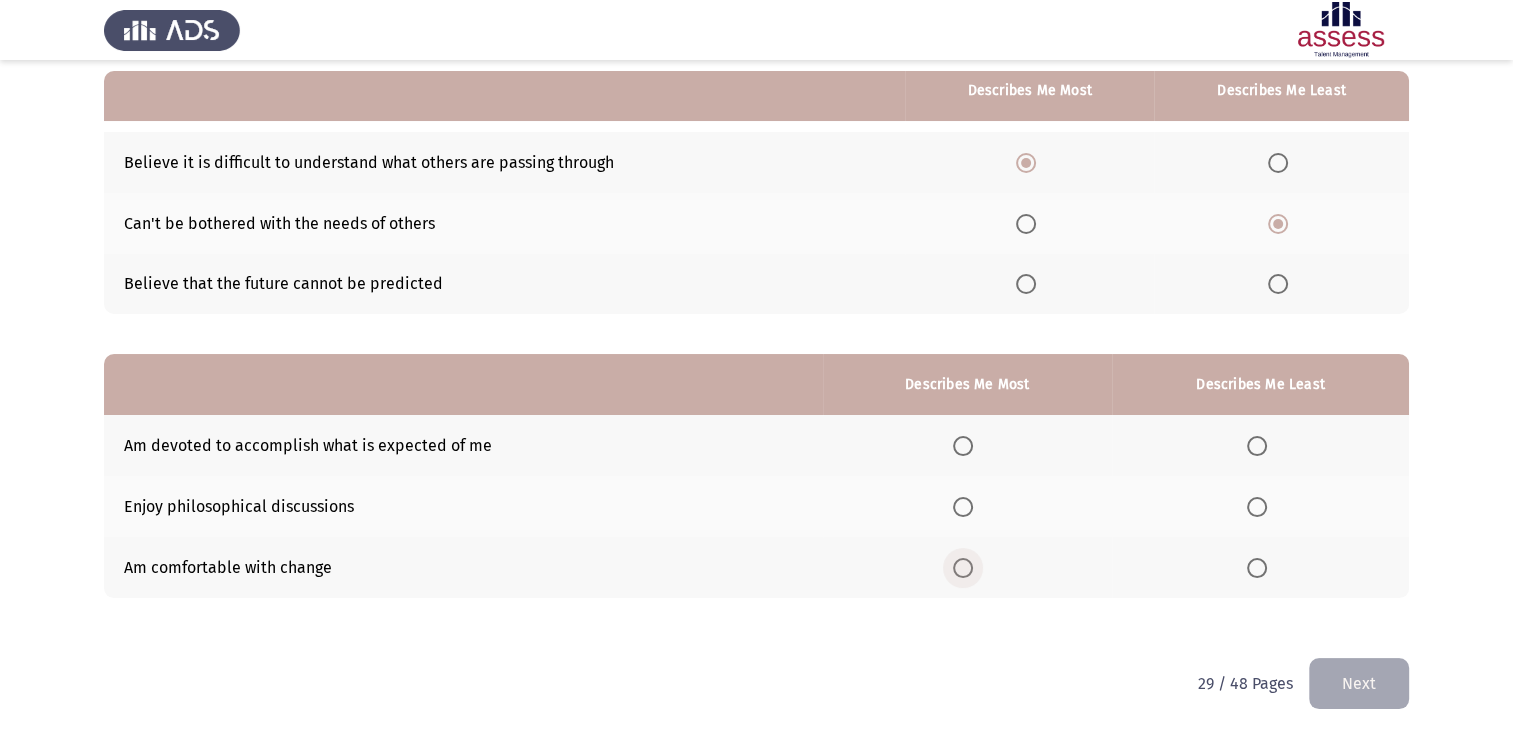 click at bounding box center [963, 568] 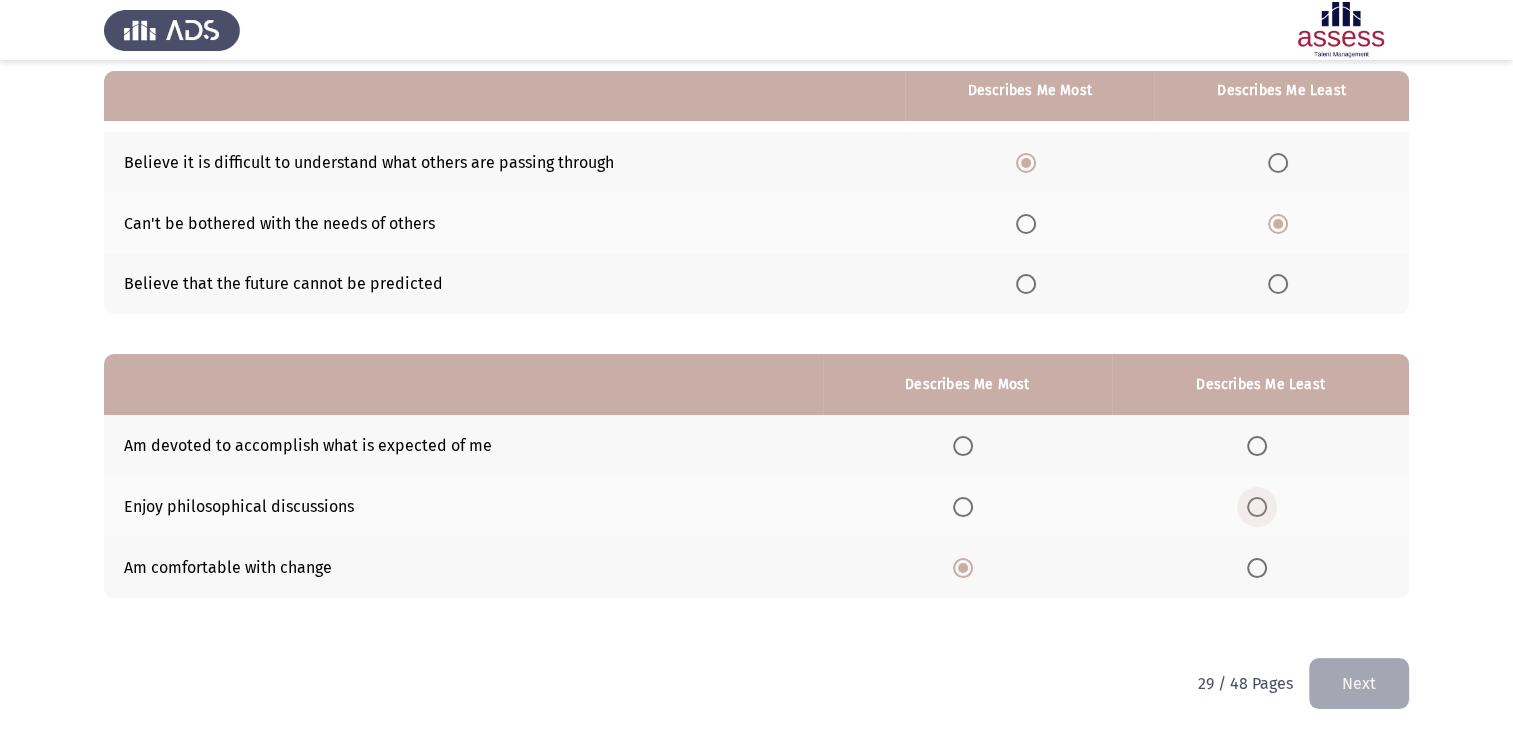 click at bounding box center [1257, 507] 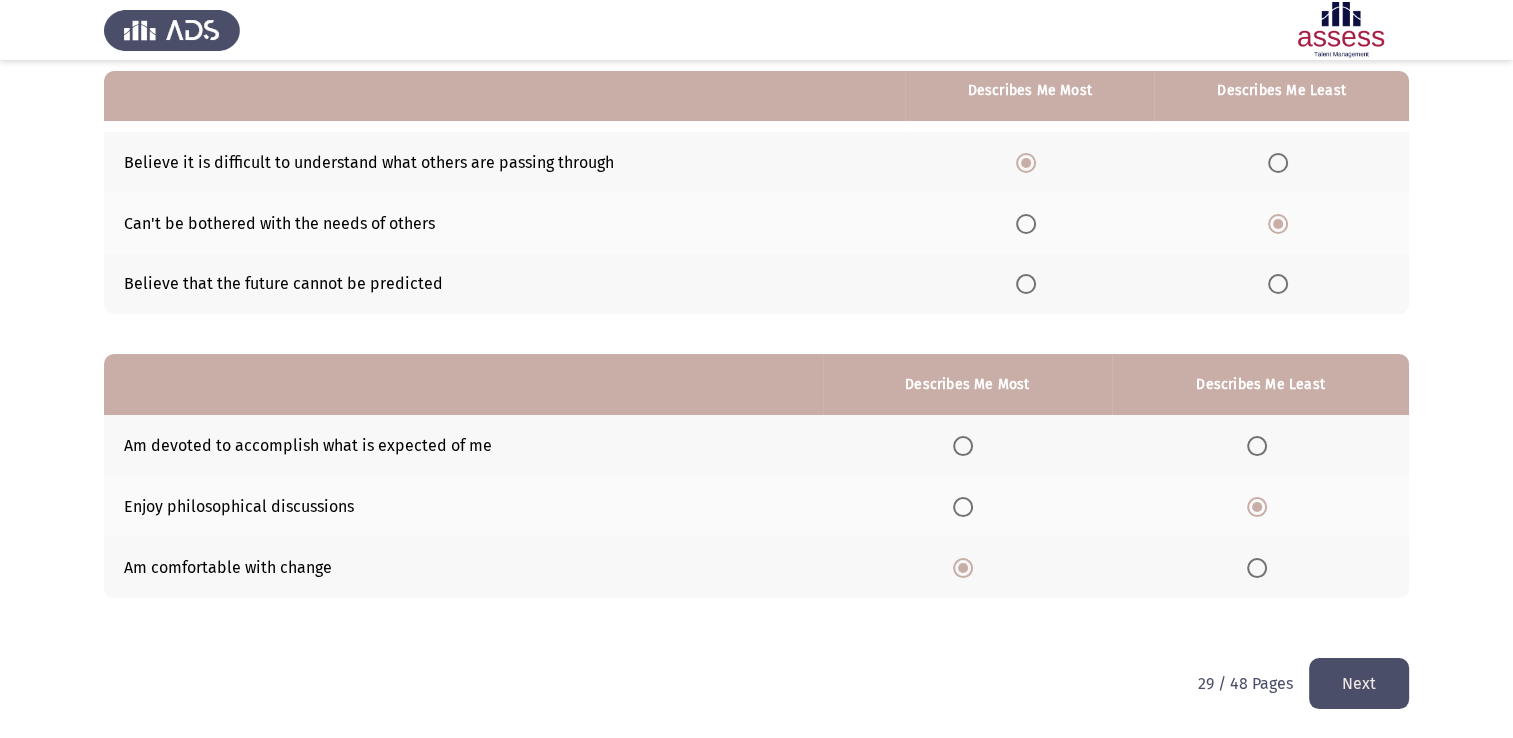 click on "Next" 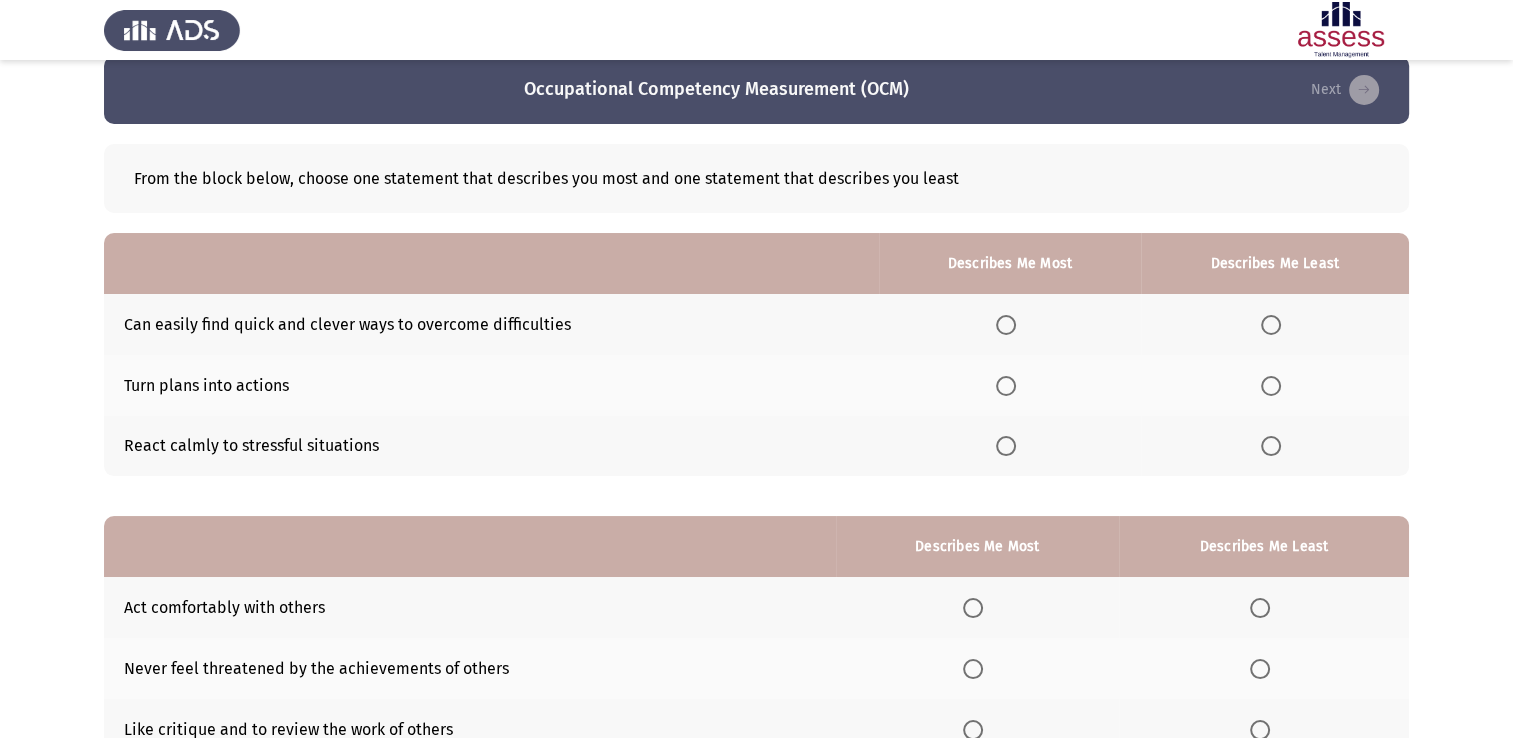 scroll, scrollTop: 100, scrollLeft: 0, axis: vertical 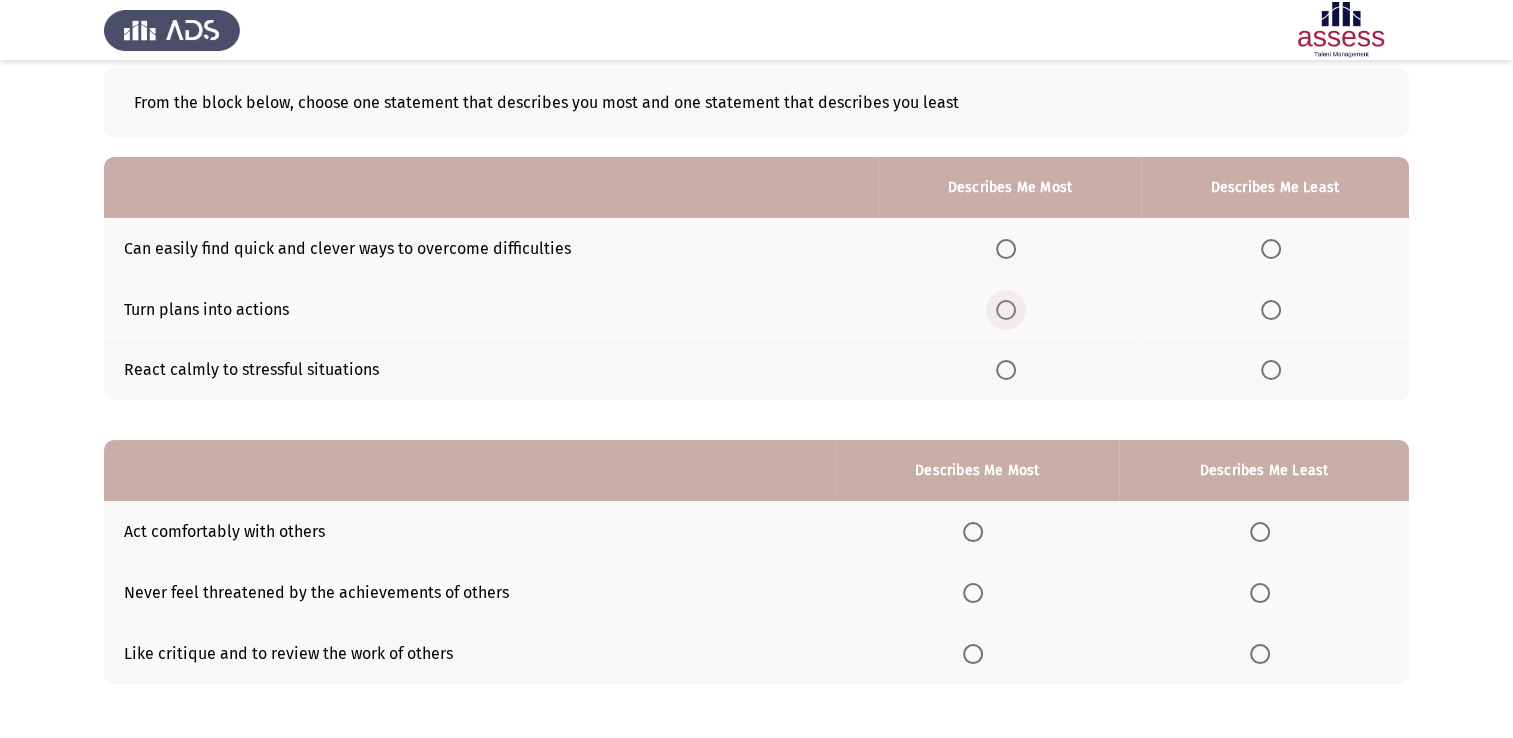 click at bounding box center (1006, 310) 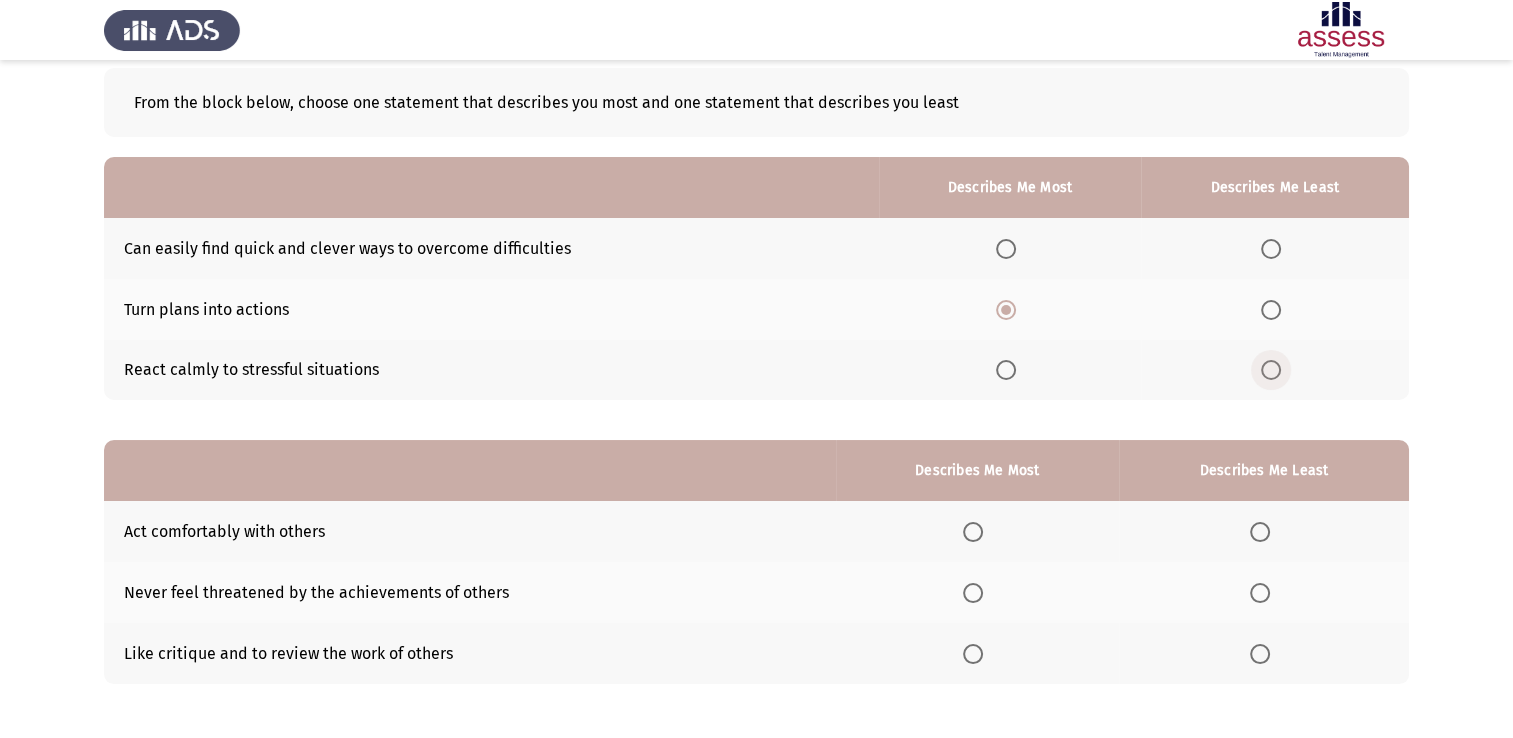 click at bounding box center (1271, 370) 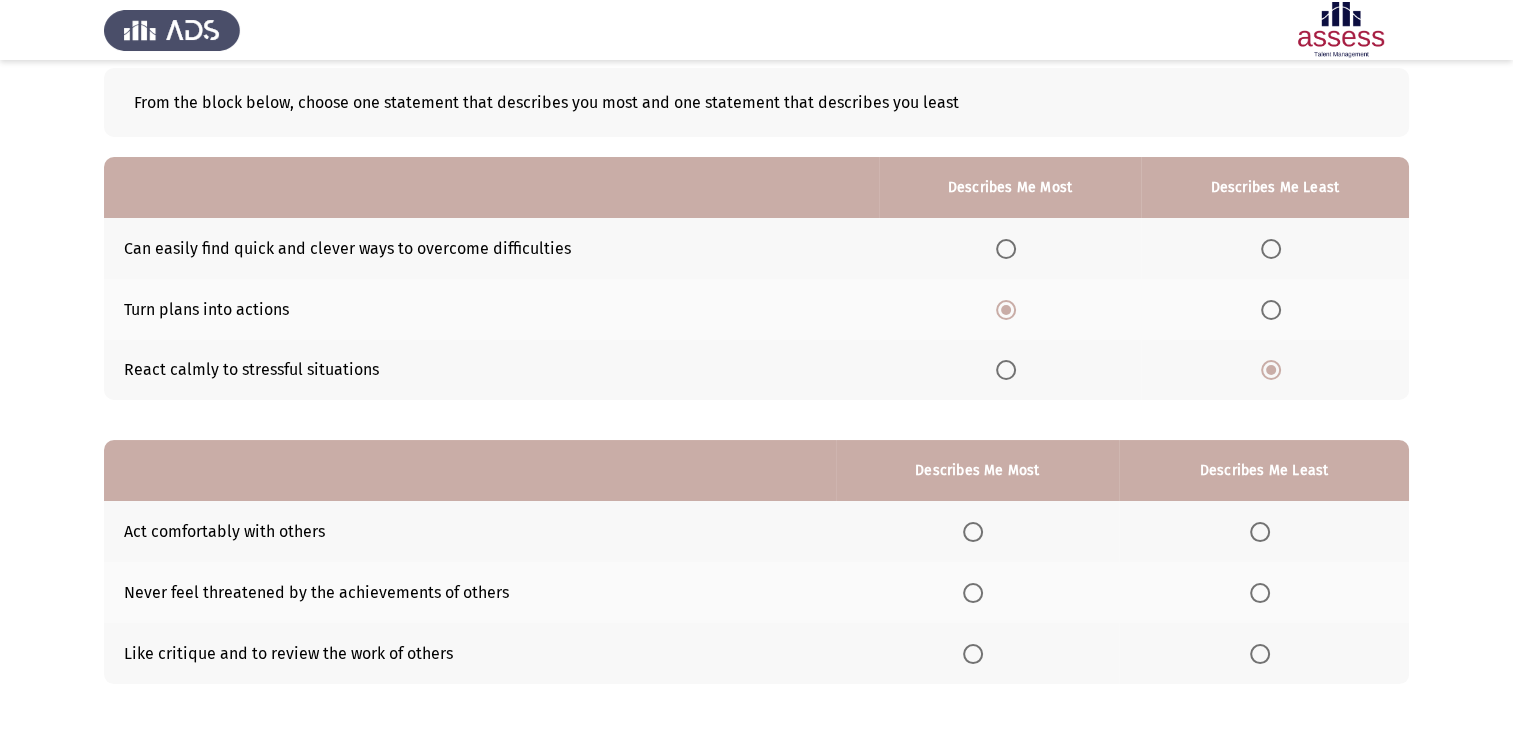 click at bounding box center [973, 593] 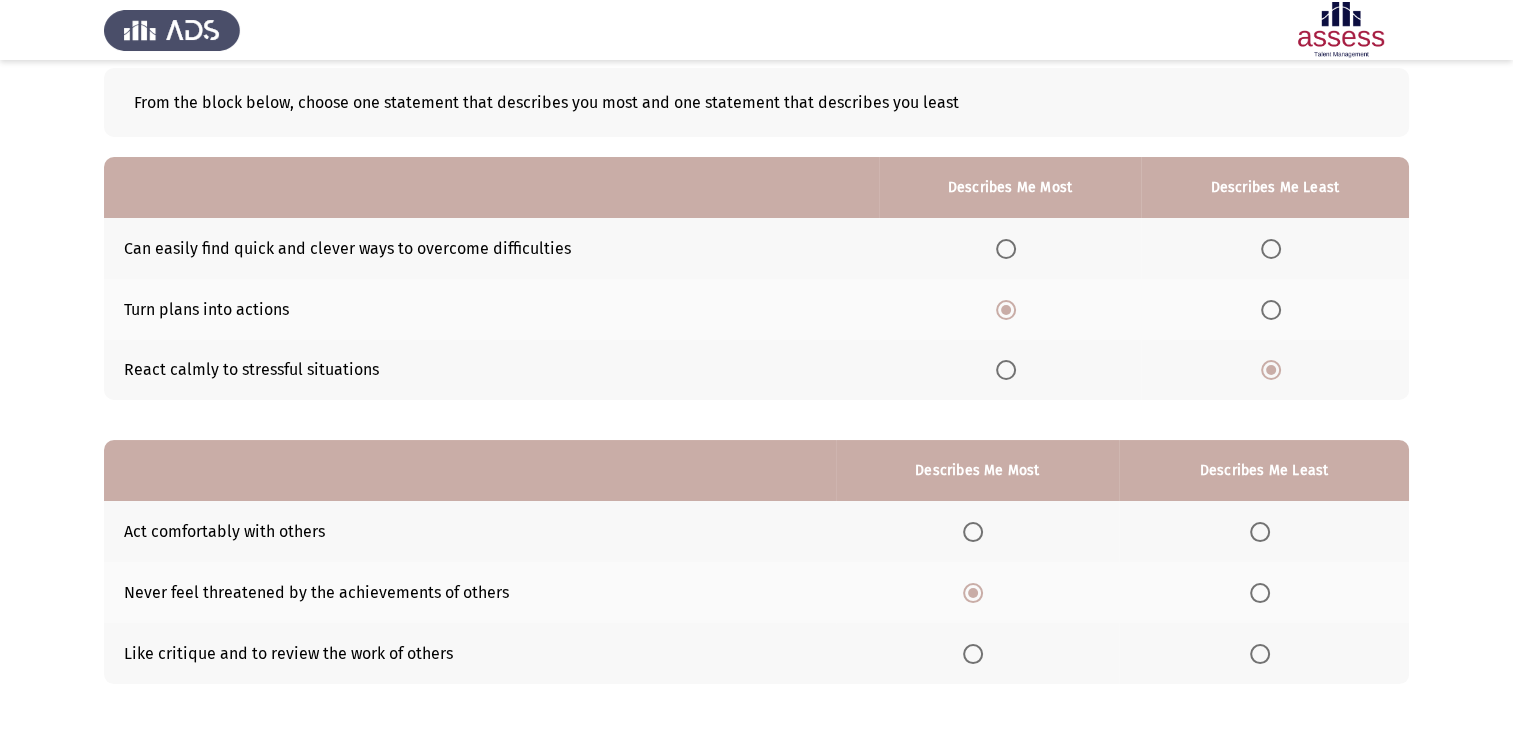 click at bounding box center [1260, 532] 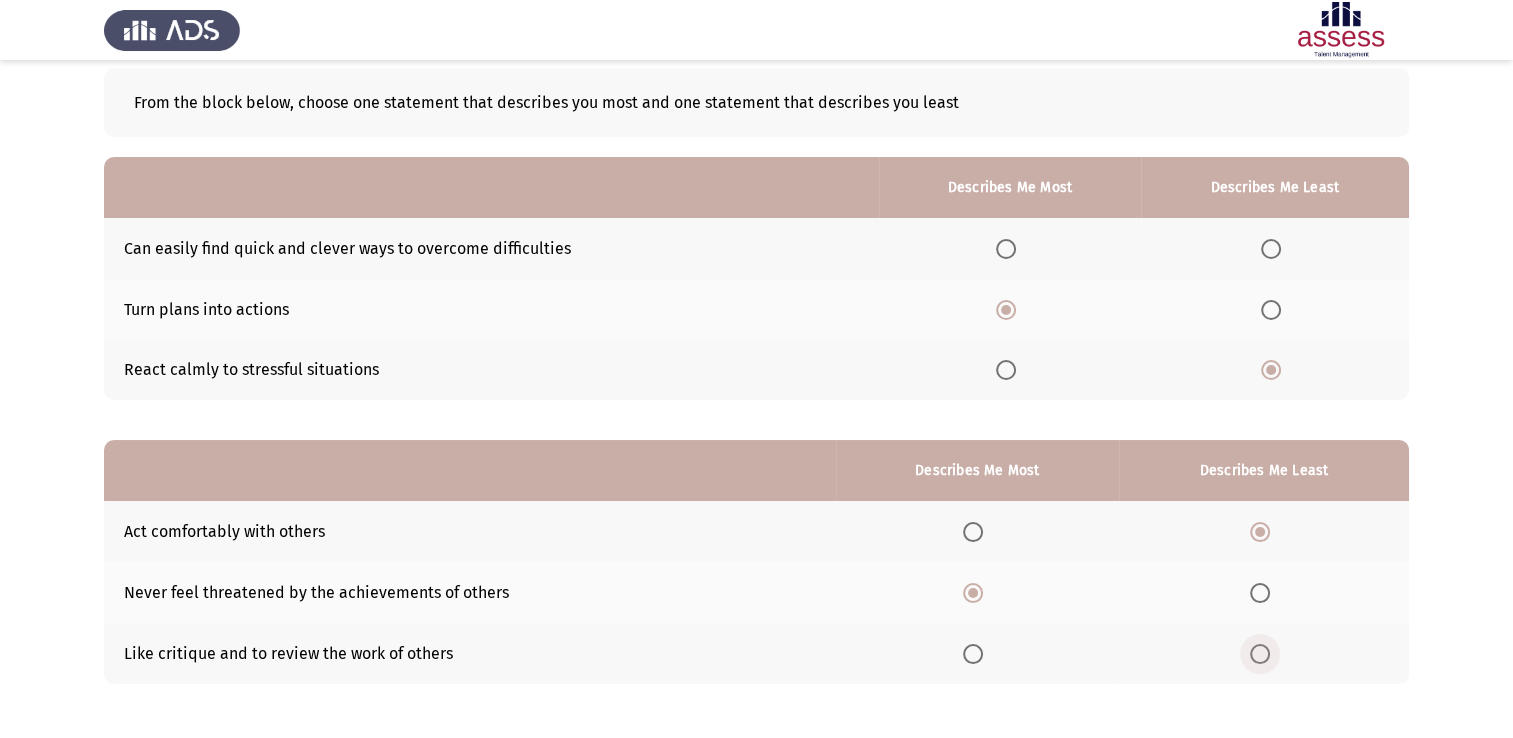 click at bounding box center (1260, 654) 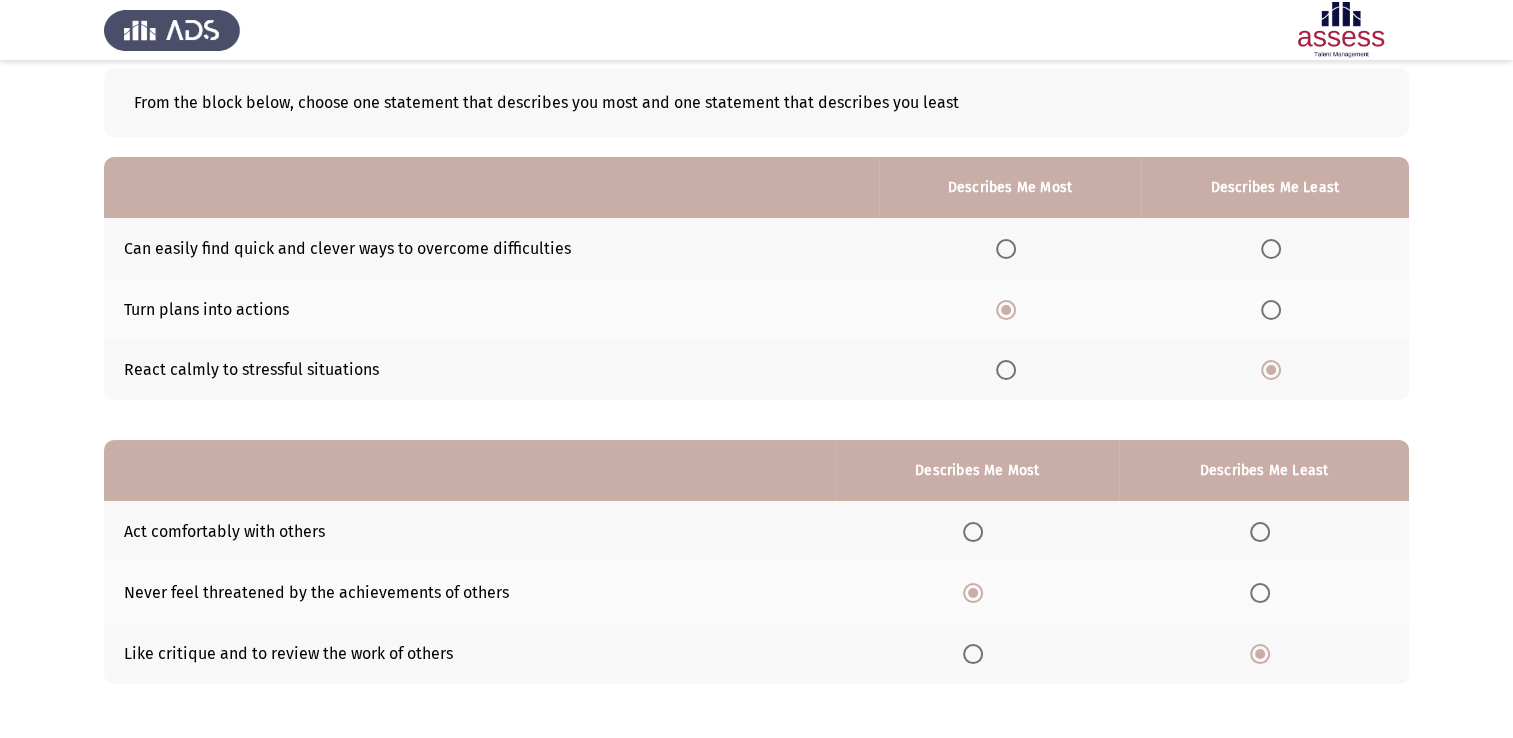 scroll, scrollTop: 186, scrollLeft: 0, axis: vertical 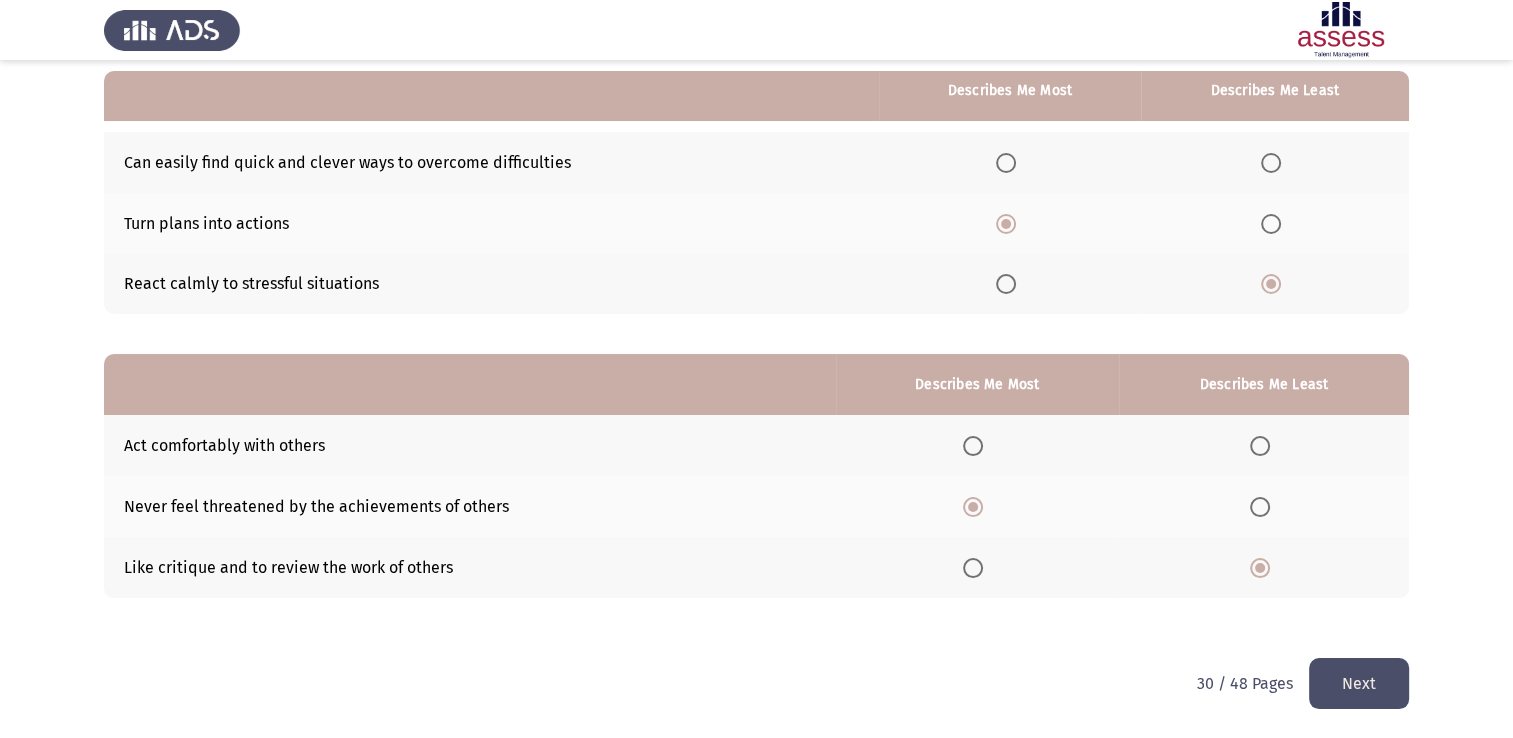 click on "Next" 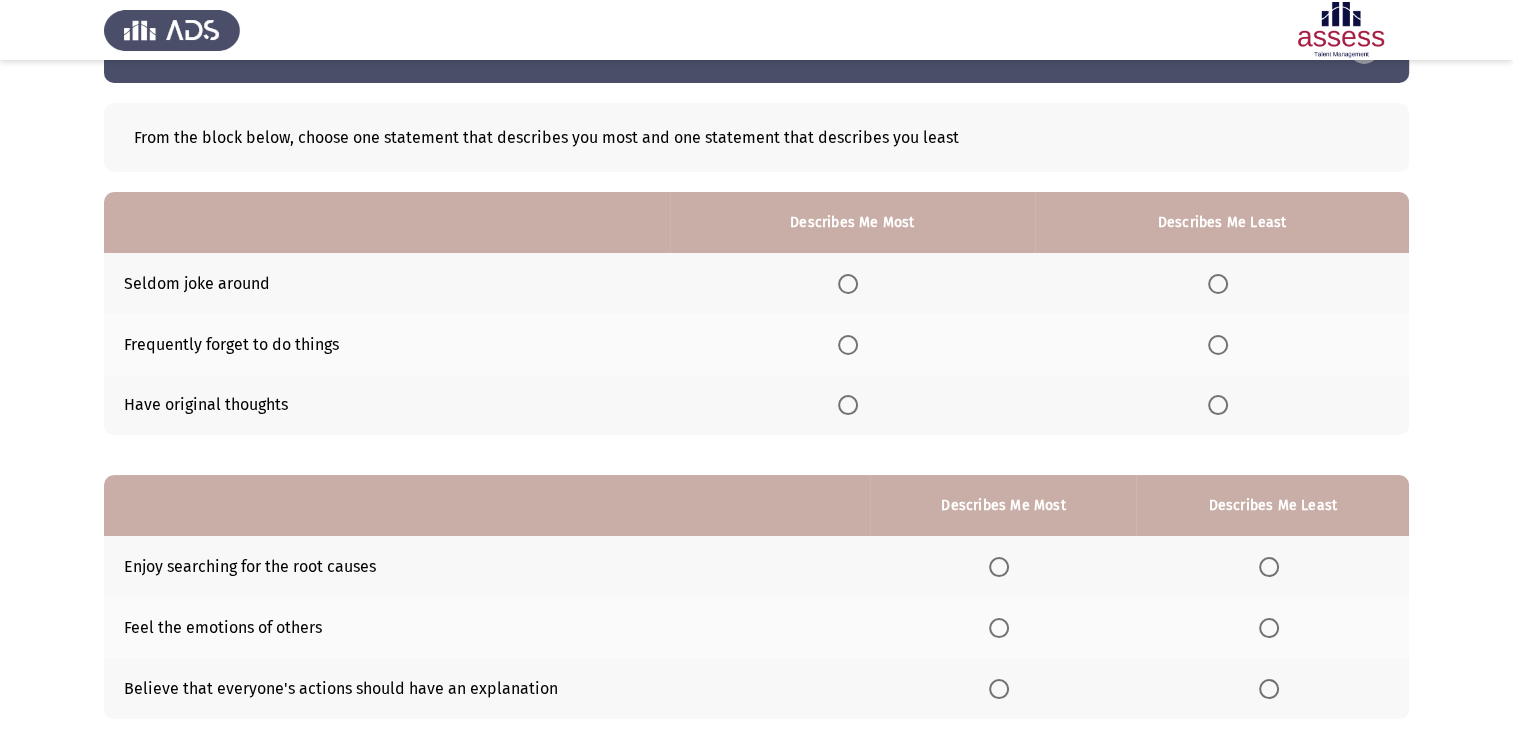 scroll, scrollTop: 100, scrollLeft: 0, axis: vertical 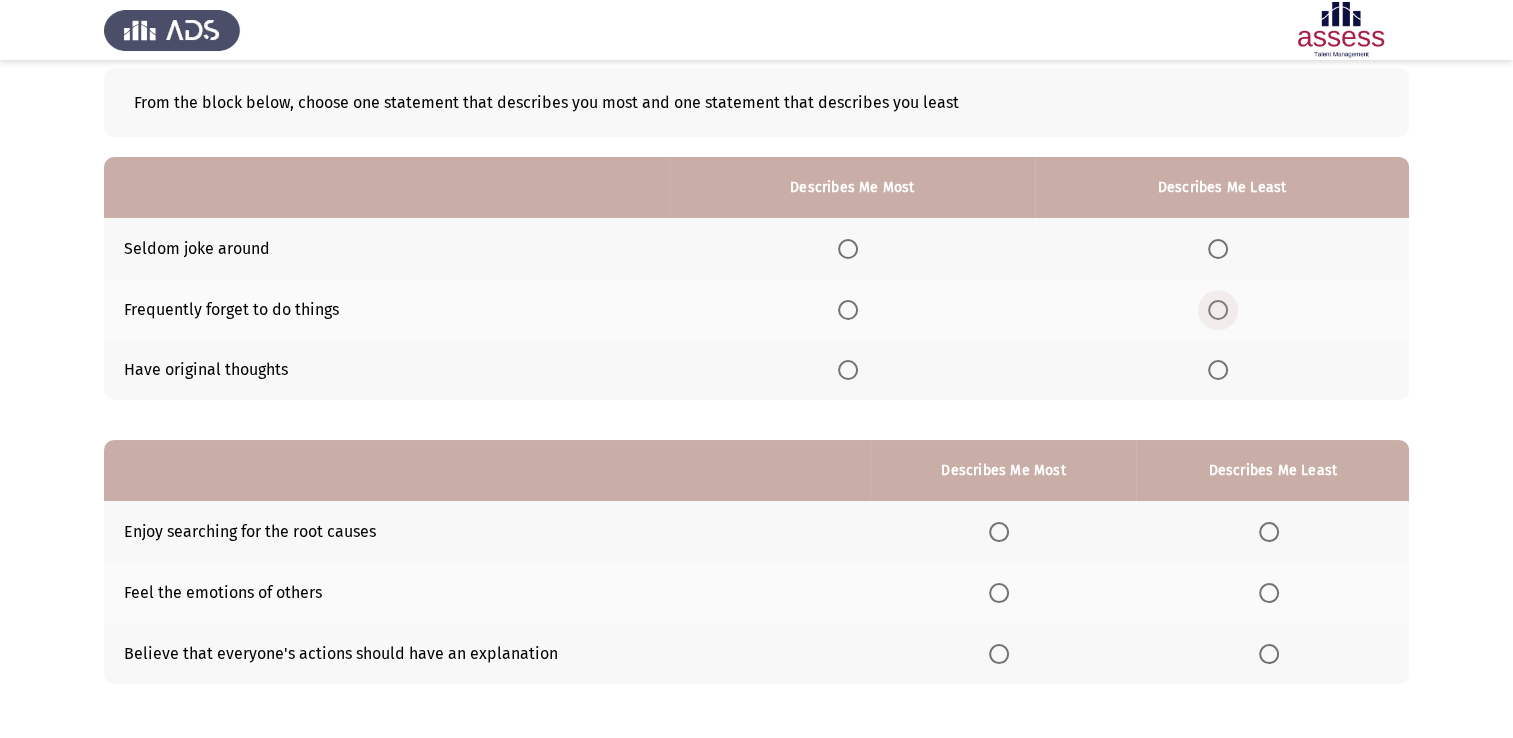 click at bounding box center [1218, 310] 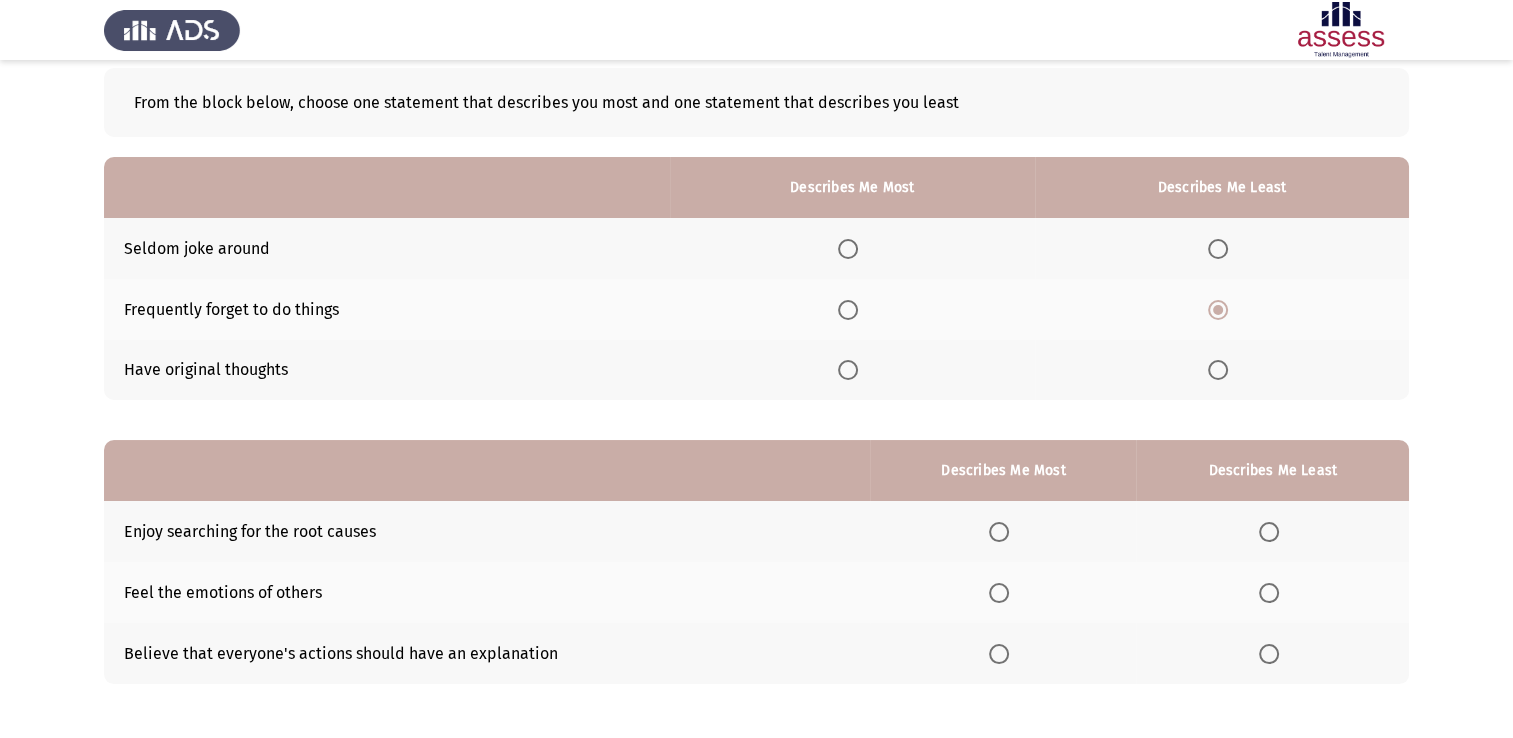 click at bounding box center (848, 370) 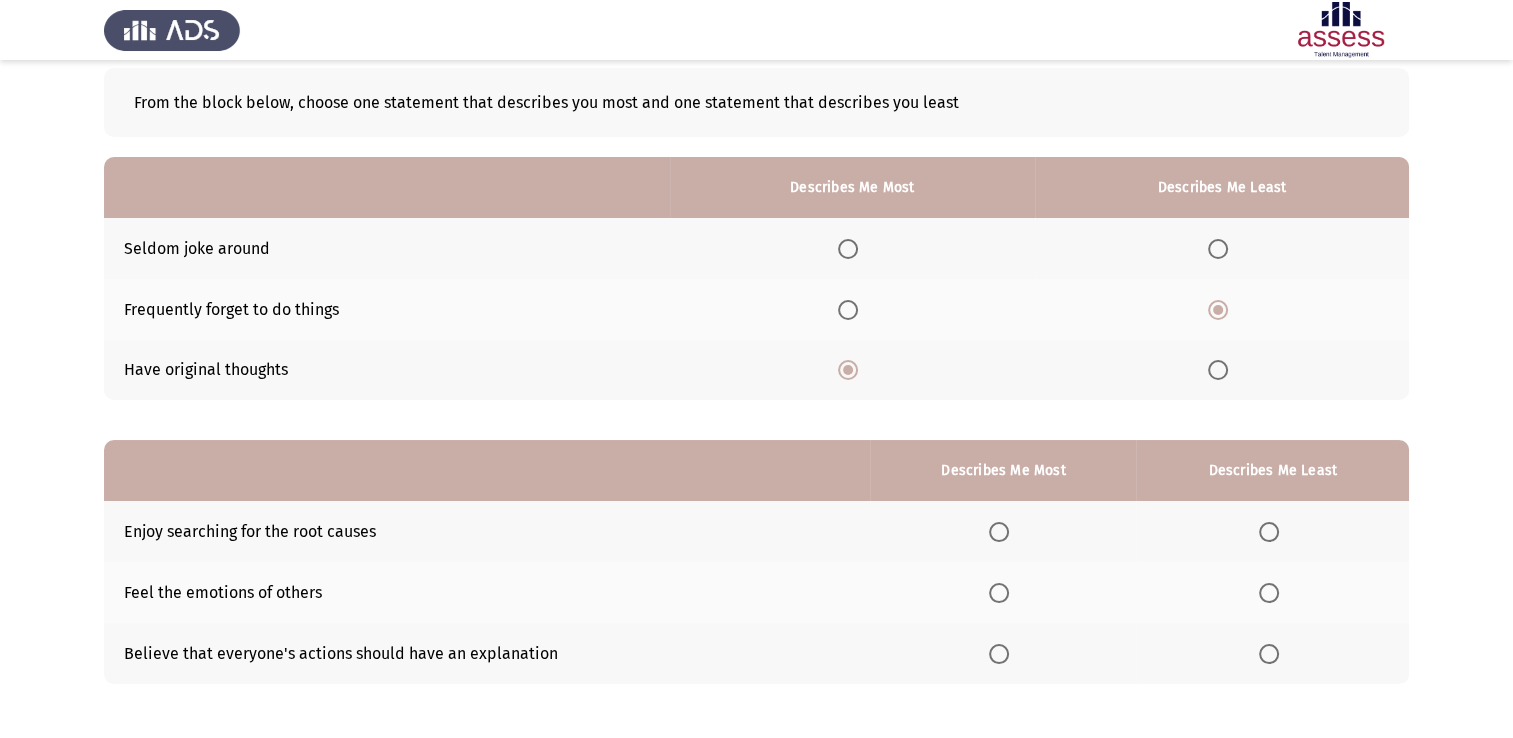 click at bounding box center [999, 593] 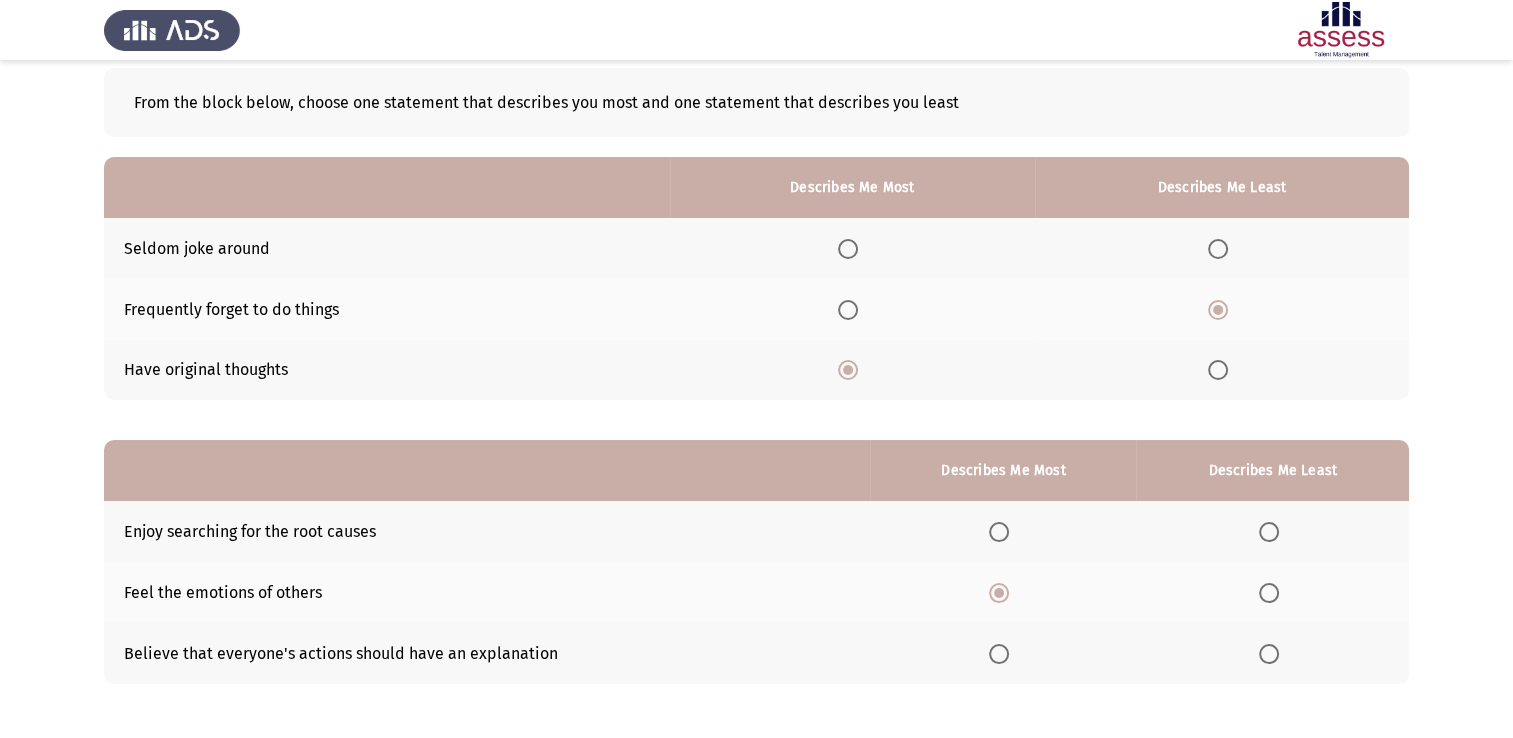 click at bounding box center [1269, 654] 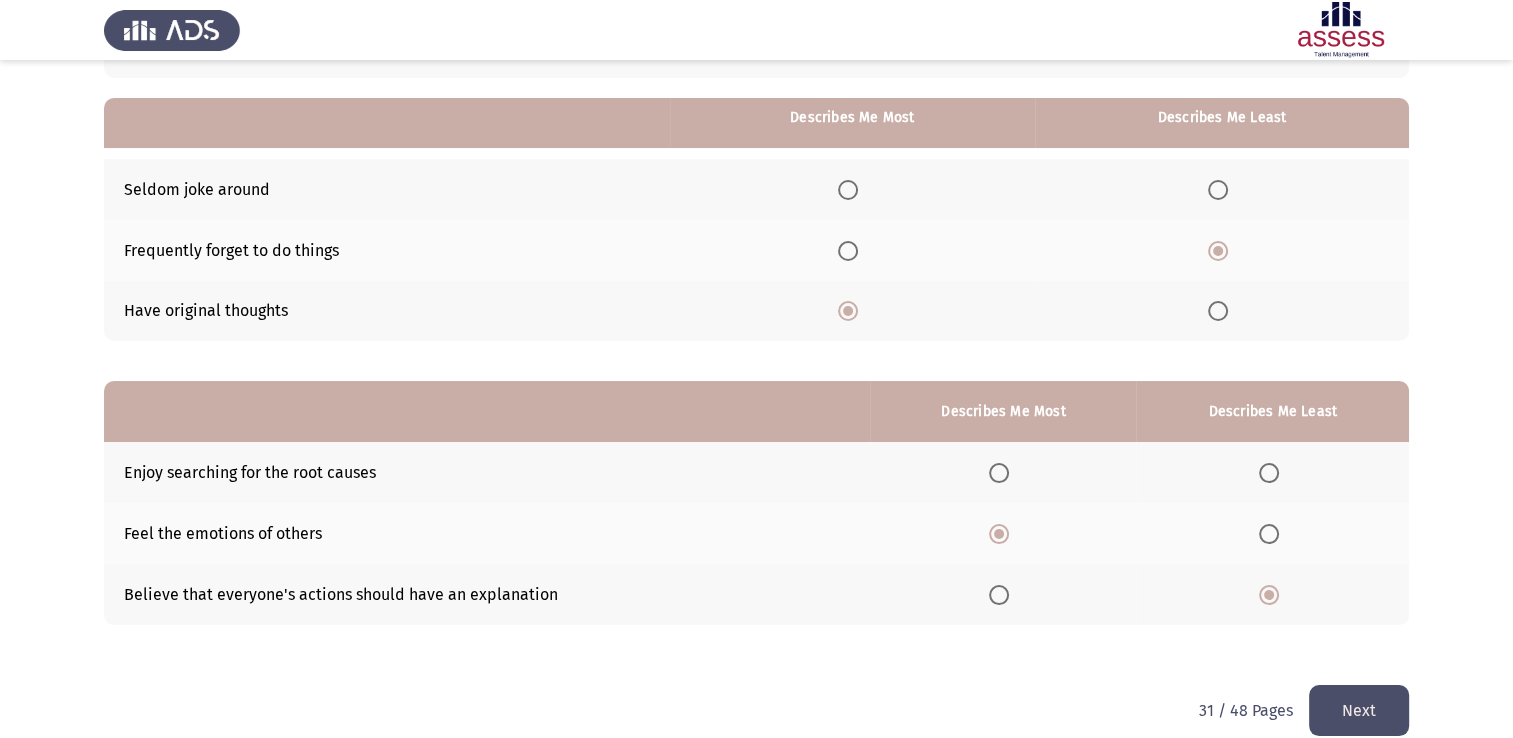 scroll, scrollTop: 186, scrollLeft: 0, axis: vertical 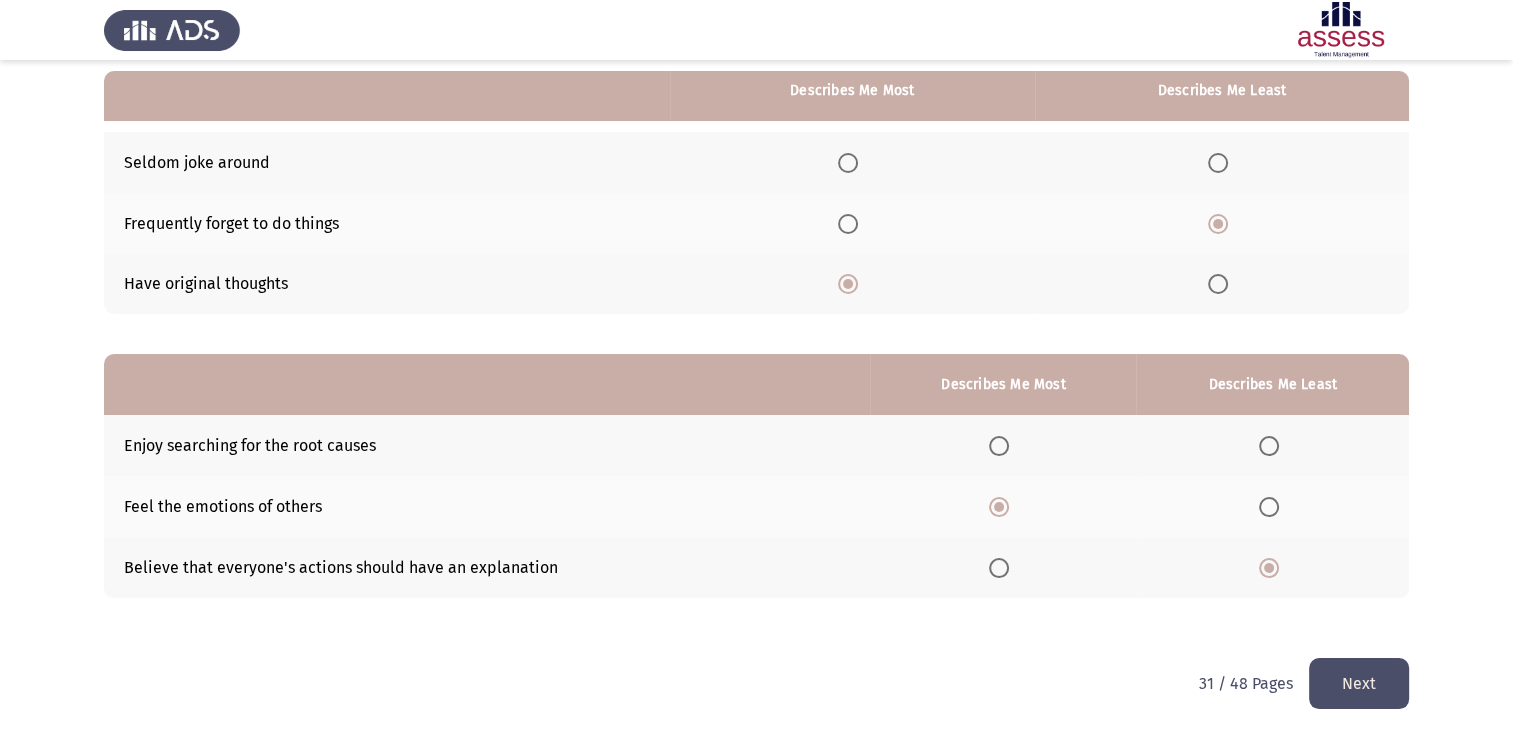 click on "Next" 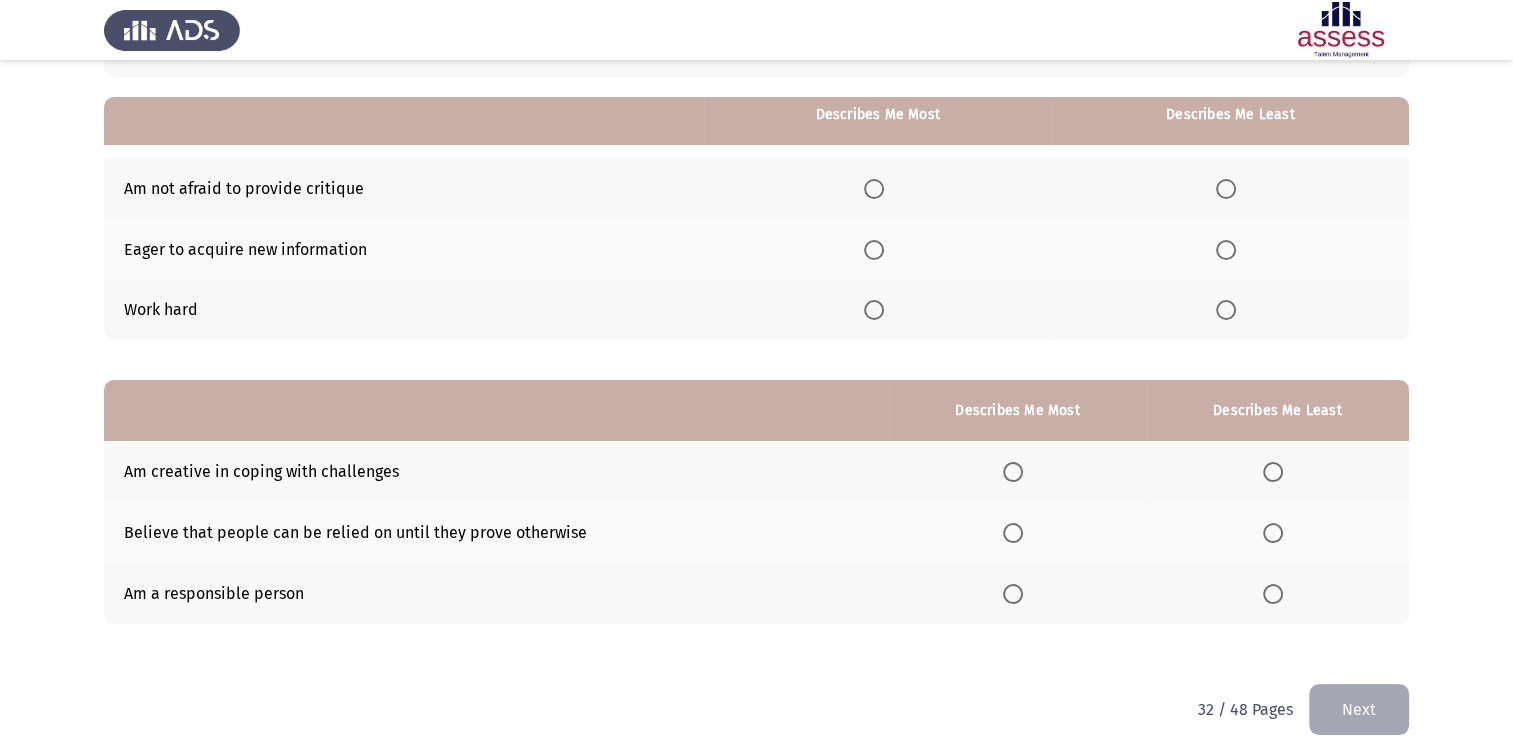 scroll, scrollTop: 186, scrollLeft: 0, axis: vertical 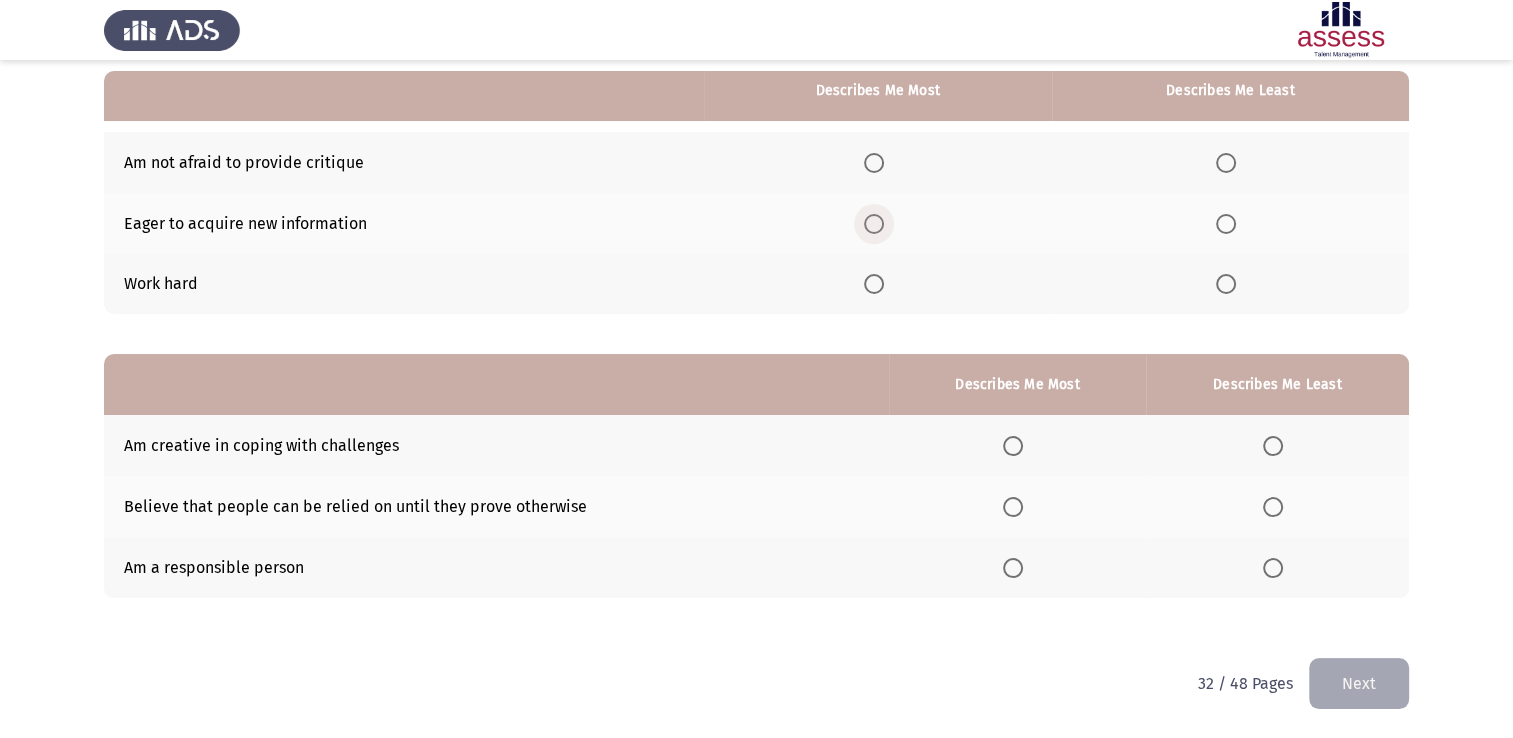 click at bounding box center (874, 224) 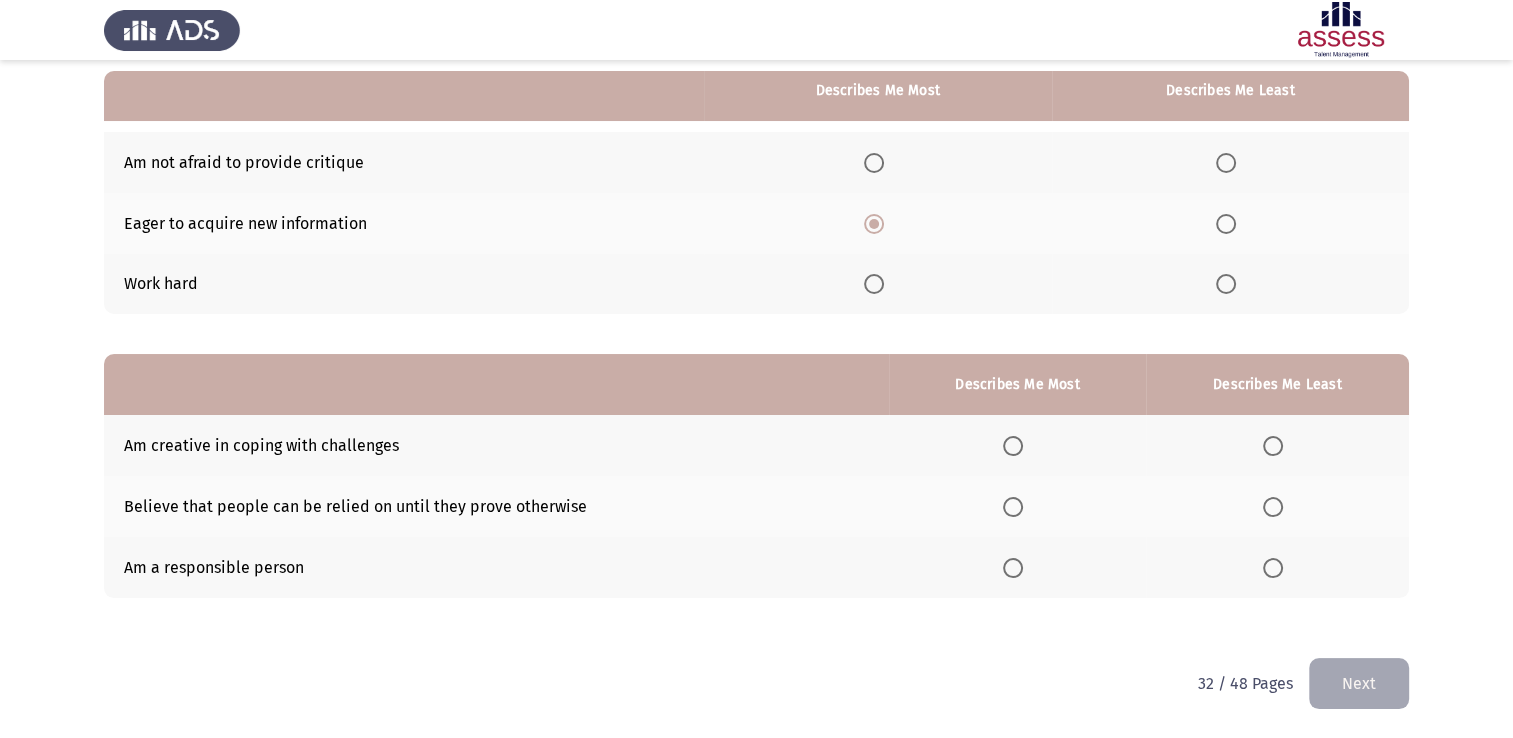 click at bounding box center (1226, 163) 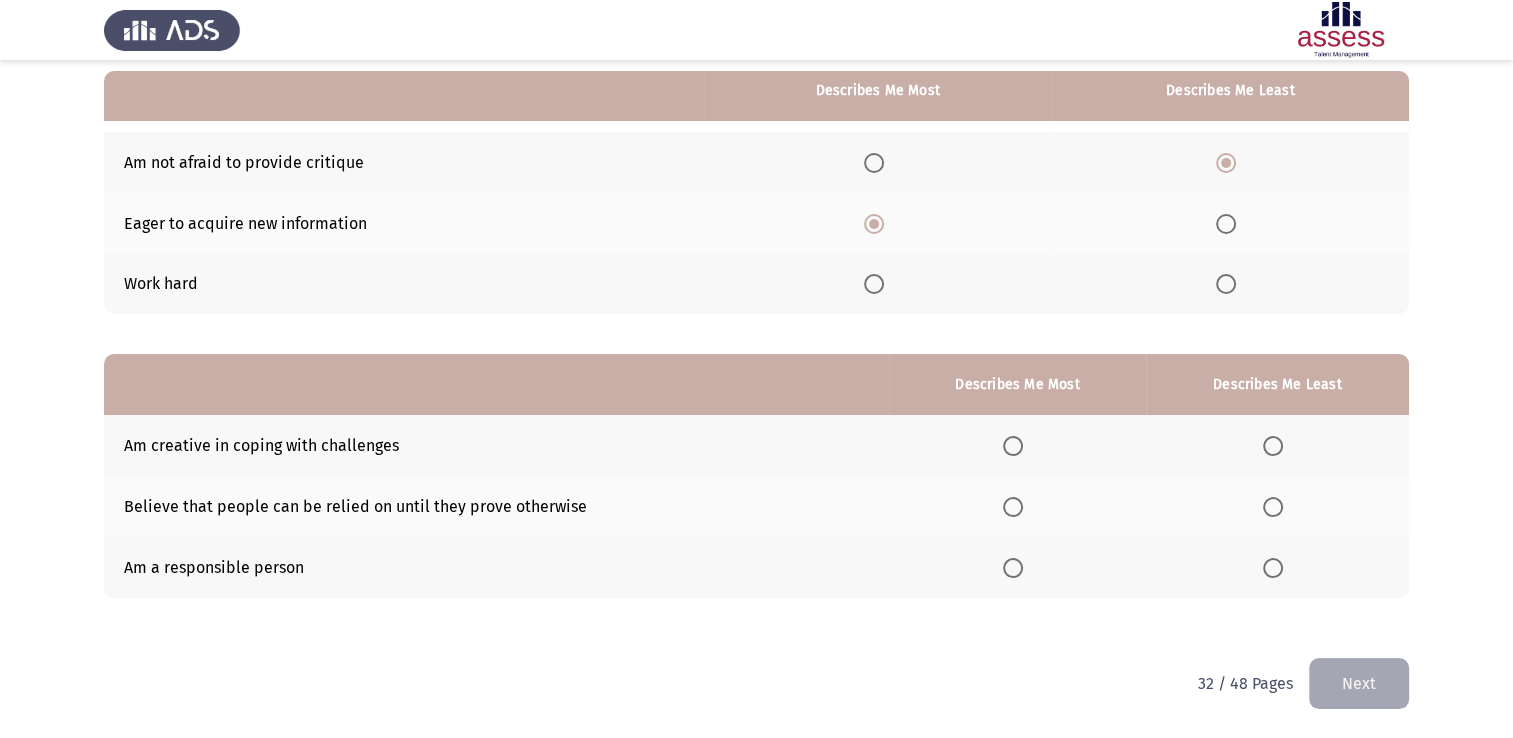 click at bounding box center [1013, 568] 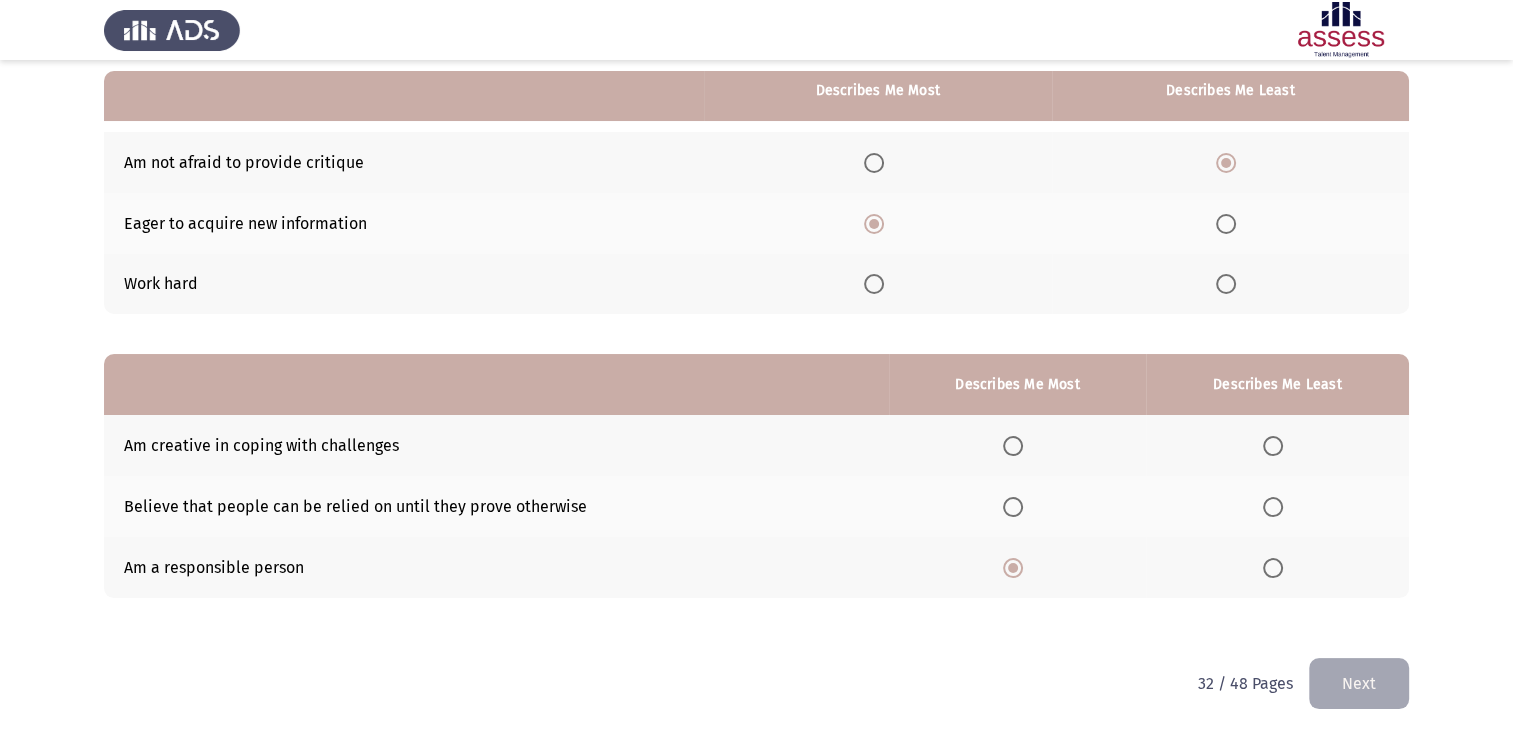 click at bounding box center (1273, 507) 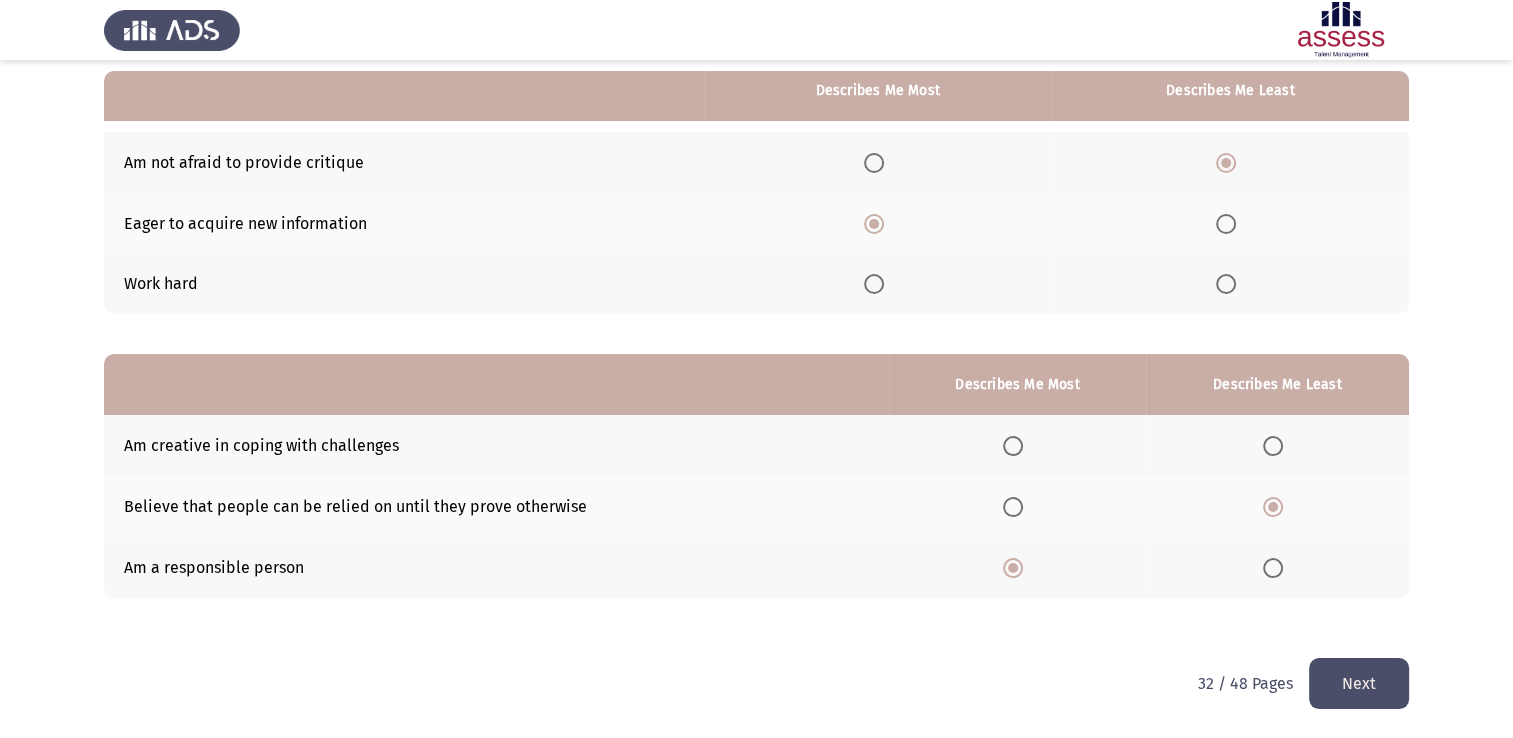 click on "Next" 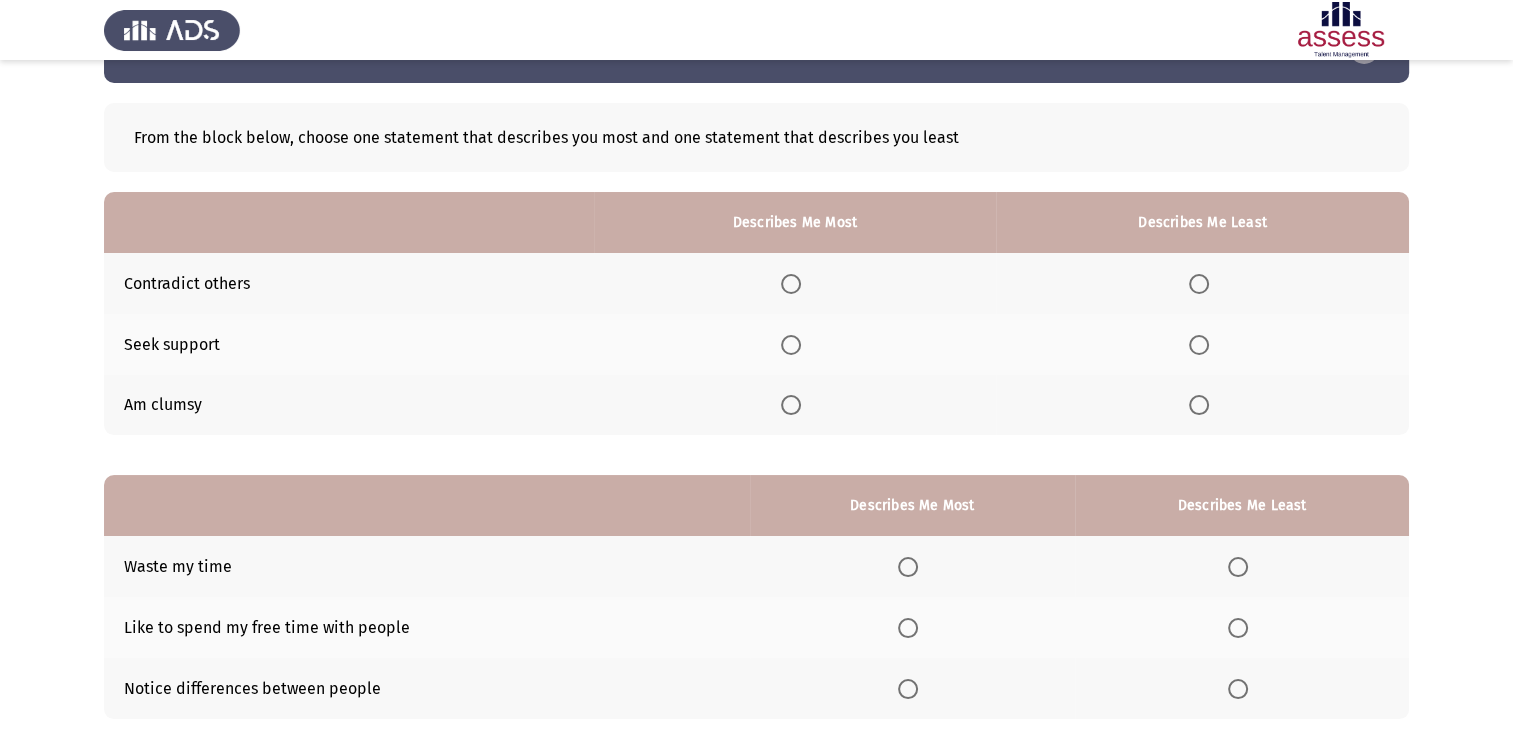 scroll, scrollTop: 100, scrollLeft: 0, axis: vertical 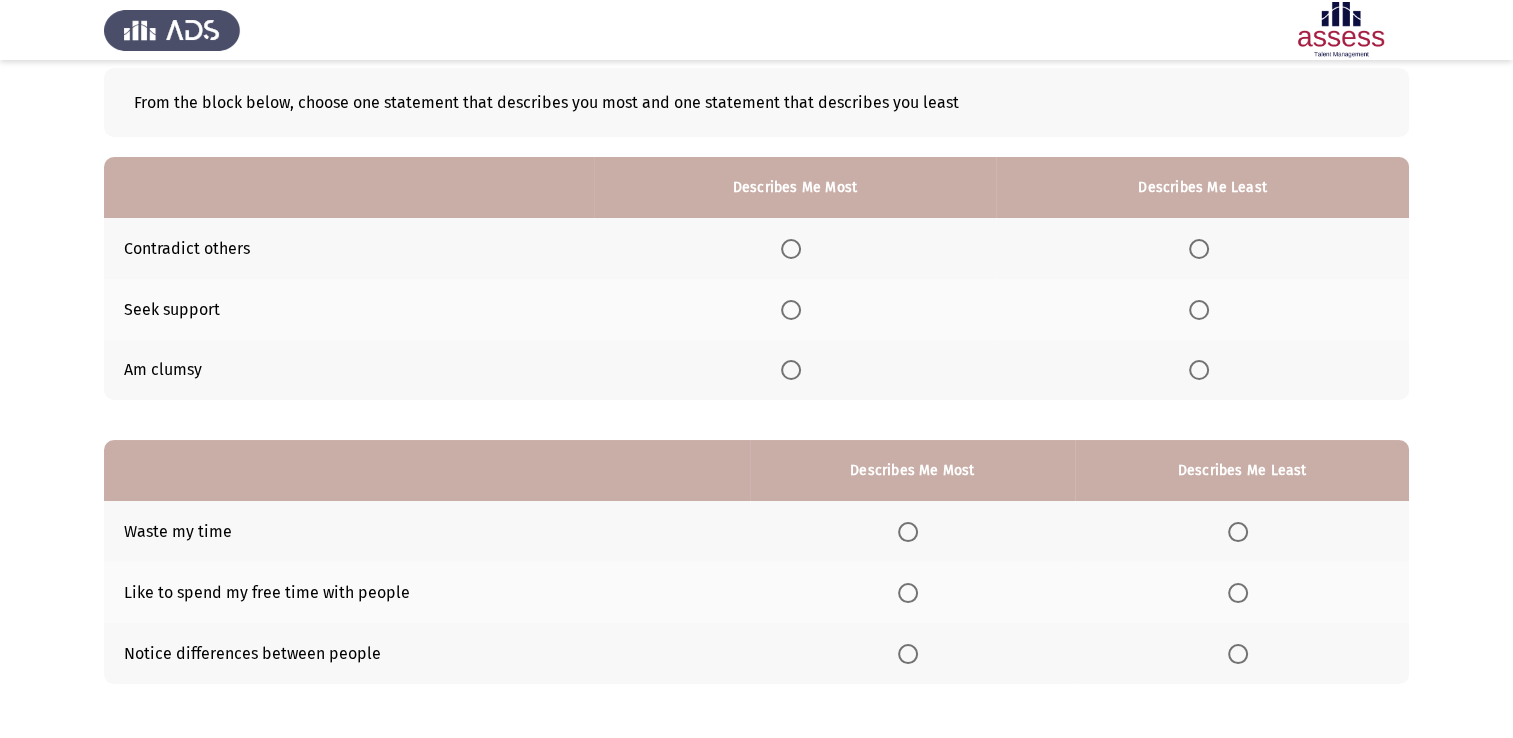 click at bounding box center [791, 310] 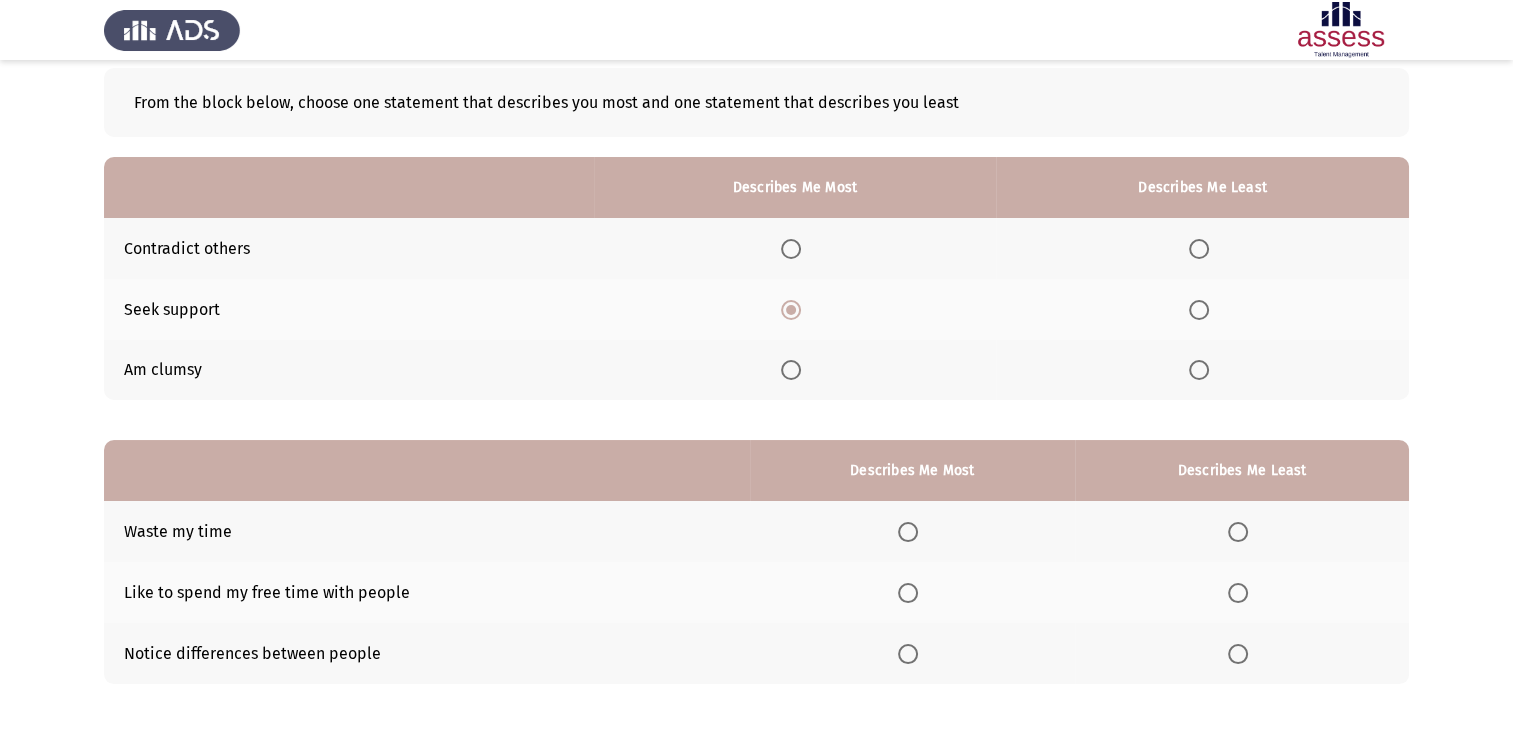 click at bounding box center (1199, 370) 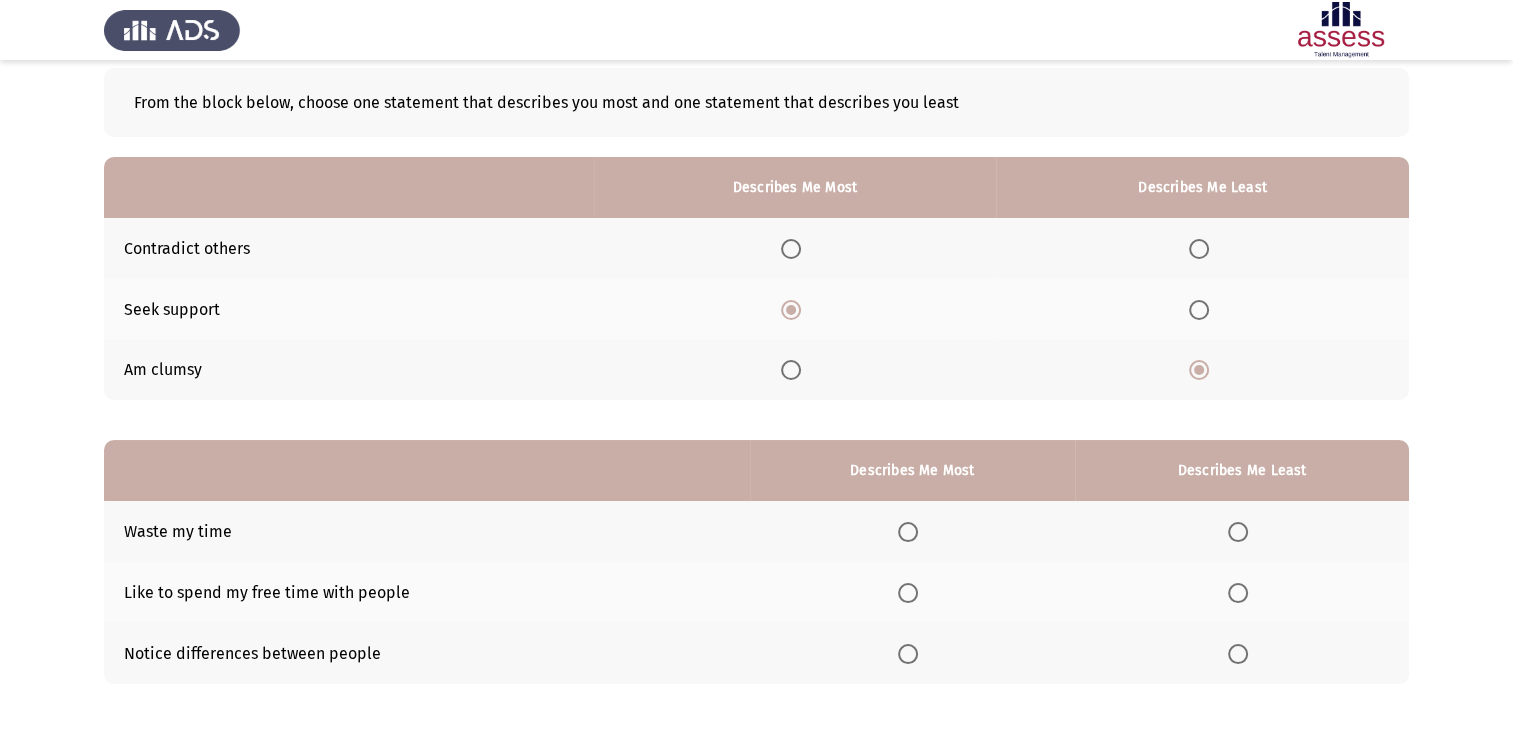 click at bounding box center (908, 593) 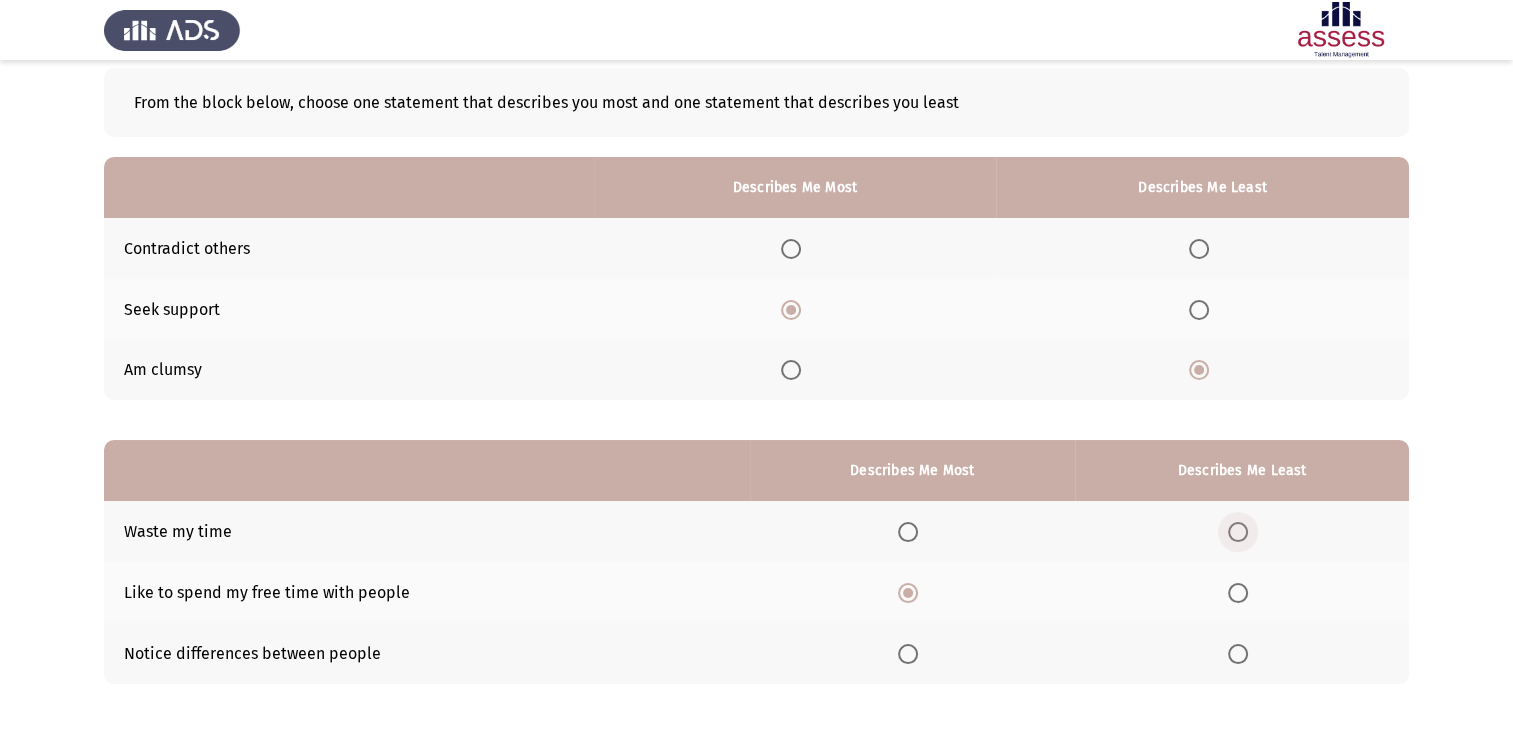 click at bounding box center [1238, 532] 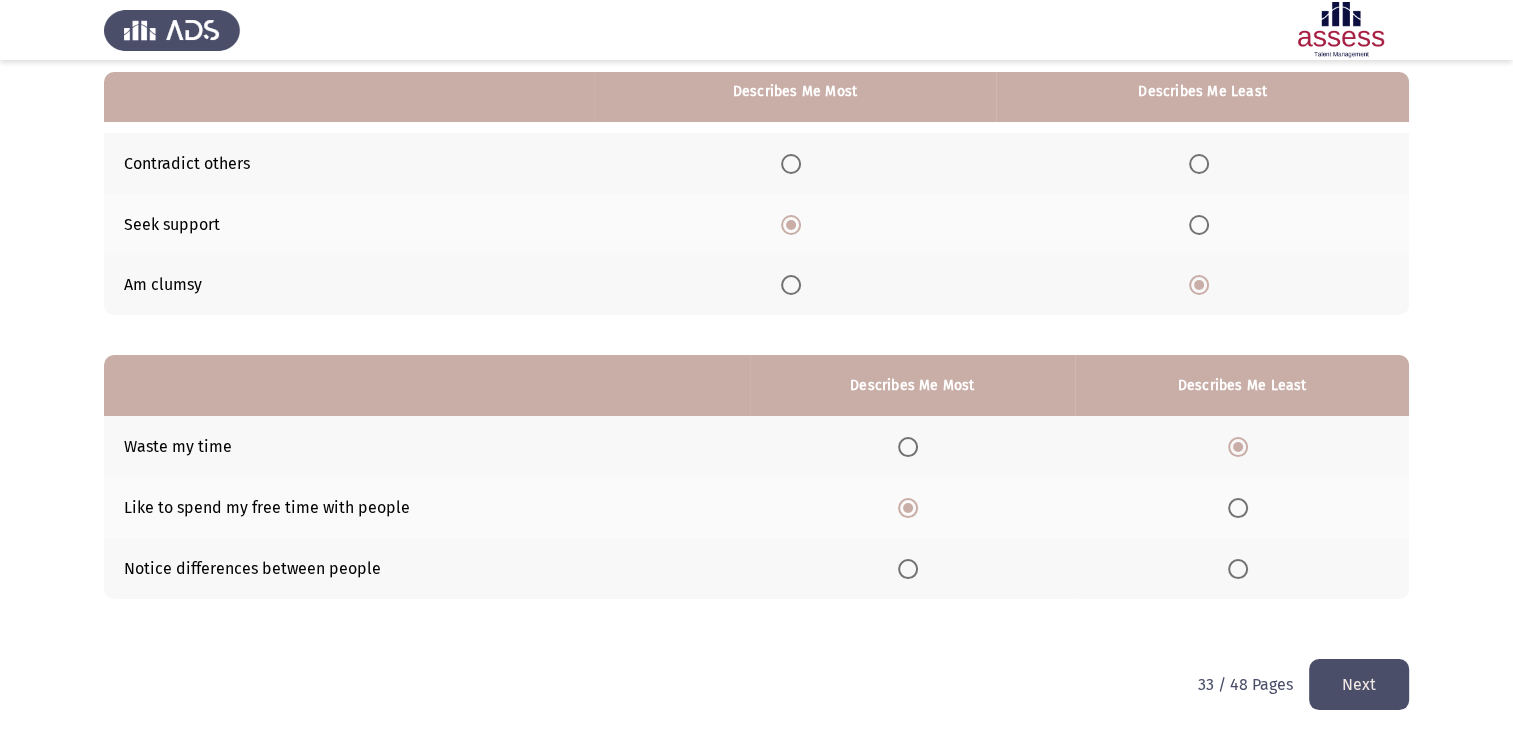 scroll, scrollTop: 186, scrollLeft: 0, axis: vertical 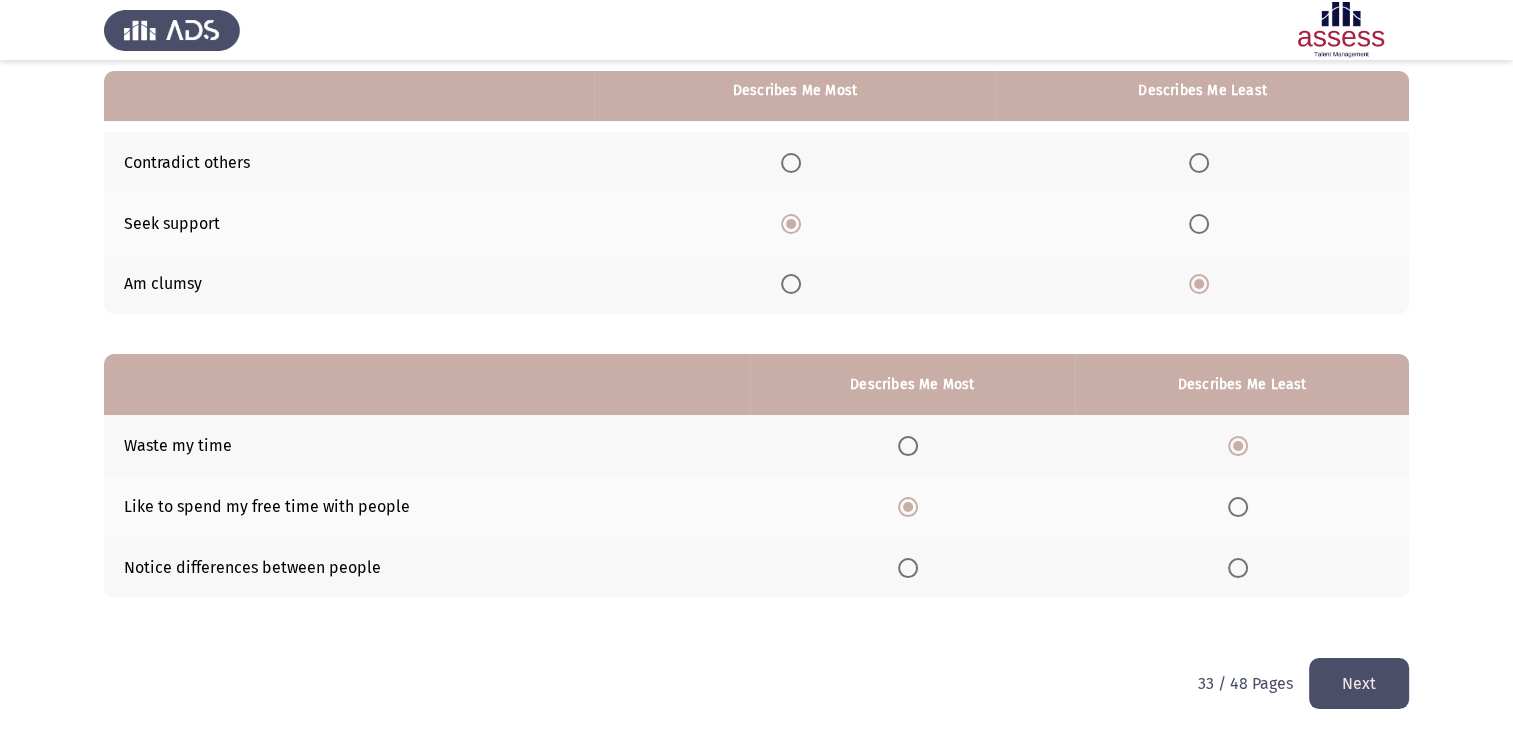 click on "Next" 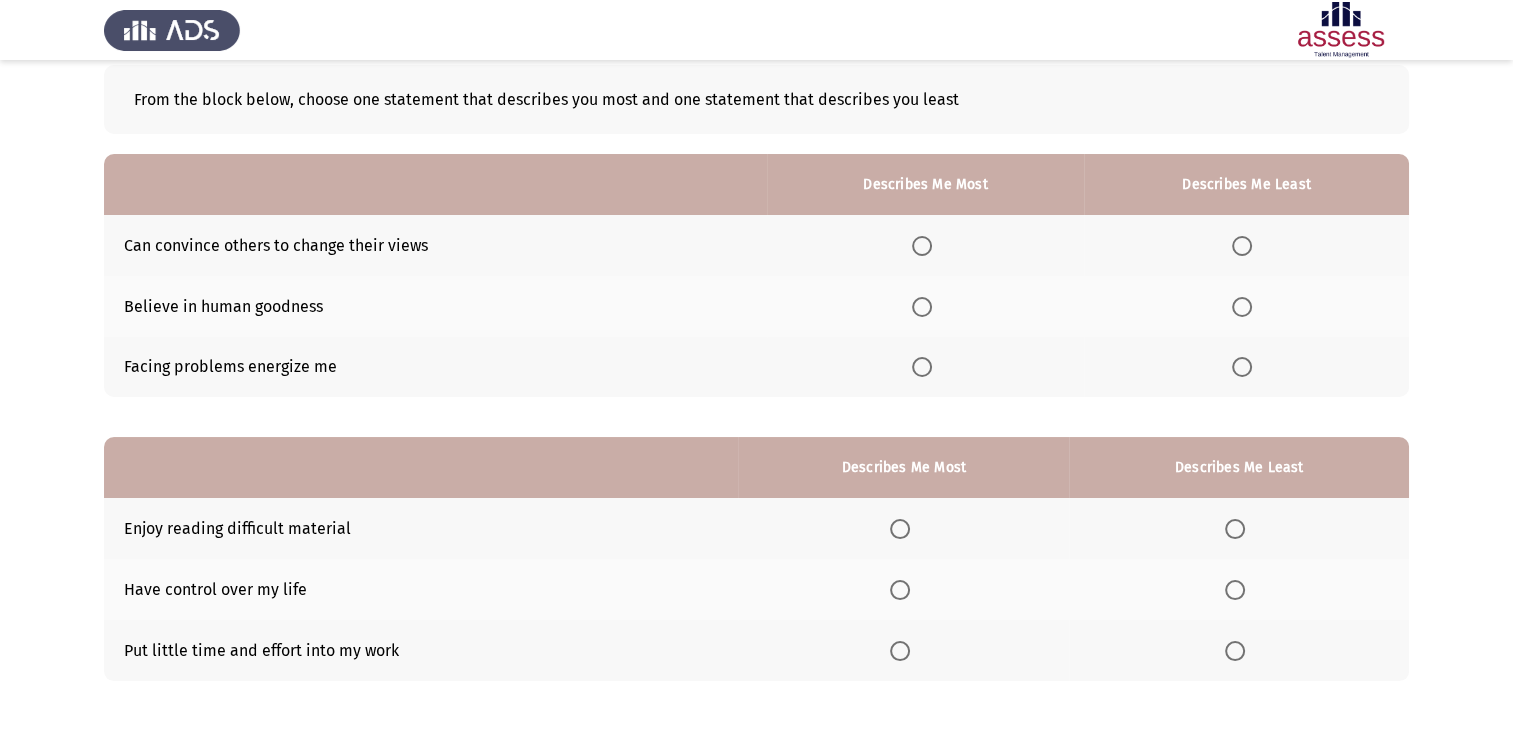 scroll, scrollTop: 186, scrollLeft: 0, axis: vertical 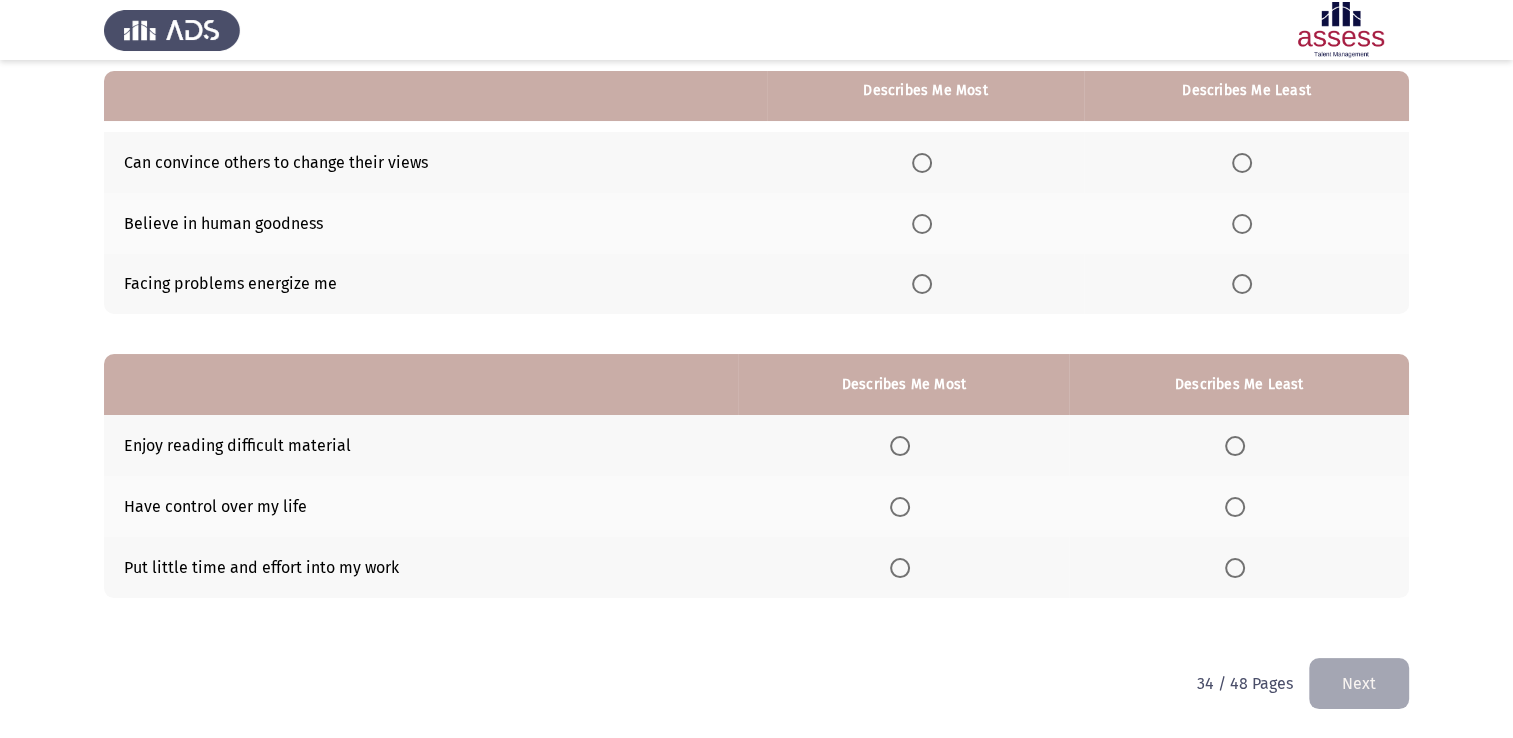 click at bounding box center (922, 163) 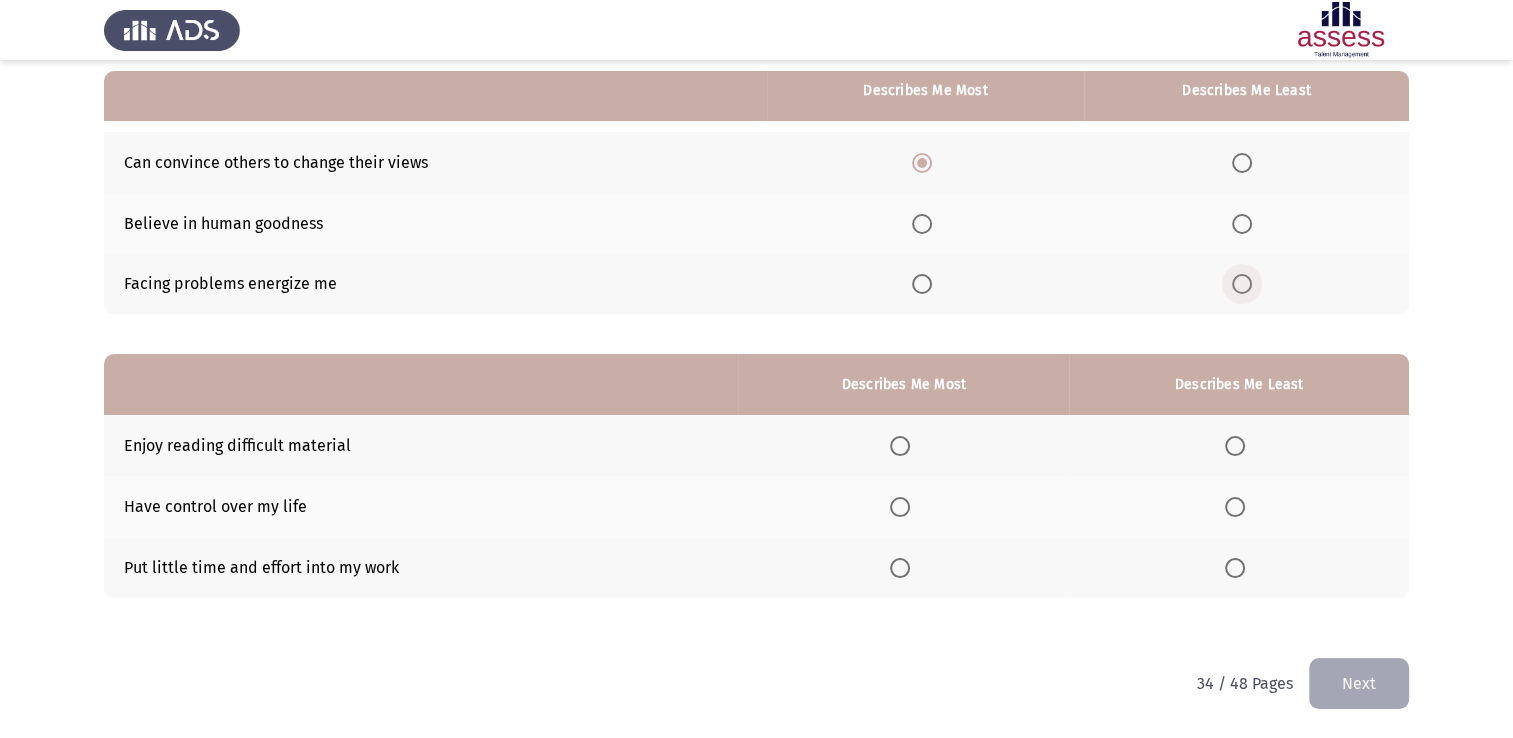 click at bounding box center (1242, 284) 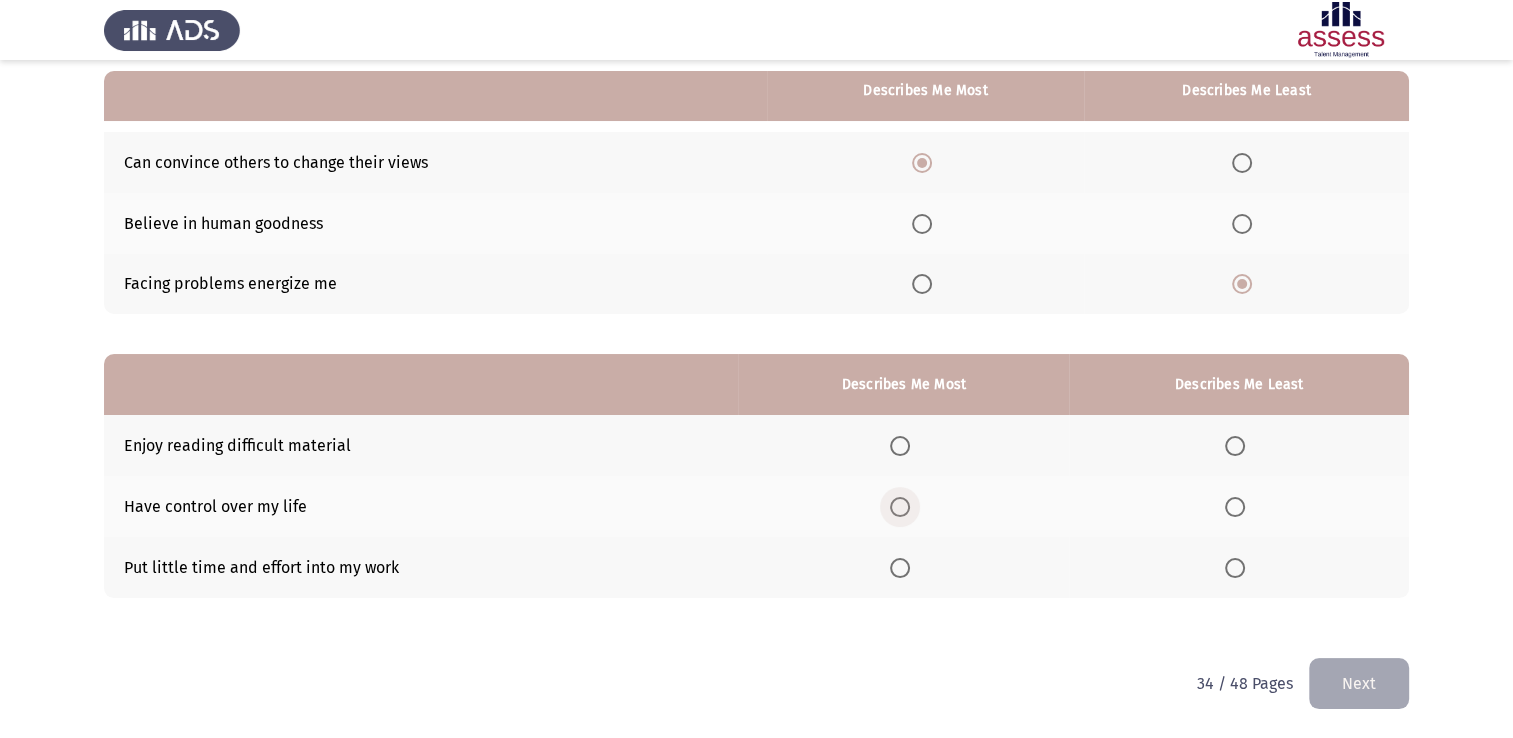 click at bounding box center (900, 507) 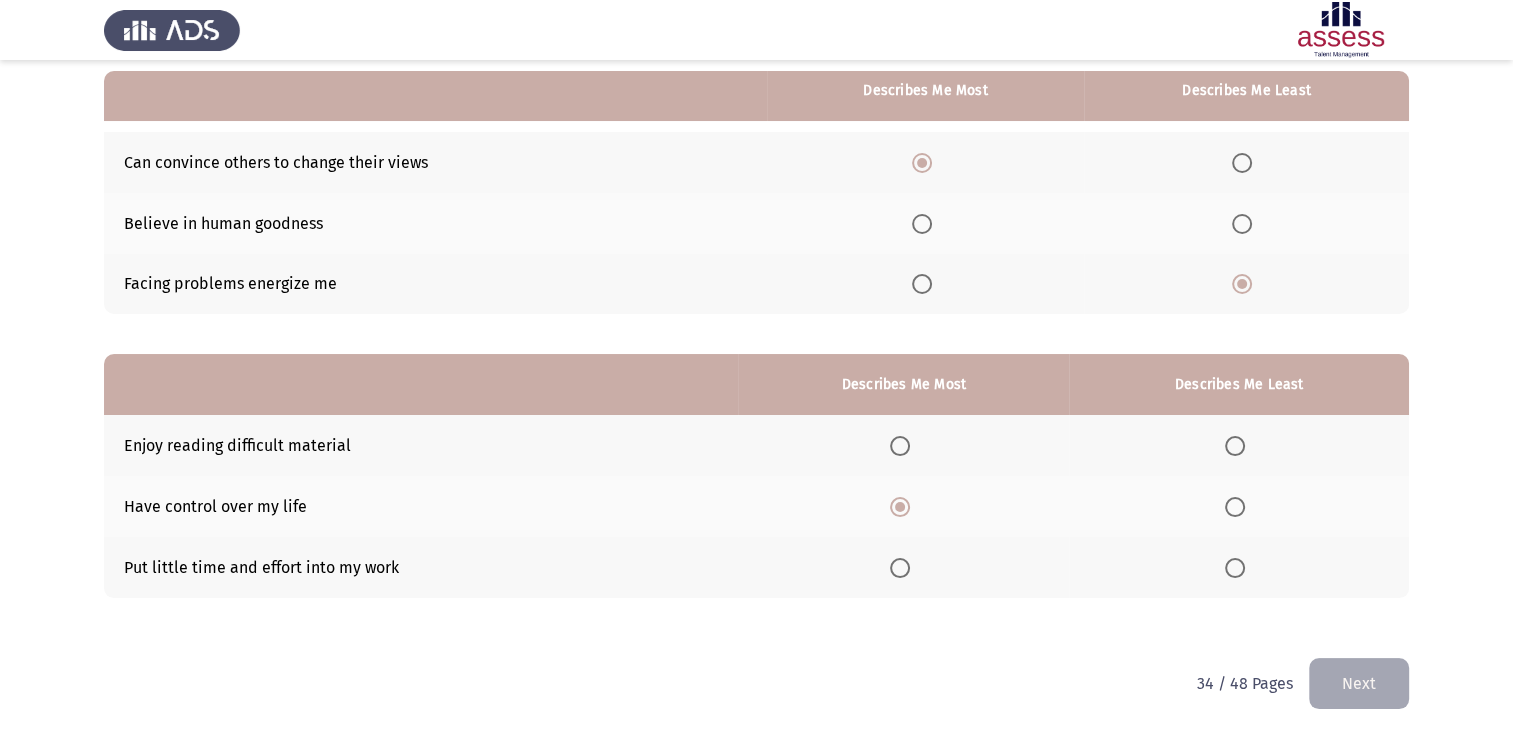 click at bounding box center [1235, 568] 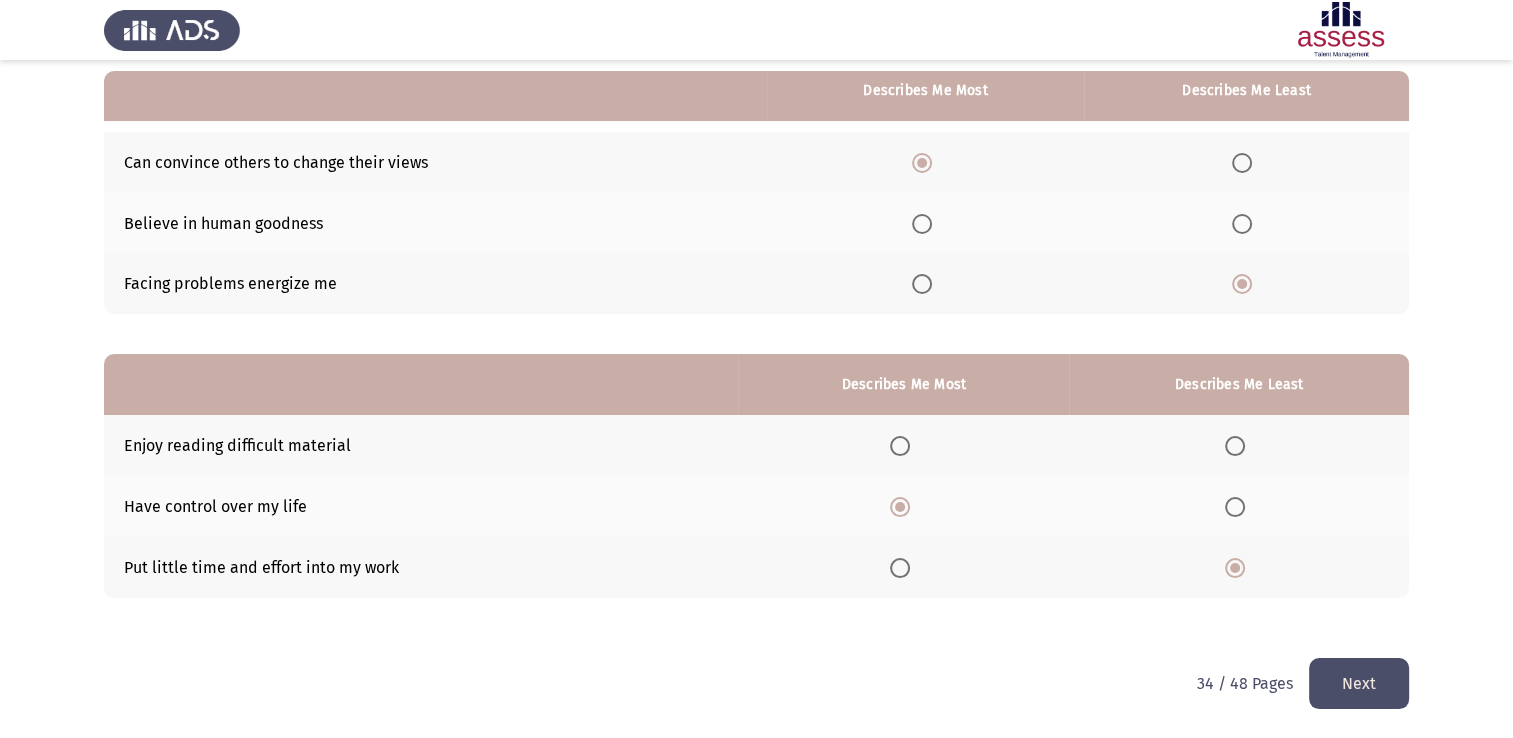 click on "Next" 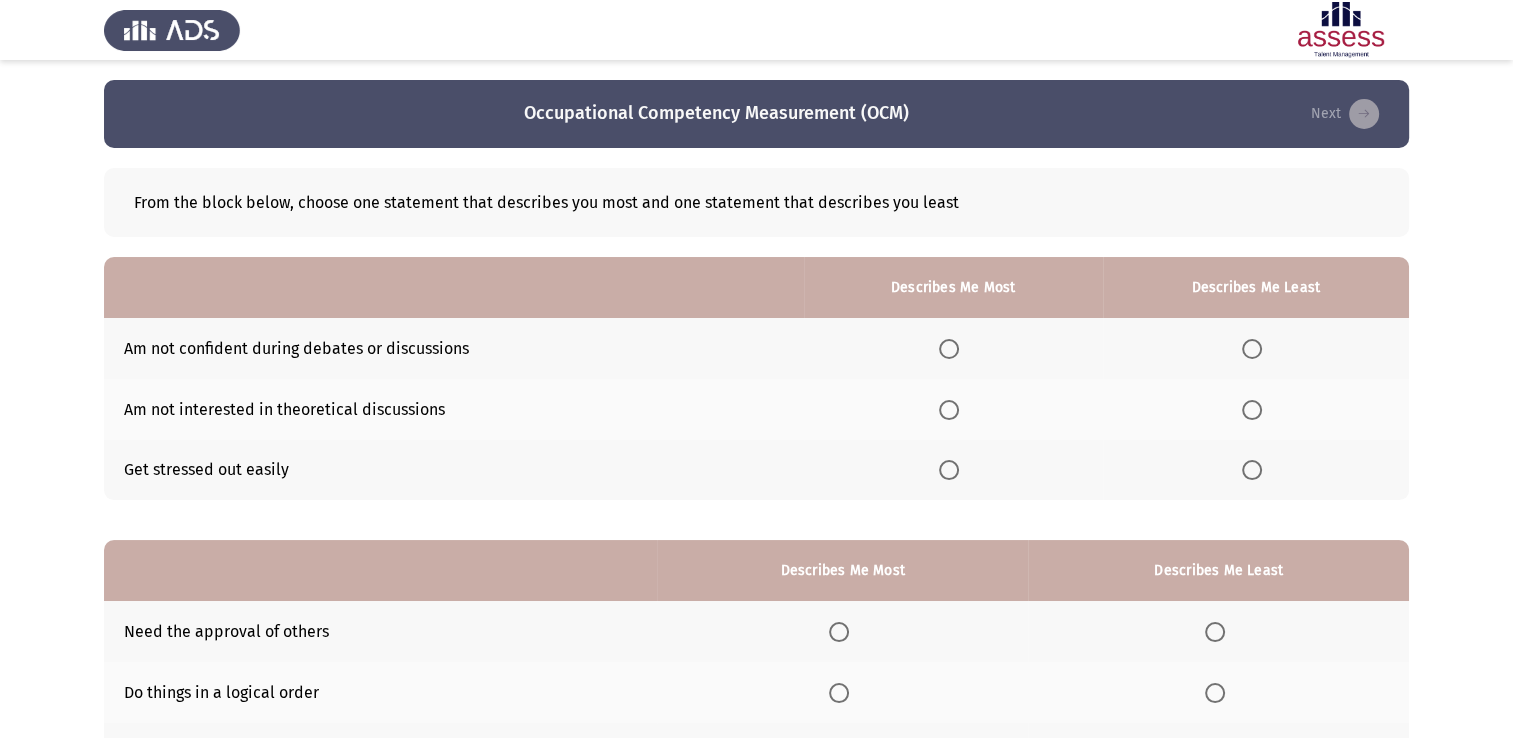 scroll, scrollTop: 100, scrollLeft: 0, axis: vertical 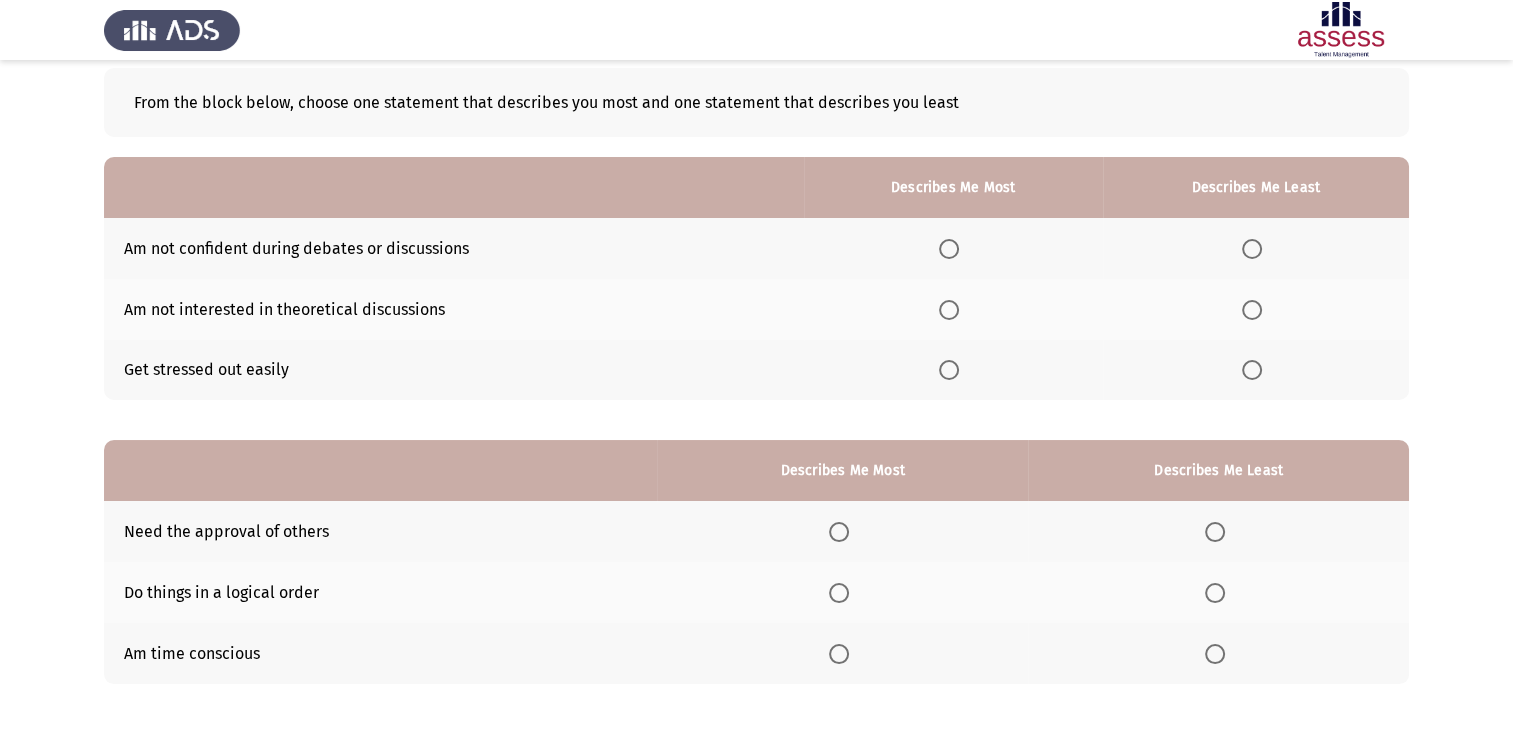 click at bounding box center (949, 310) 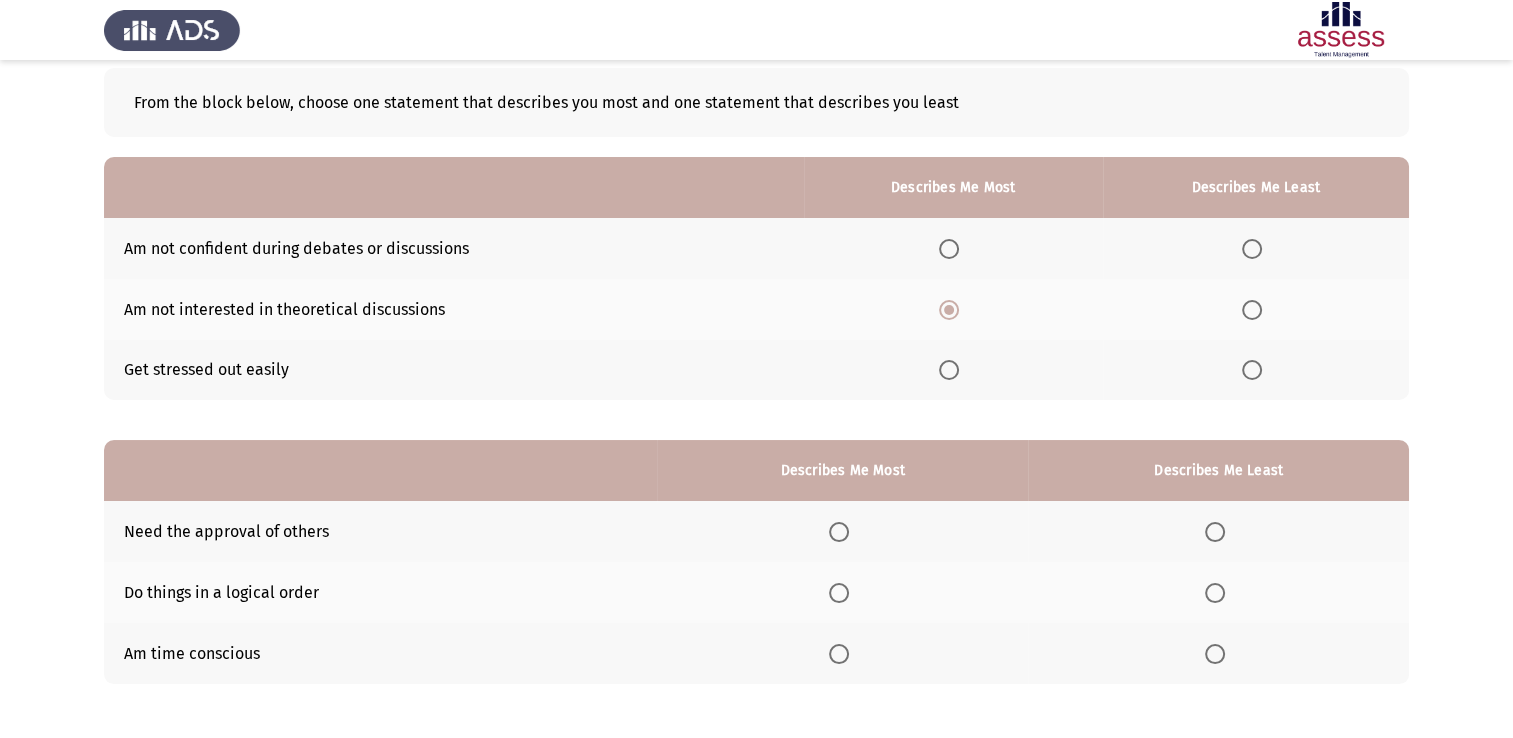 click at bounding box center (1252, 370) 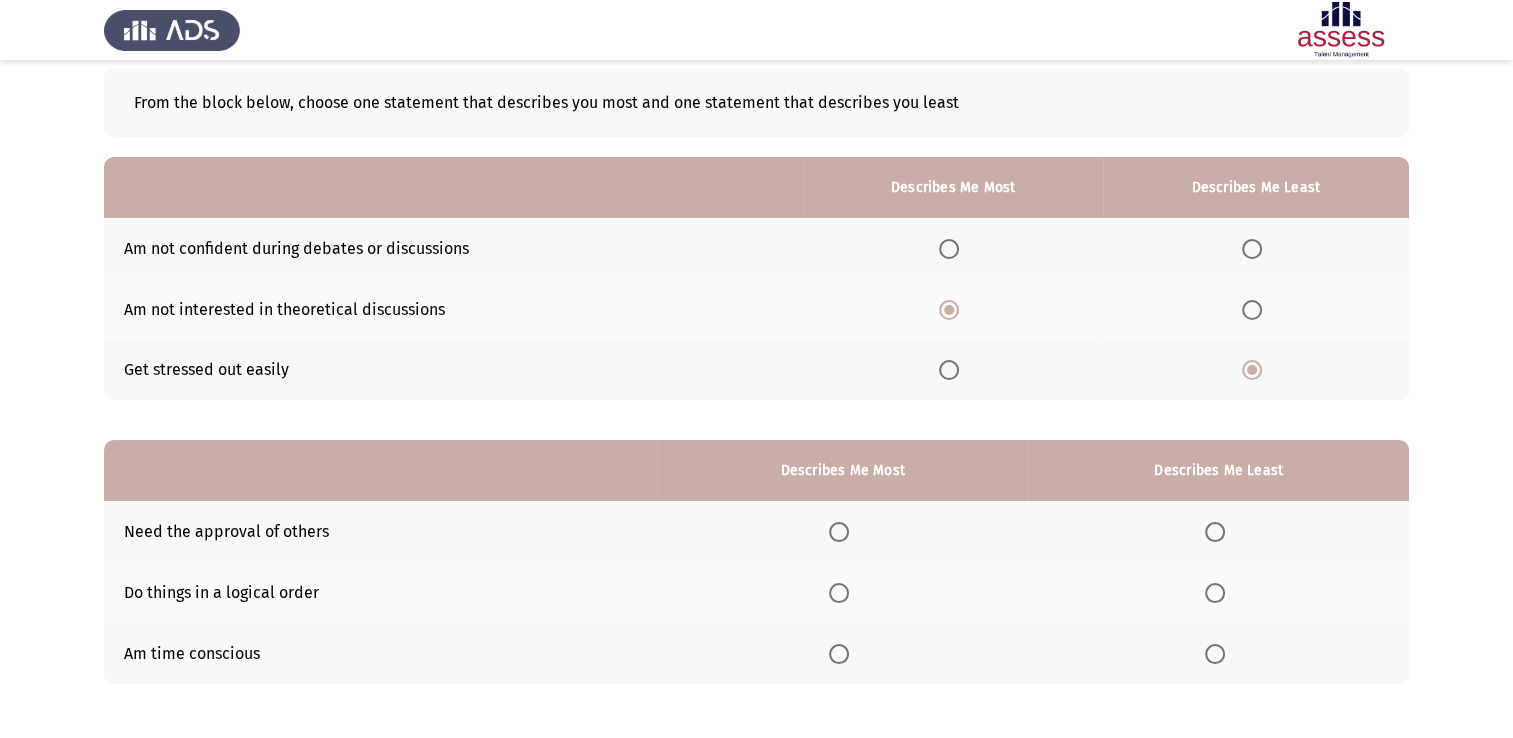 click at bounding box center [839, 593] 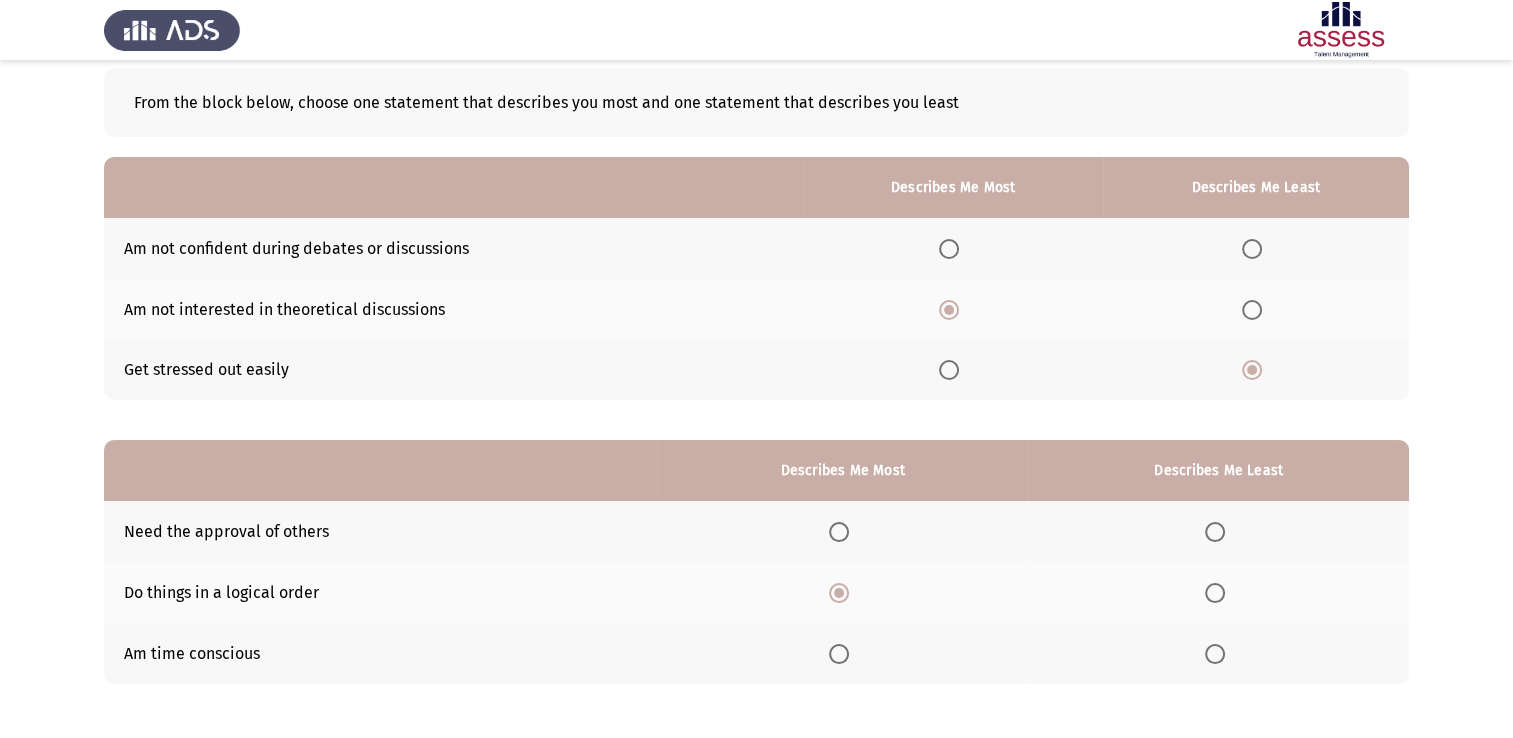 click at bounding box center (1215, 532) 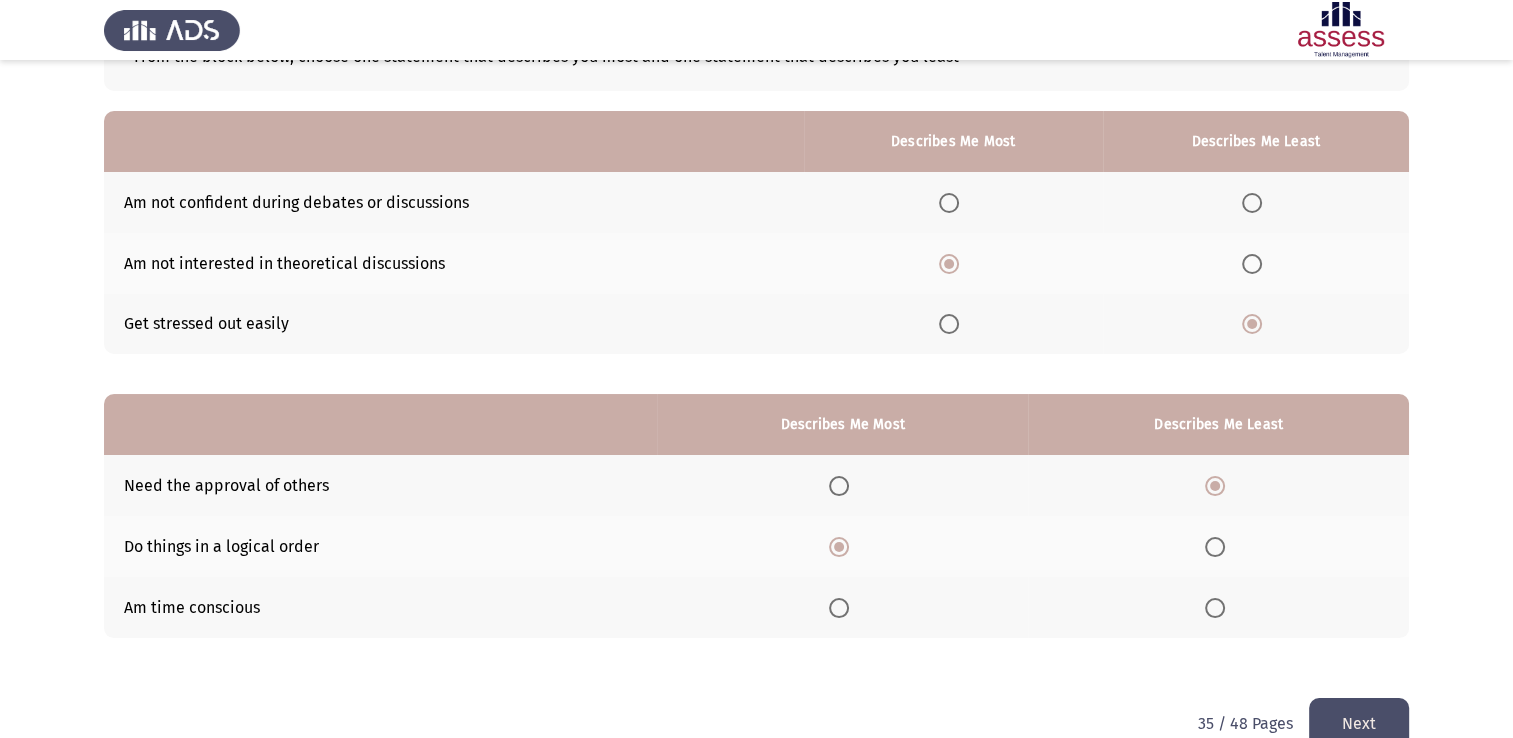scroll, scrollTop: 186, scrollLeft: 0, axis: vertical 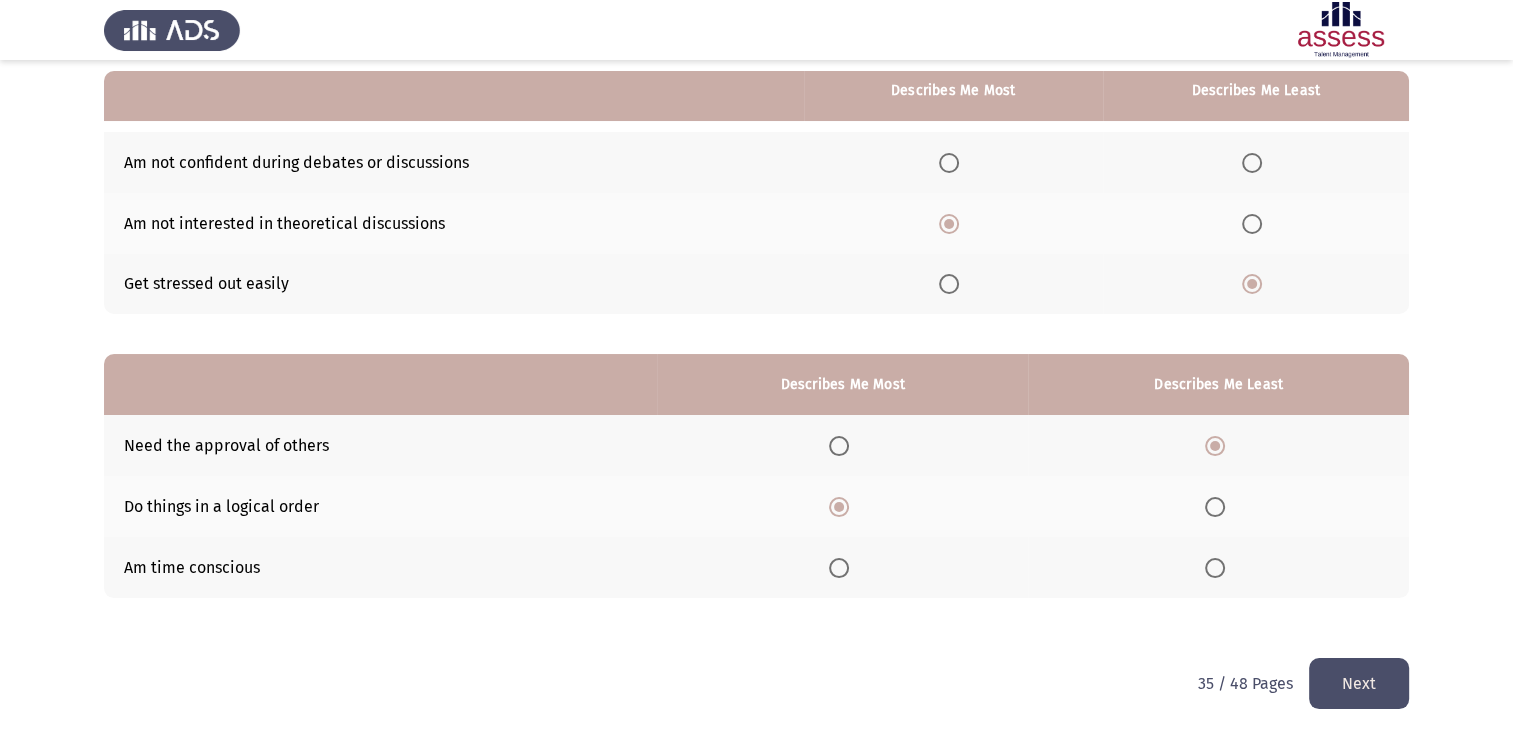 click on "Next" 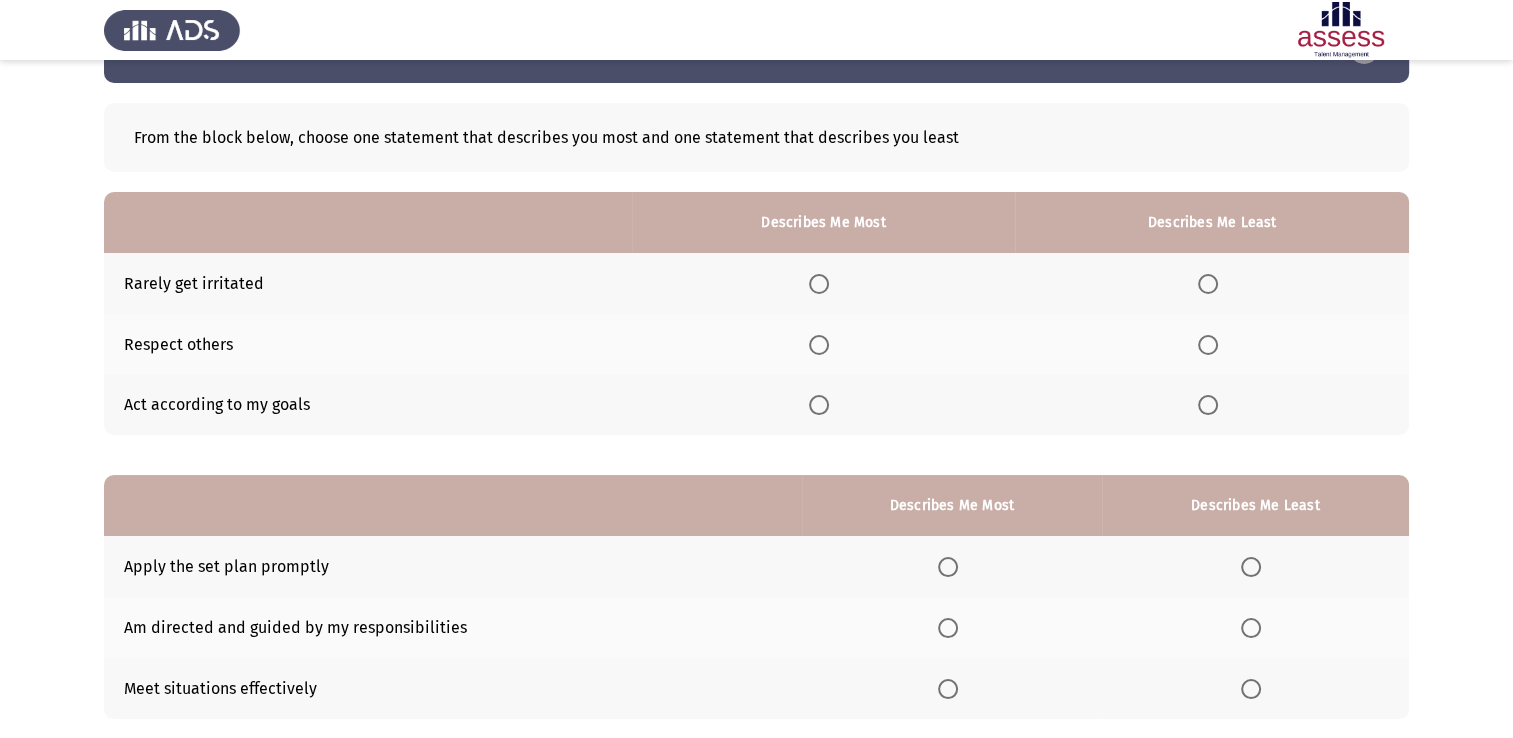 scroll, scrollTop: 100, scrollLeft: 0, axis: vertical 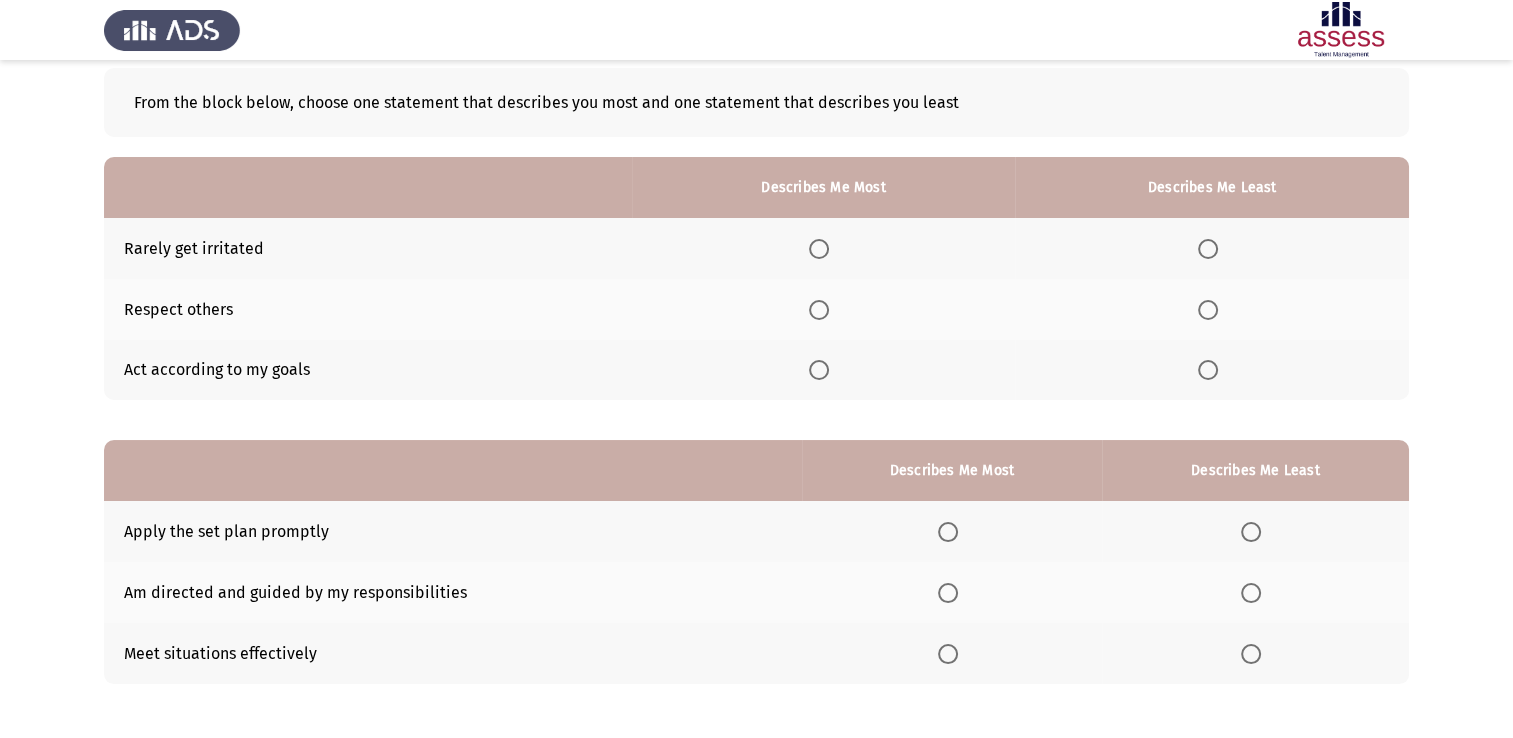 click at bounding box center (819, 310) 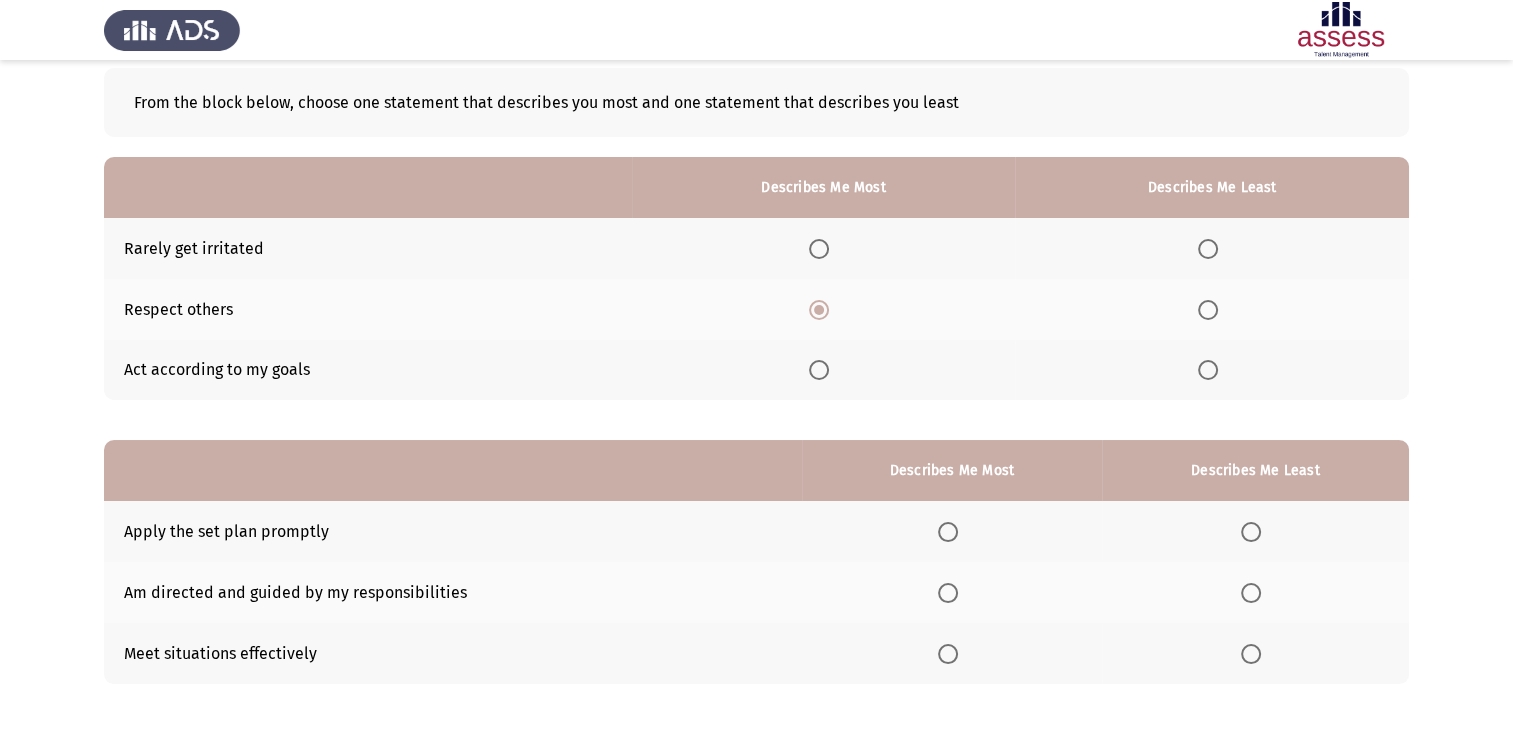 click 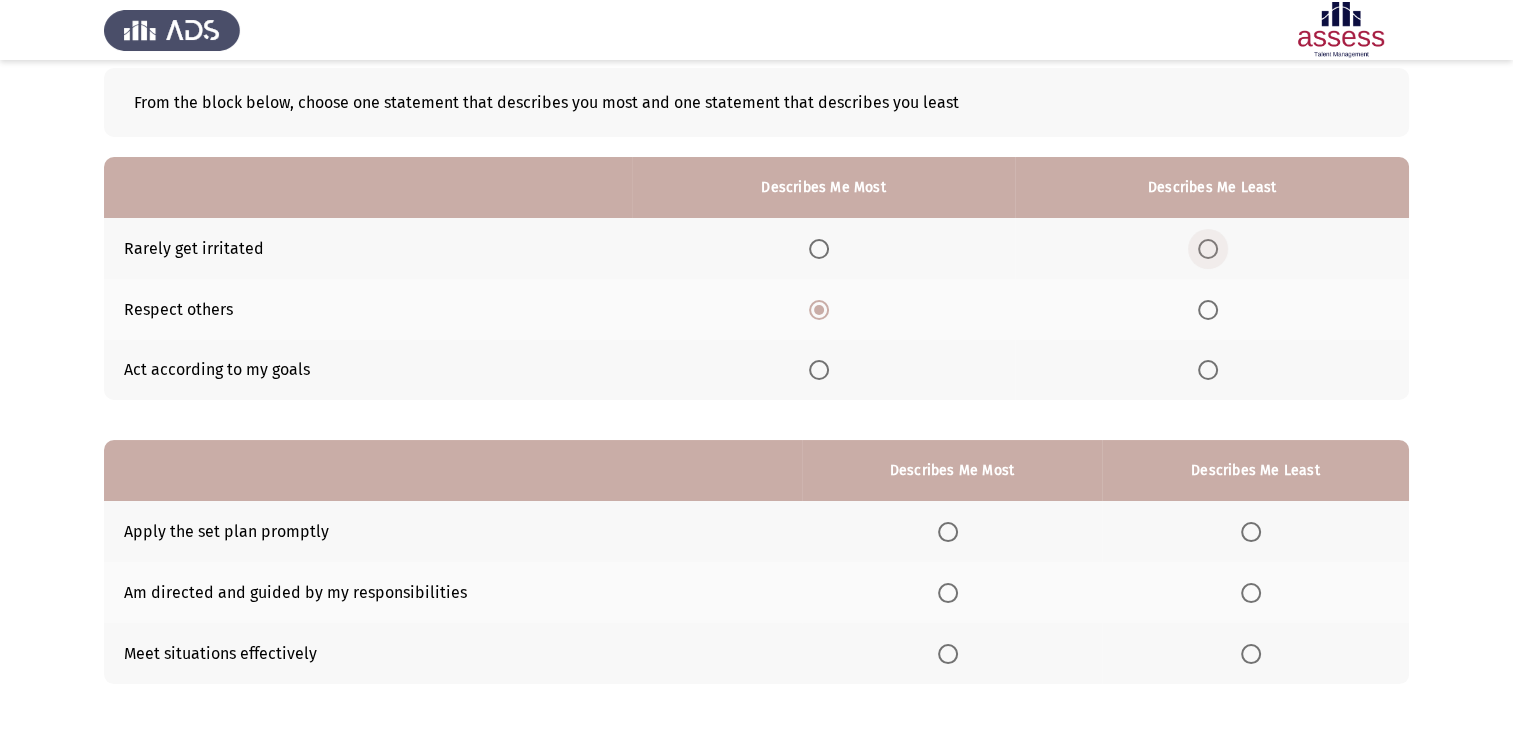 click at bounding box center [1208, 249] 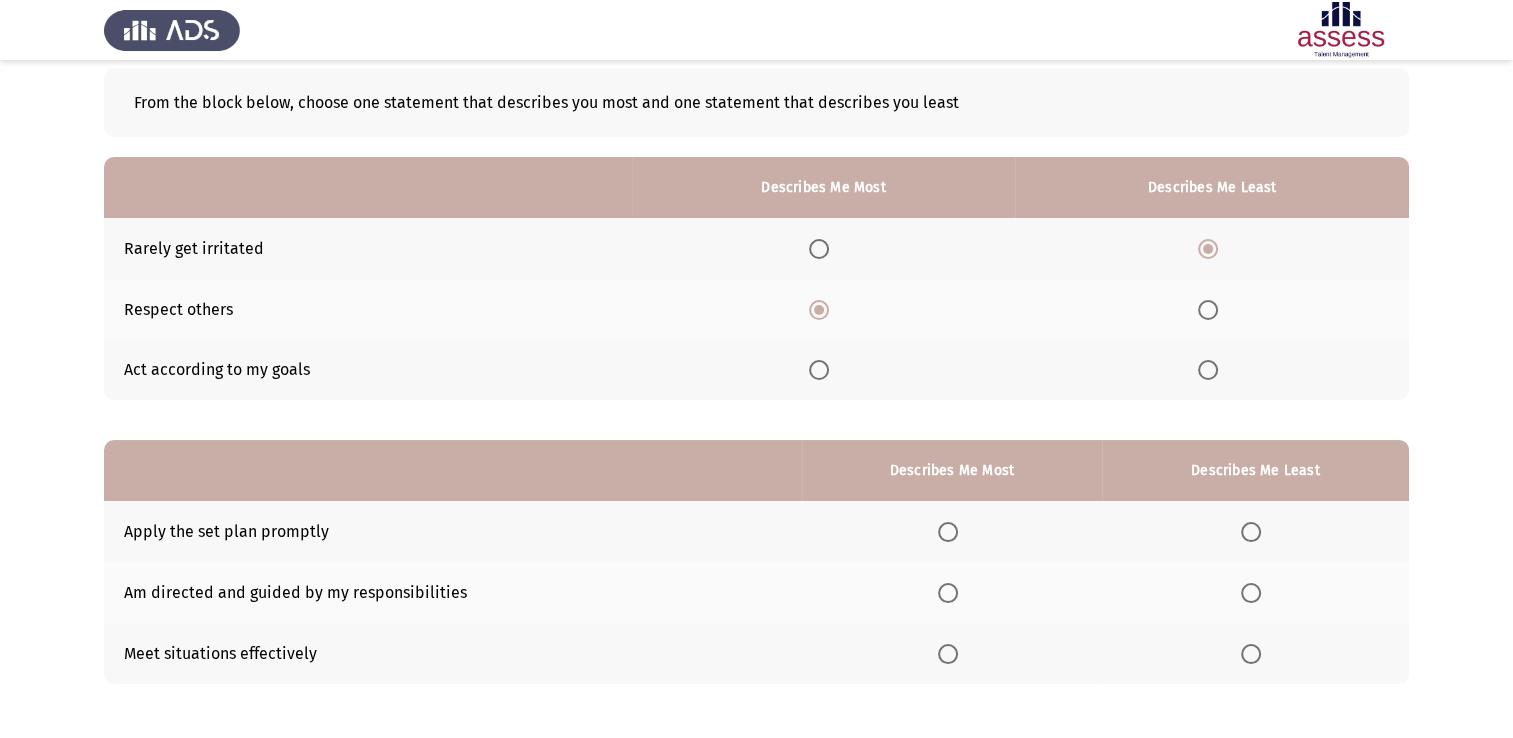 click at bounding box center (948, 593) 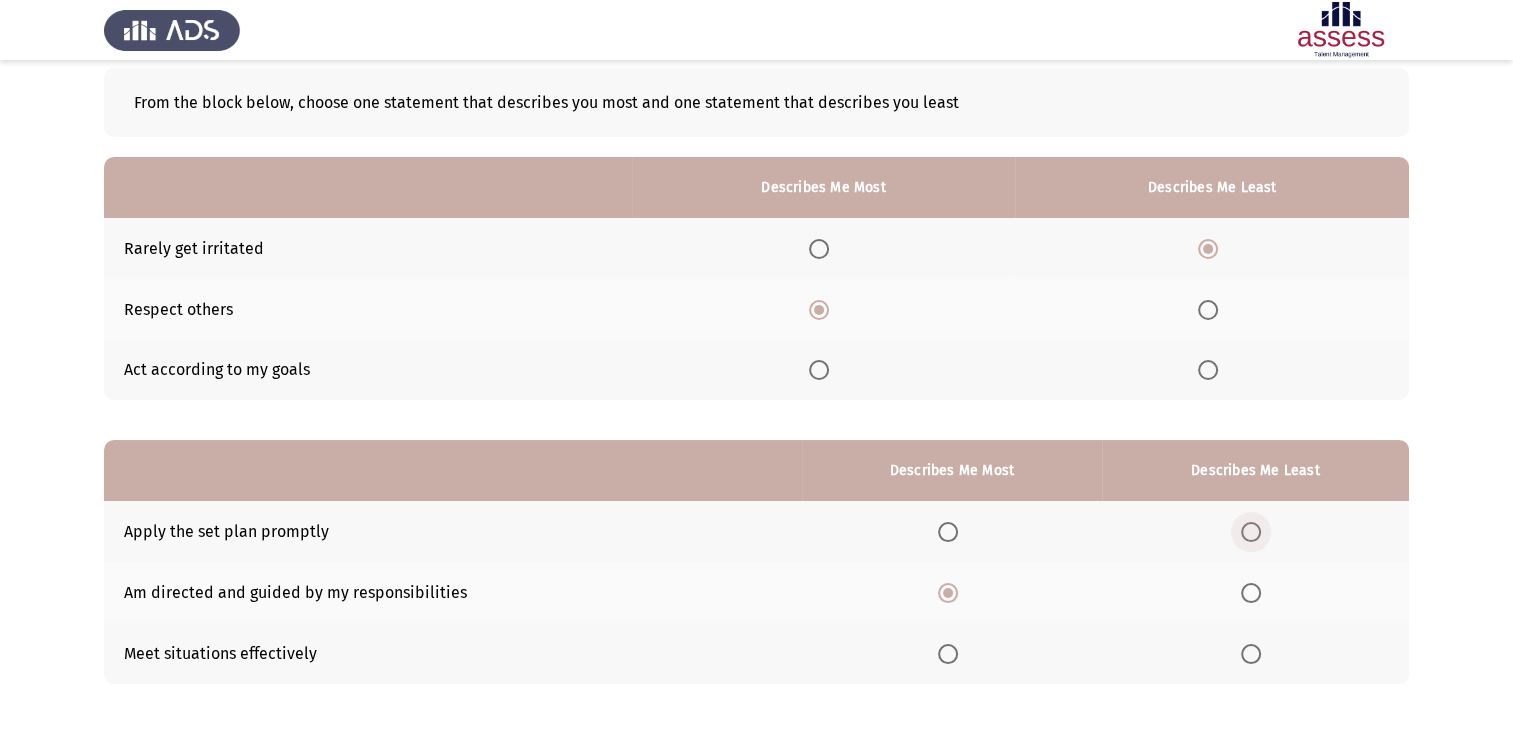 click at bounding box center (1251, 532) 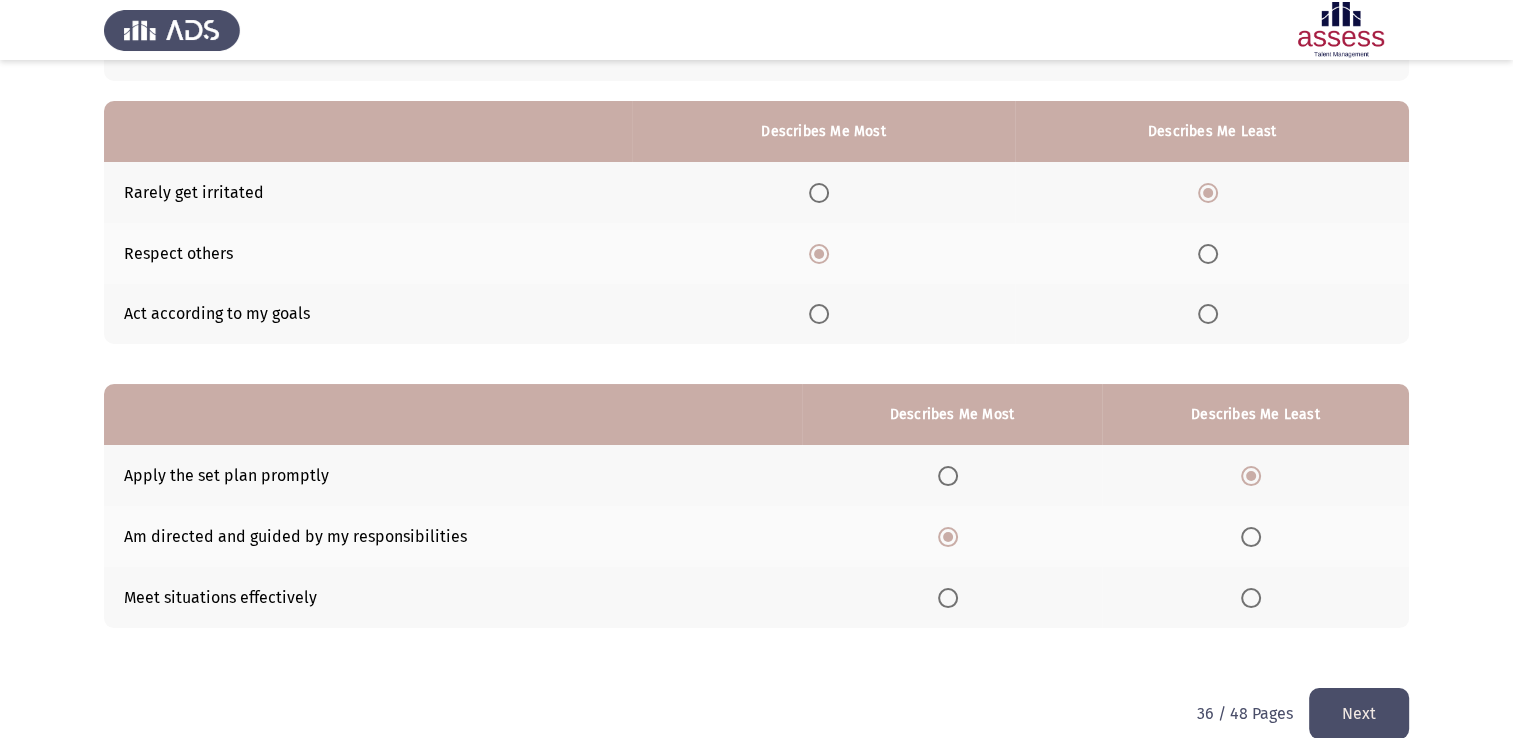 scroll, scrollTop: 186, scrollLeft: 0, axis: vertical 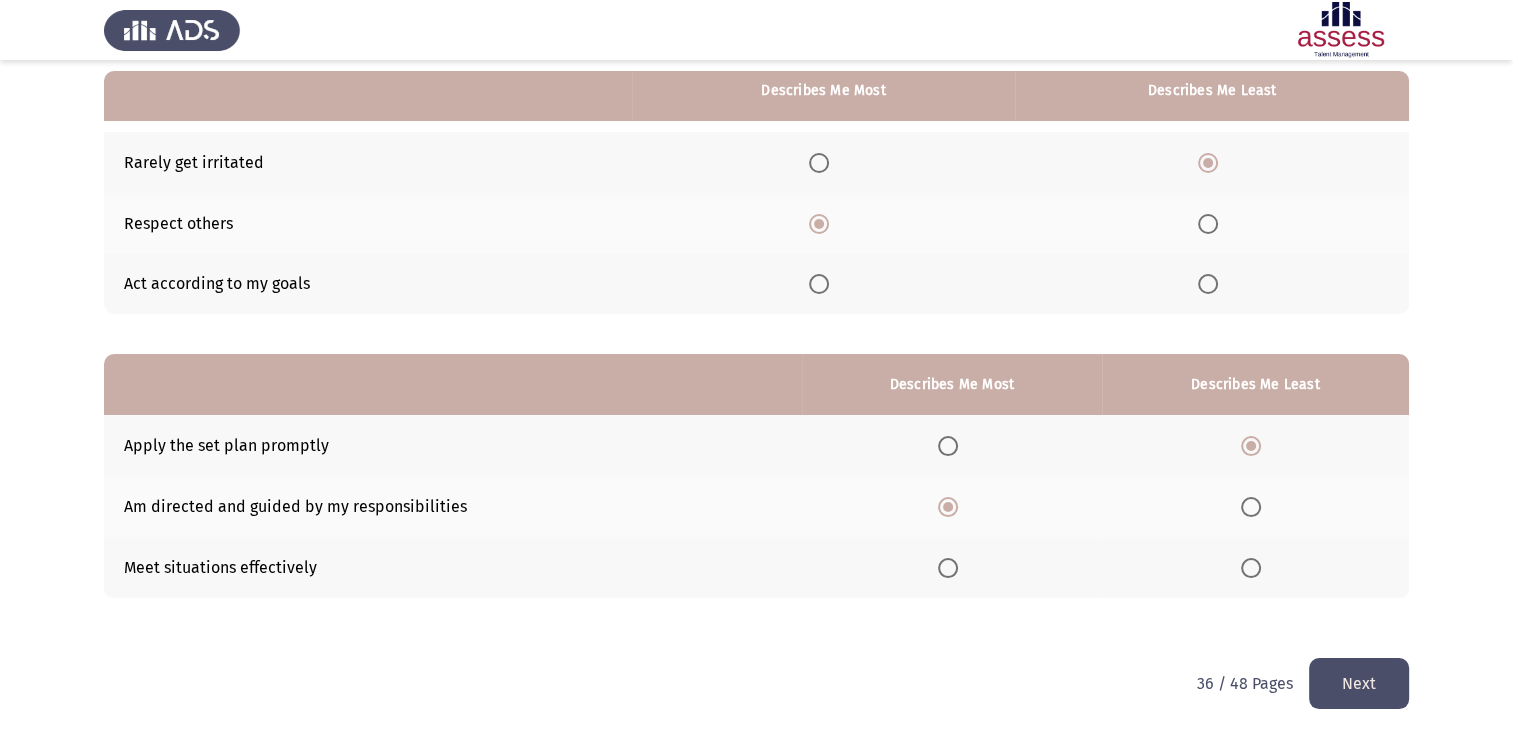 click on "Next" 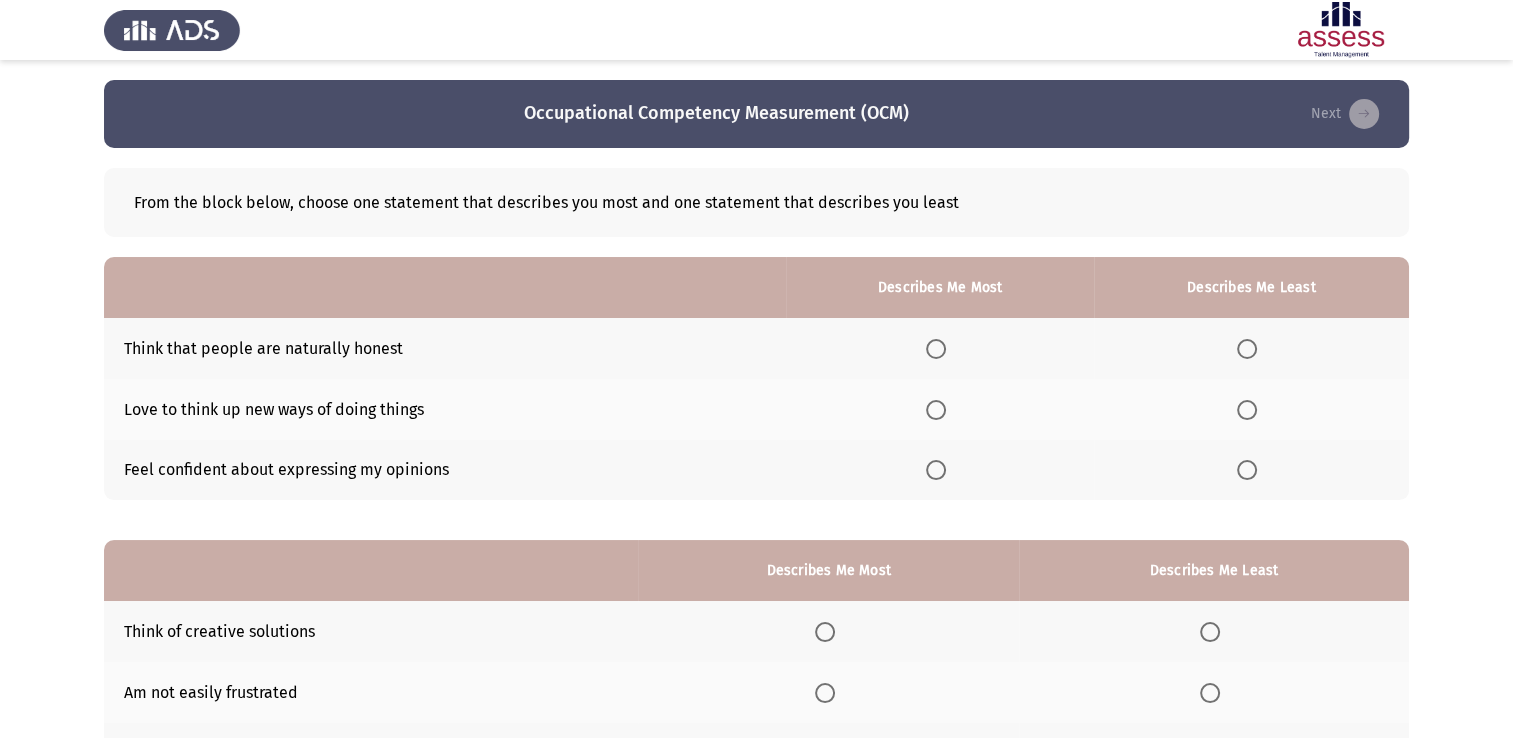 scroll, scrollTop: 186, scrollLeft: 0, axis: vertical 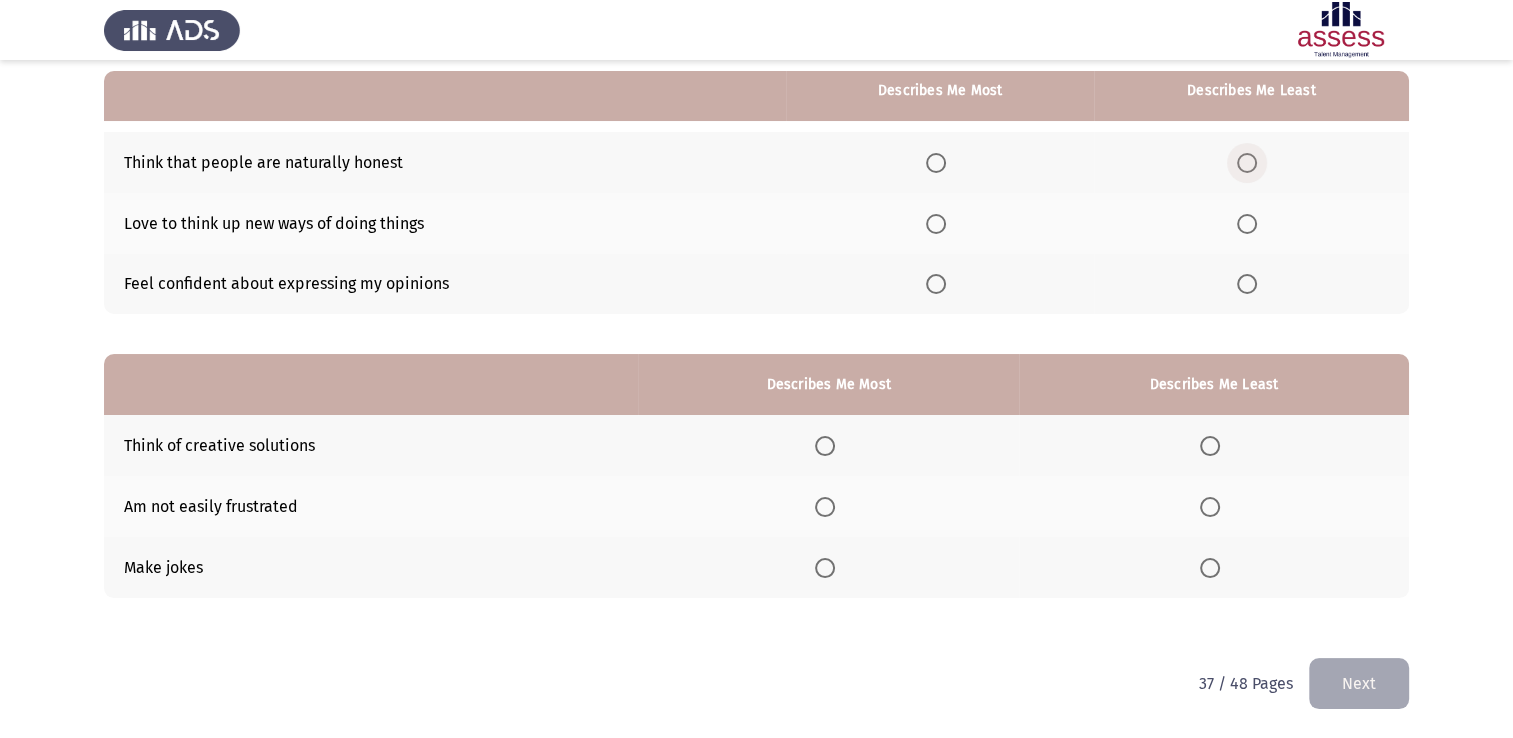 click at bounding box center (1247, 163) 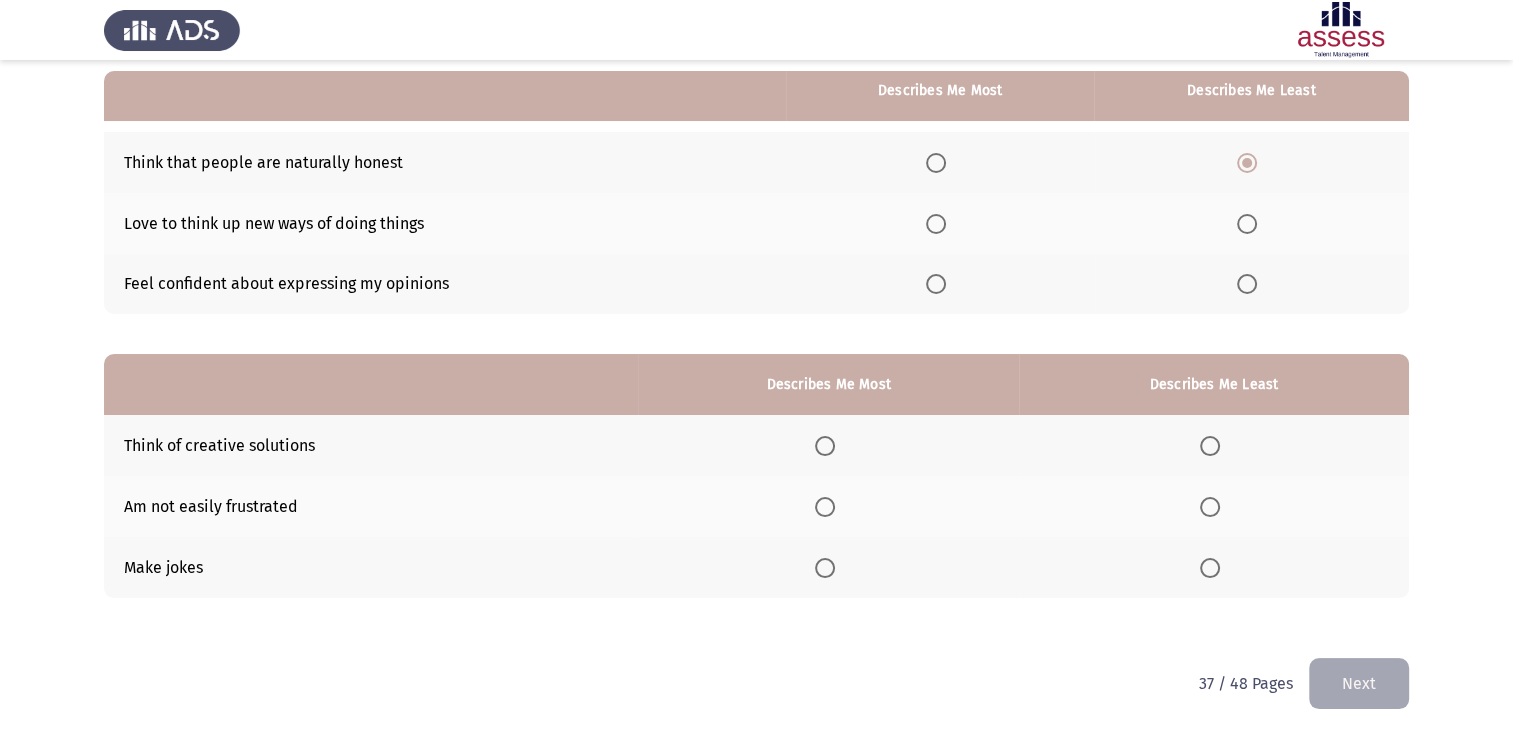 click at bounding box center (936, 224) 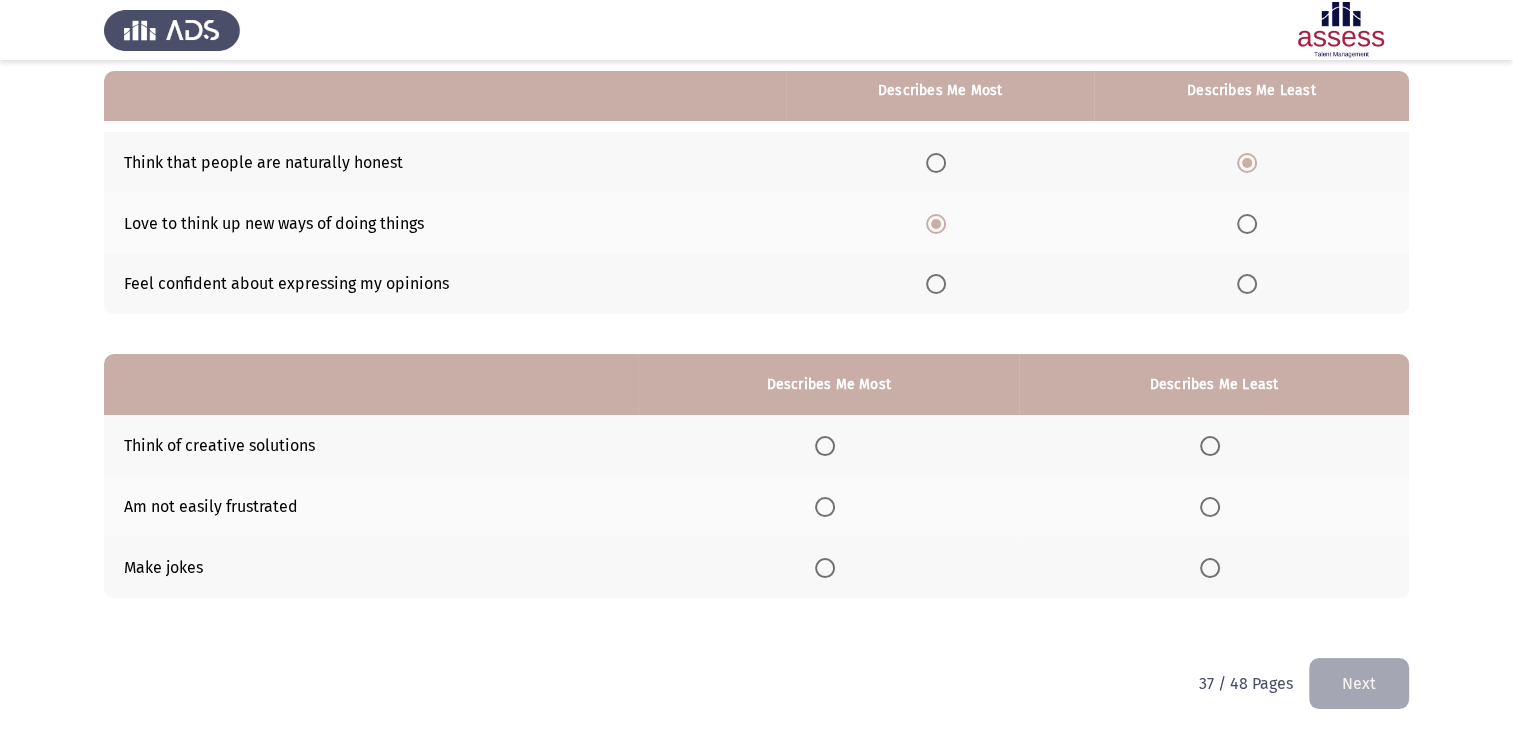 click at bounding box center (825, 446) 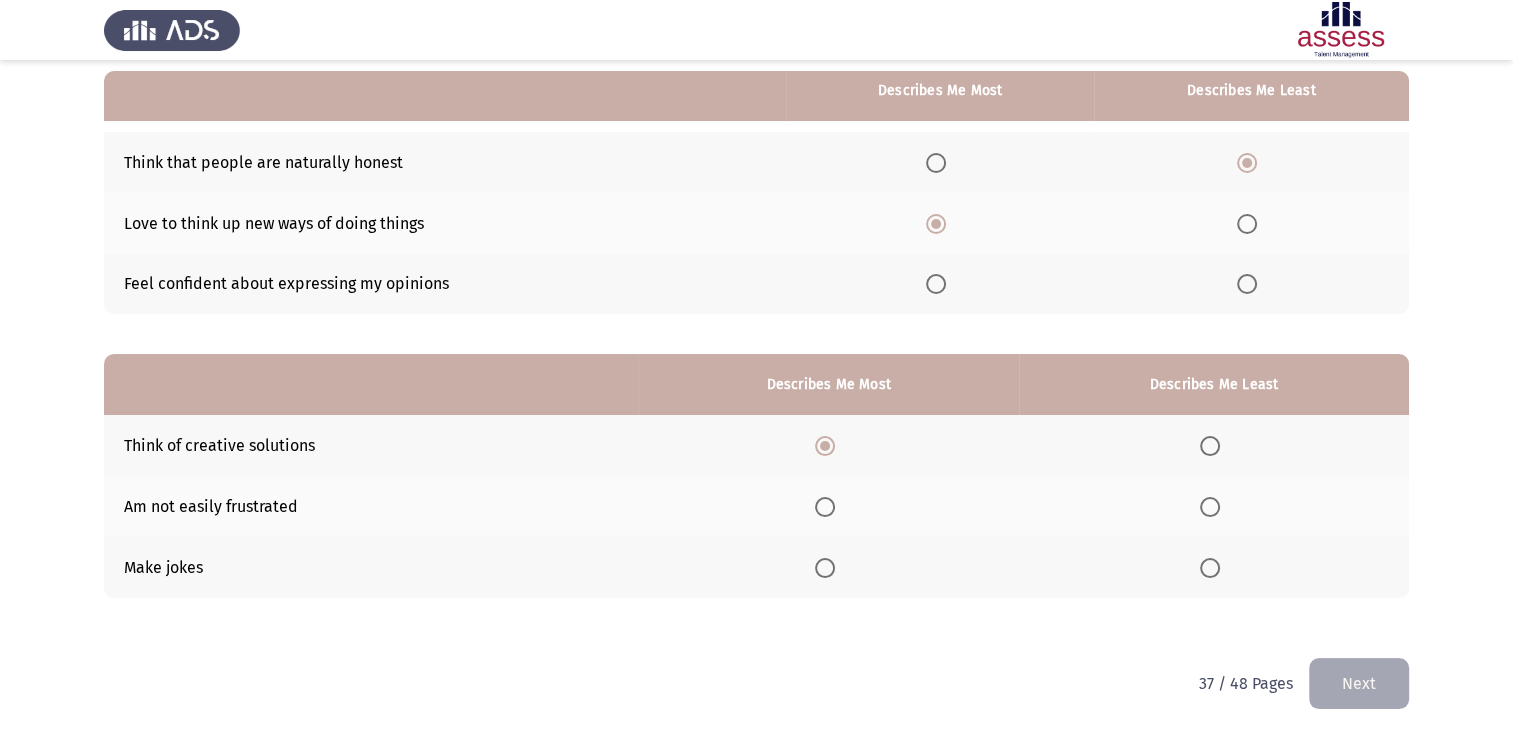 click at bounding box center (1210, 568) 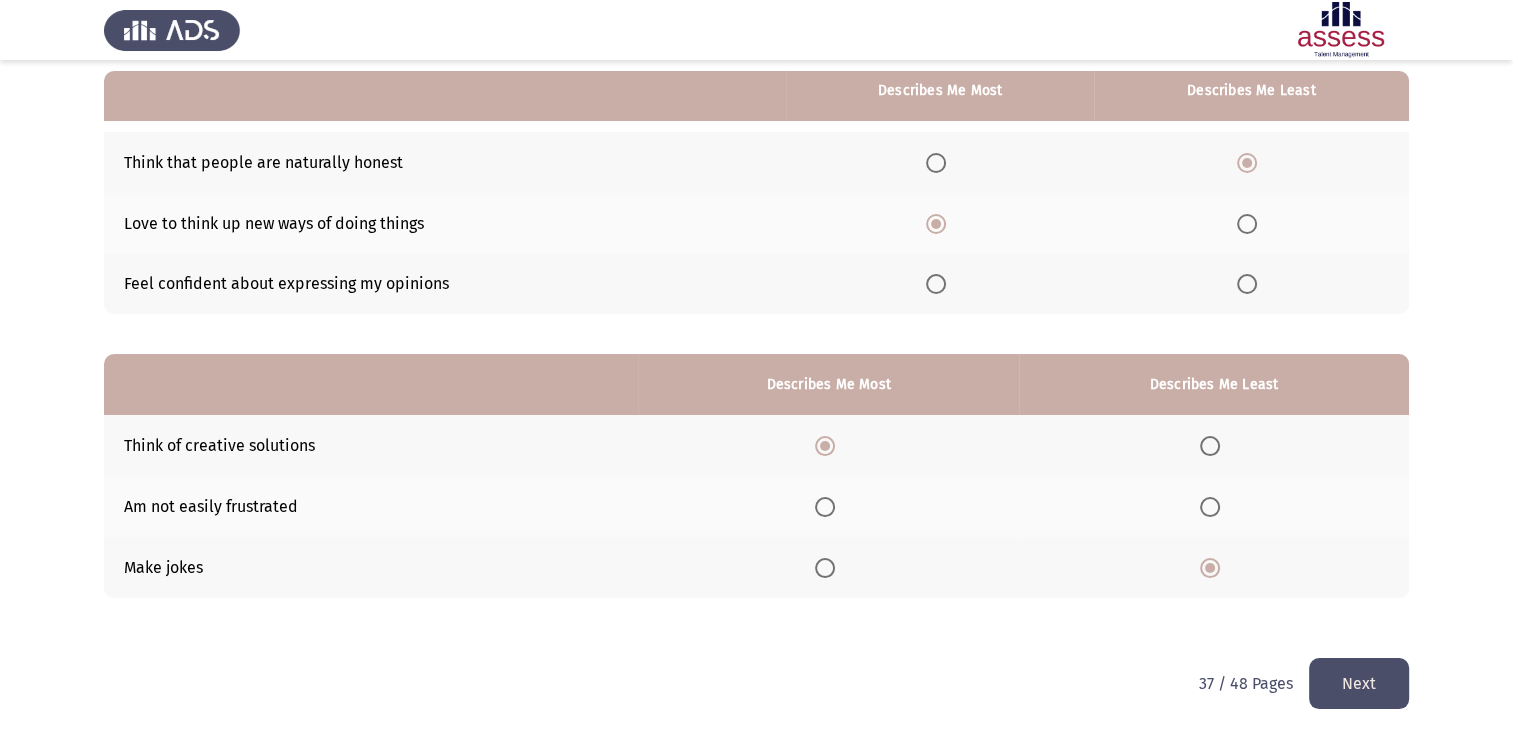 click on "Next" 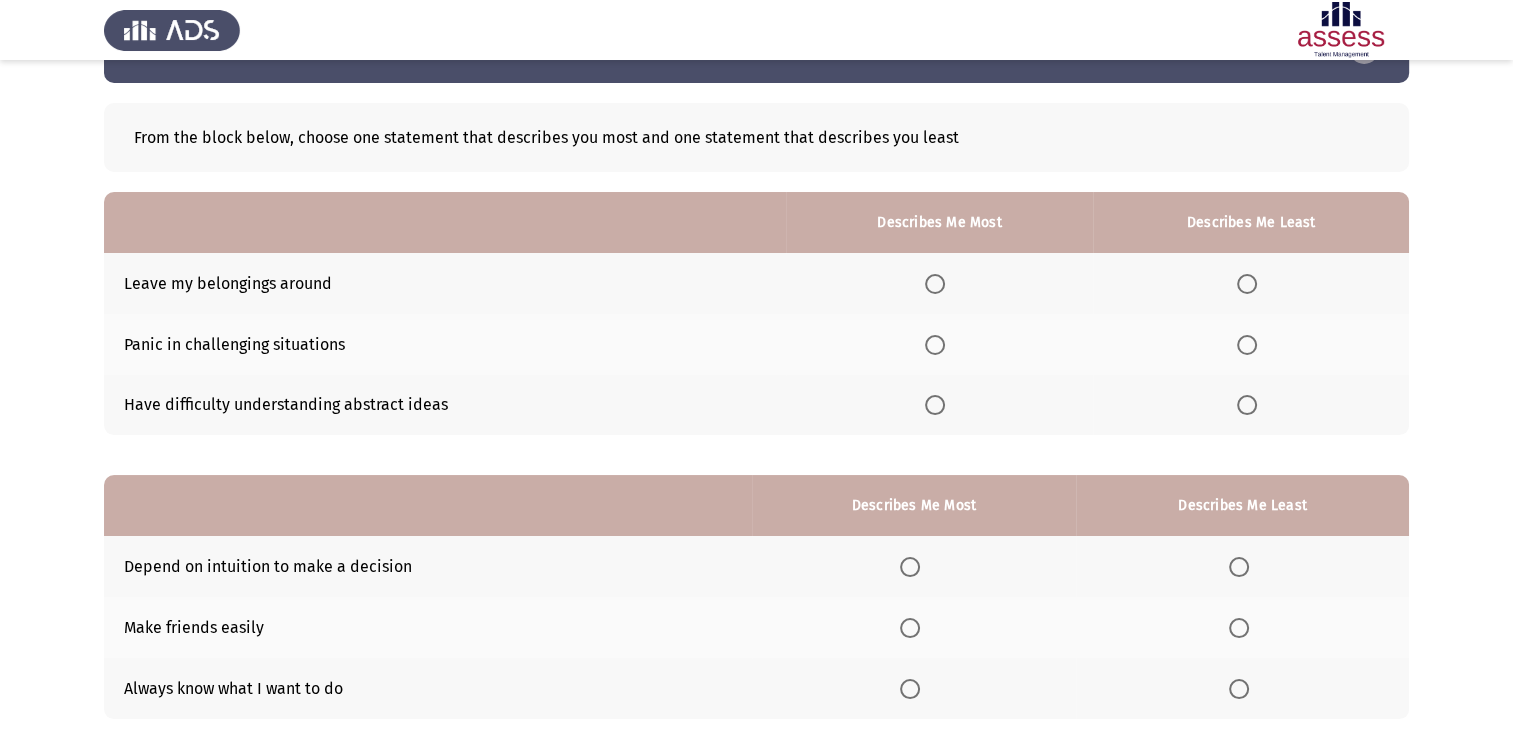 scroll, scrollTop: 100, scrollLeft: 0, axis: vertical 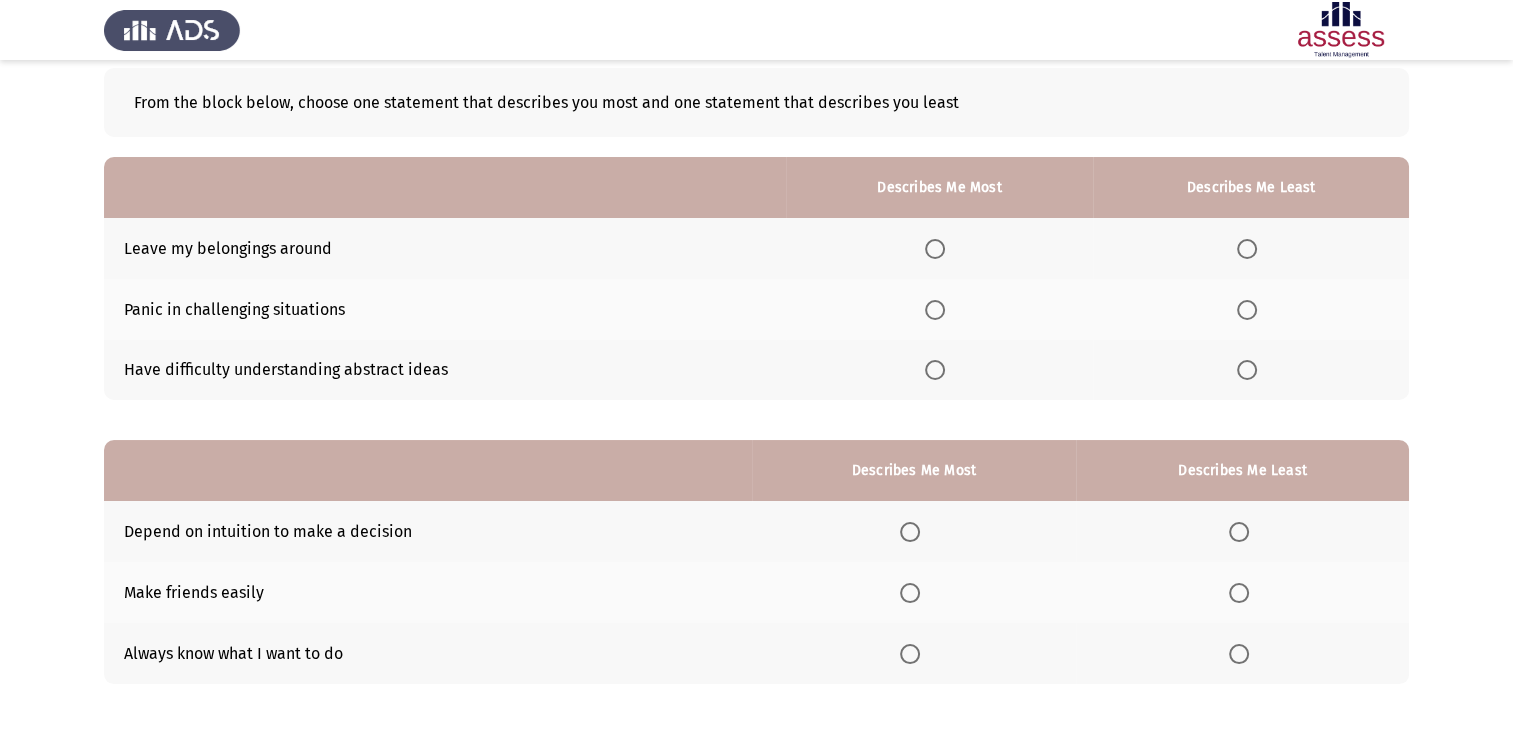 click at bounding box center (910, 654) 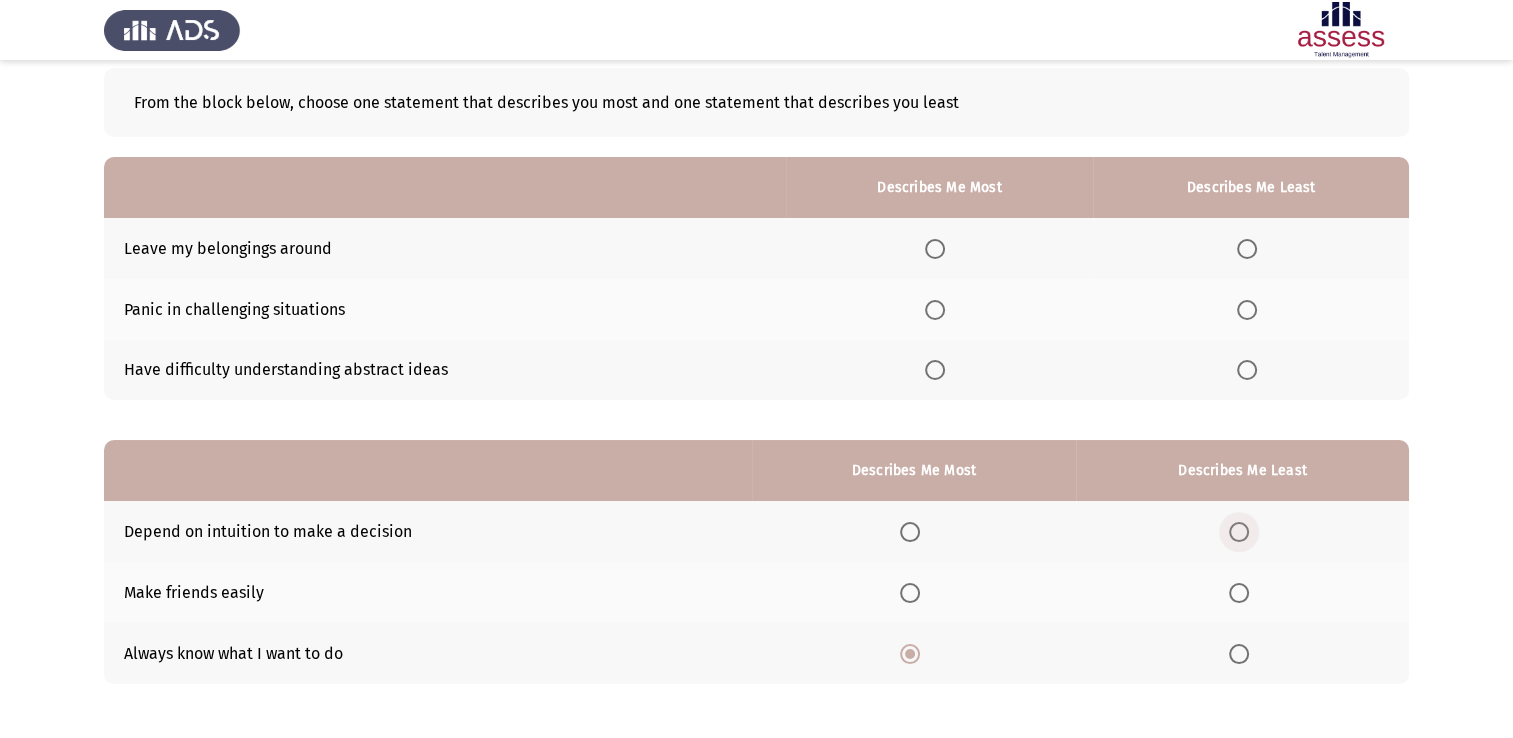 click at bounding box center [1239, 532] 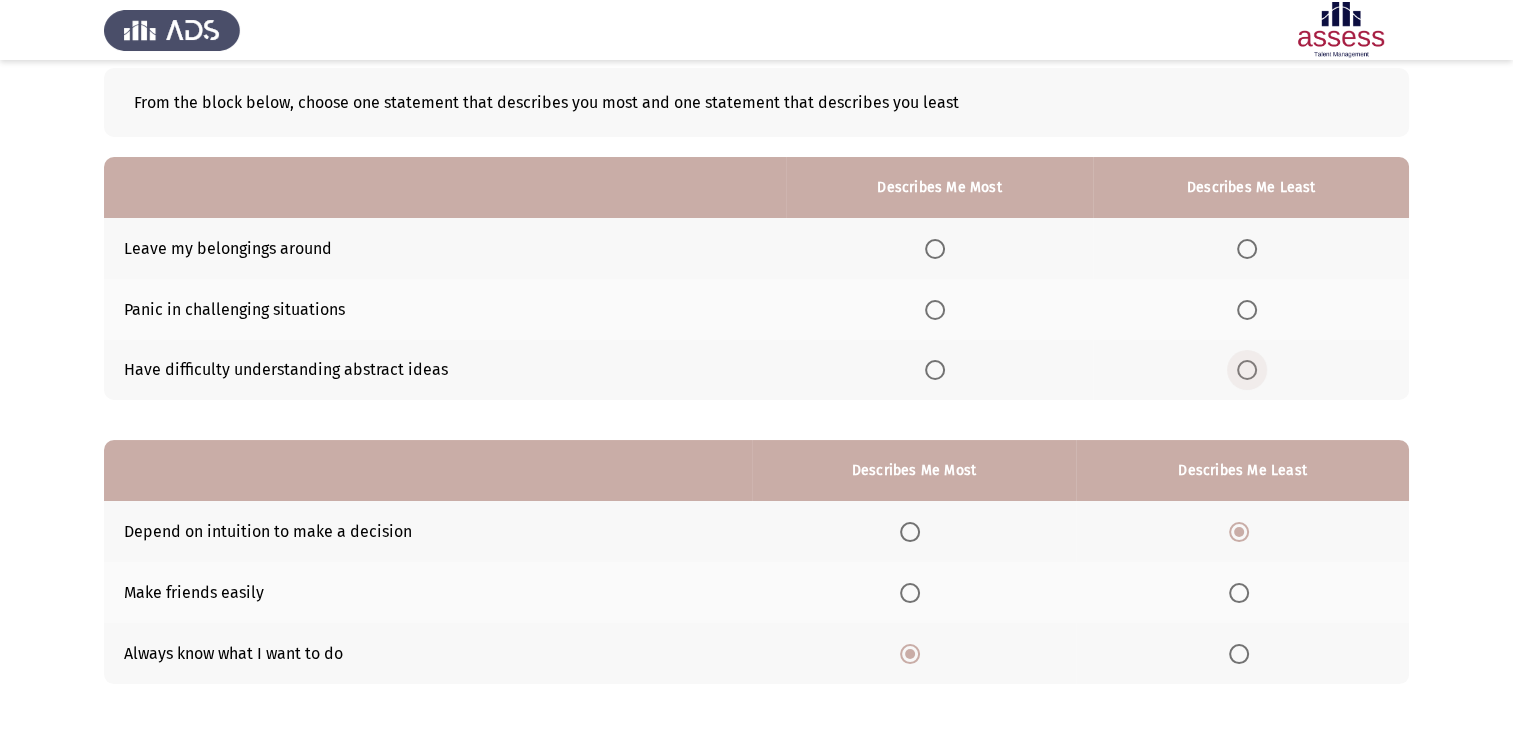 click at bounding box center [1247, 370] 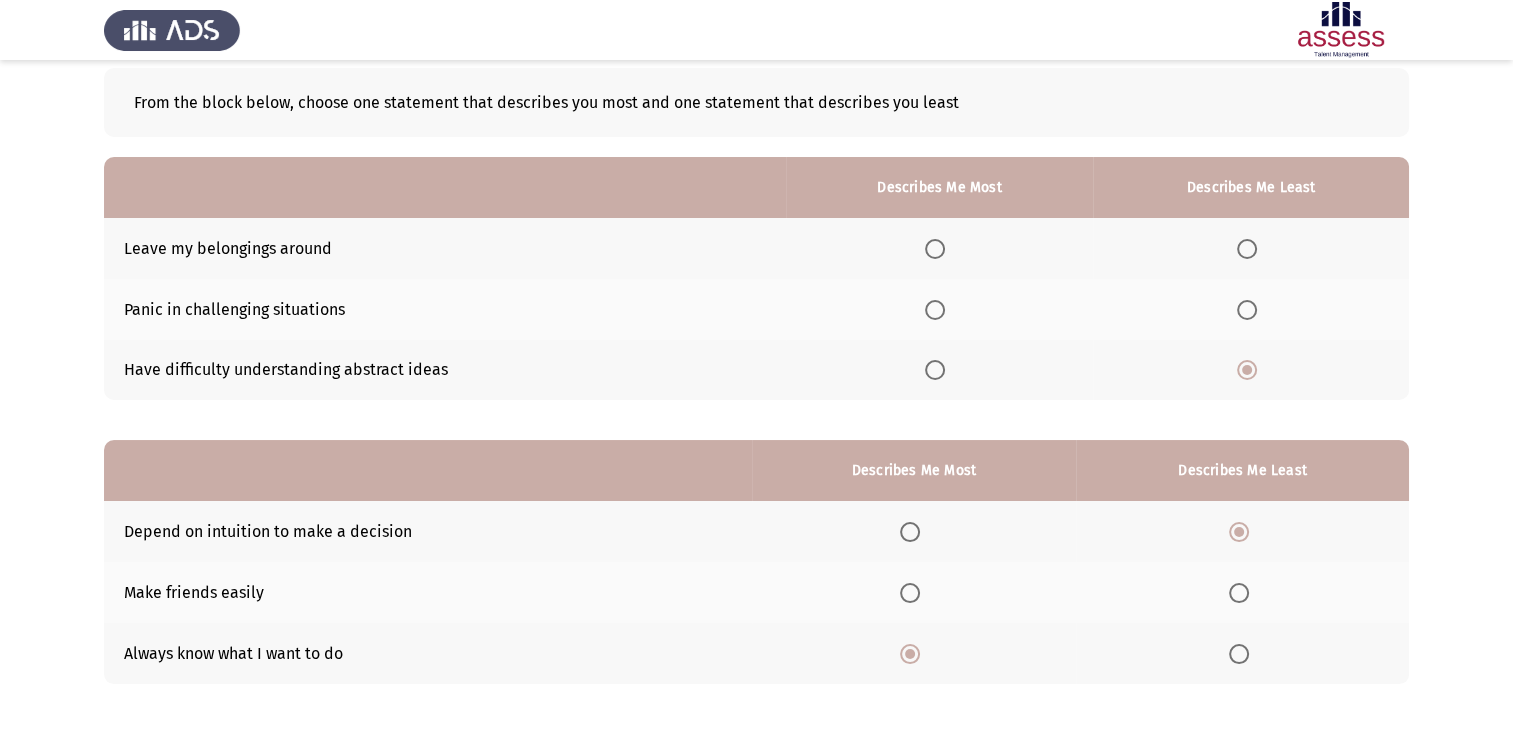 click at bounding box center [1247, 310] 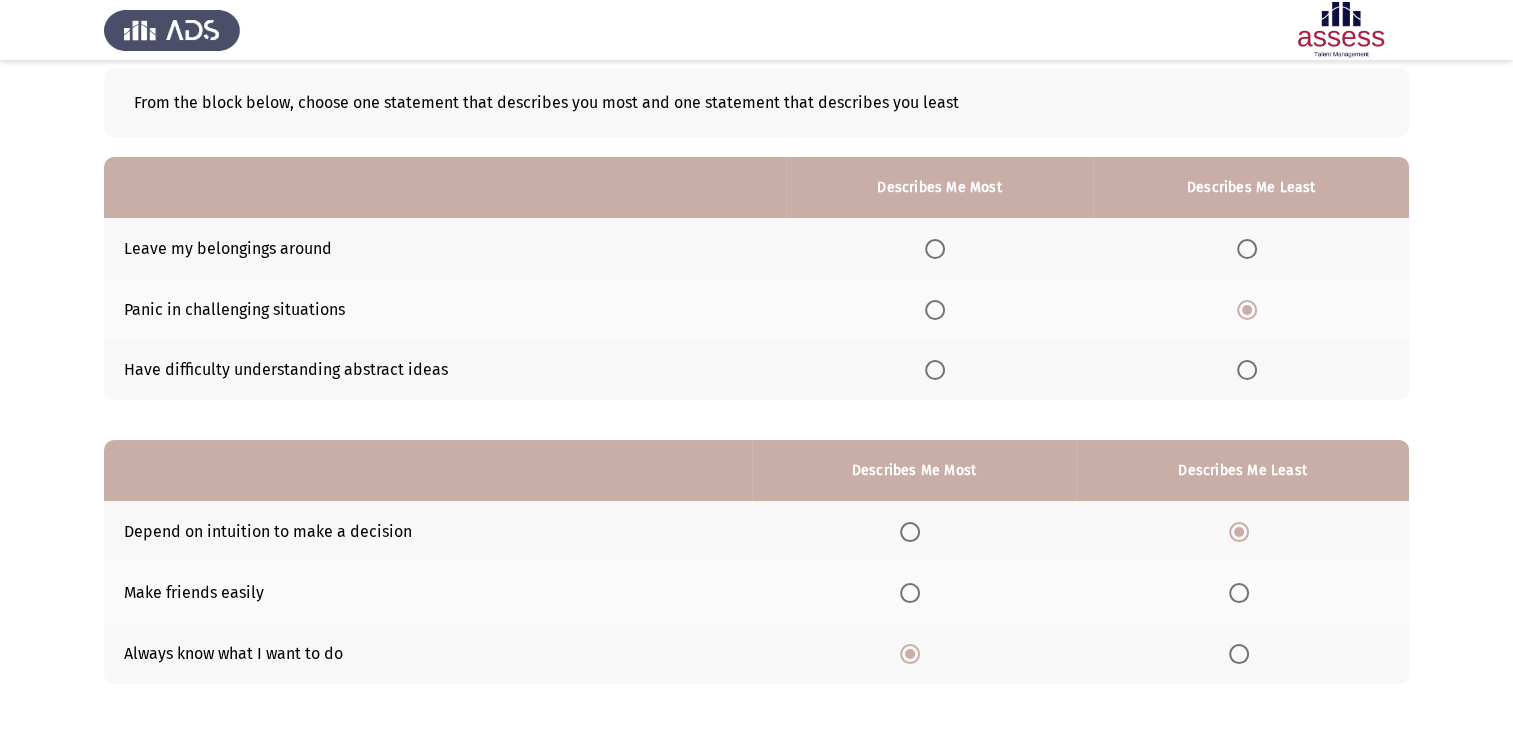 click at bounding box center [935, 370] 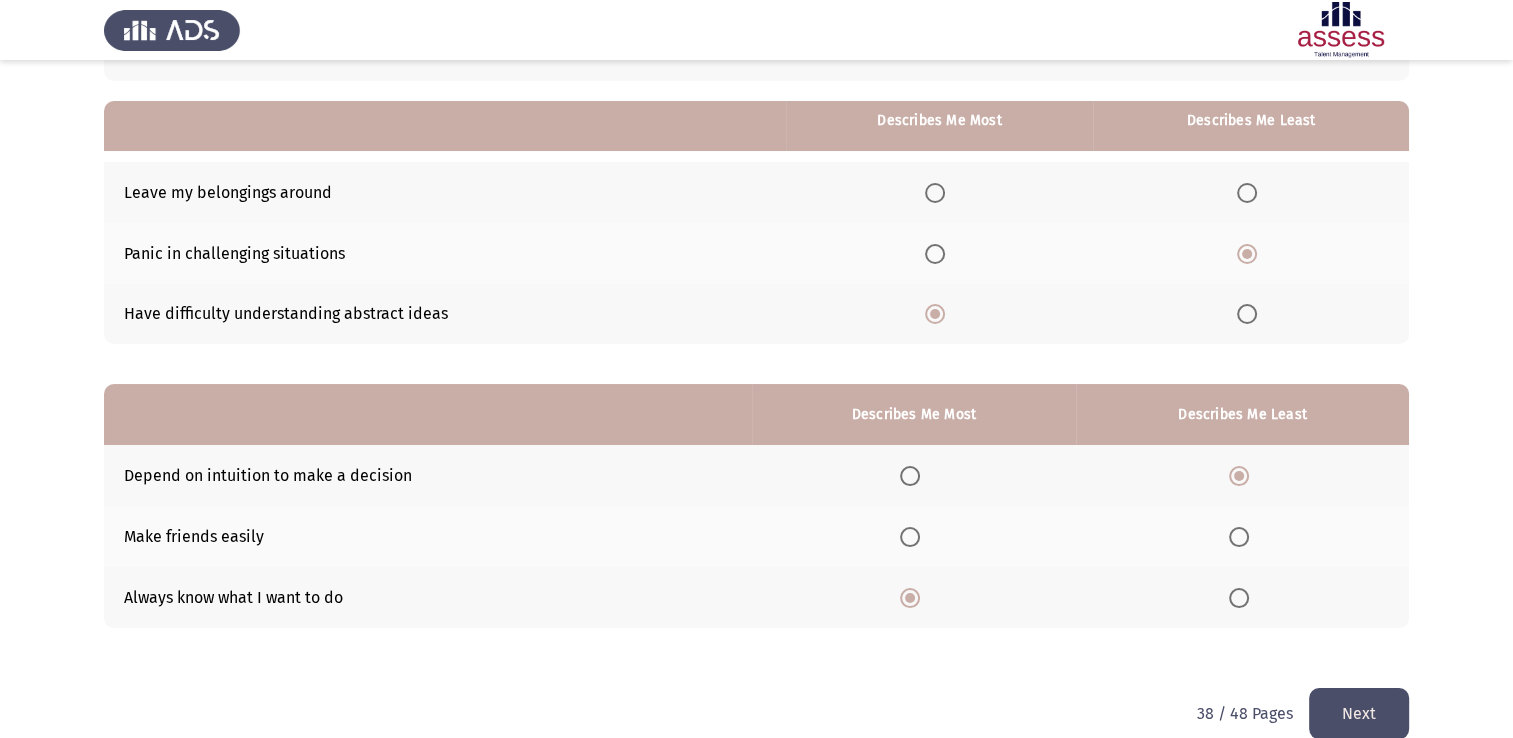 scroll, scrollTop: 186, scrollLeft: 0, axis: vertical 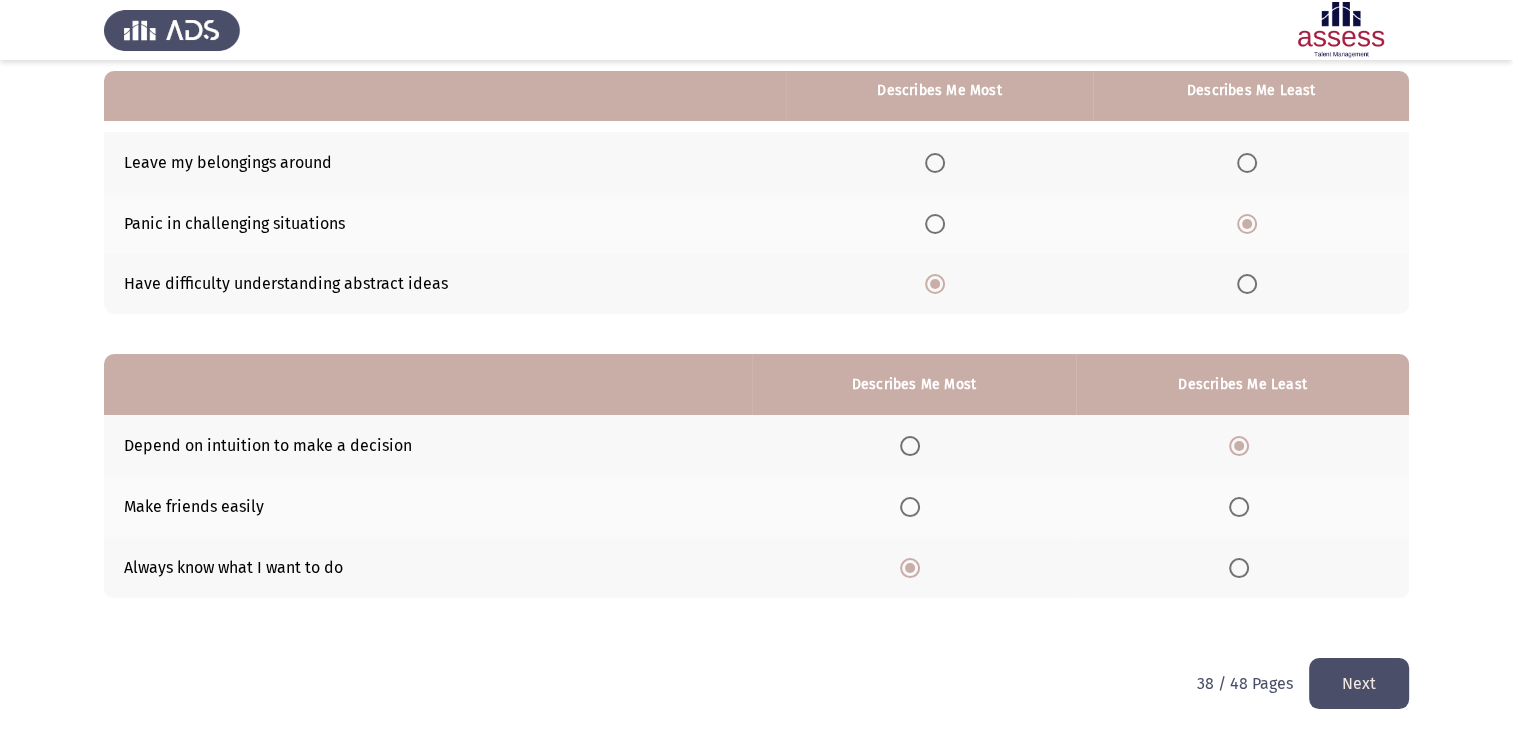 click on "Next" 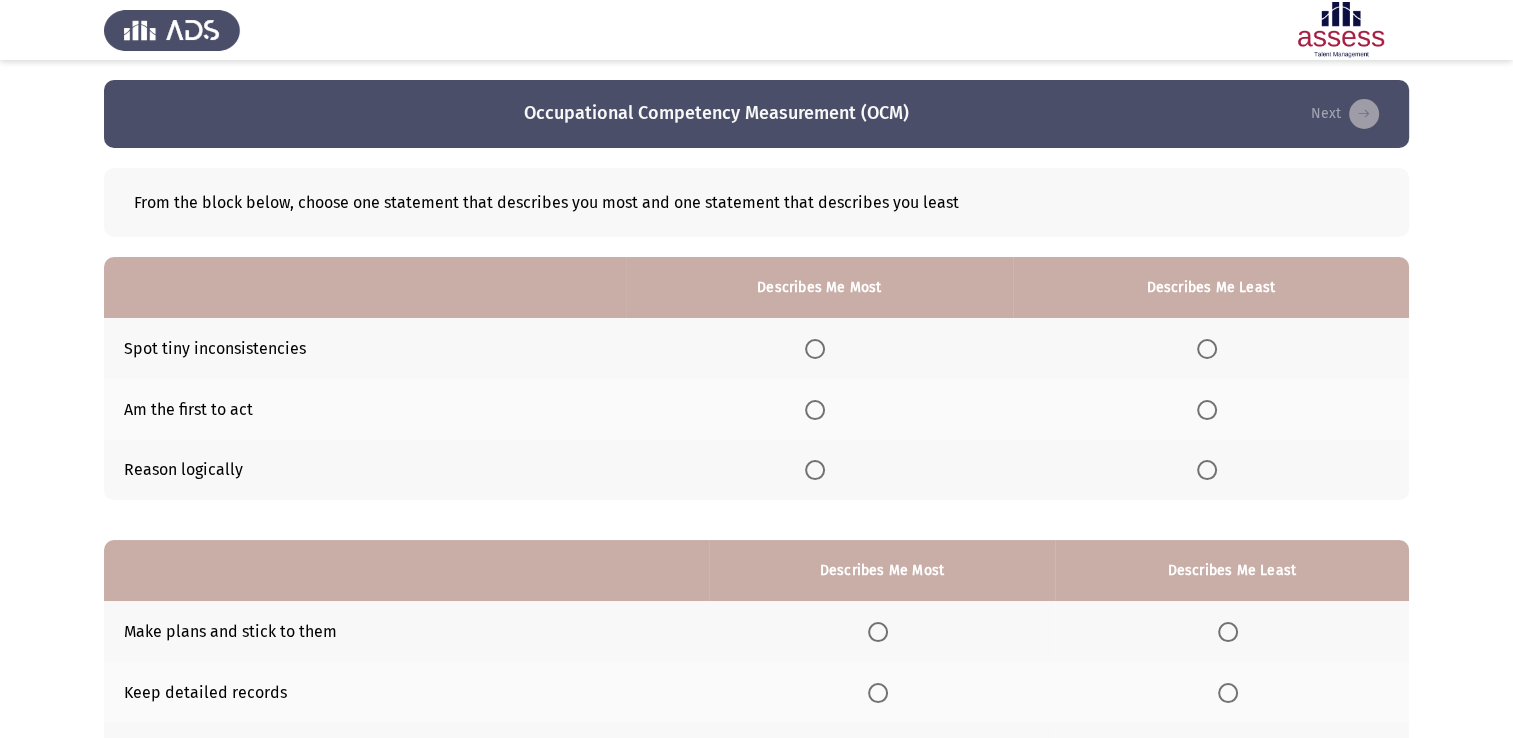 scroll, scrollTop: 186, scrollLeft: 0, axis: vertical 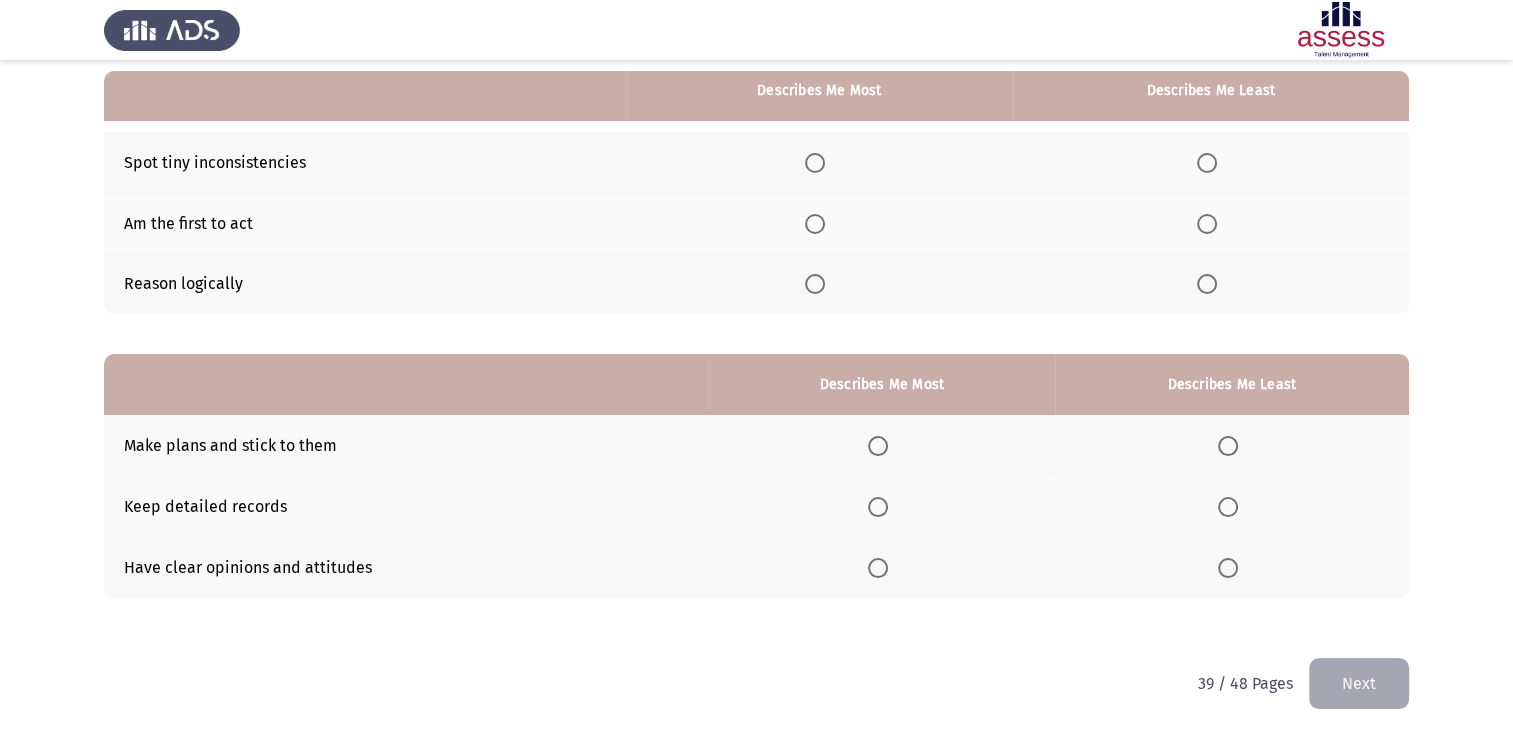 click at bounding box center (815, 284) 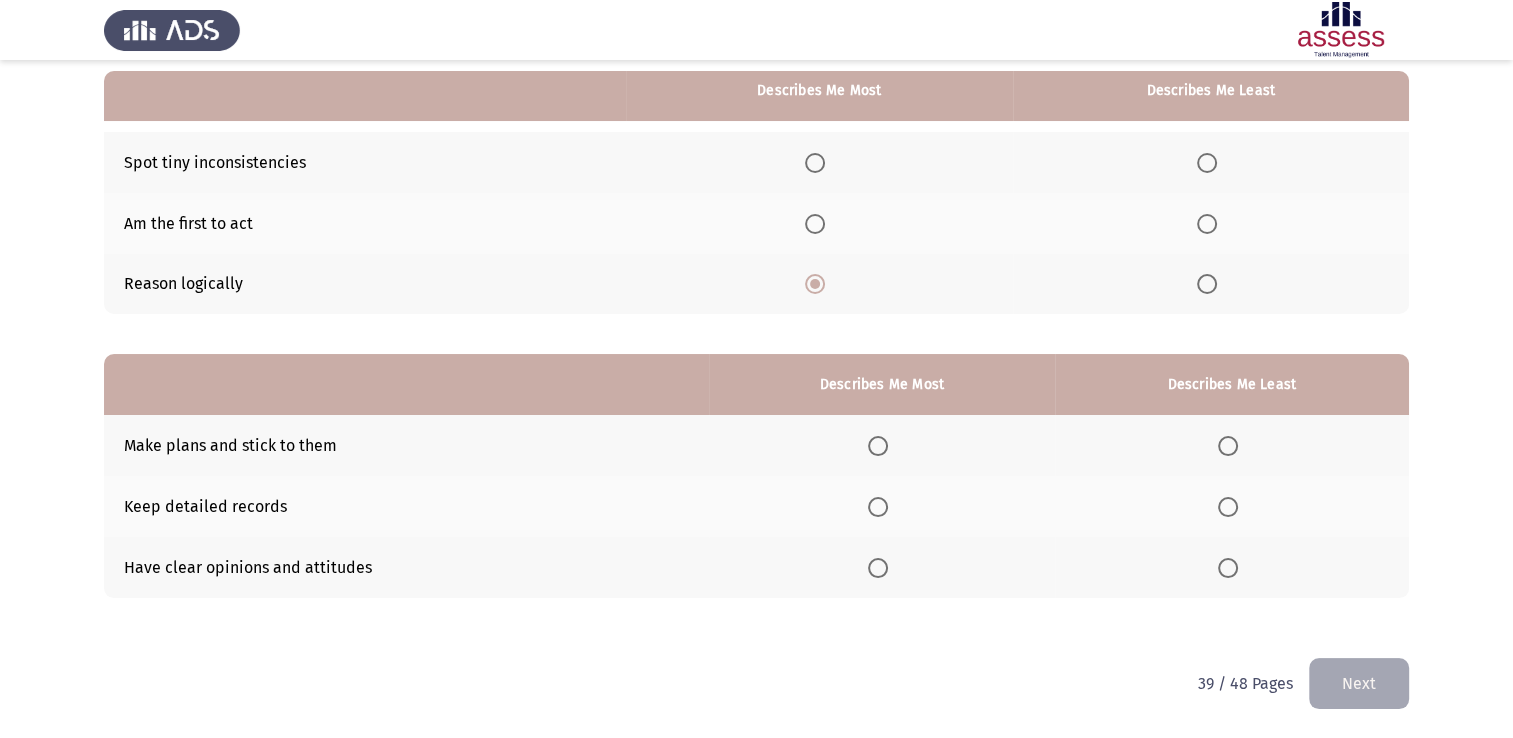 click at bounding box center [1207, 163] 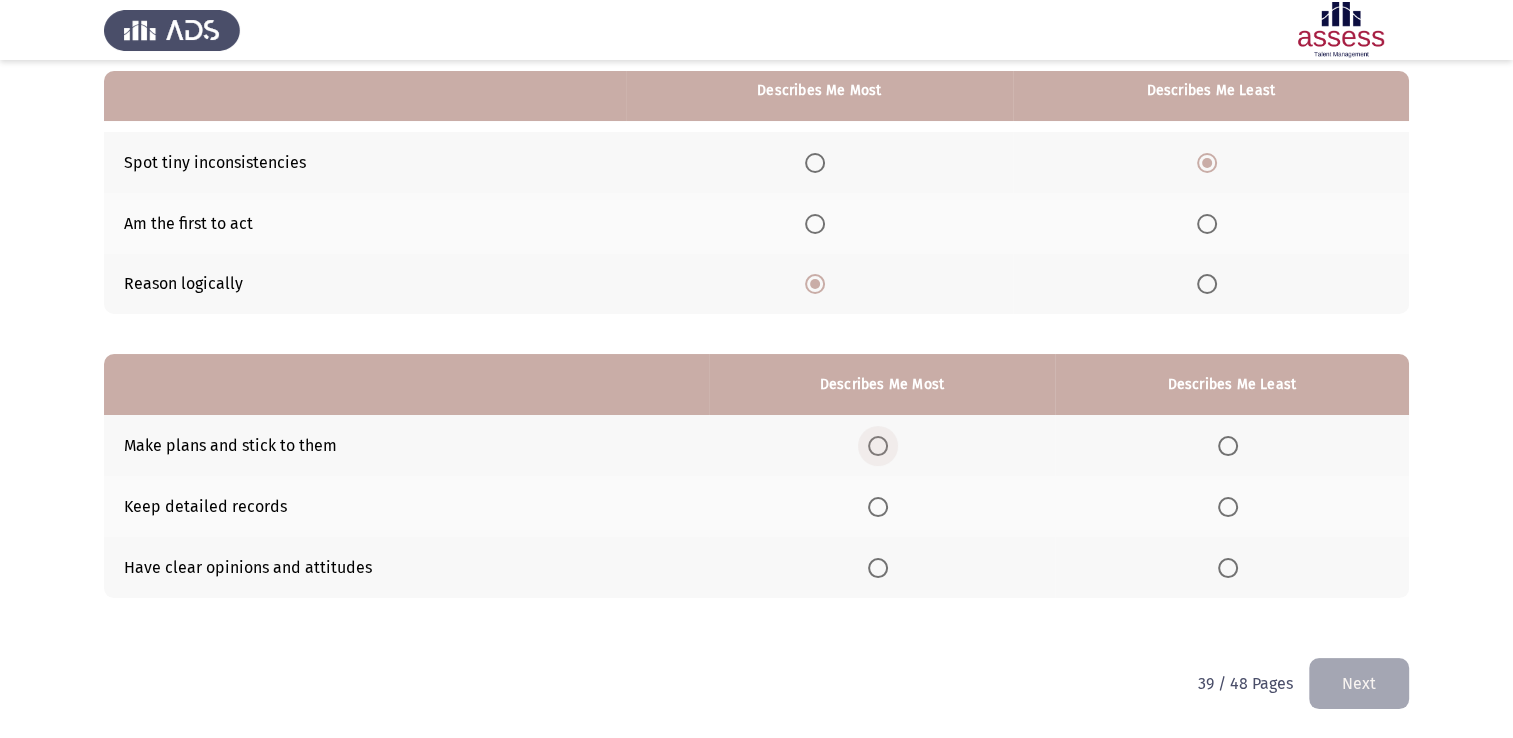 click at bounding box center (878, 446) 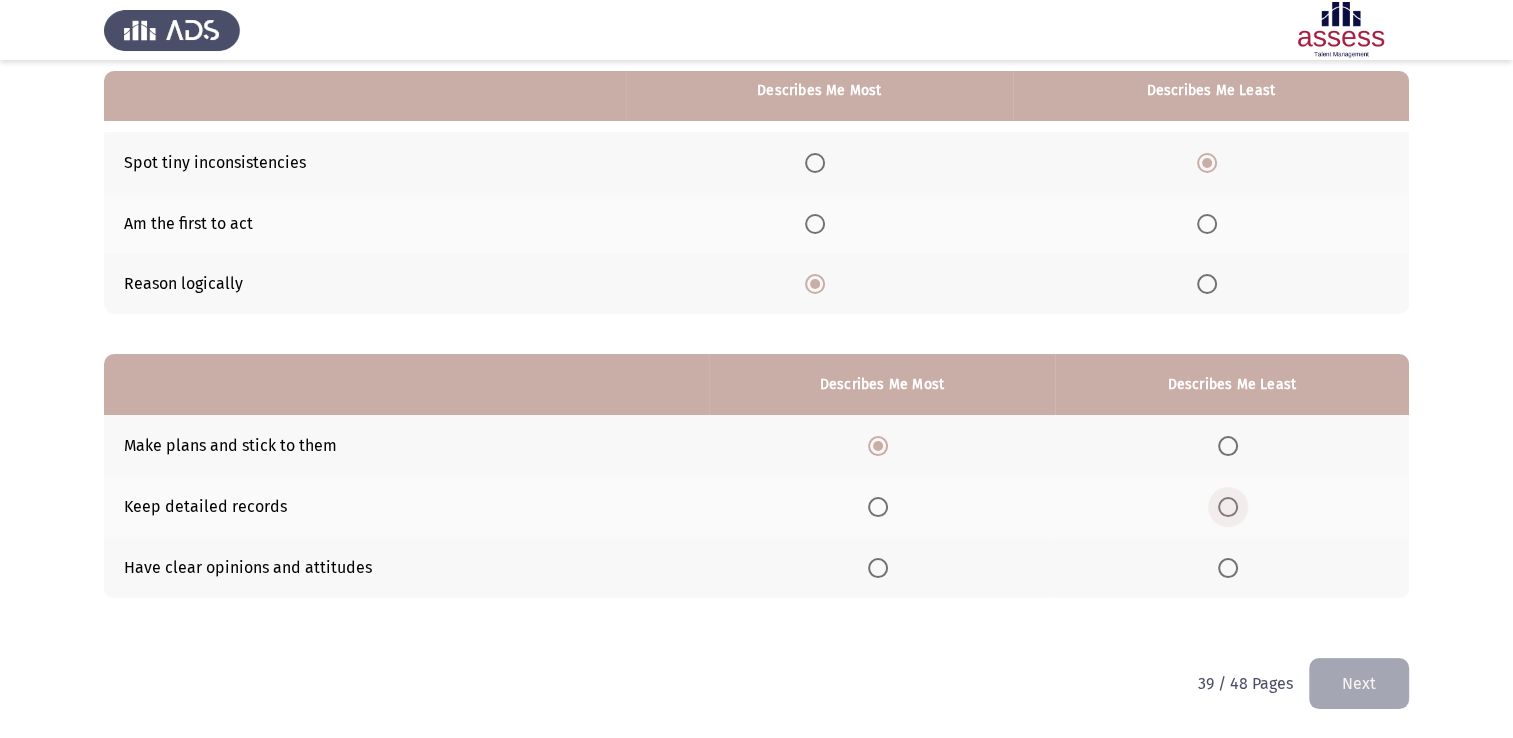 click at bounding box center [1228, 507] 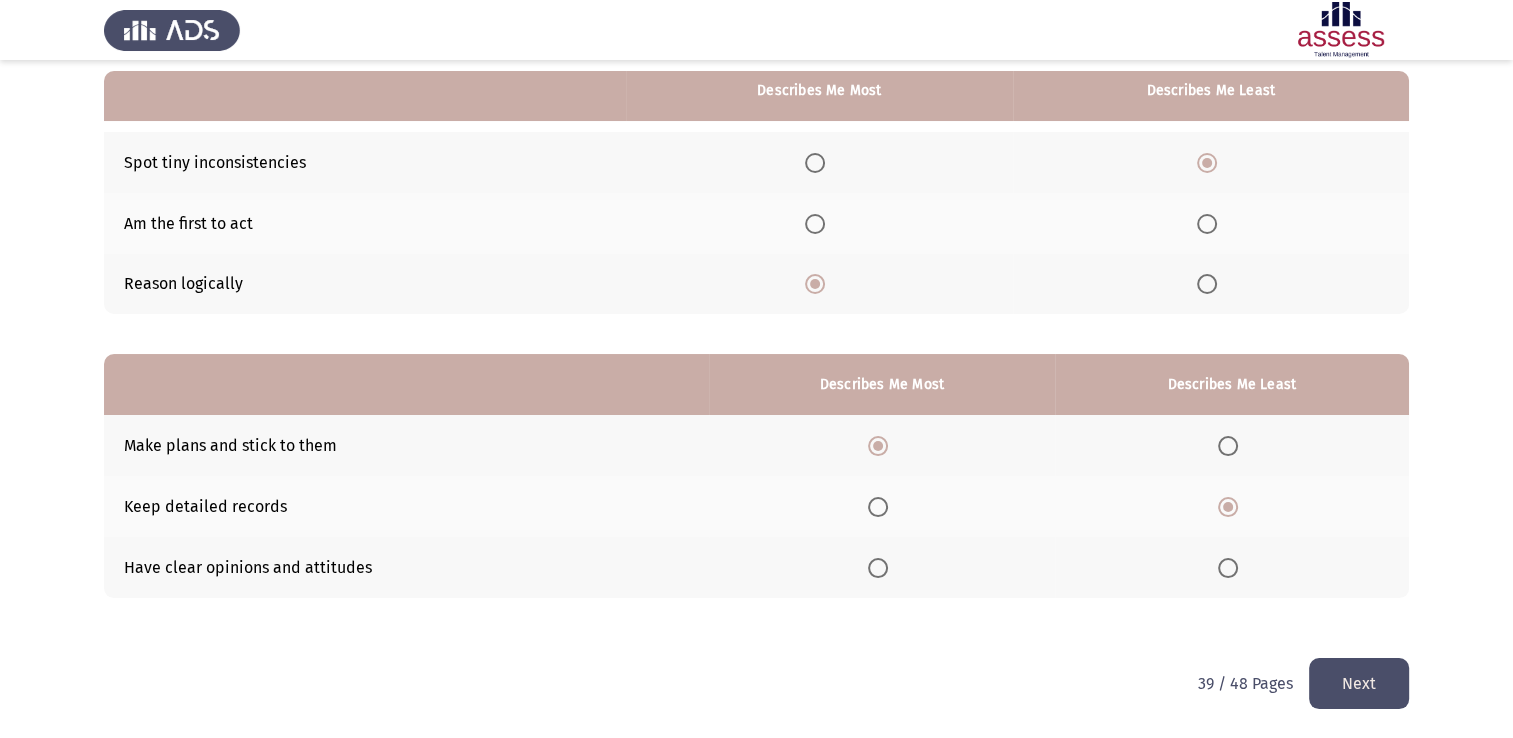 click at bounding box center (1228, 568) 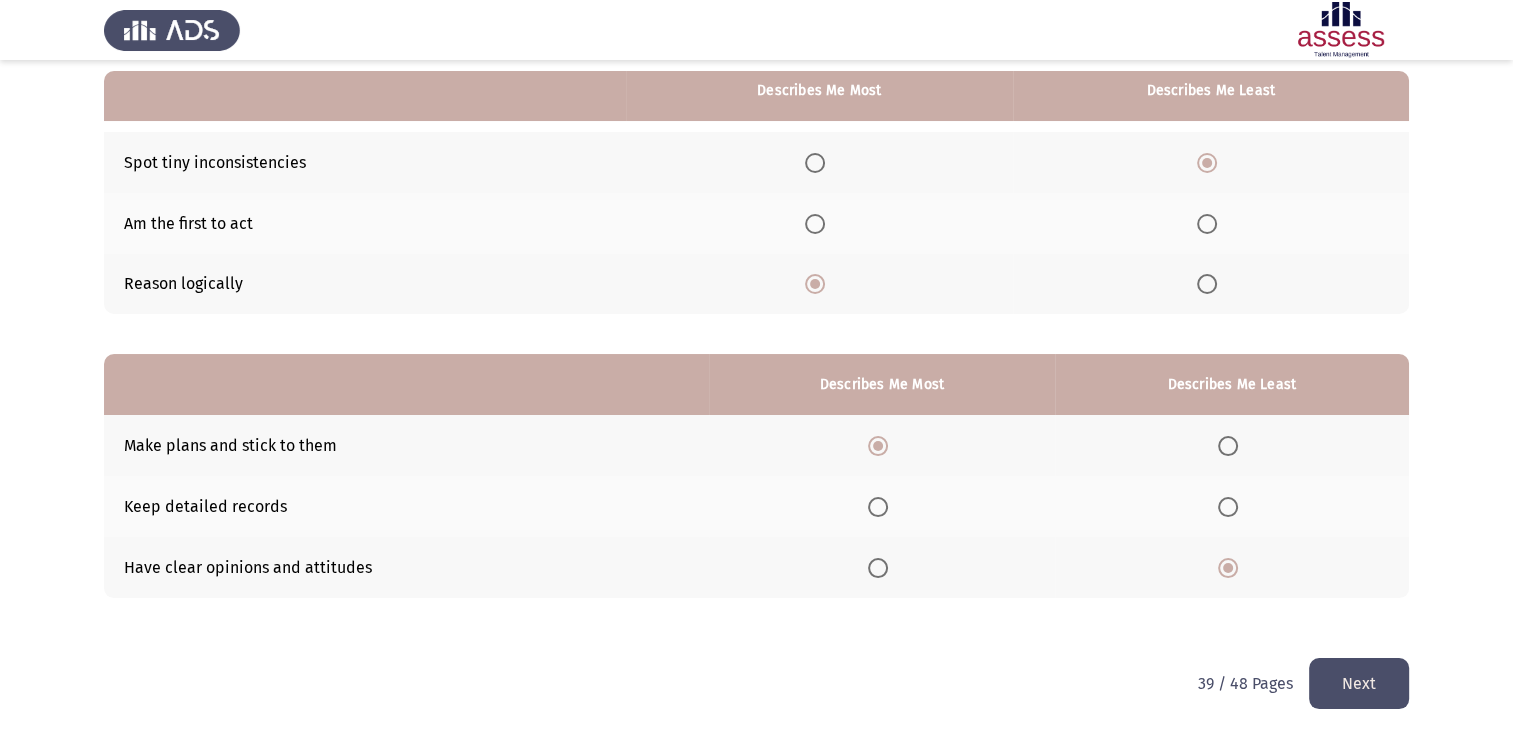 click at bounding box center (1228, 507) 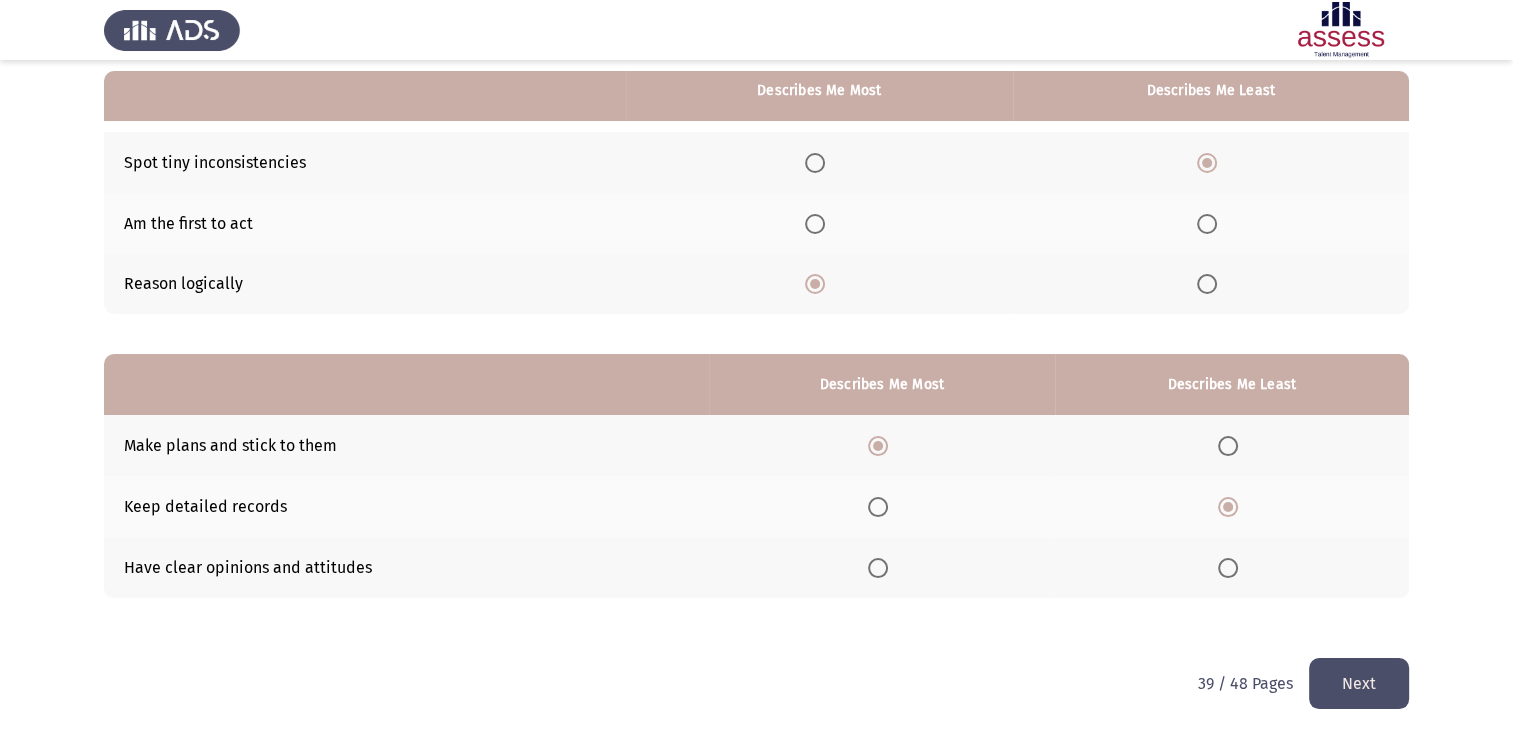 click on "Next" 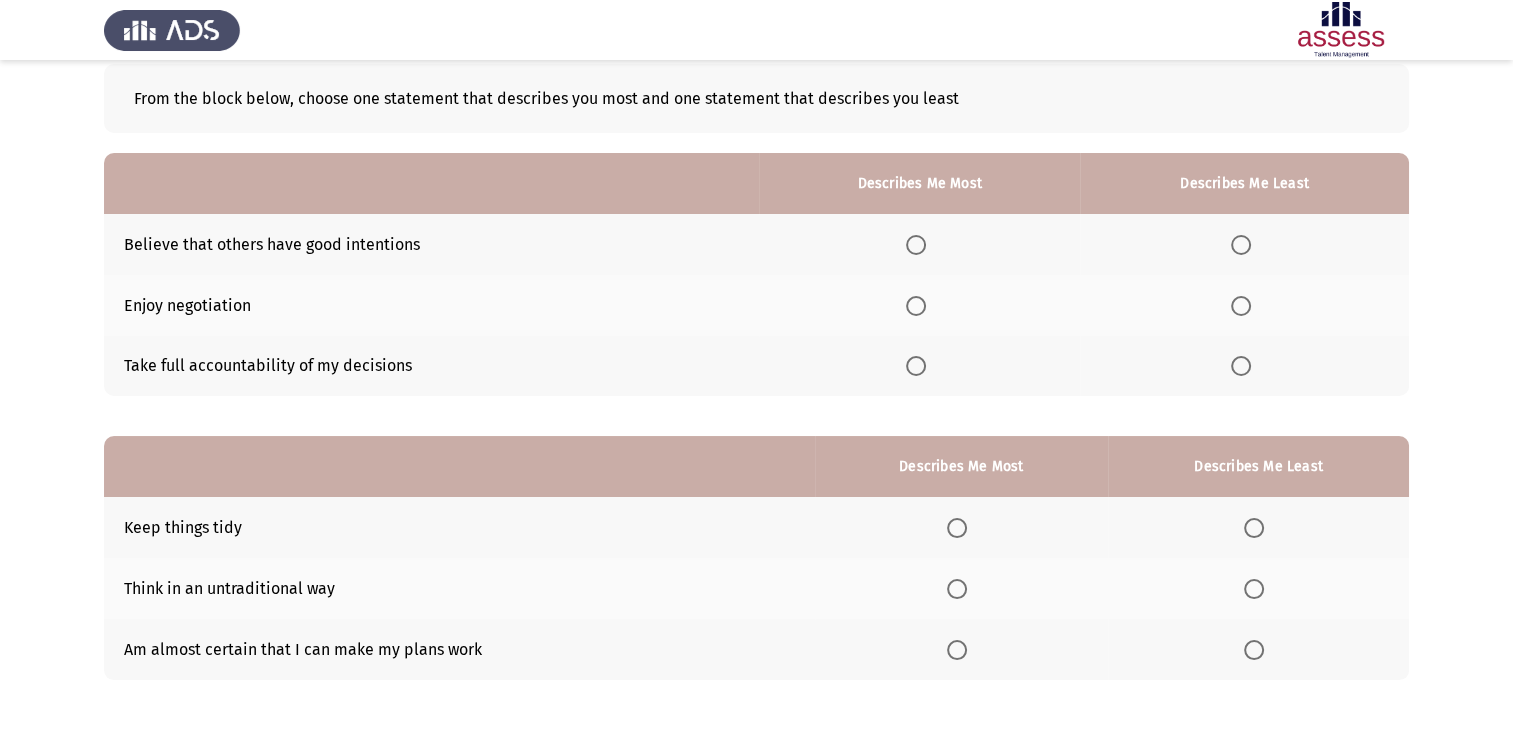 scroll, scrollTop: 186, scrollLeft: 0, axis: vertical 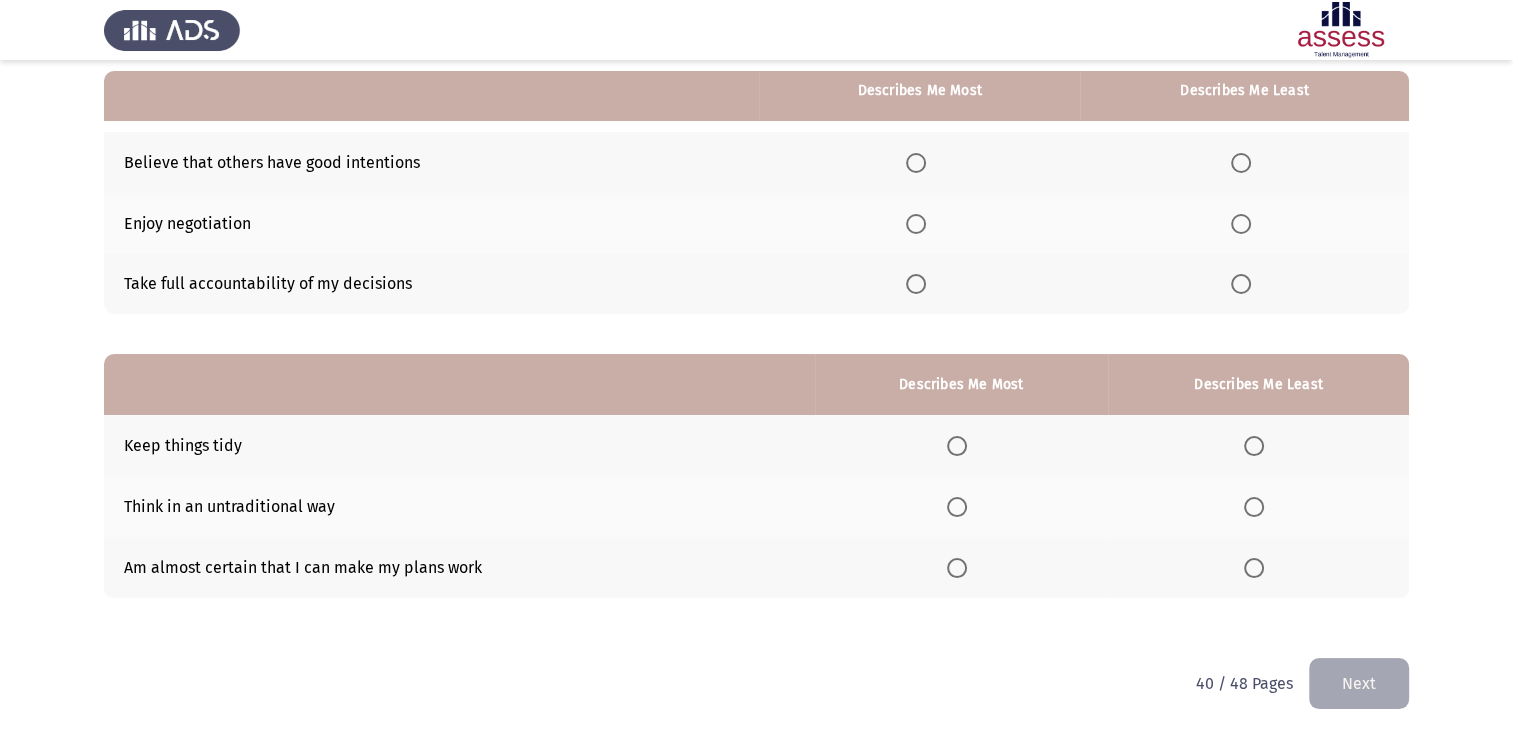 click at bounding box center [916, 284] 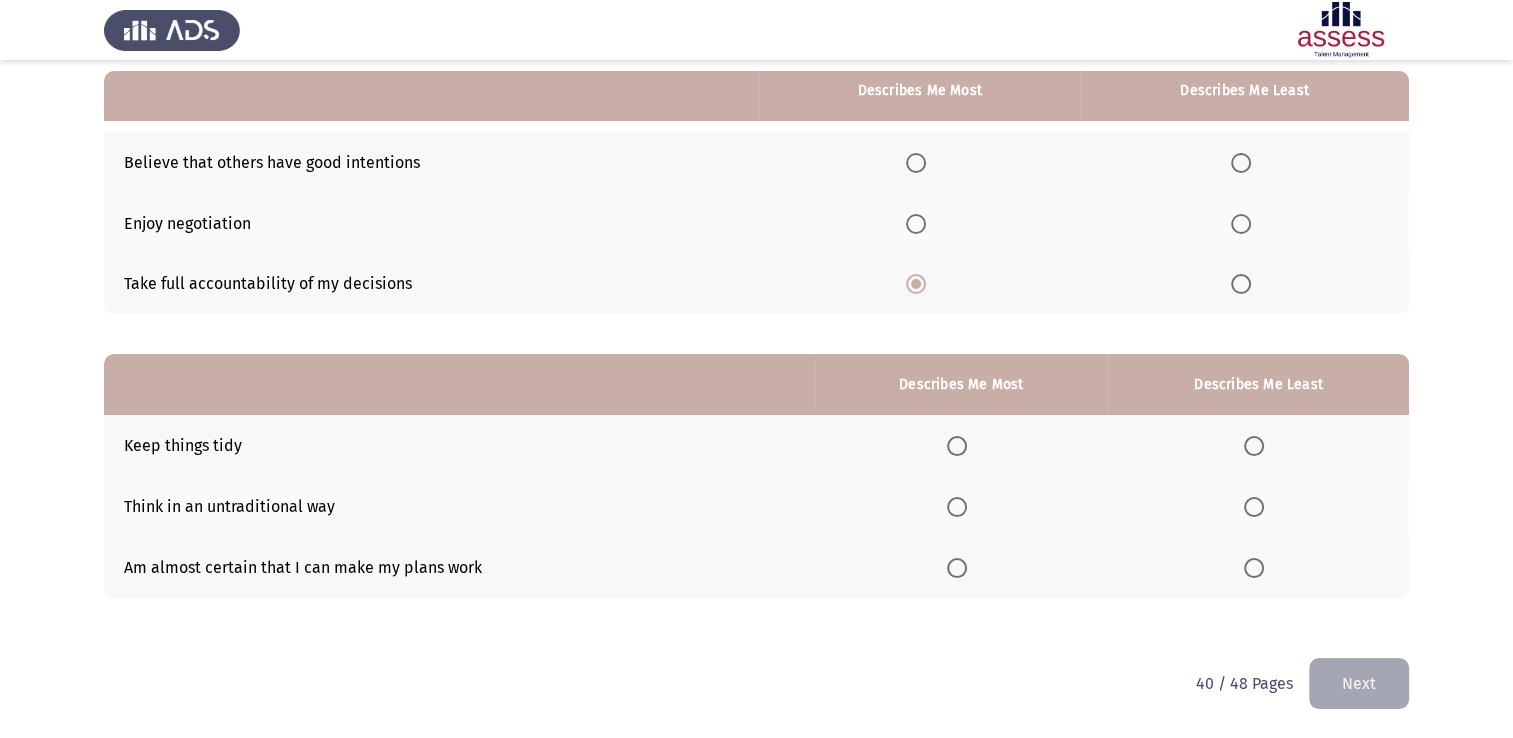 click 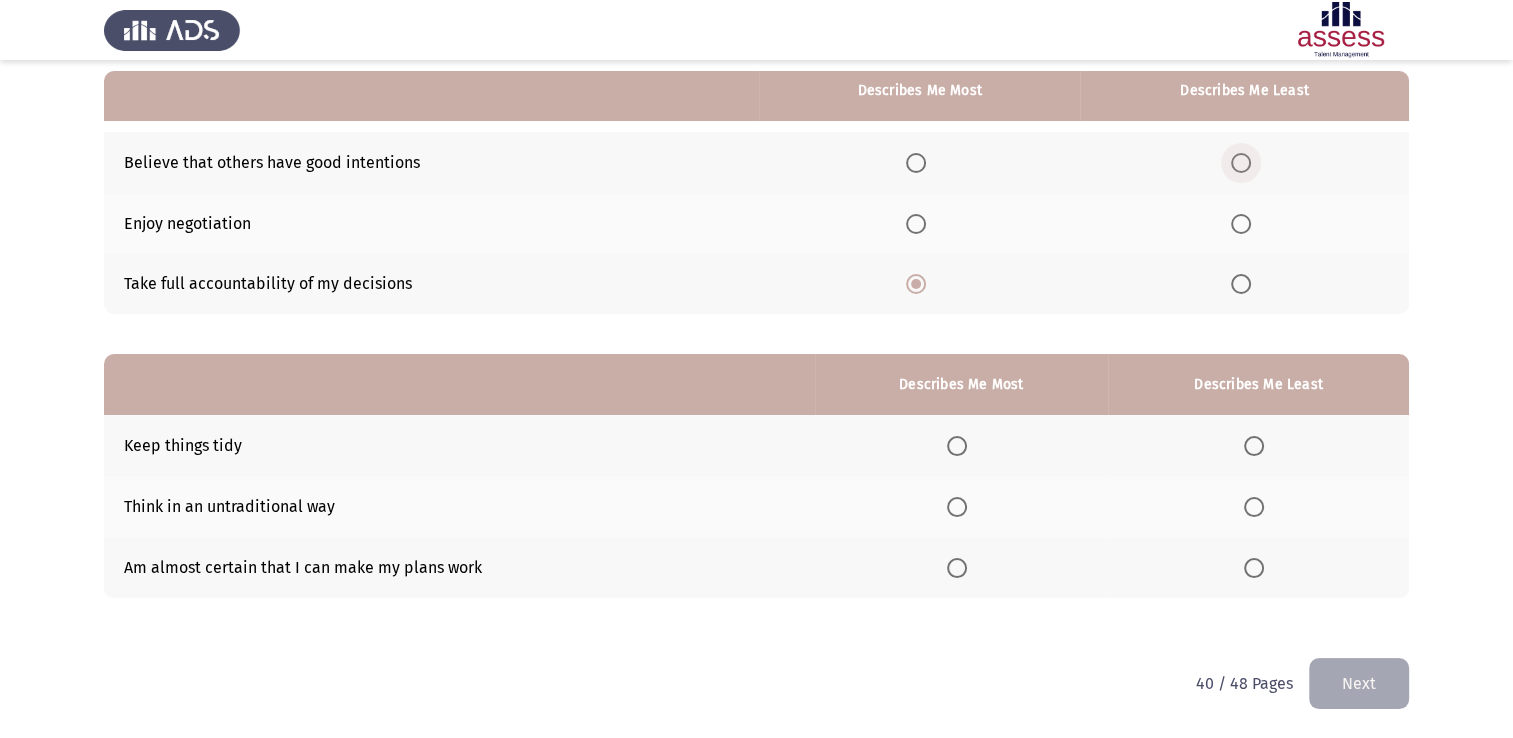 click at bounding box center [1241, 163] 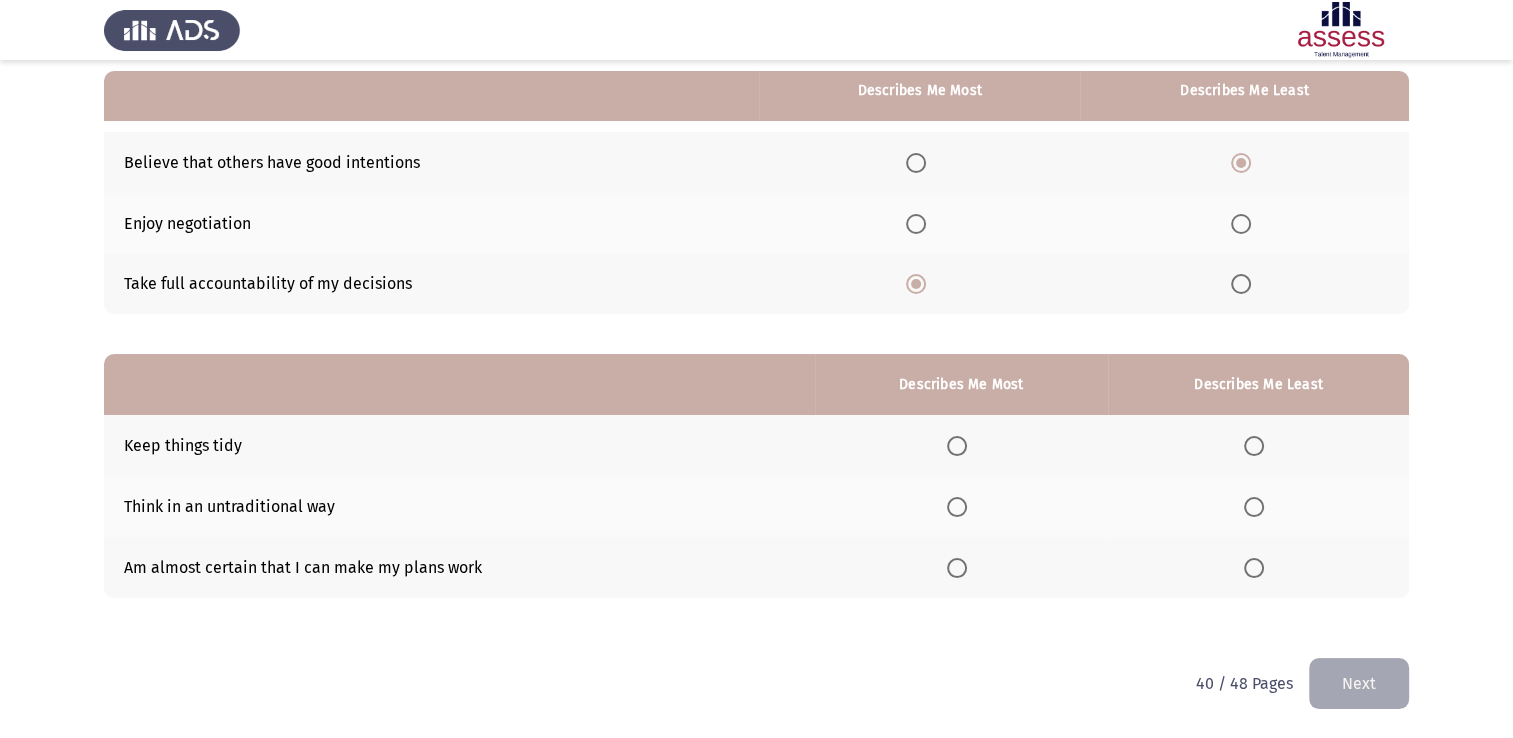 click at bounding box center (957, 568) 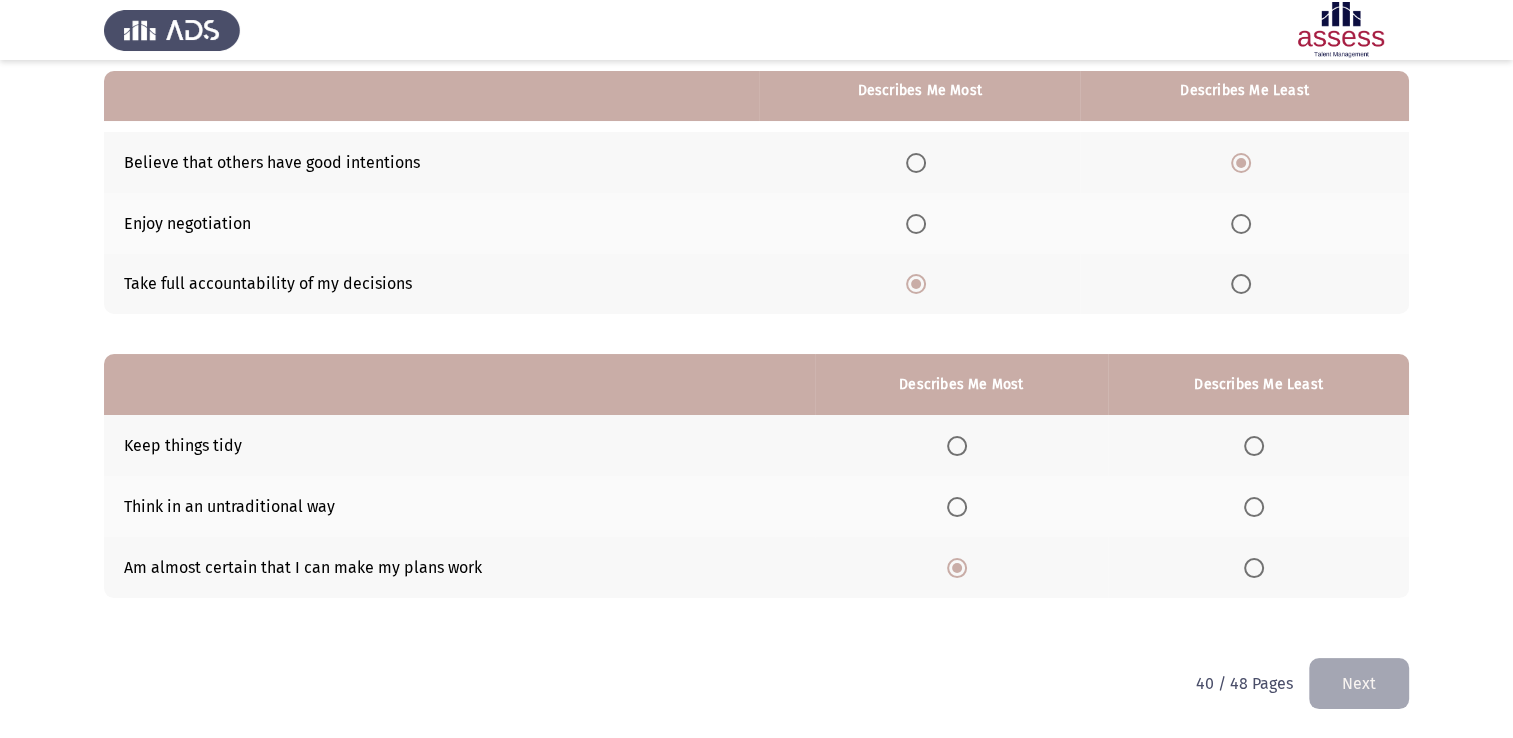 click at bounding box center [1254, 446] 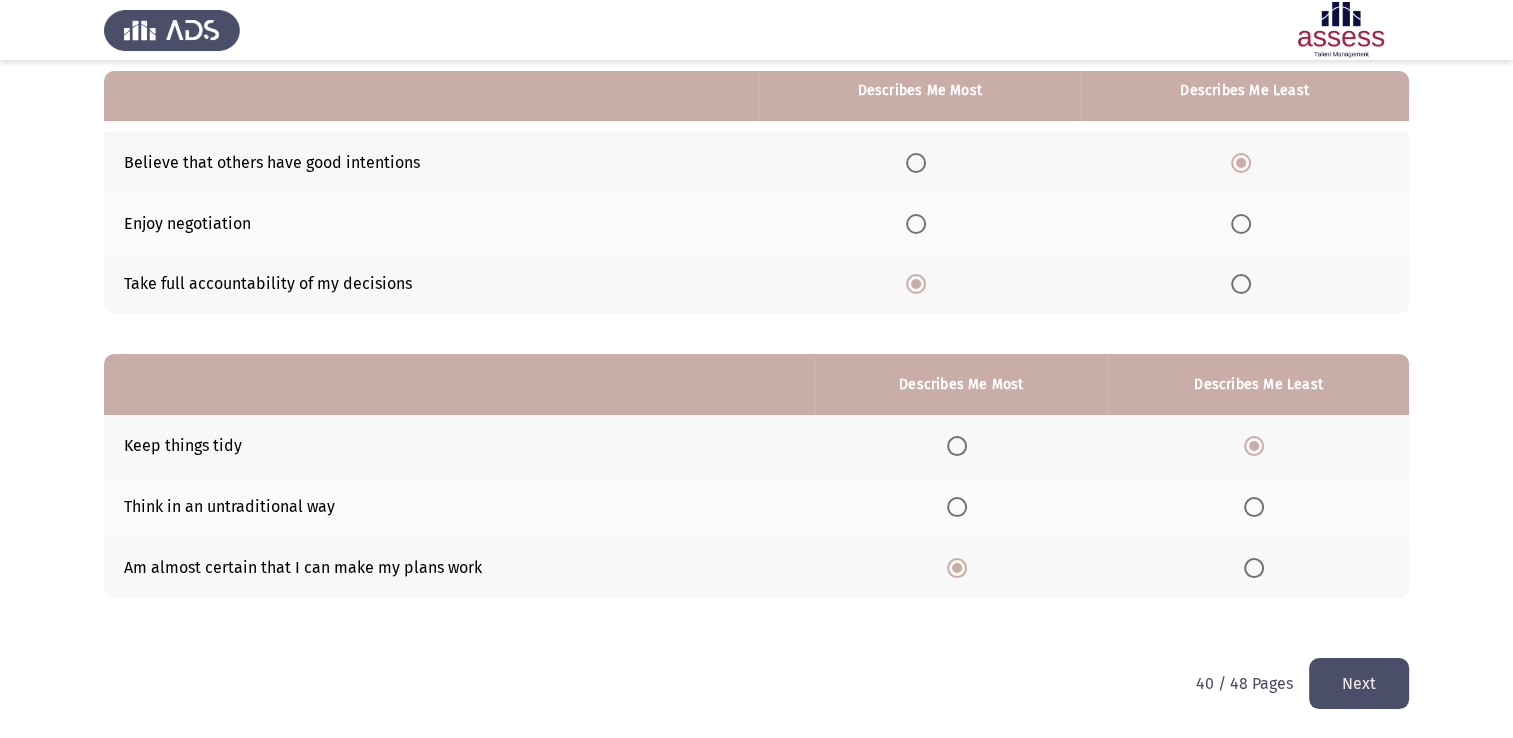 click on "Next" 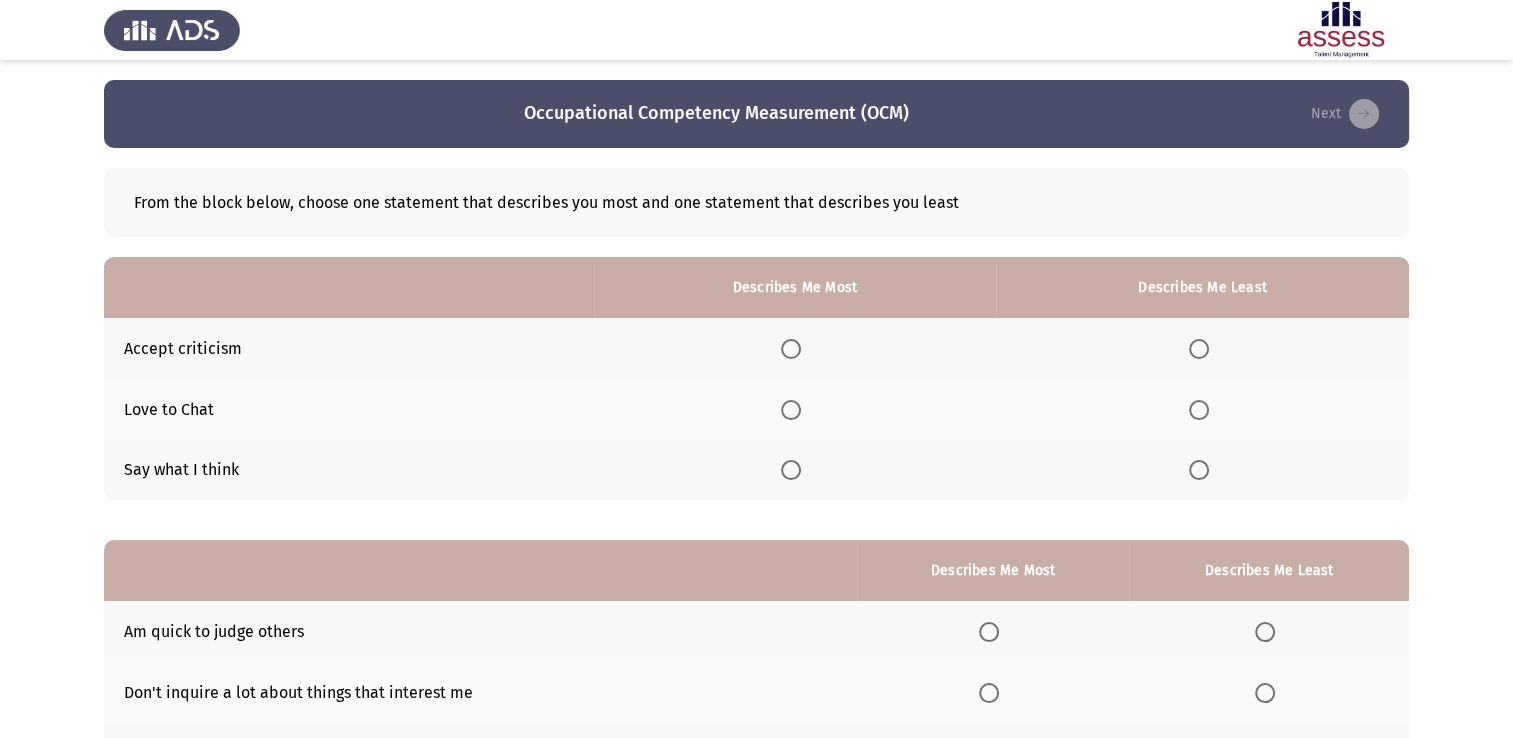 scroll, scrollTop: 100, scrollLeft: 0, axis: vertical 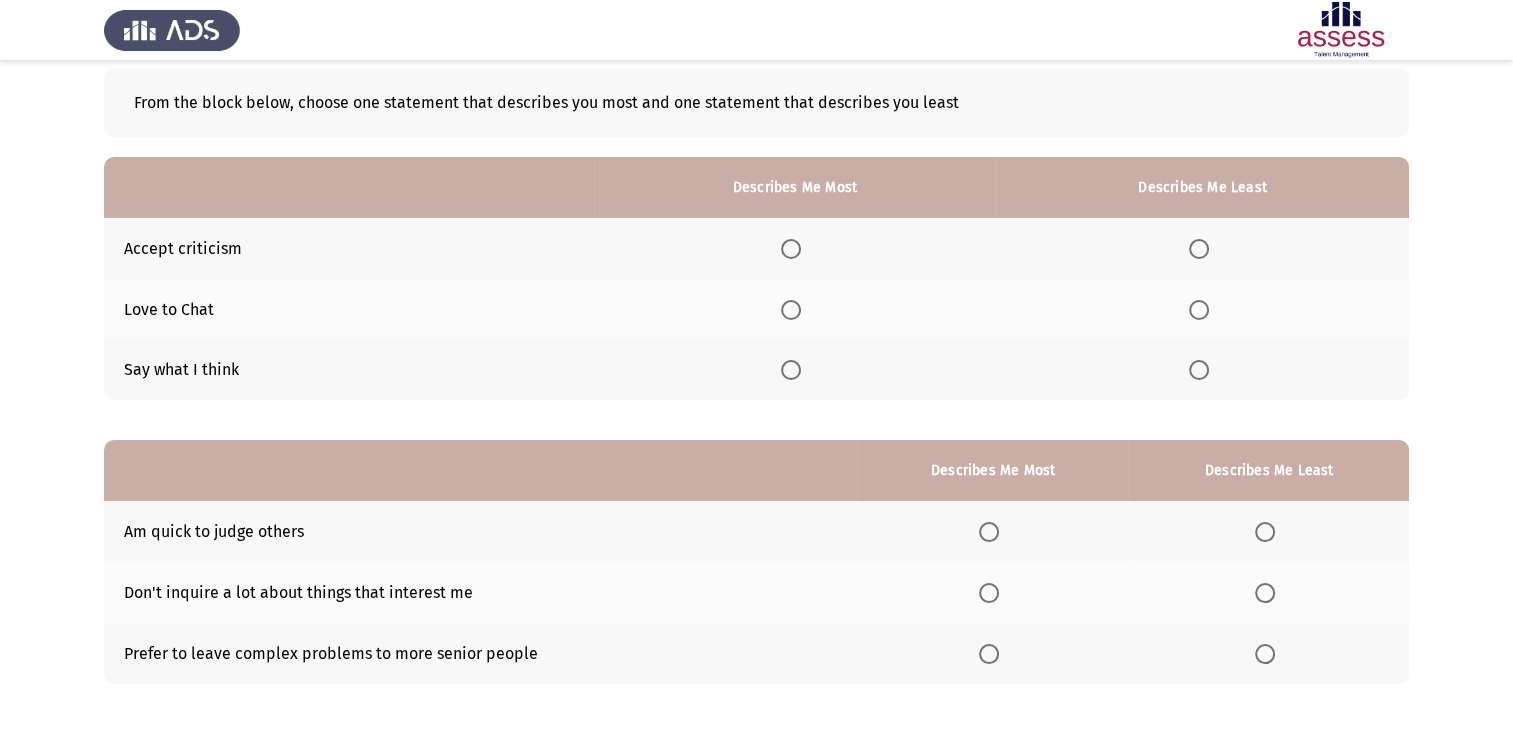 click at bounding box center (791, 249) 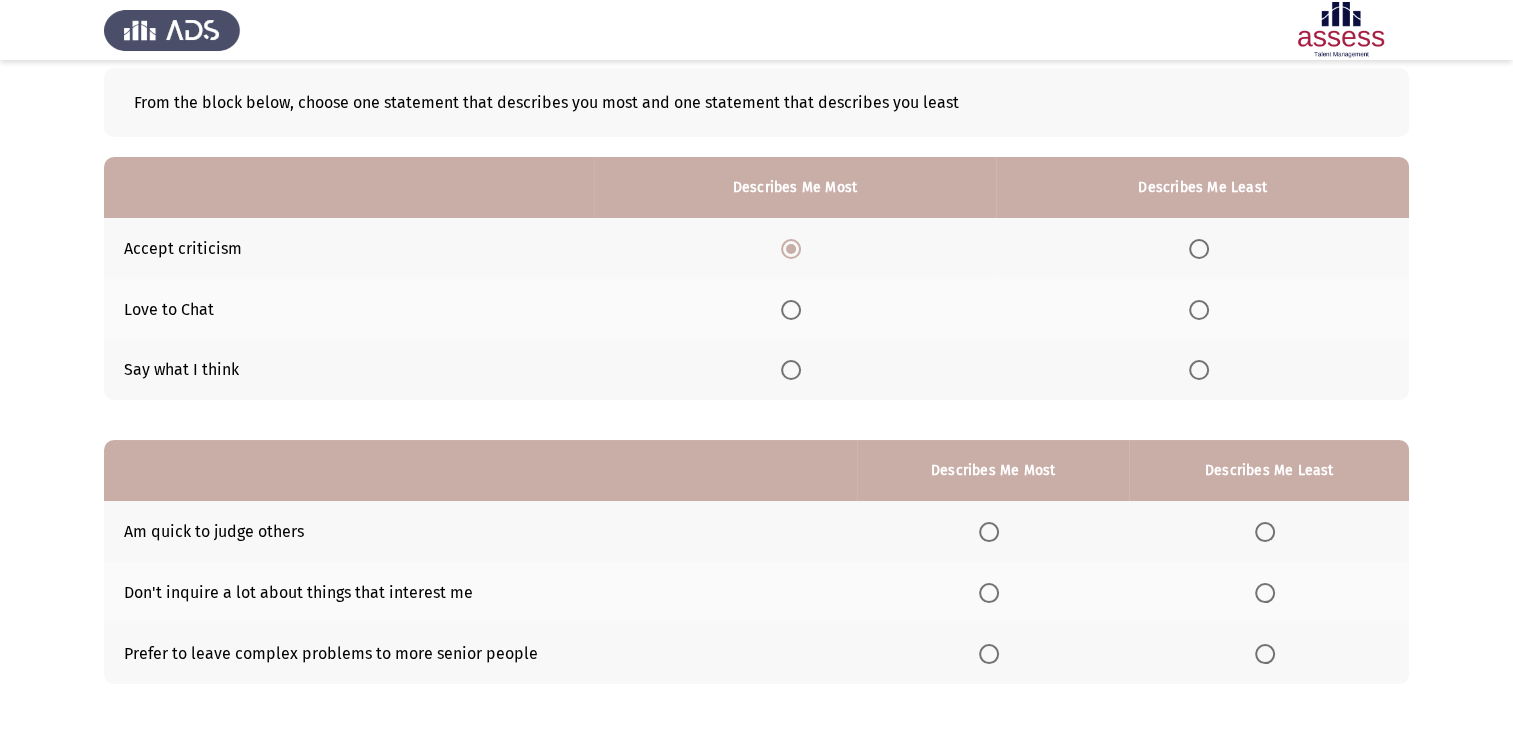 click at bounding box center (1199, 370) 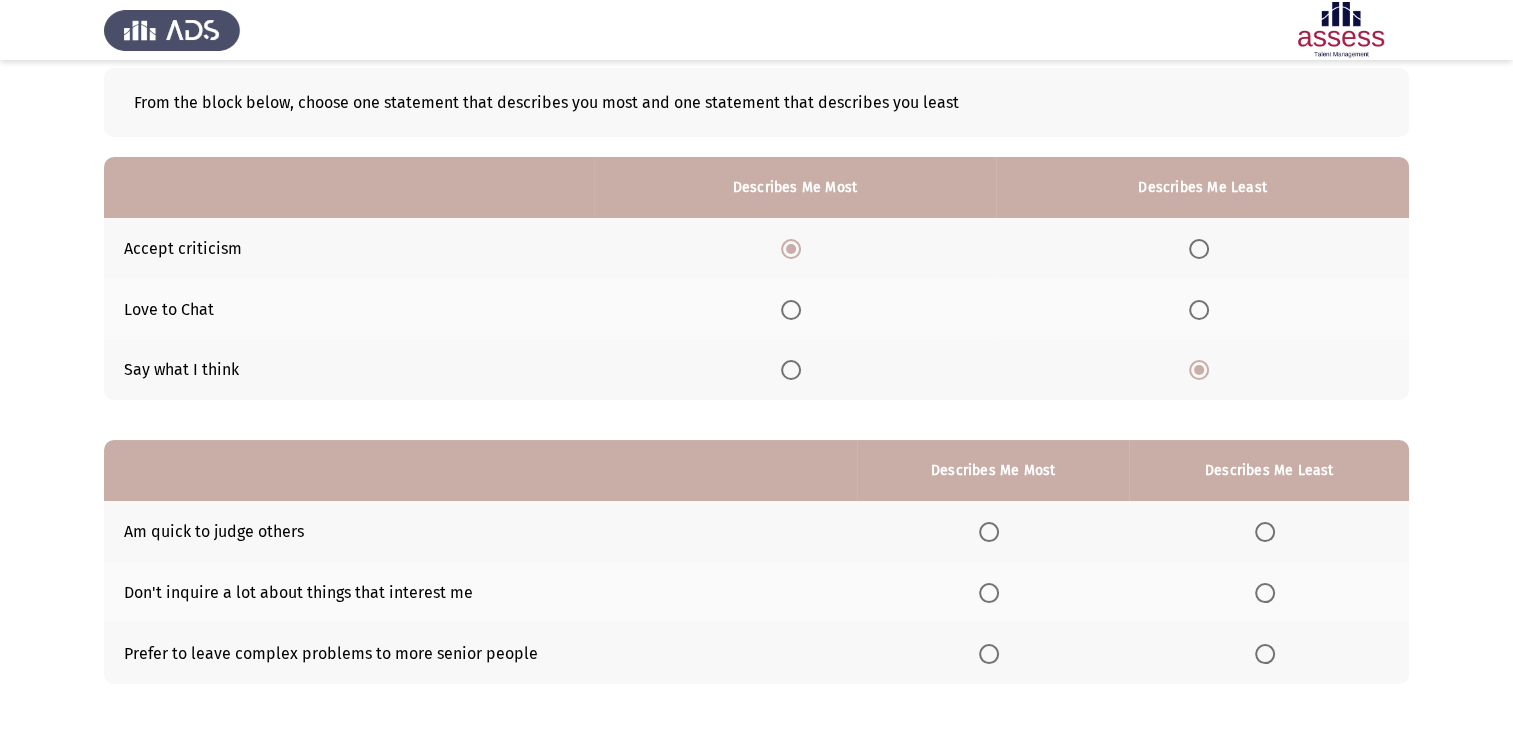 click 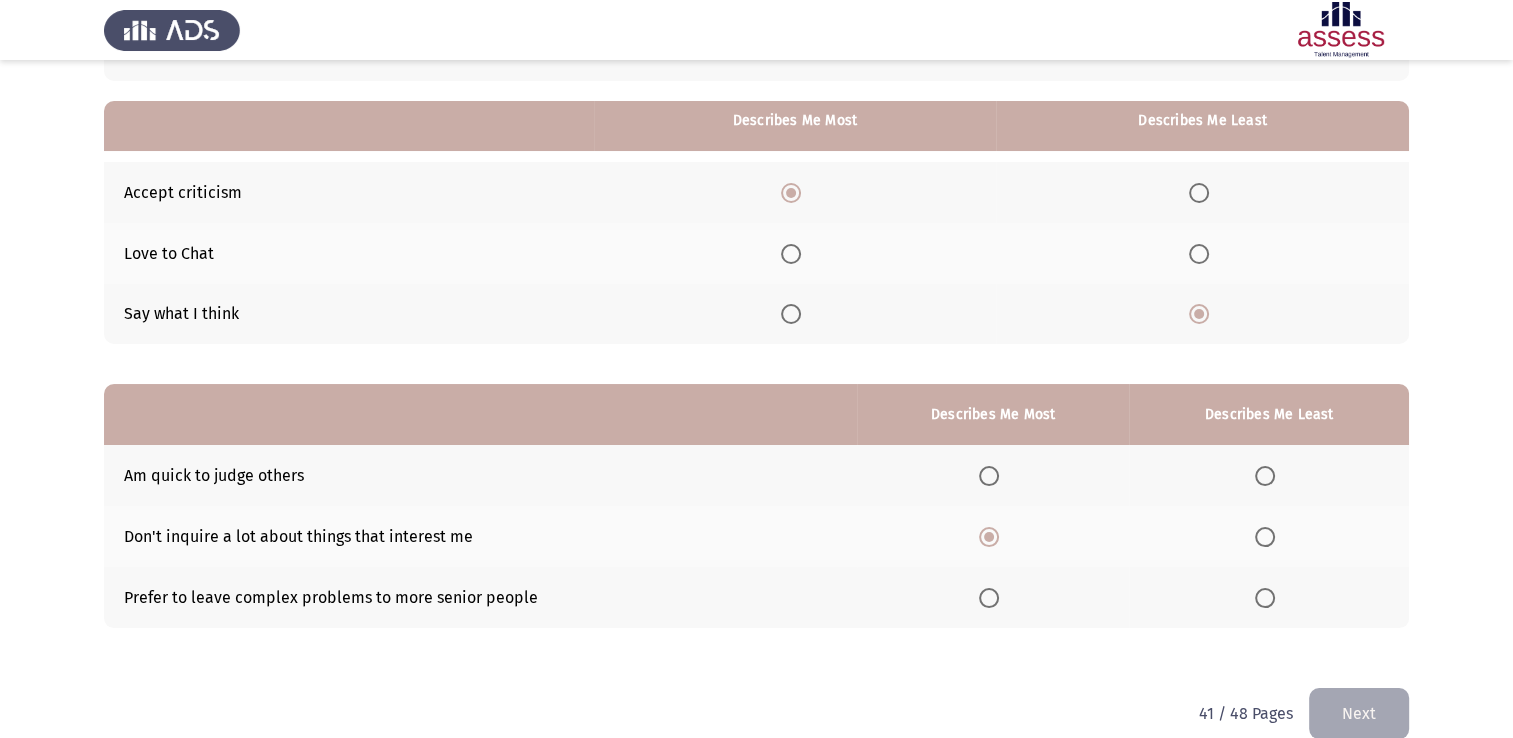 scroll, scrollTop: 186, scrollLeft: 0, axis: vertical 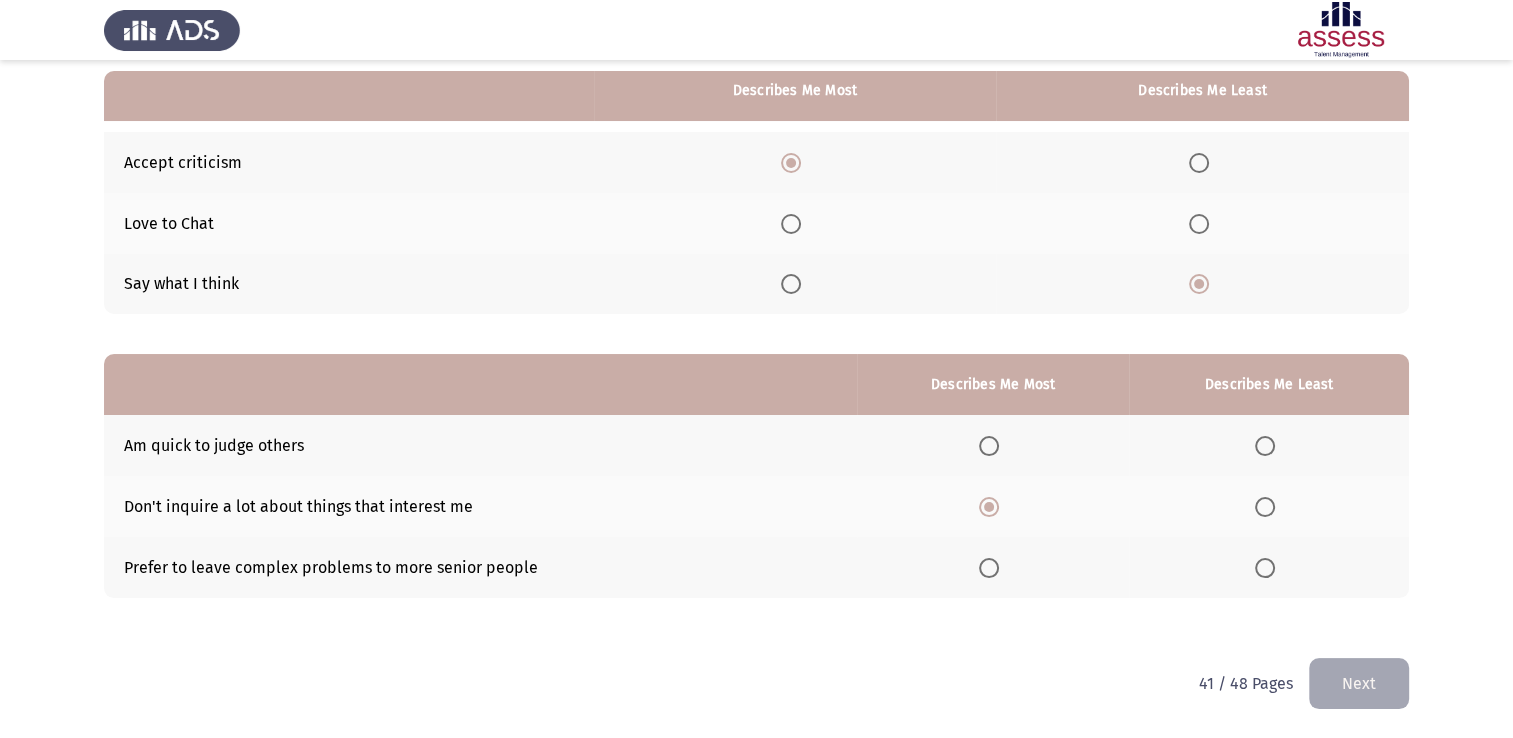 click at bounding box center [1265, 446] 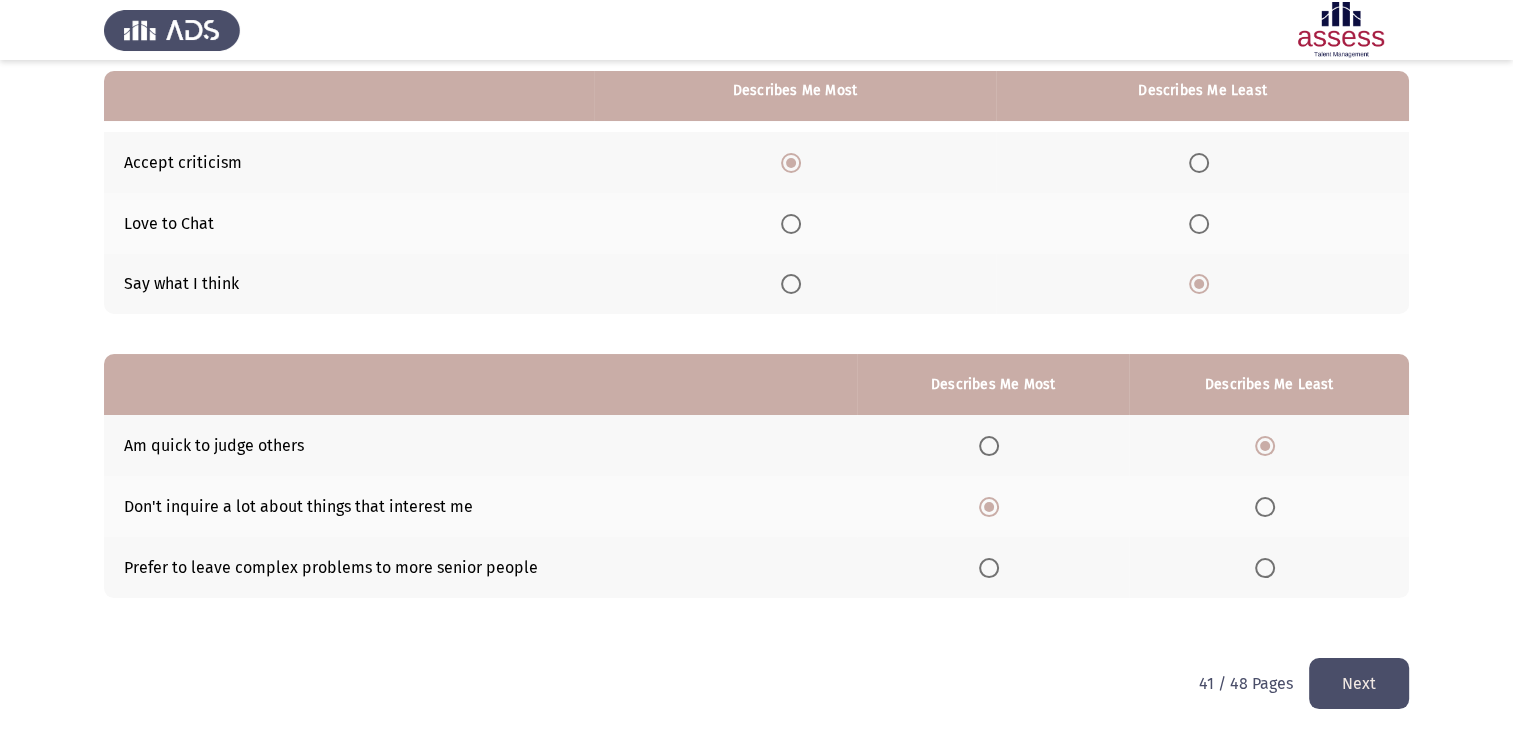 click on "Next" 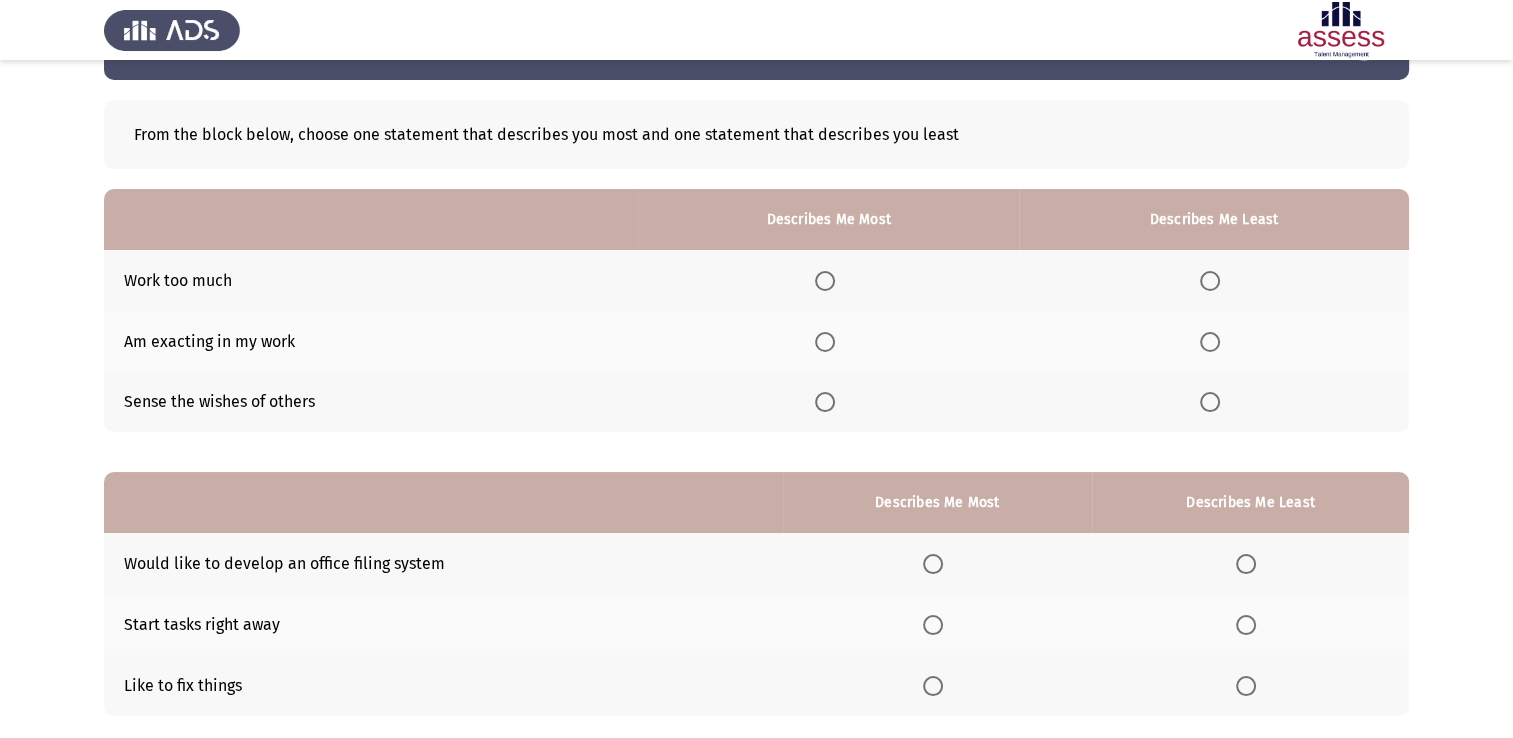 scroll, scrollTop: 100, scrollLeft: 0, axis: vertical 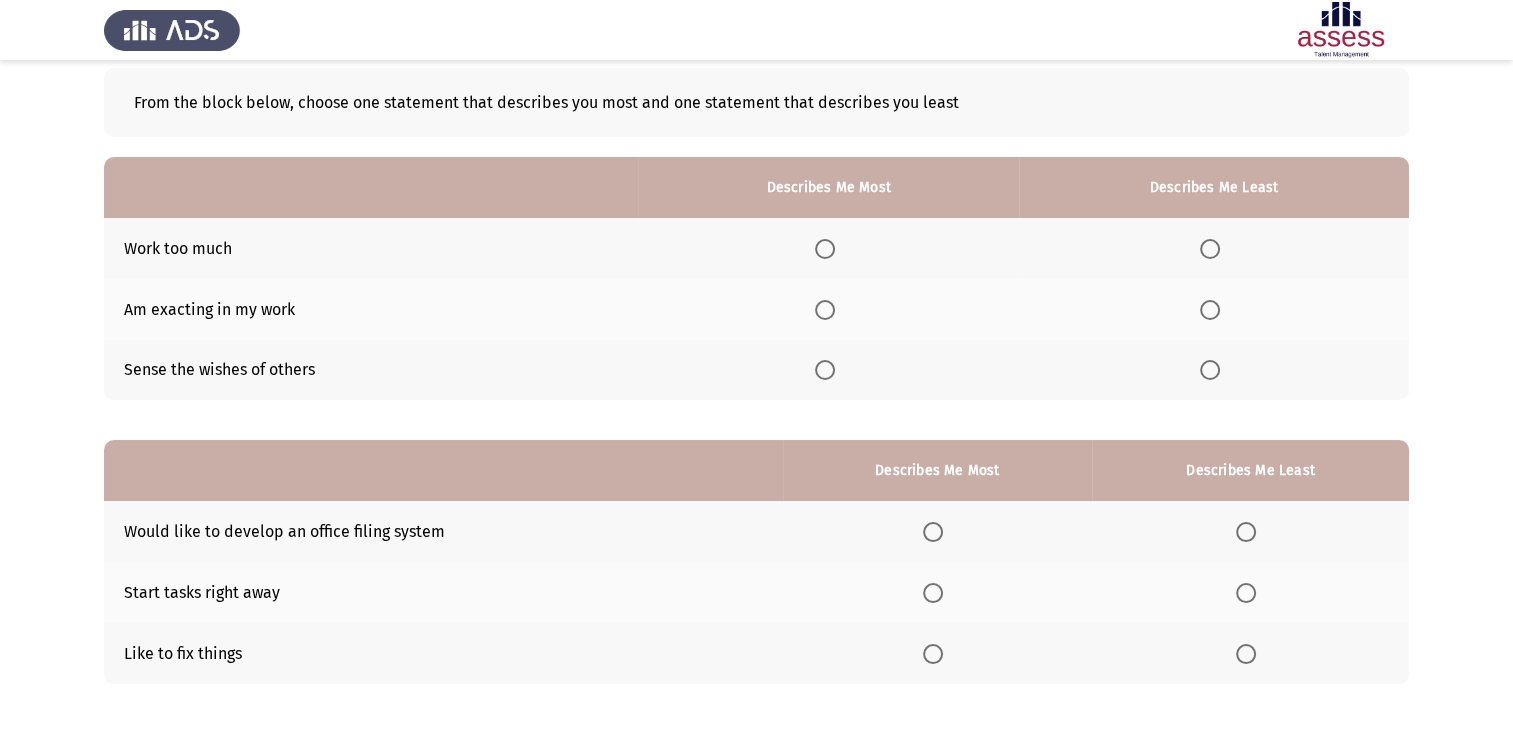 click at bounding box center (825, 310) 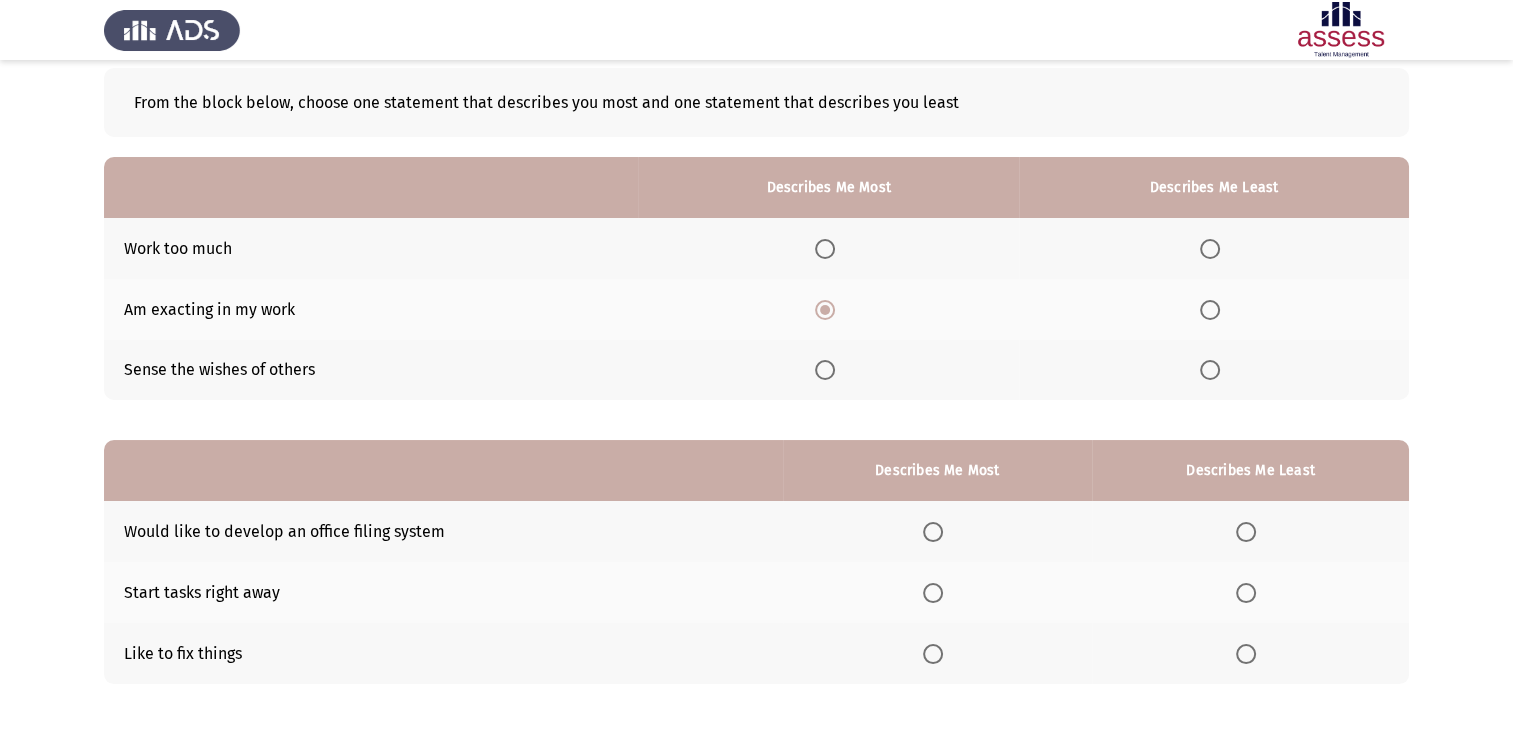 click at bounding box center [1210, 370] 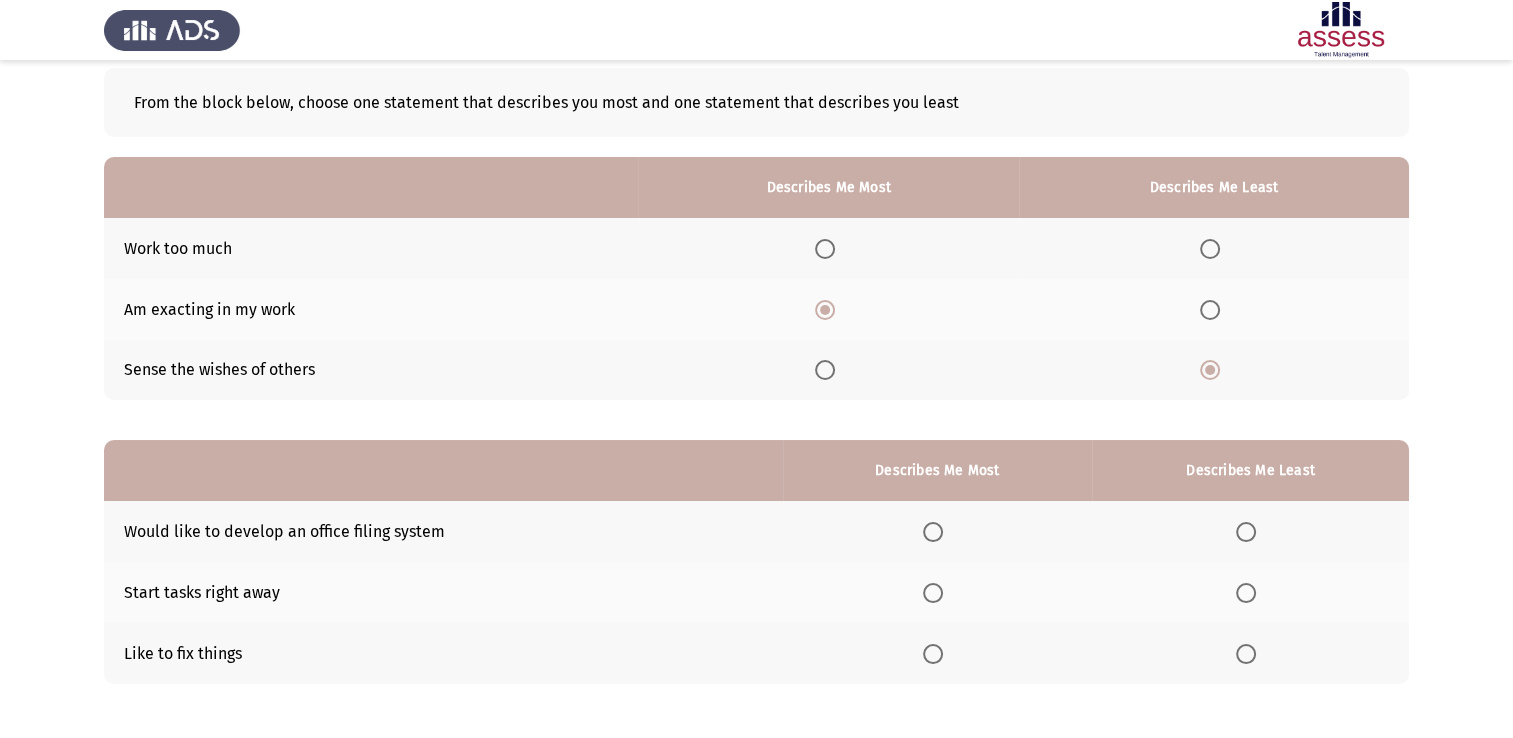 click at bounding box center [933, 593] 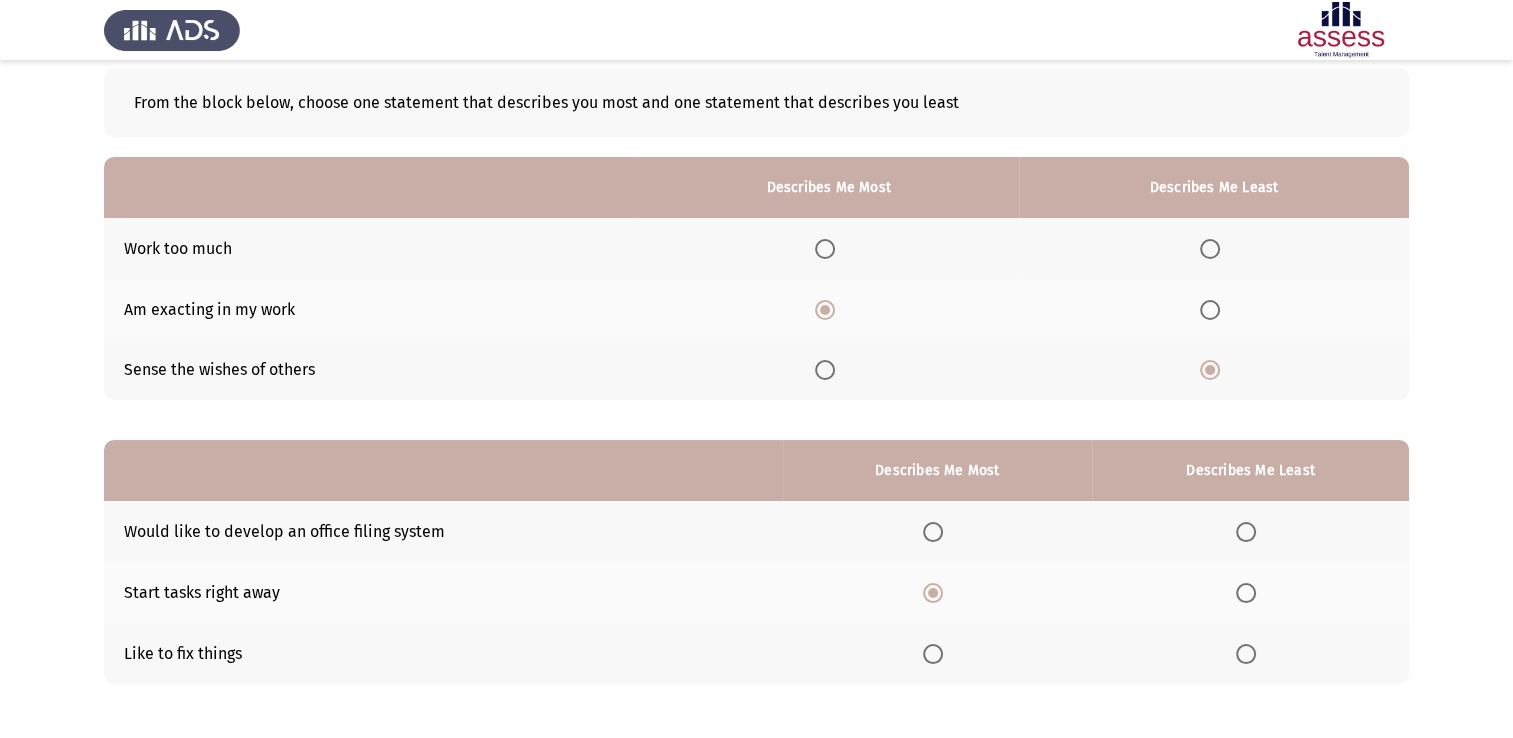 click at bounding box center (1246, 532) 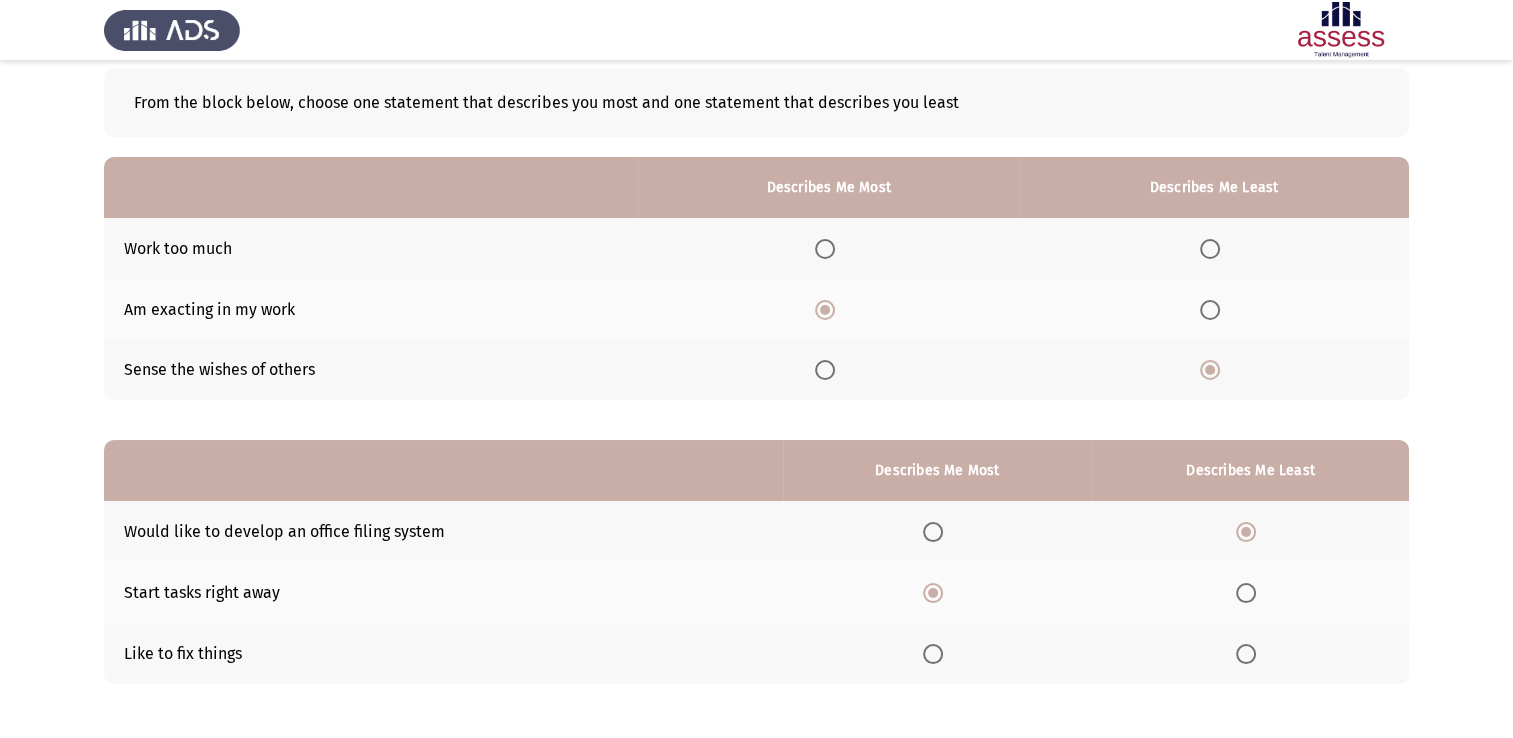 scroll, scrollTop: 186, scrollLeft: 0, axis: vertical 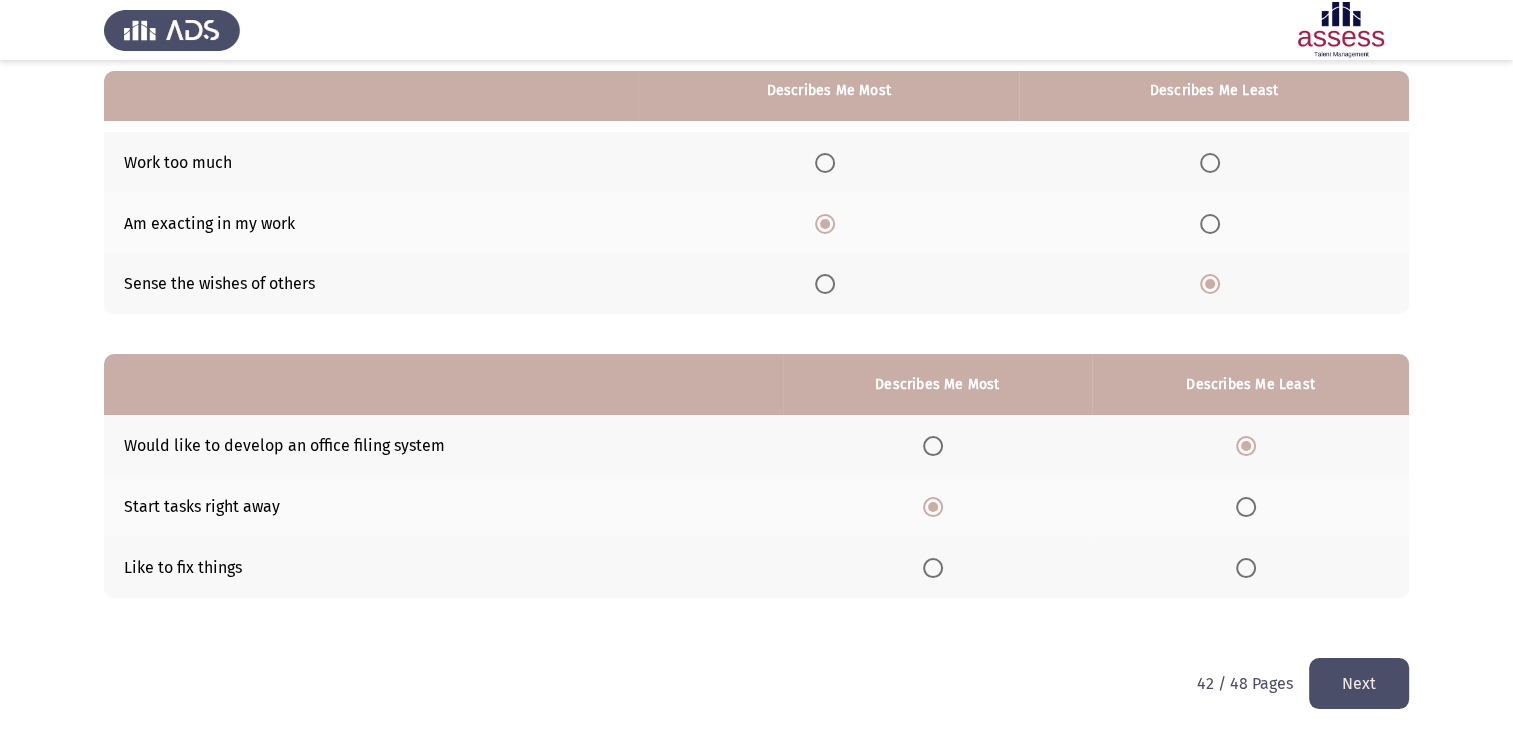 click on "Next" 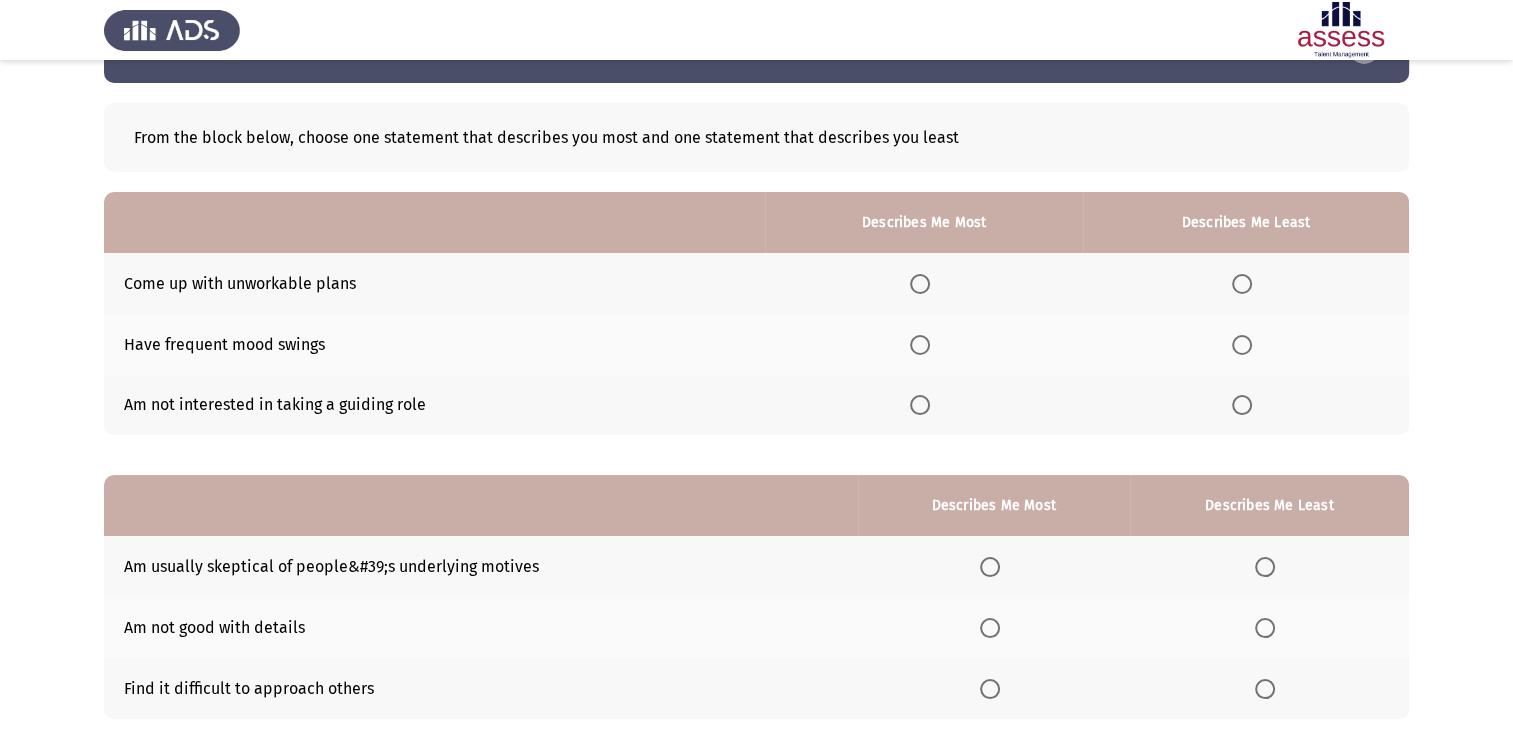 scroll, scrollTop: 100, scrollLeft: 0, axis: vertical 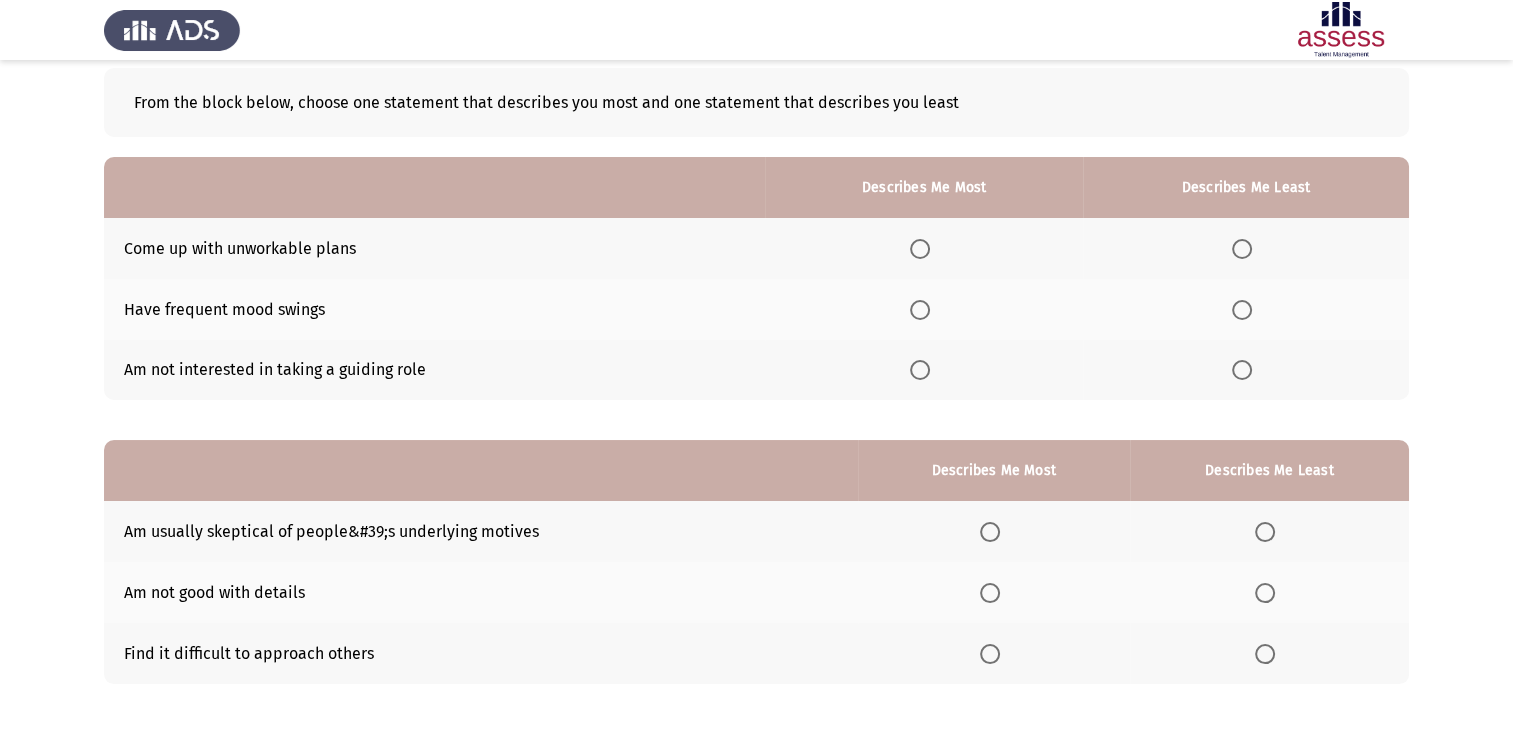 click at bounding box center (1242, 249) 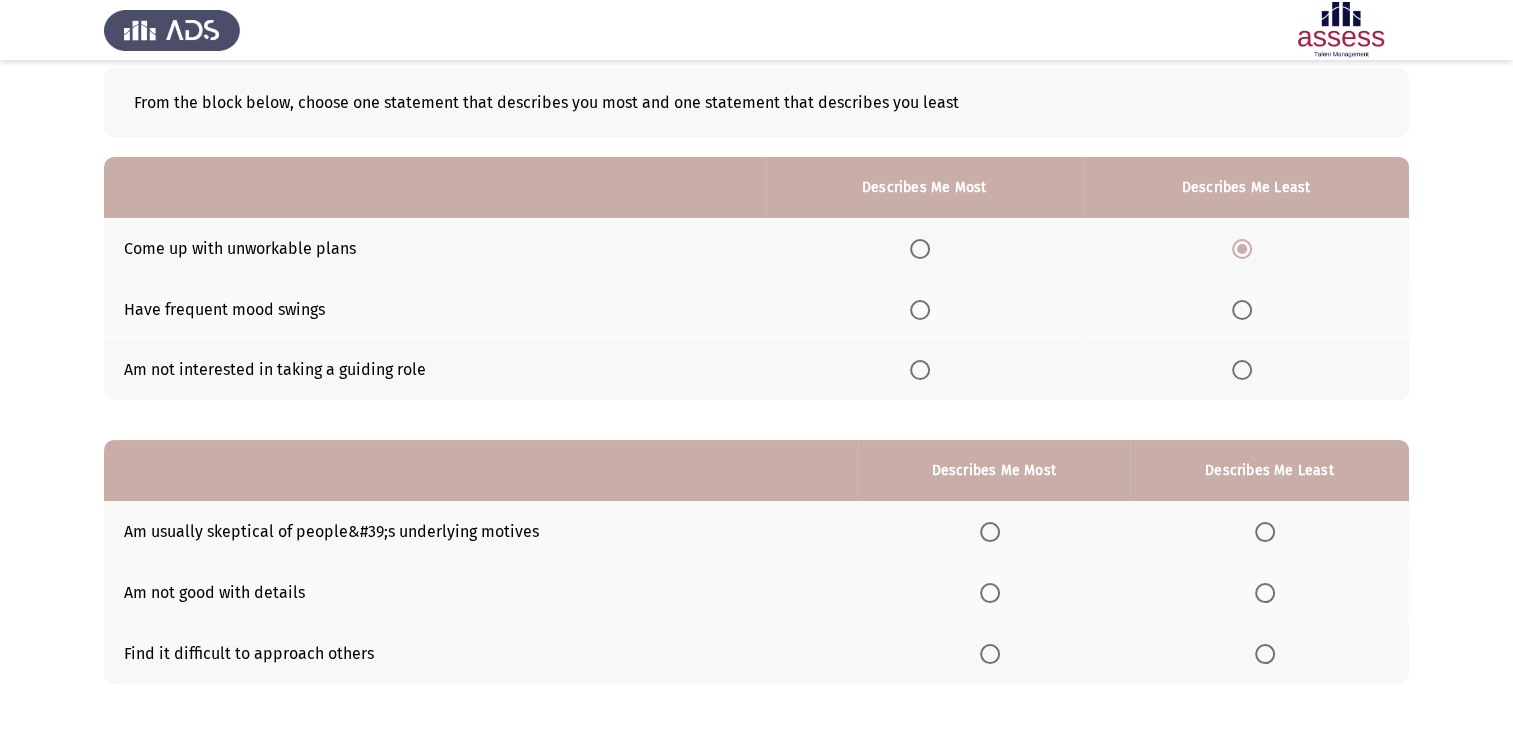 click at bounding box center (920, 370) 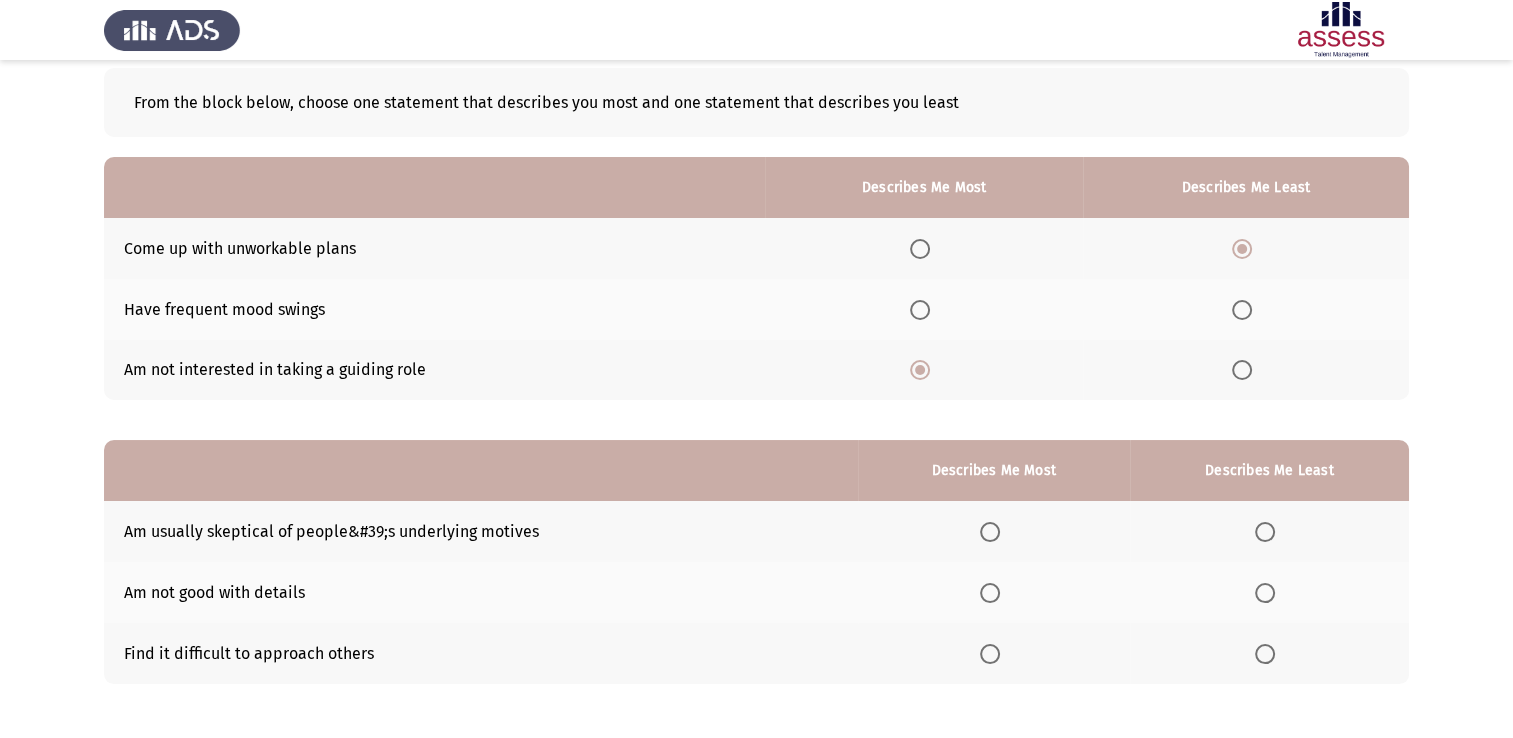 click at bounding box center (990, 532) 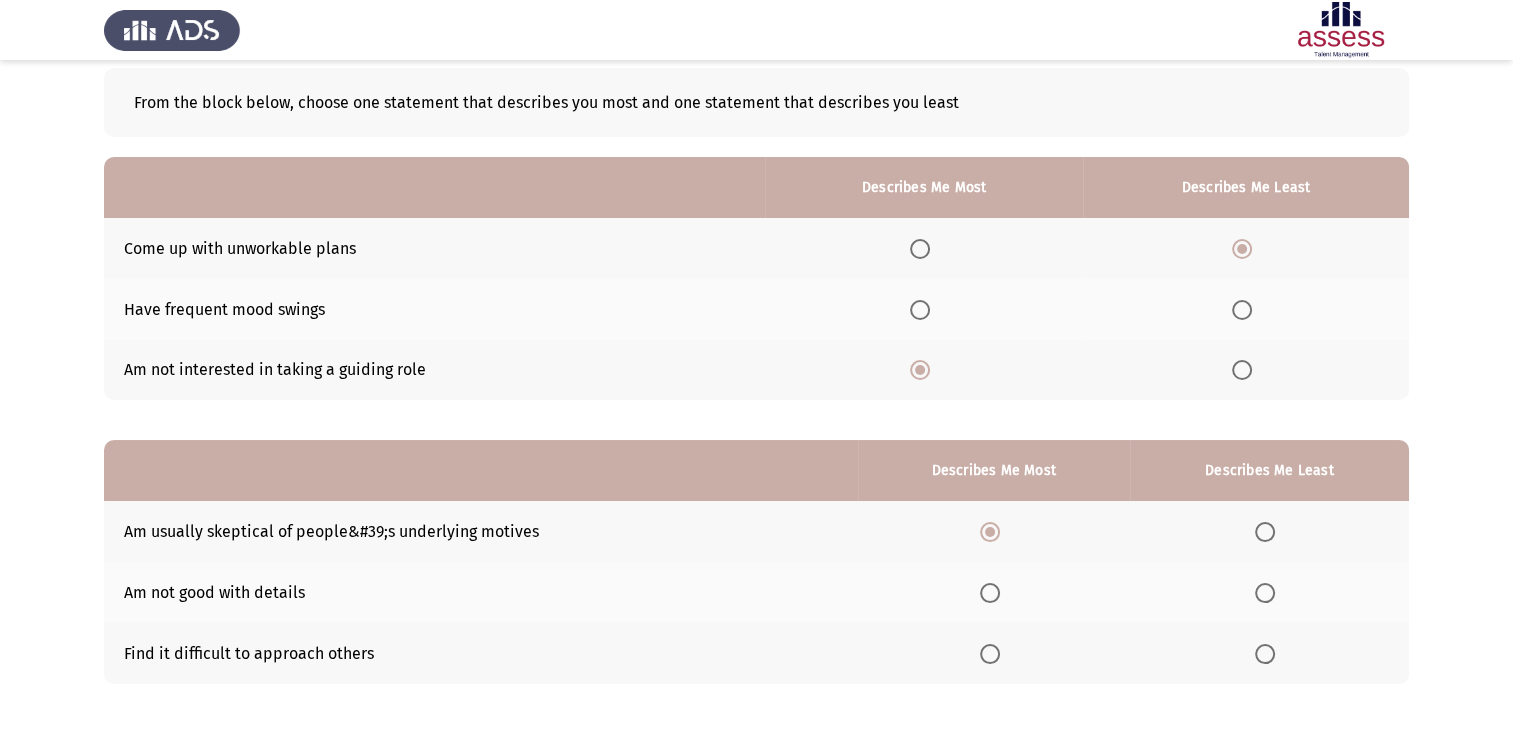 click at bounding box center (1265, 654) 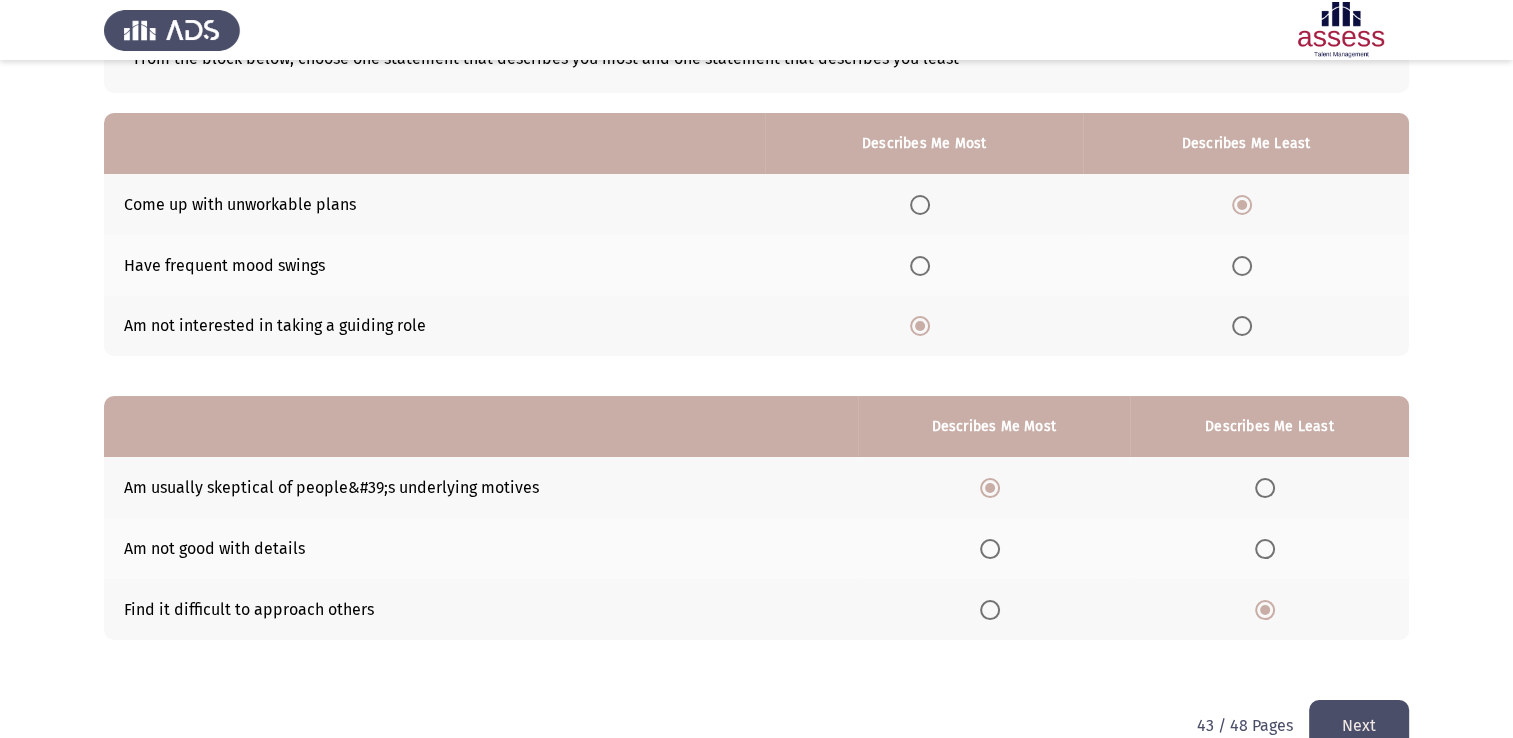 scroll, scrollTop: 186, scrollLeft: 0, axis: vertical 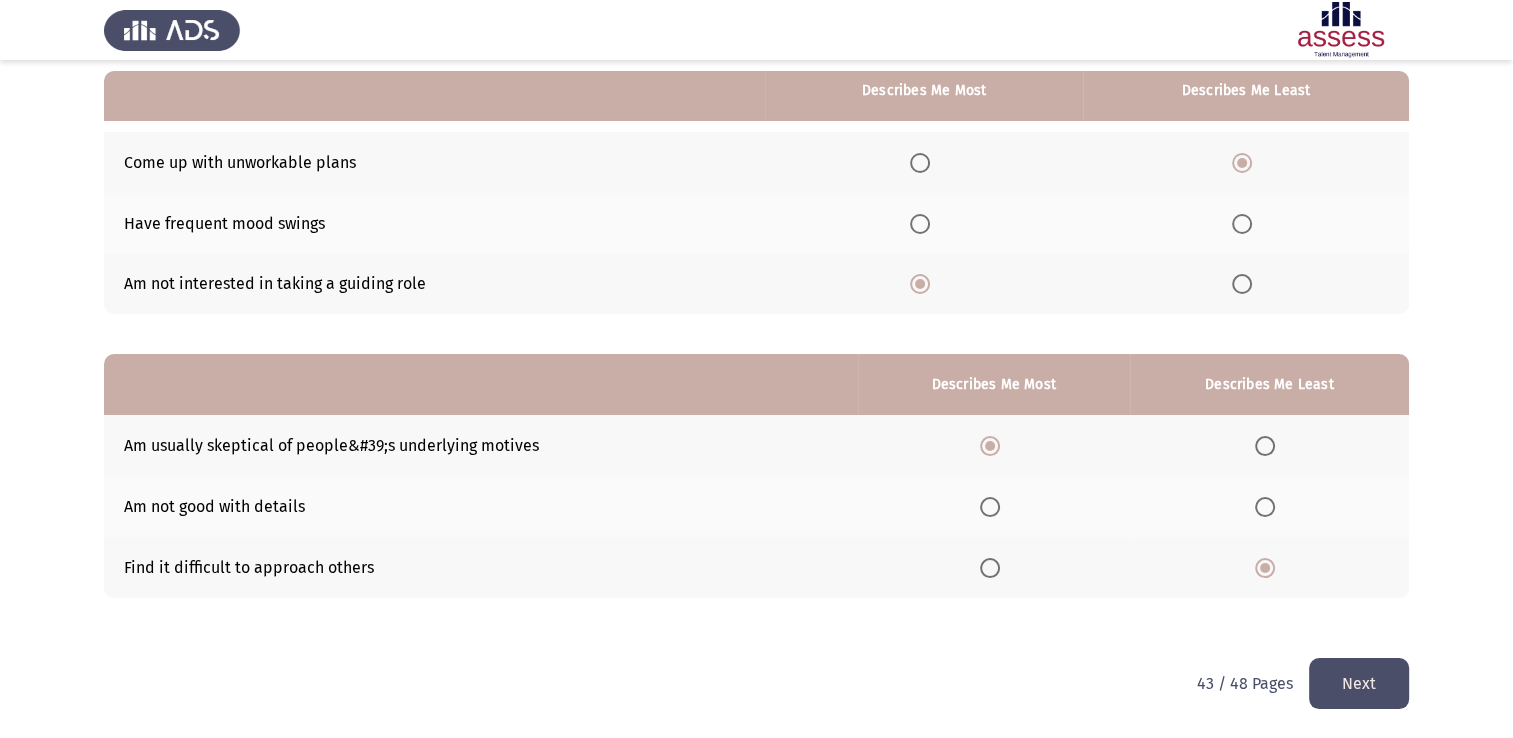 click on "Next" 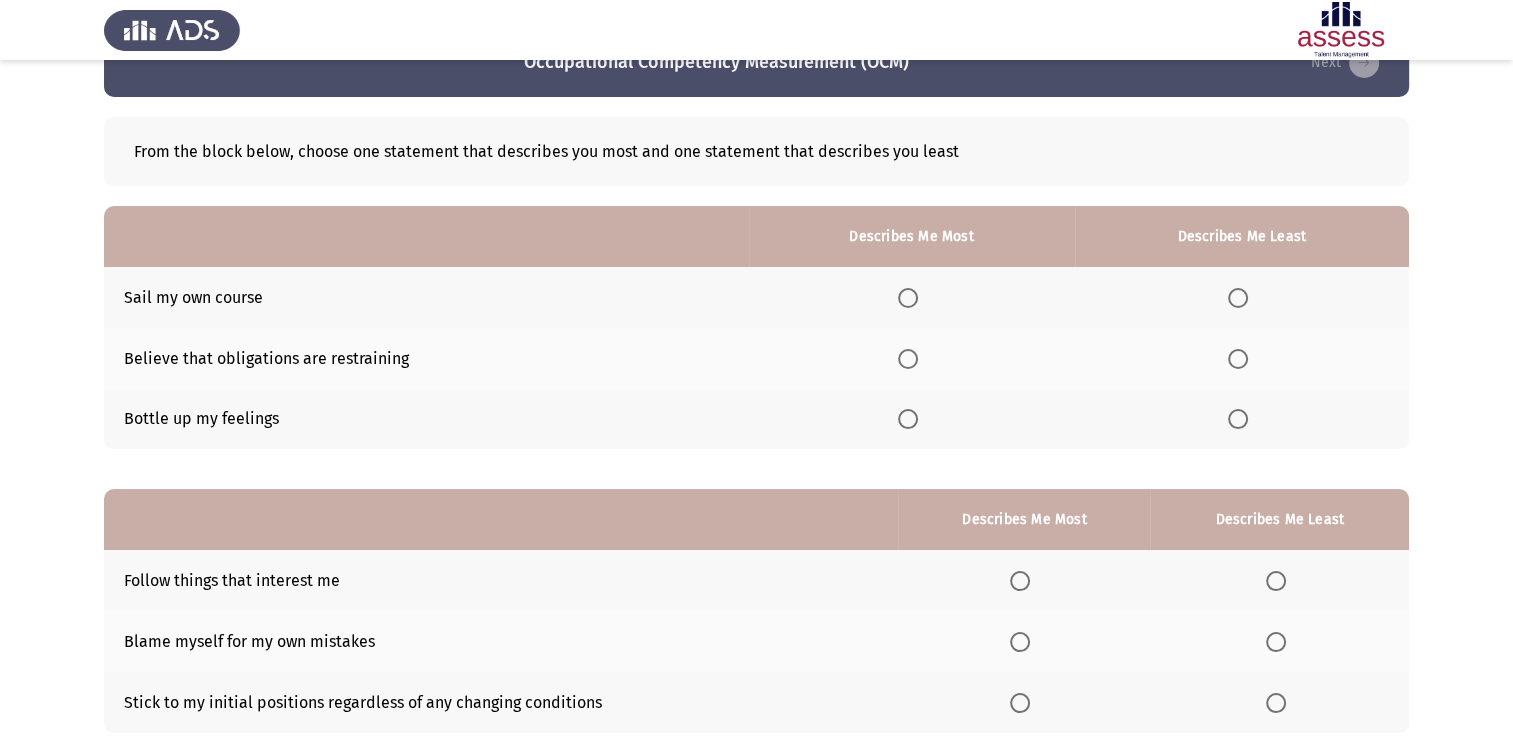 scroll, scrollTop: 100, scrollLeft: 0, axis: vertical 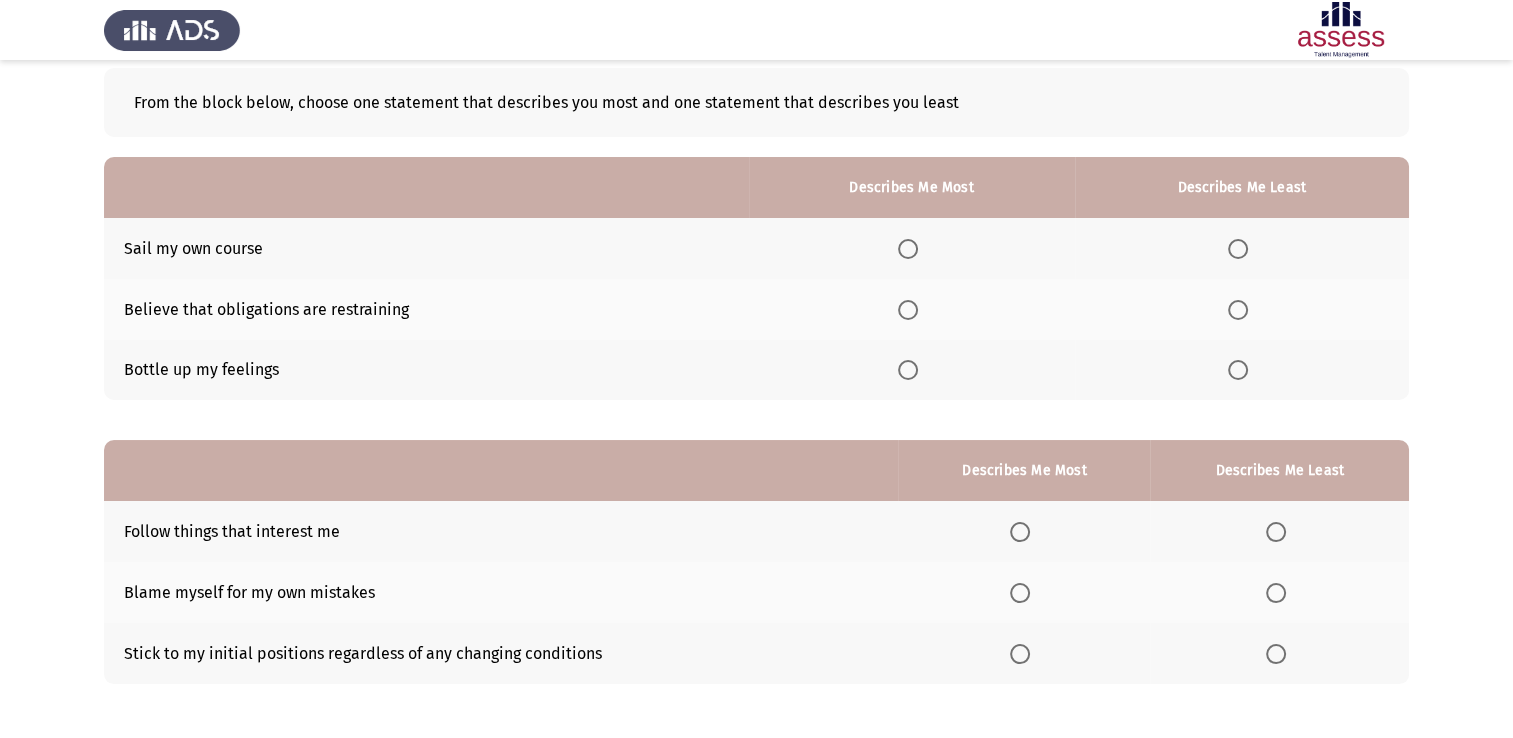 click at bounding box center (1238, 370) 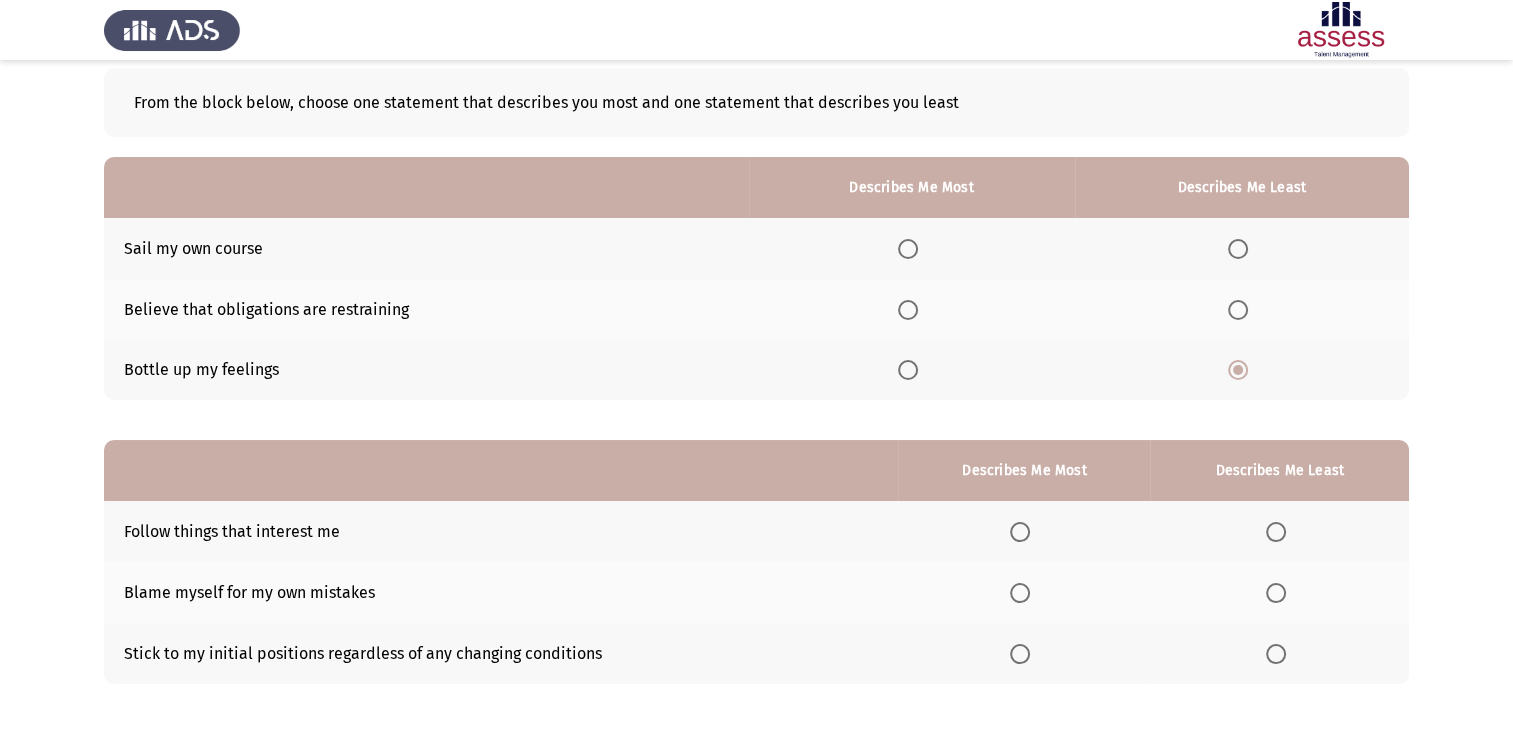 click at bounding box center [908, 249] 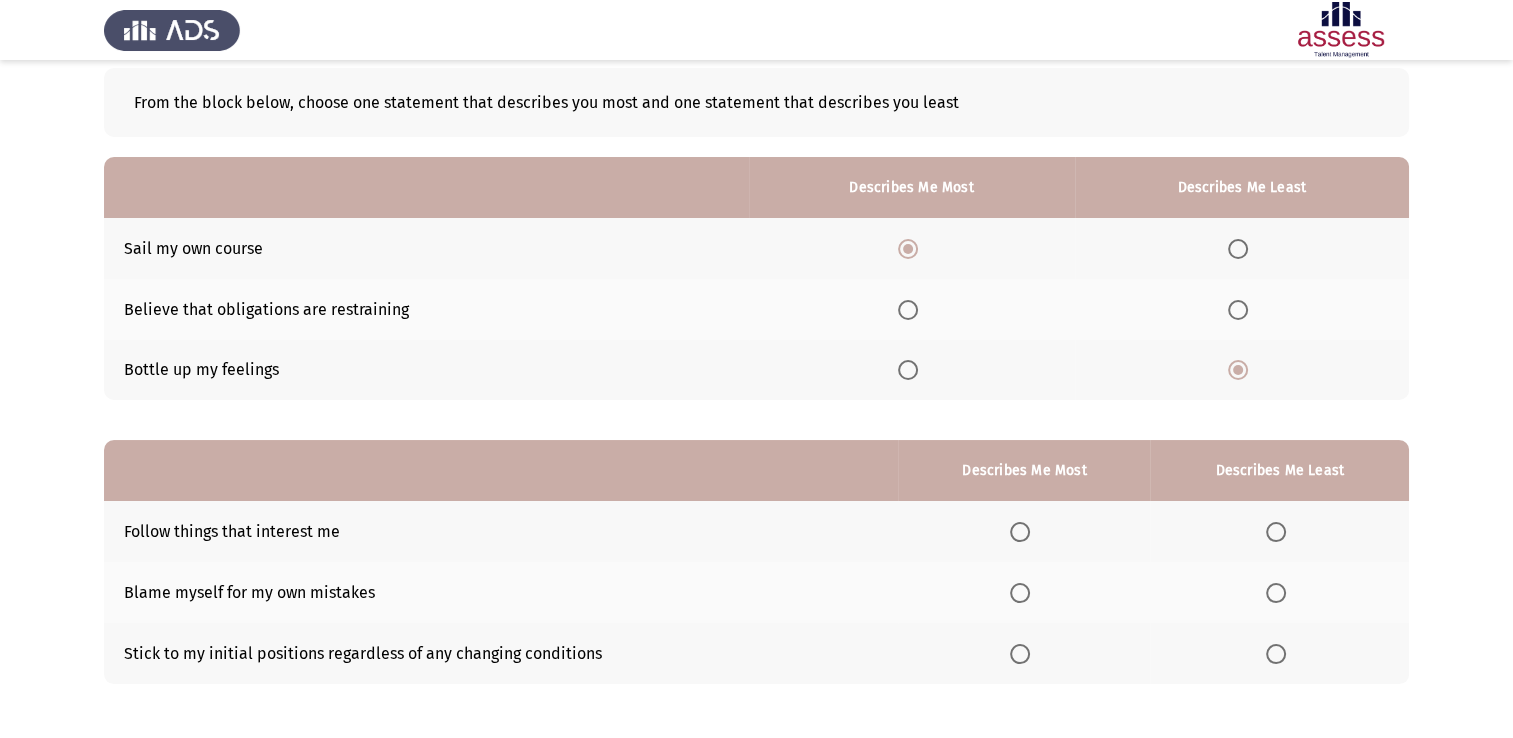click at bounding box center [1020, 532] 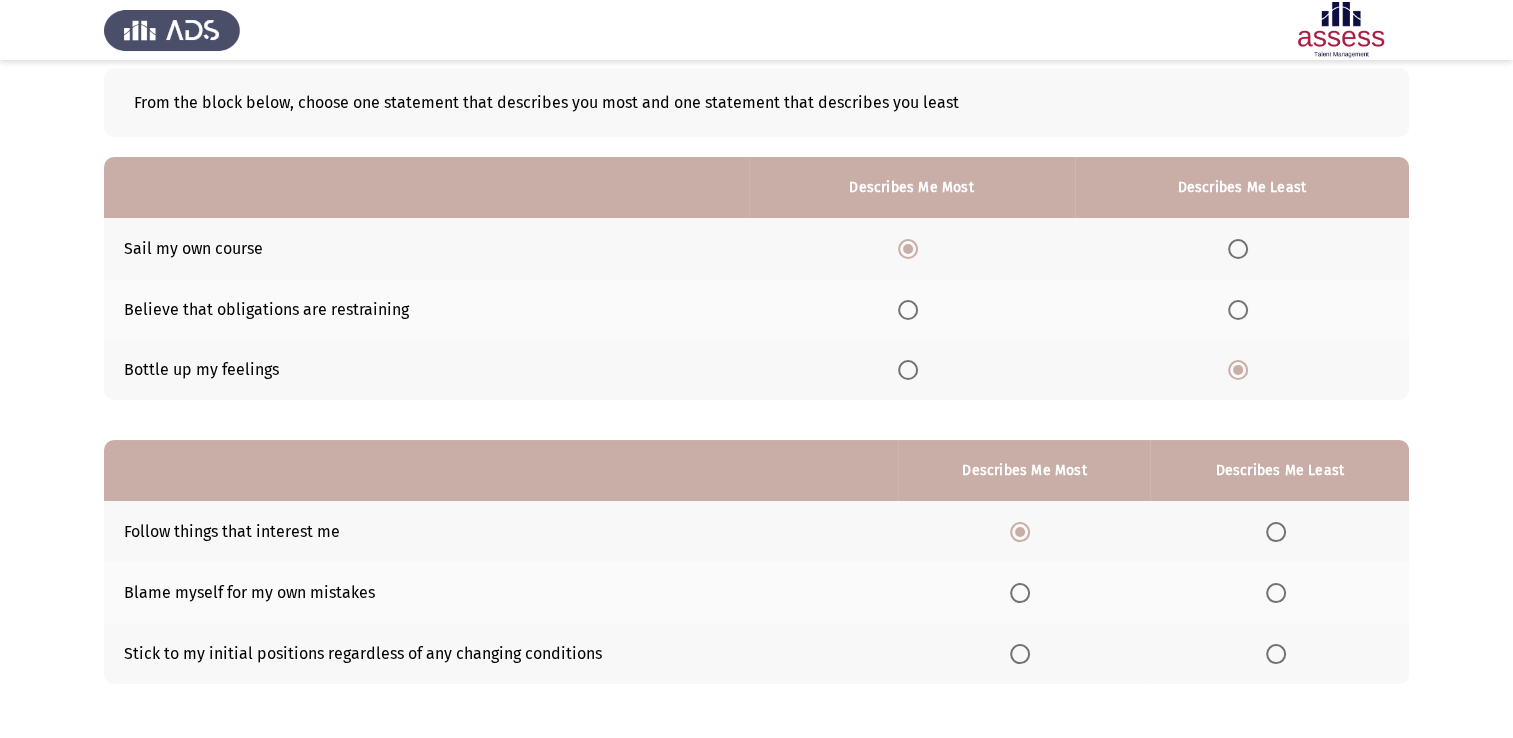 click at bounding box center [1276, 593] 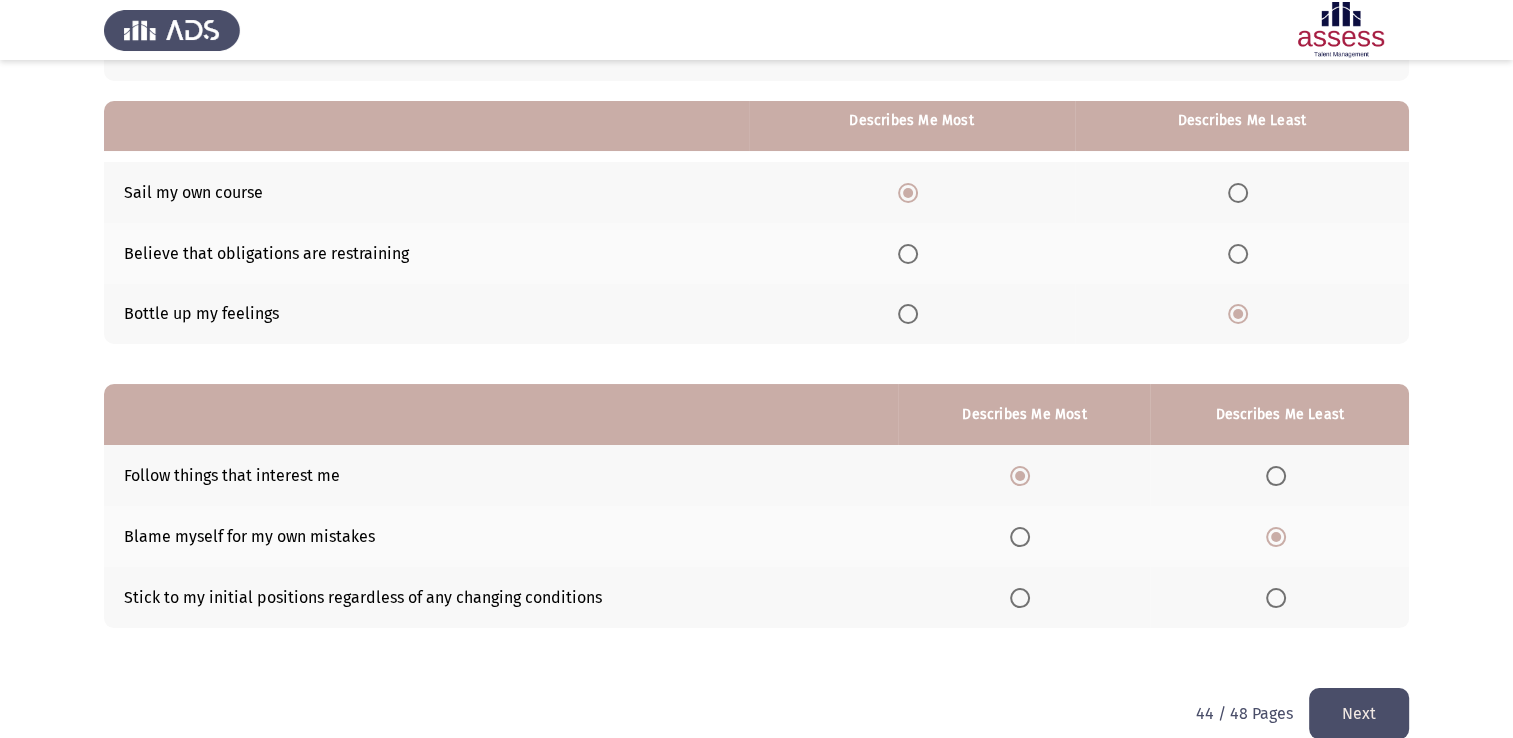 scroll, scrollTop: 186, scrollLeft: 0, axis: vertical 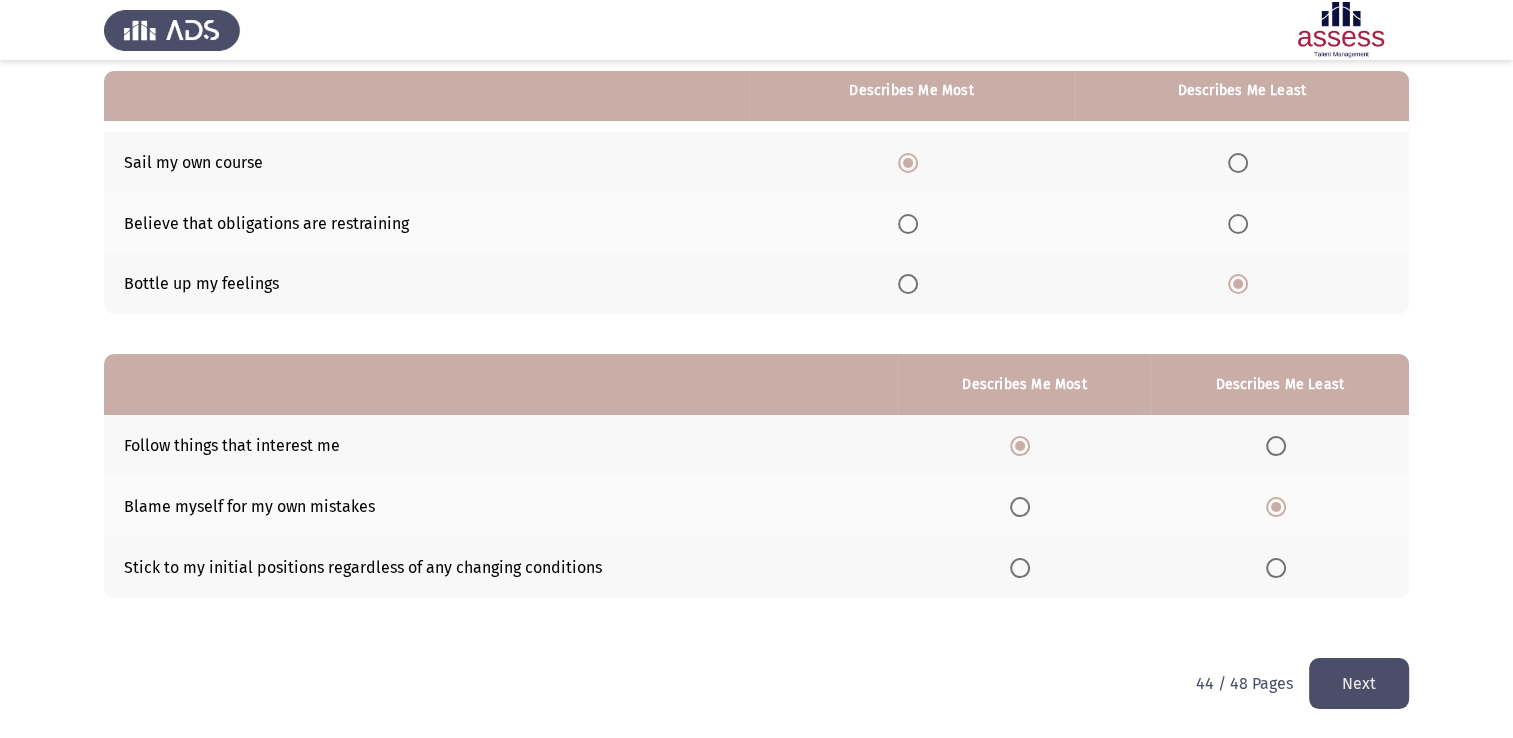 click on "Next" 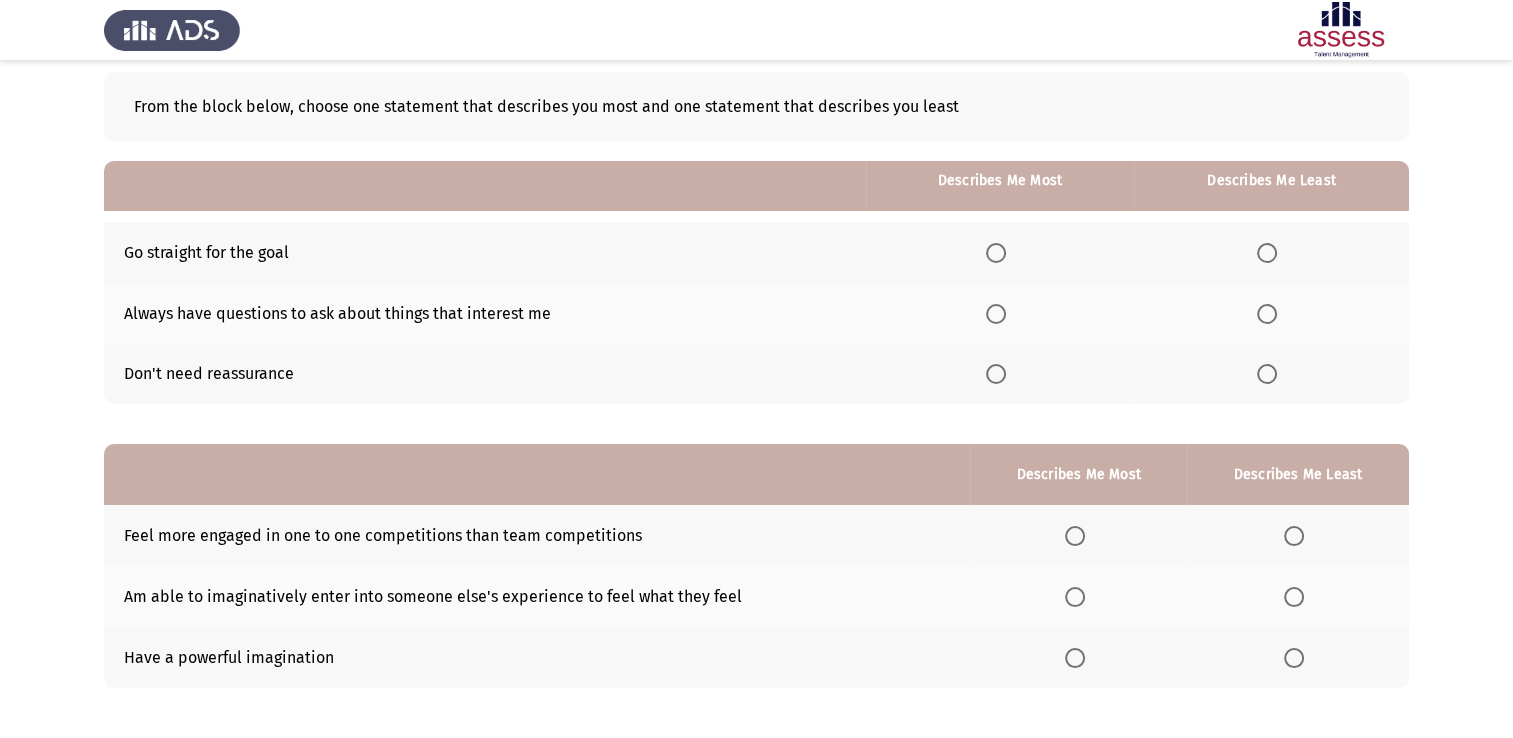 scroll, scrollTop: 186, scrollLeft: 0, axis: vertical 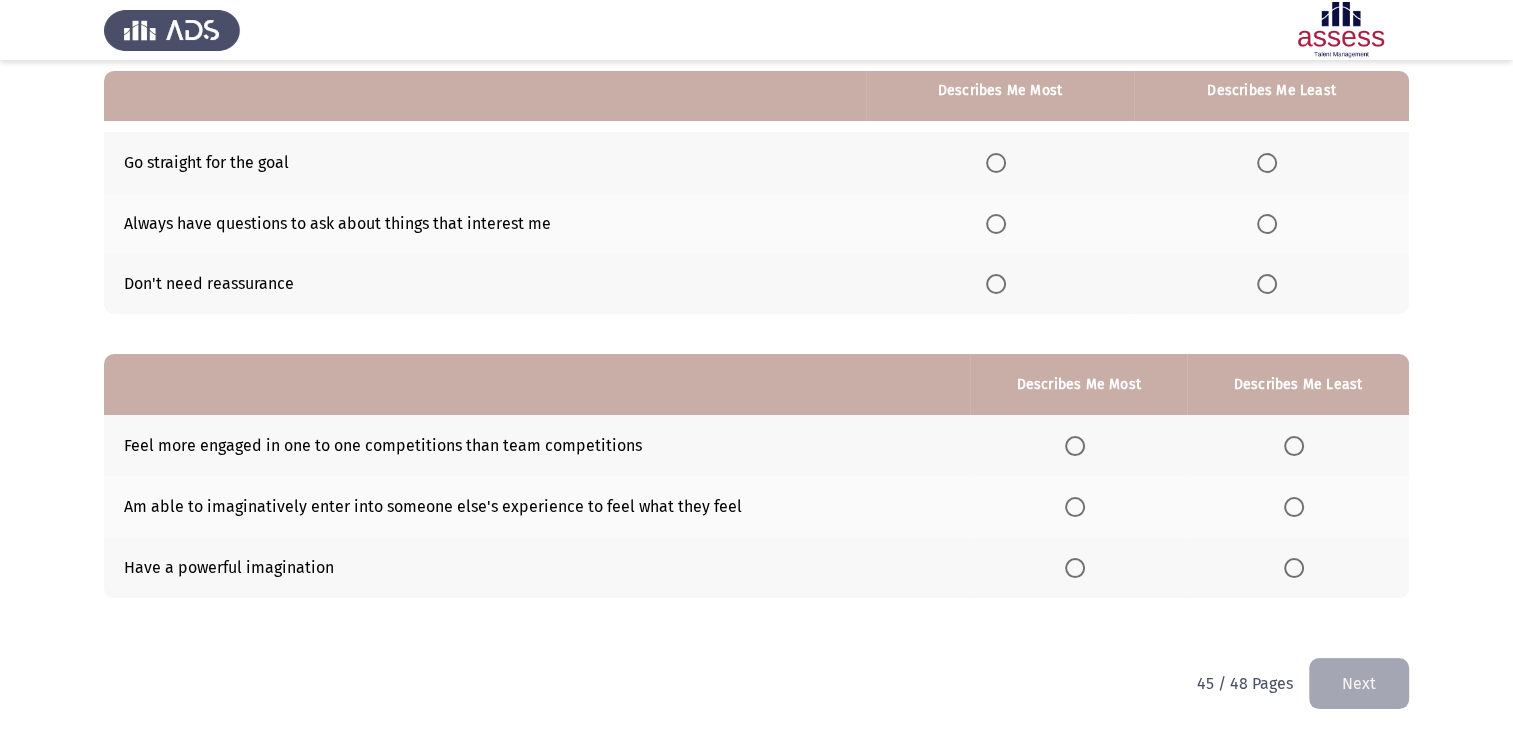 click at bounding box center [996, 163] 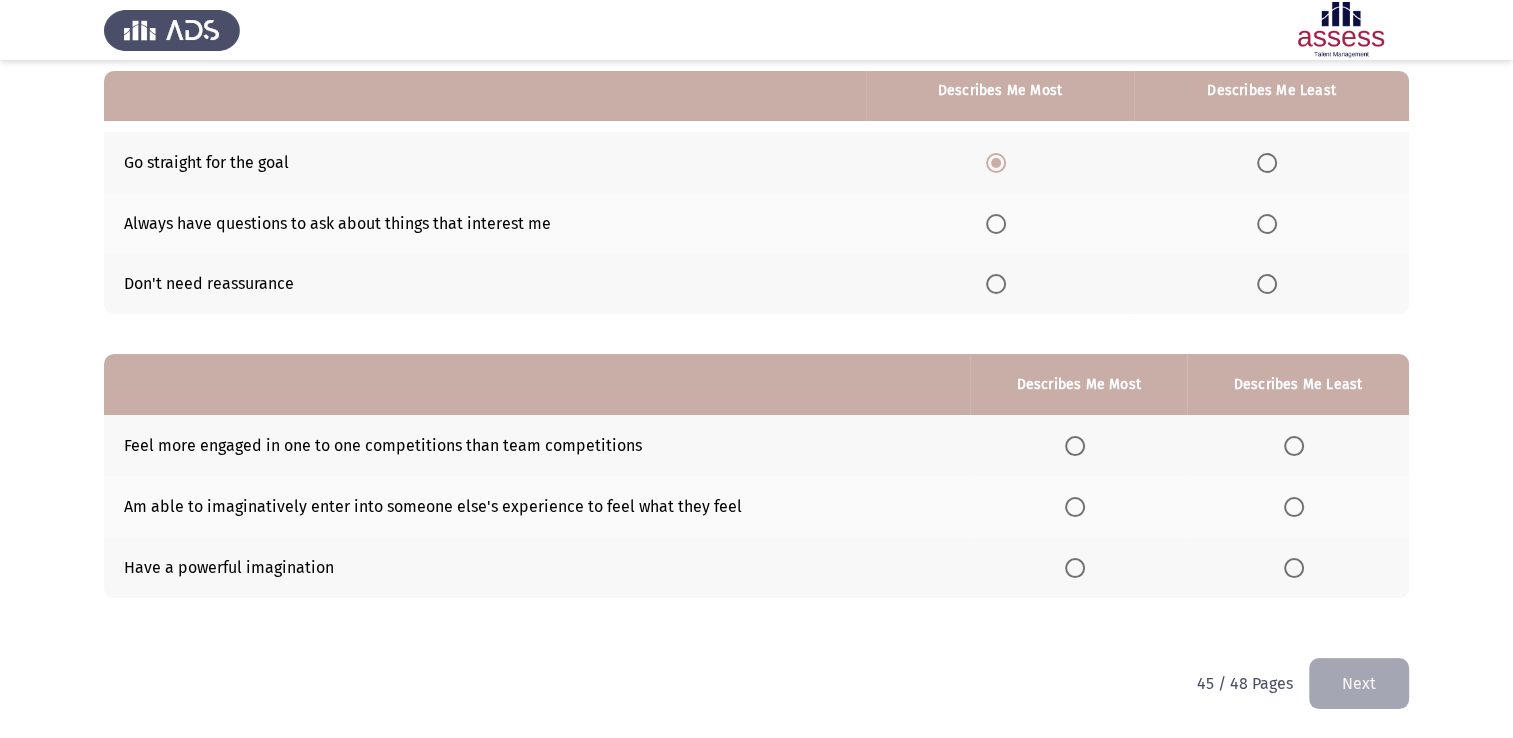 click at bounding box center [1267, 284] 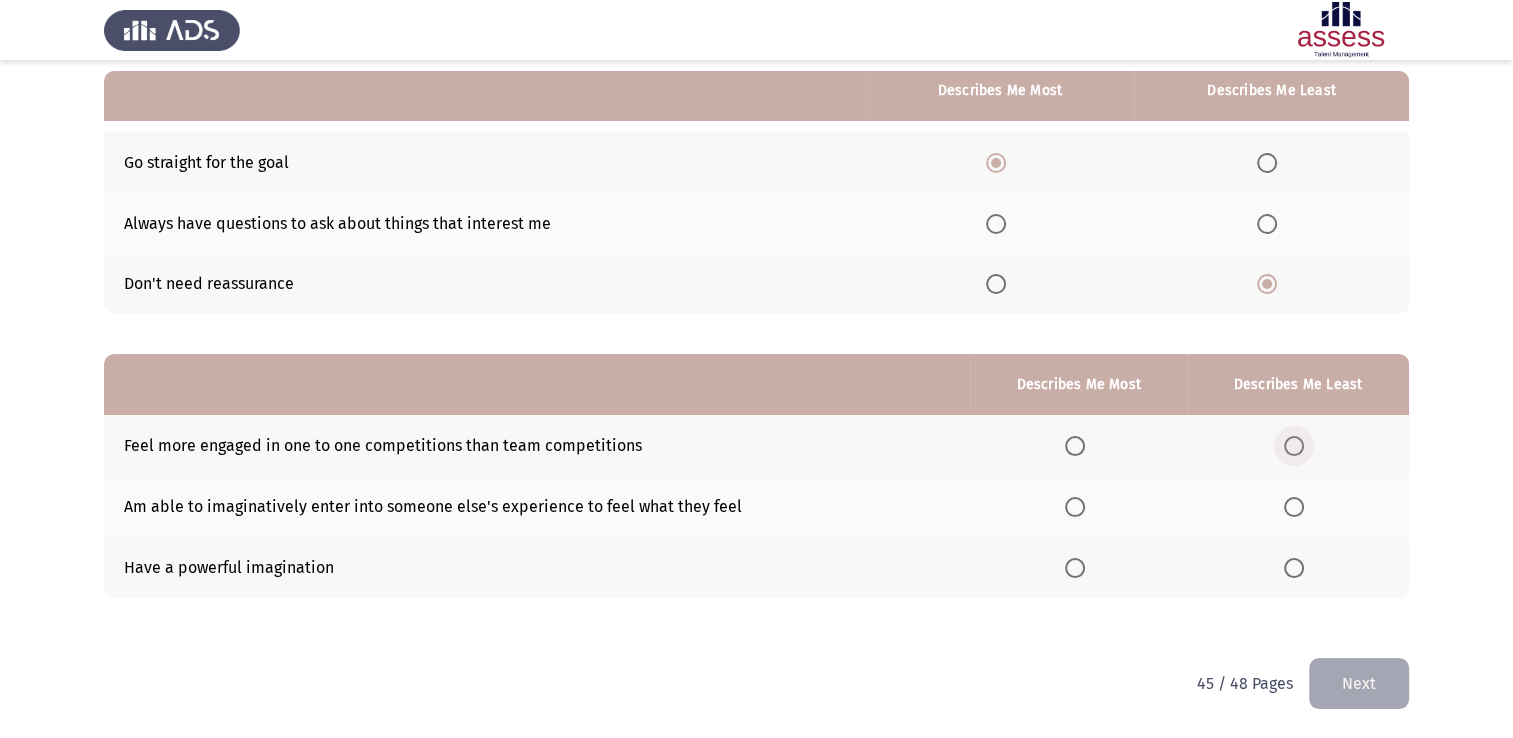 click at bounding box center [1294, 446] 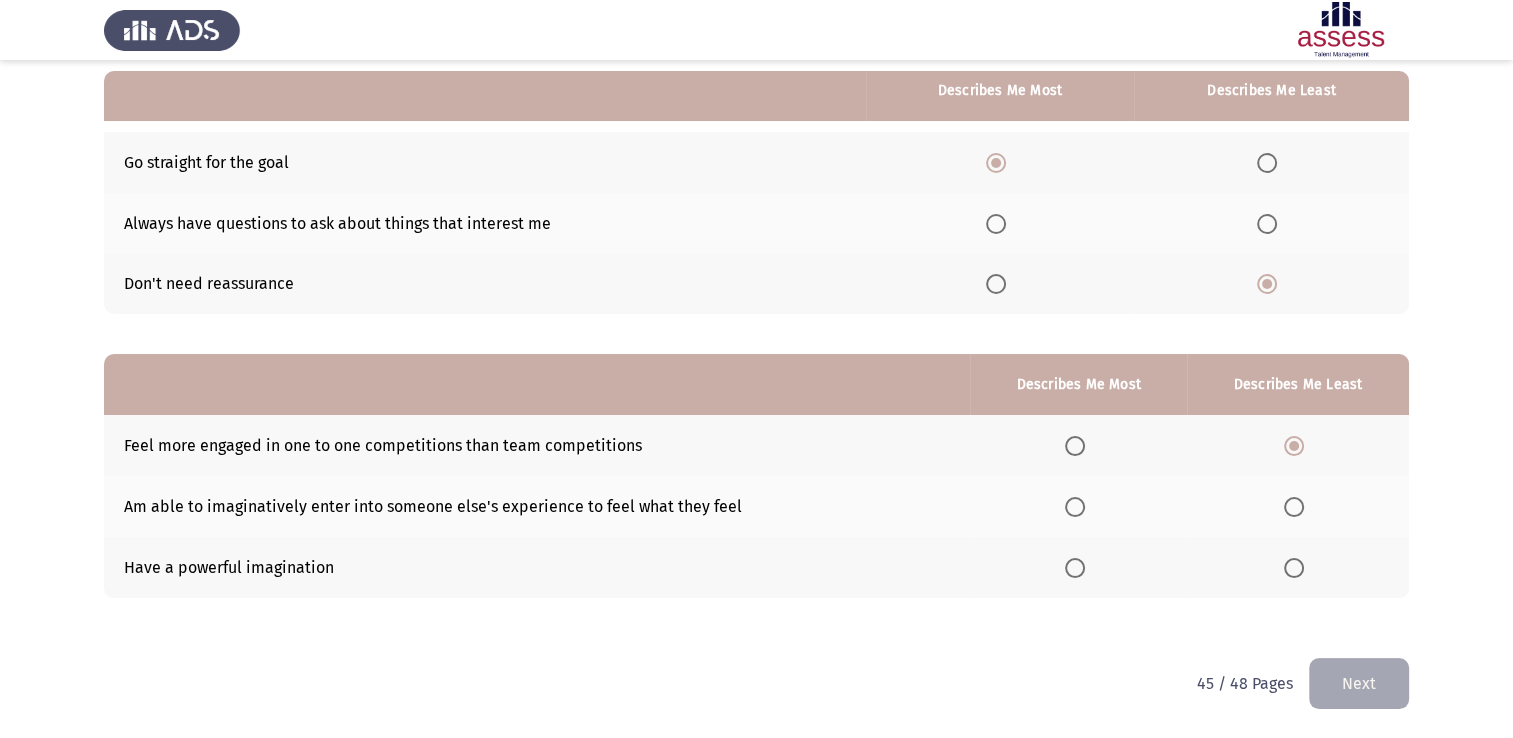 click at bounding box center [1075, 507] 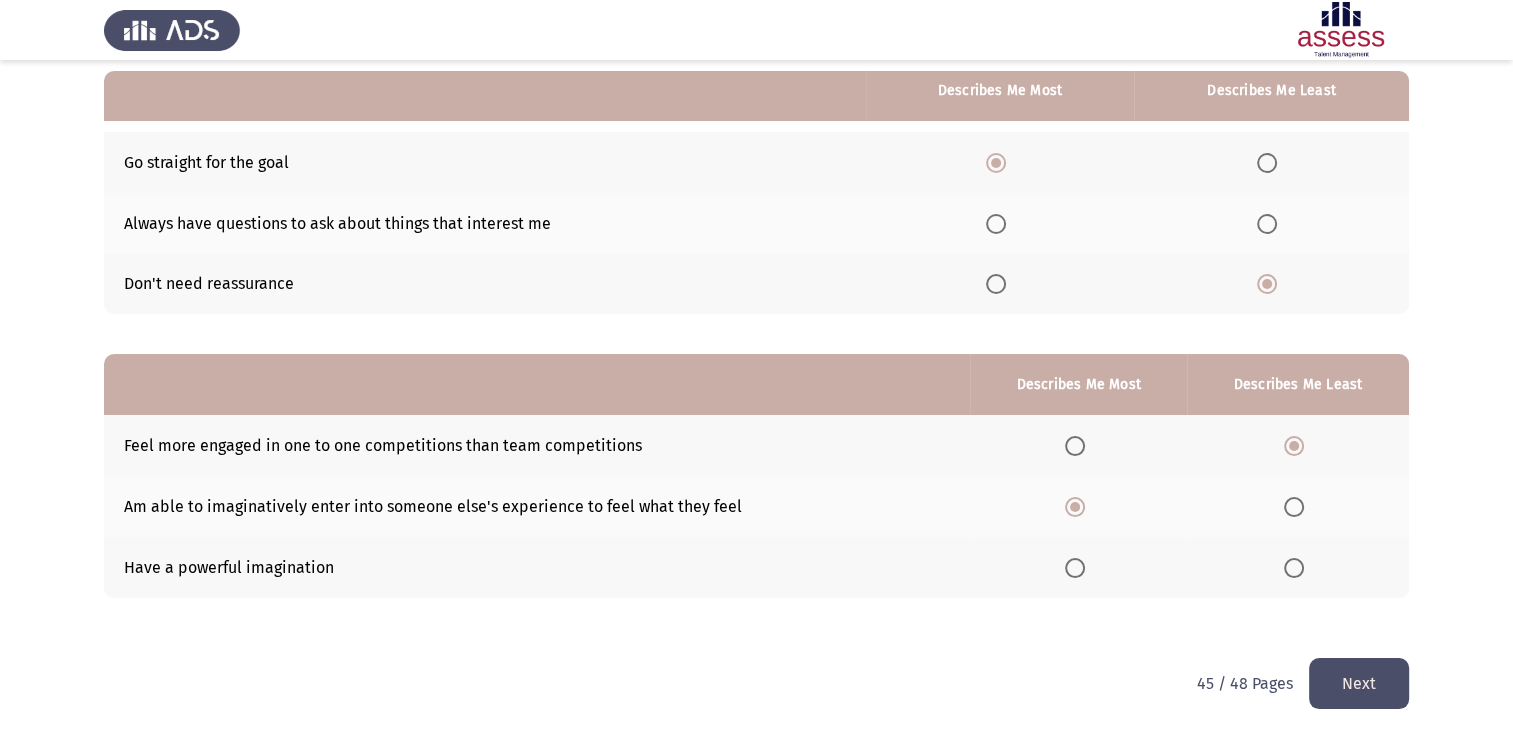 click on "Next" 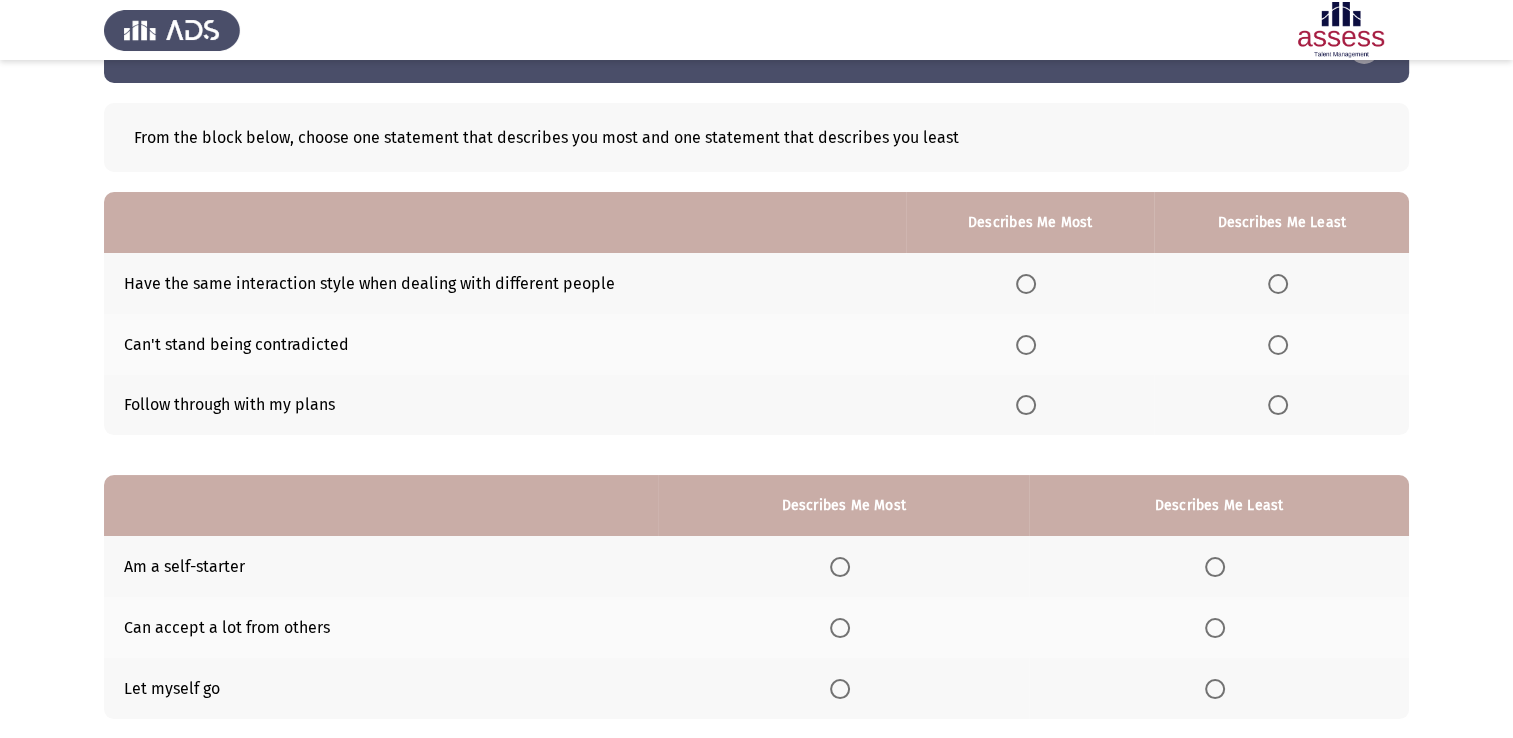 scroll, scrollTop: 100, scrollLeft: 0, axis: vertical 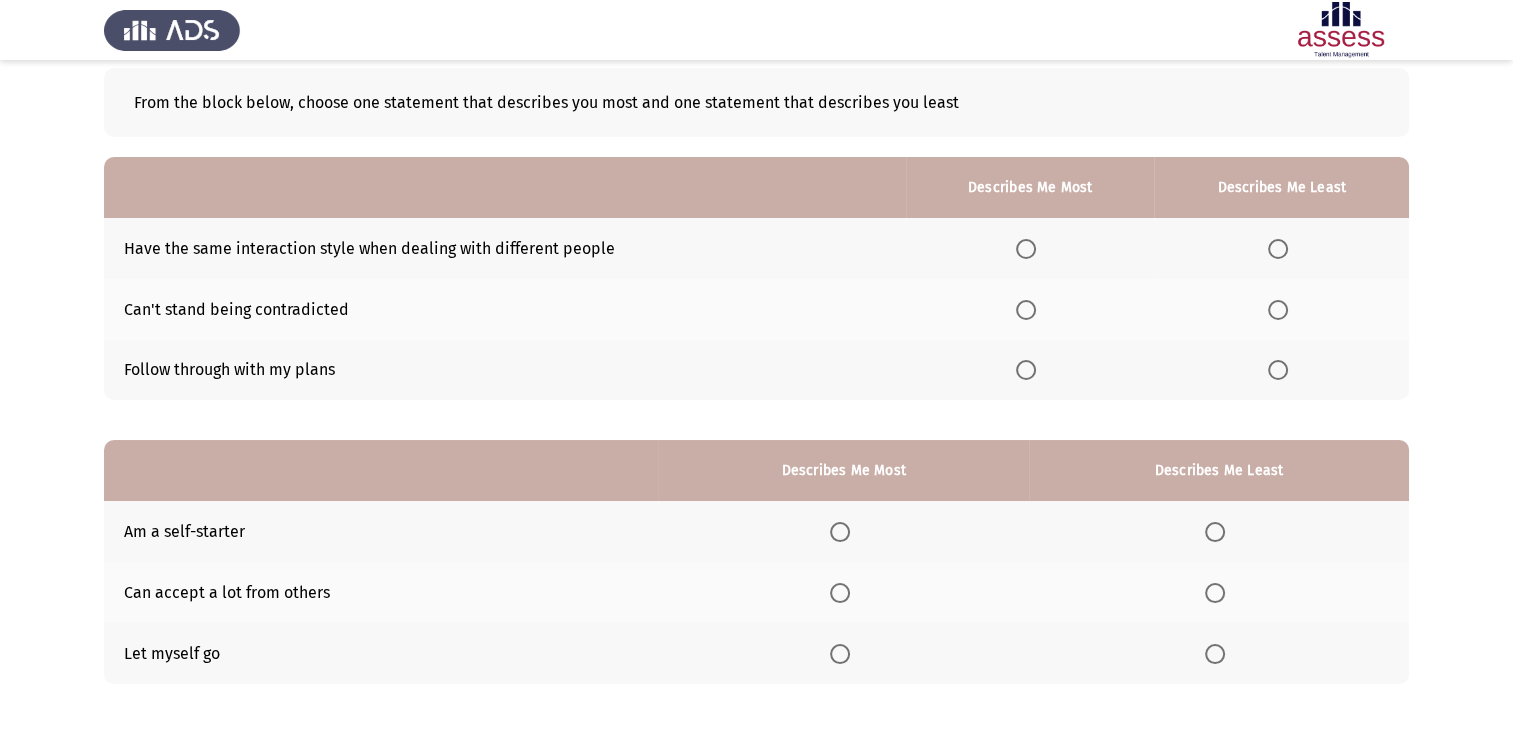 click at bounding box center [1026, 370] 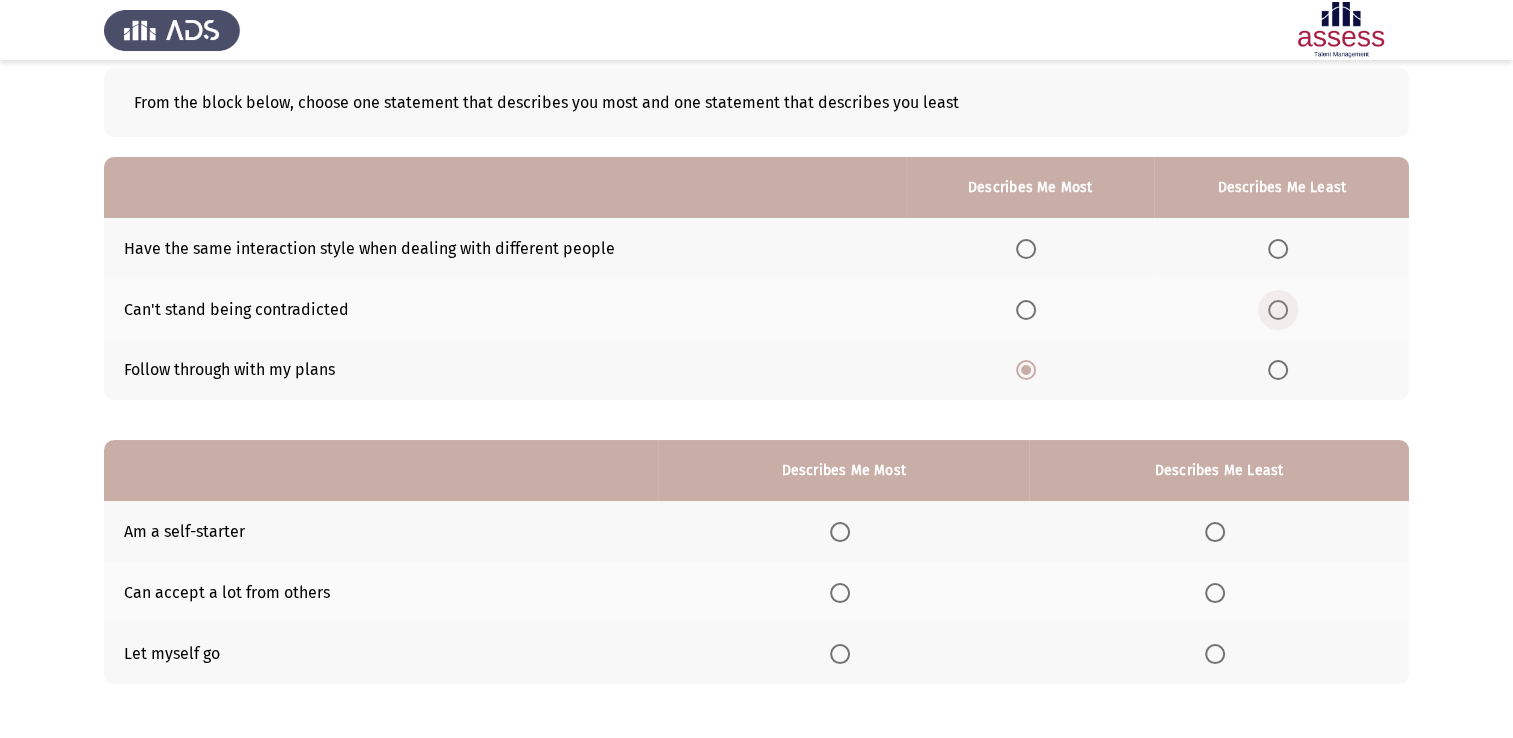 click at bounding box center (1278, 310) 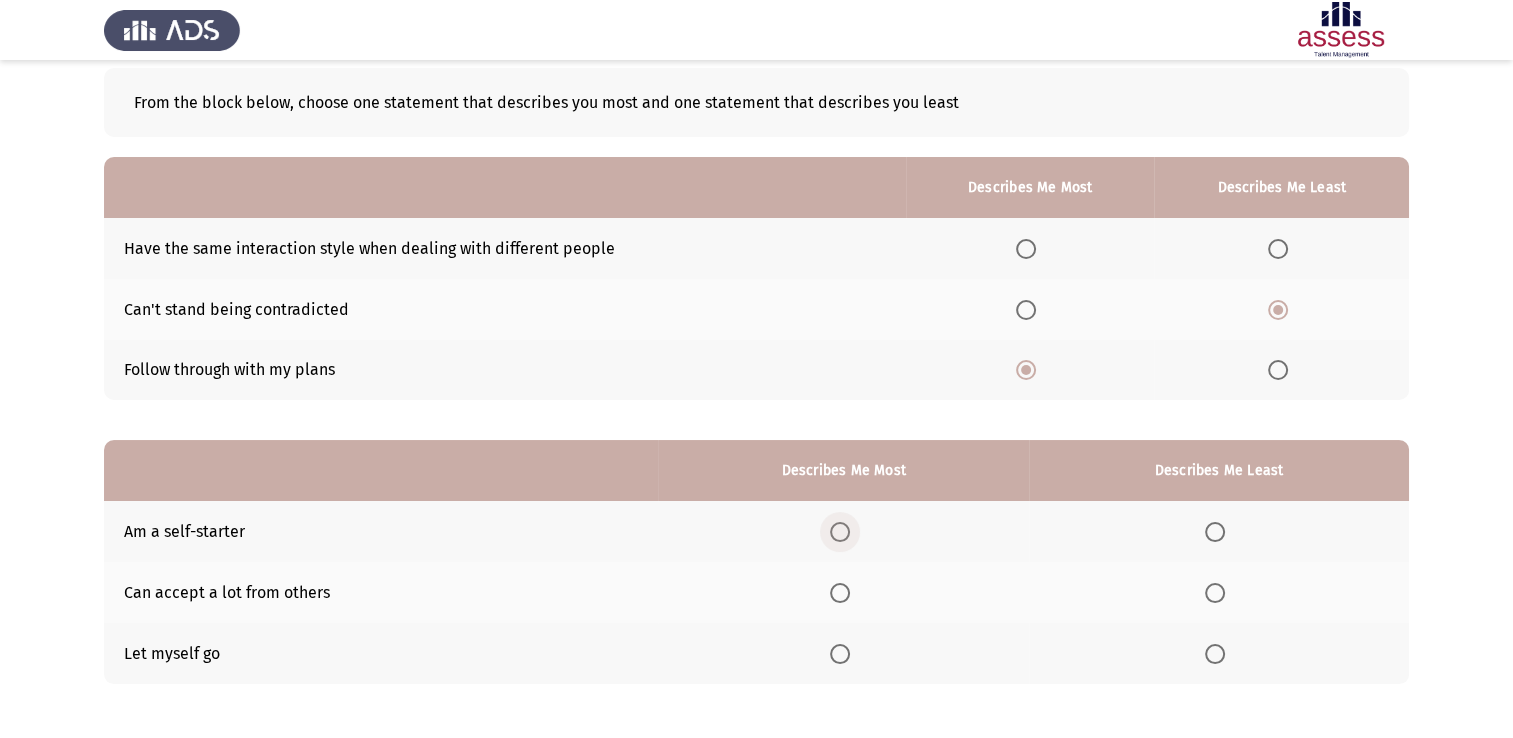 click at bounding box center (840, 532) 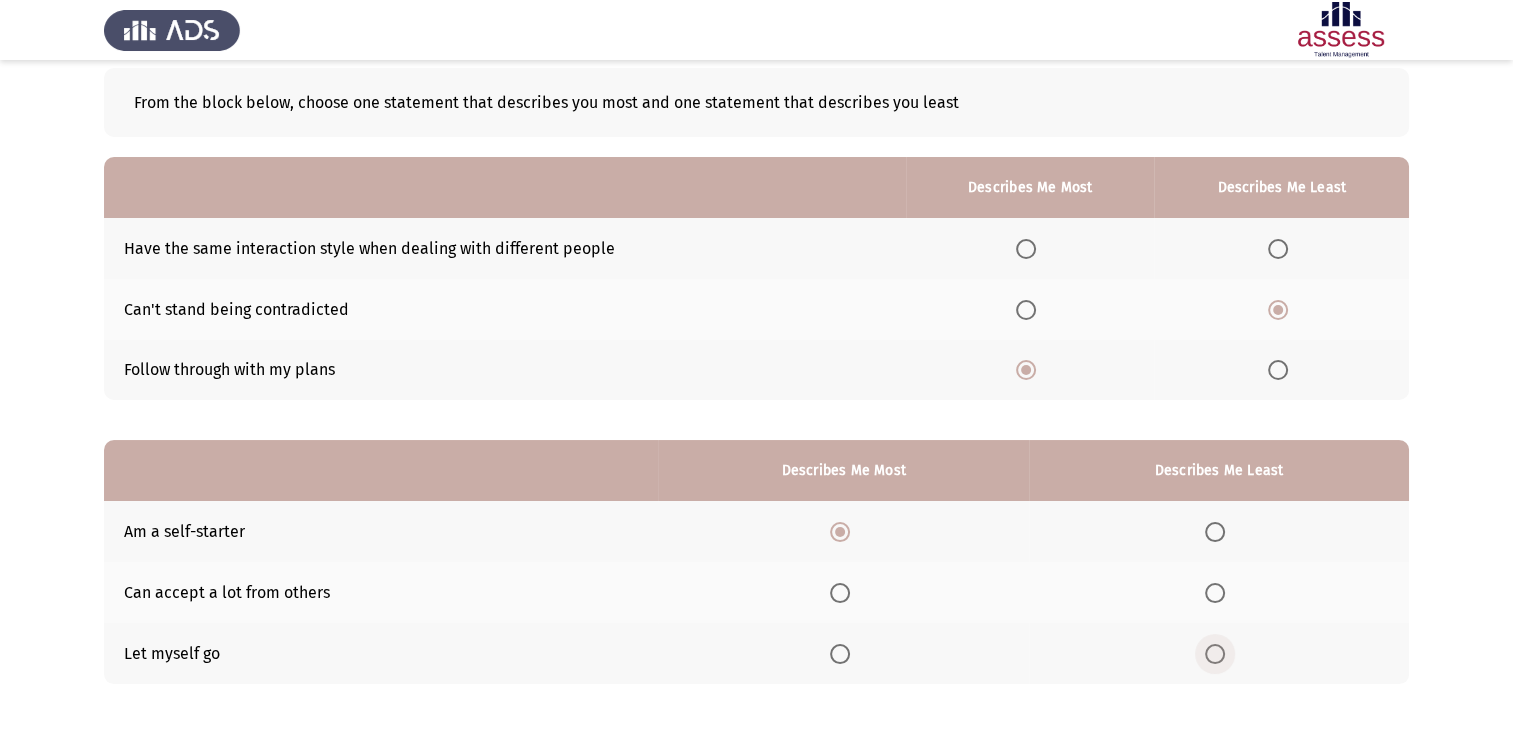 click at bounding box center [1219, 654] 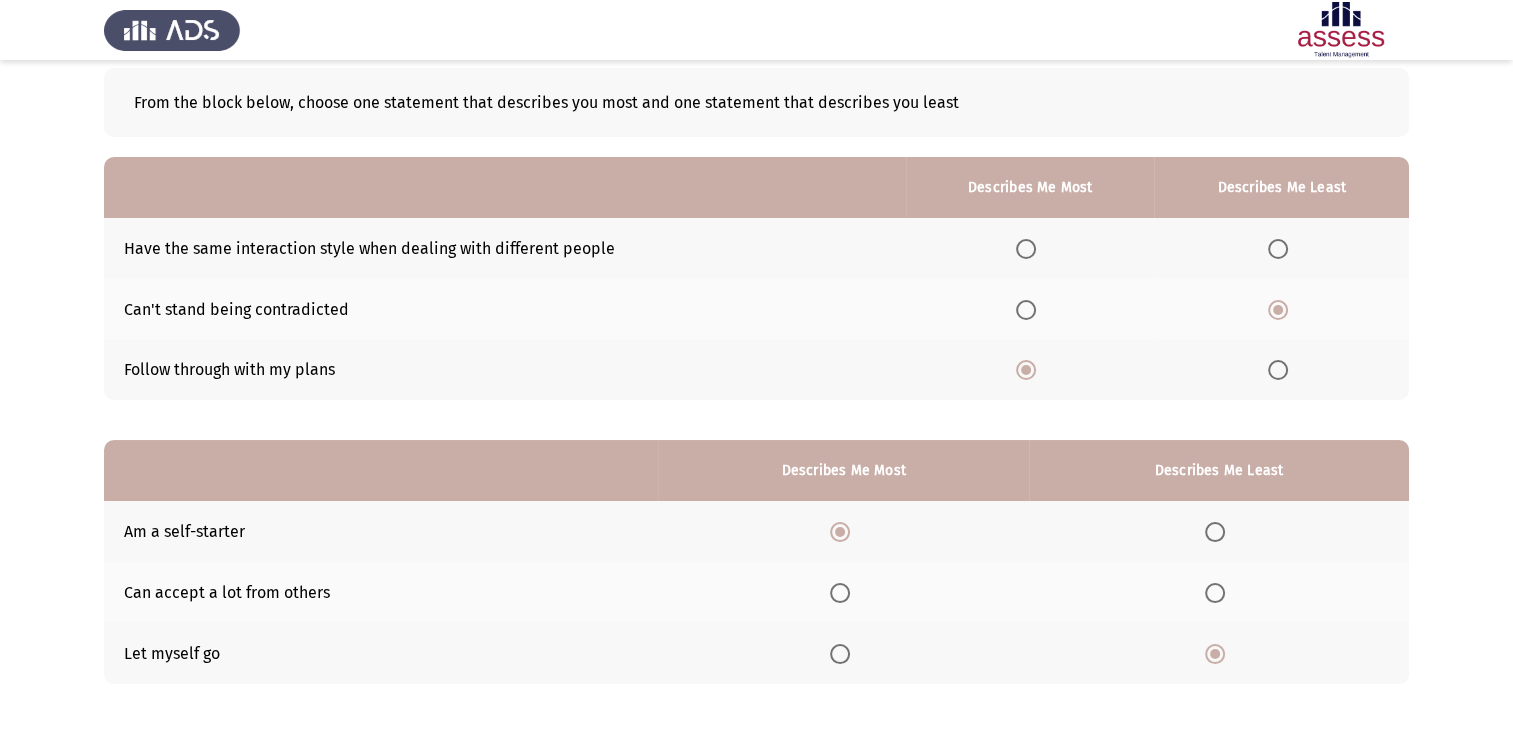 scroll, scrollTop: 186, scrollLeft: 0, axis: vertical 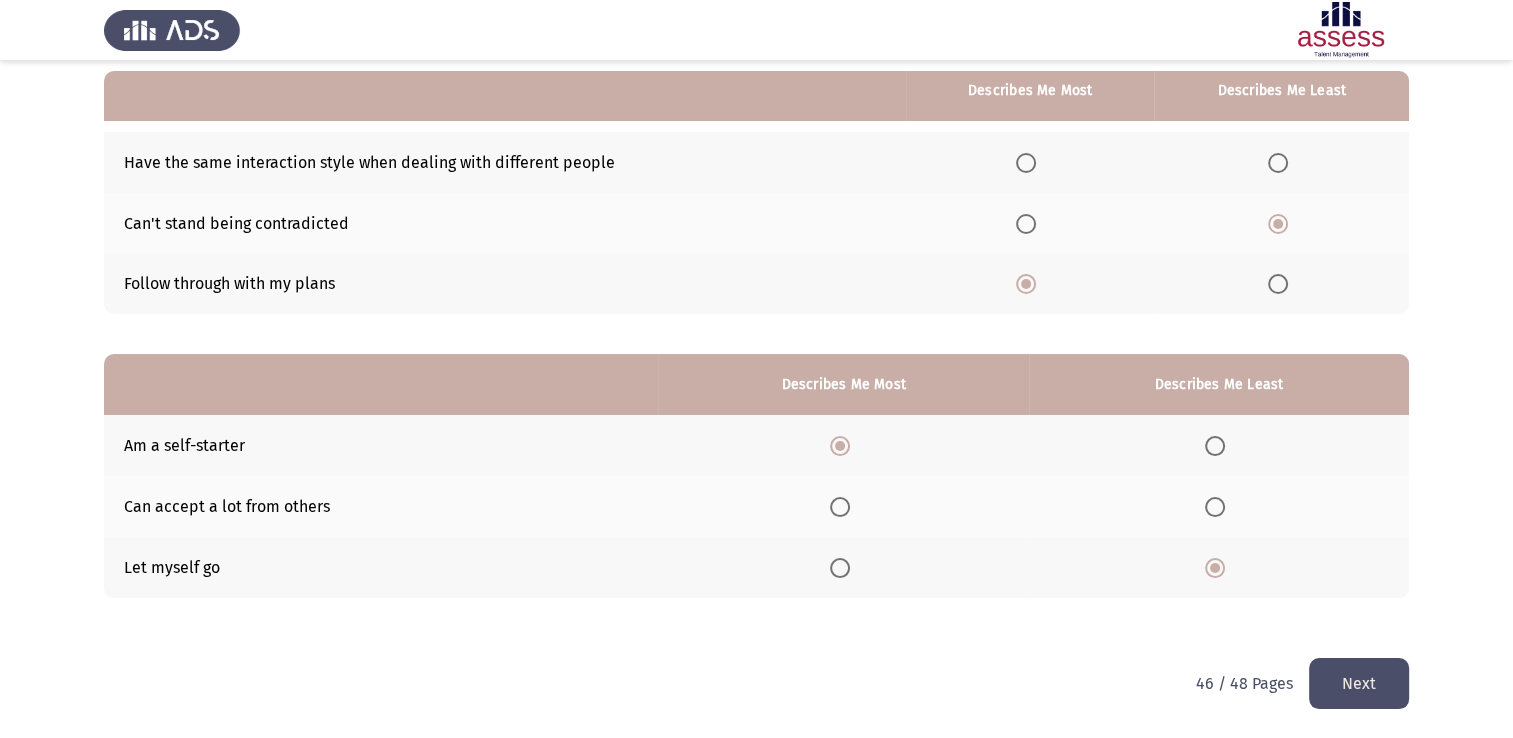 click on "Next" 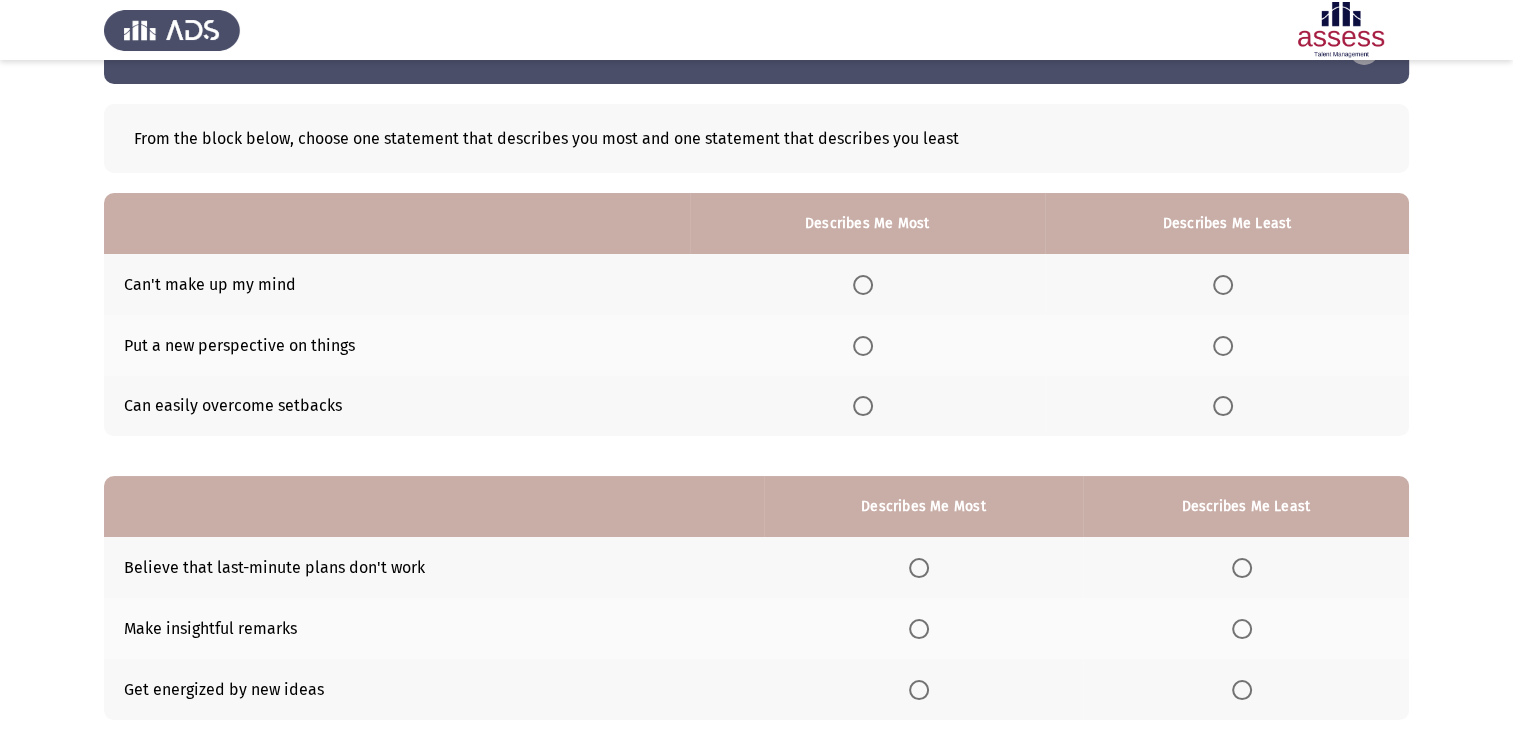 scroll, scrollTop: 100, scrollLeft: 0, axis: vertical 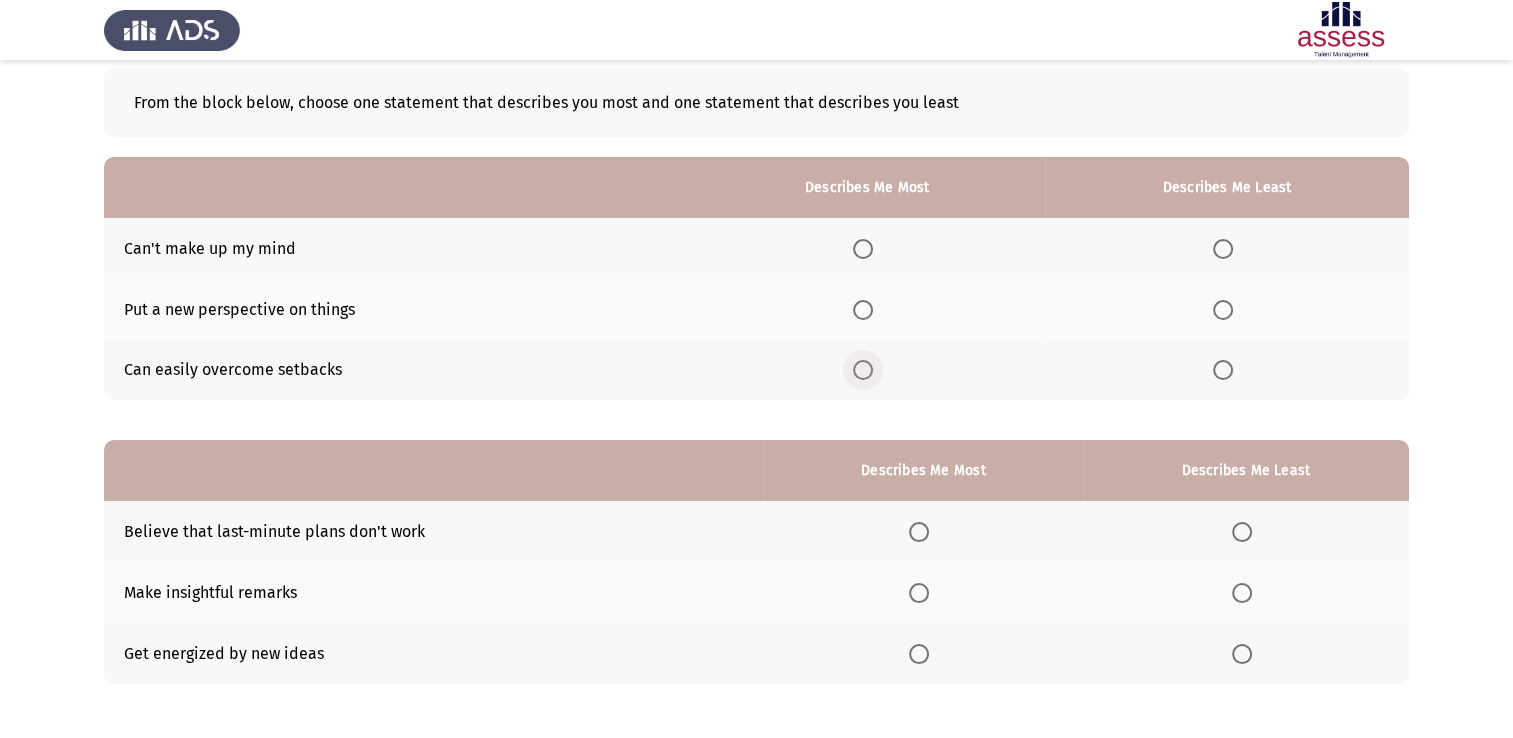 click at bounding box center (863, 370) 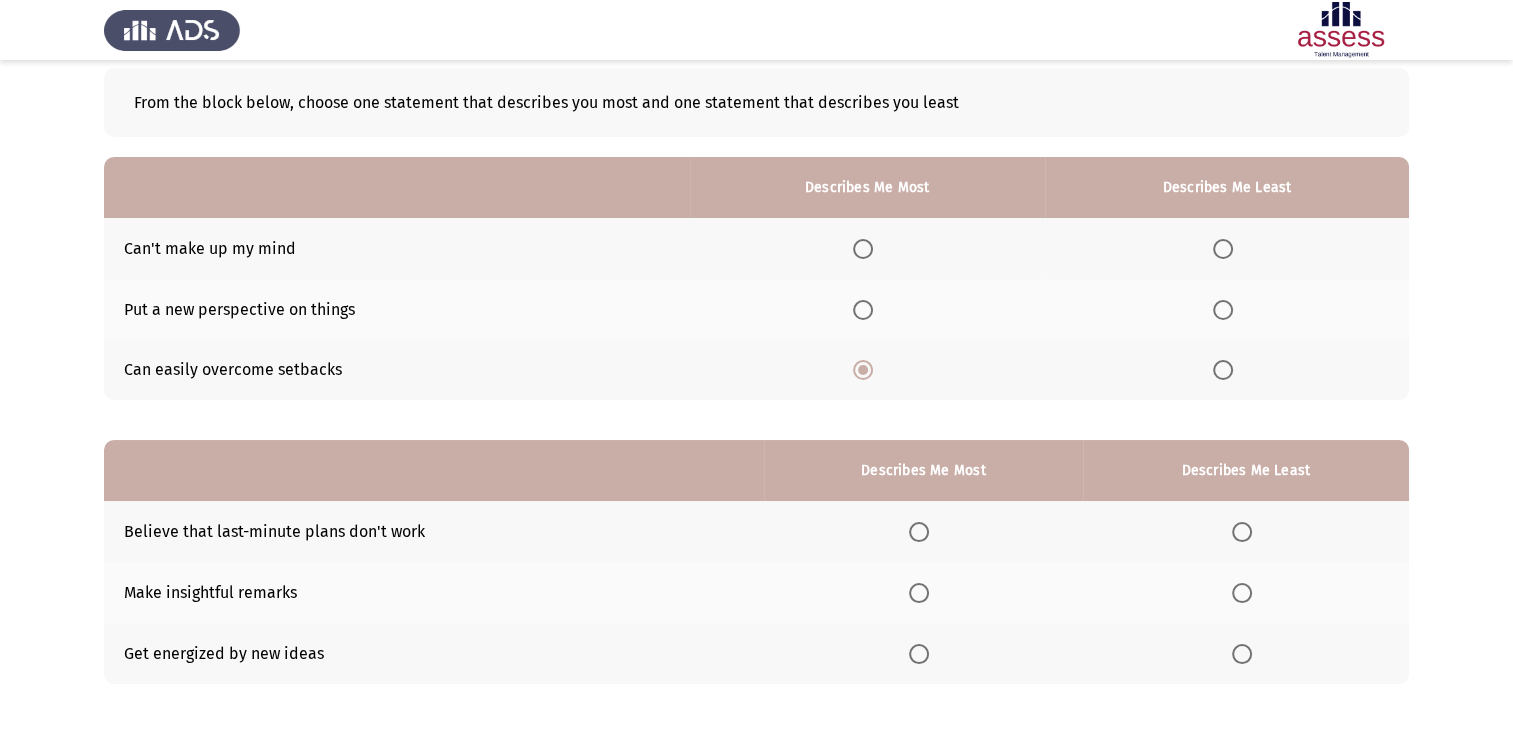 click at bounding box center [1223, 249] 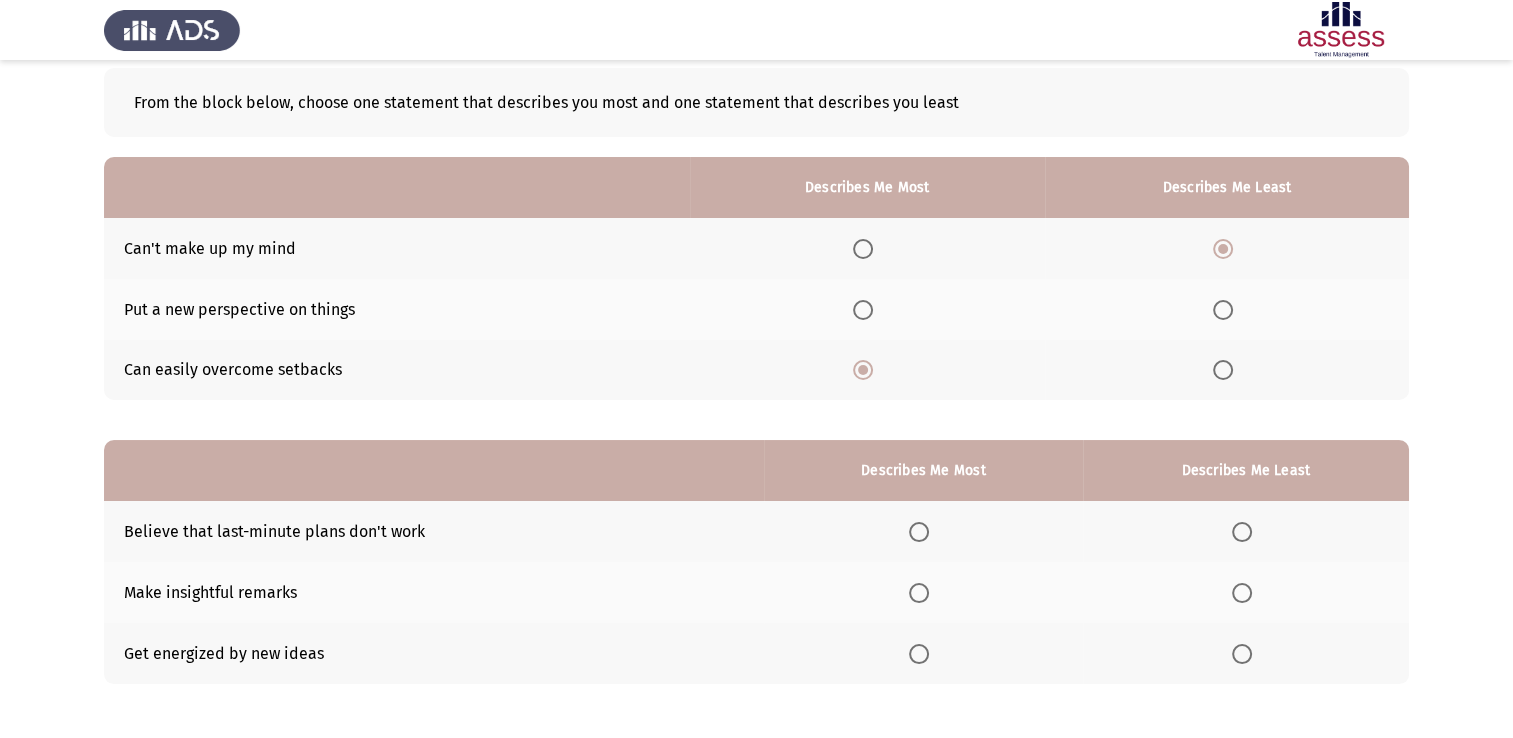 click at bounding box center (919, 654) 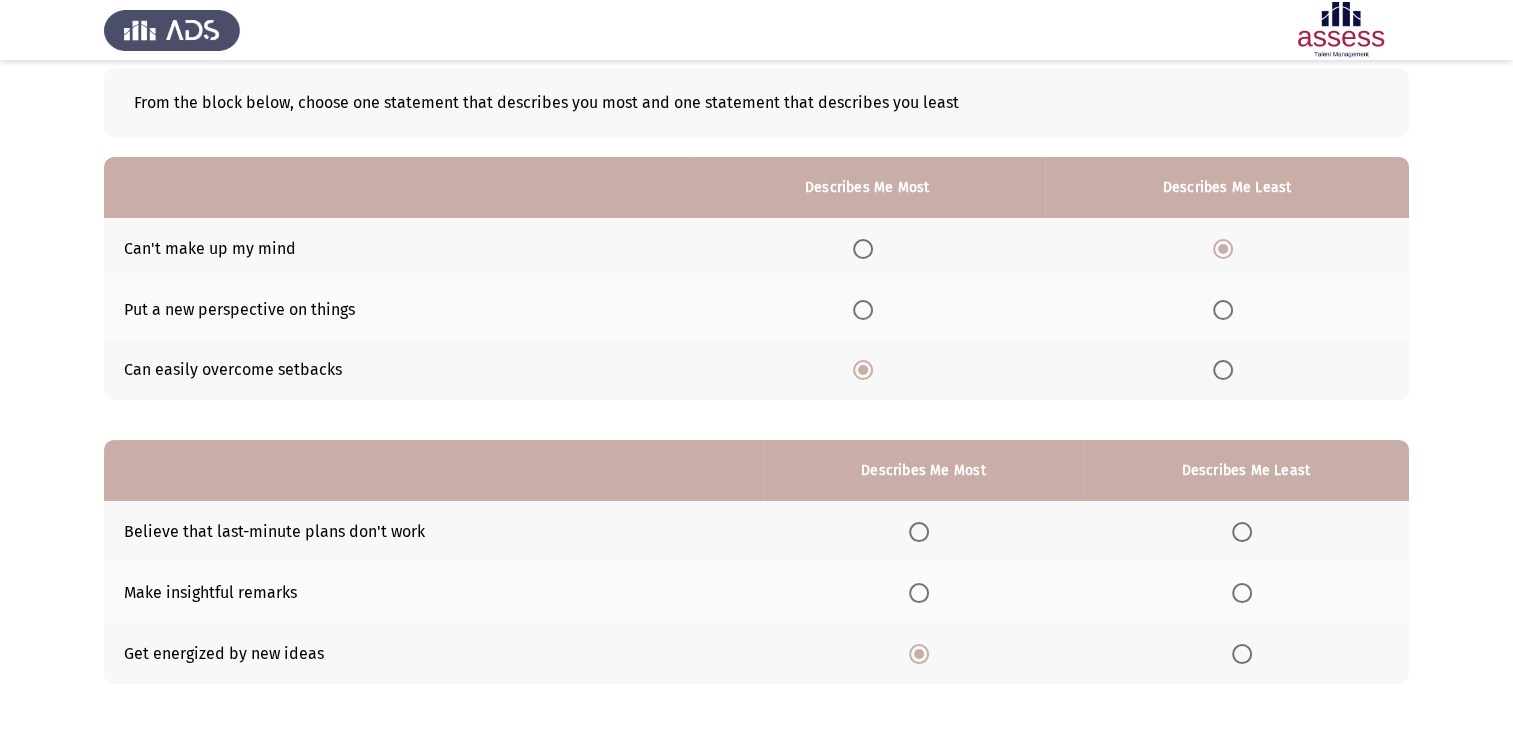 click at bounding box center (1242, 532) 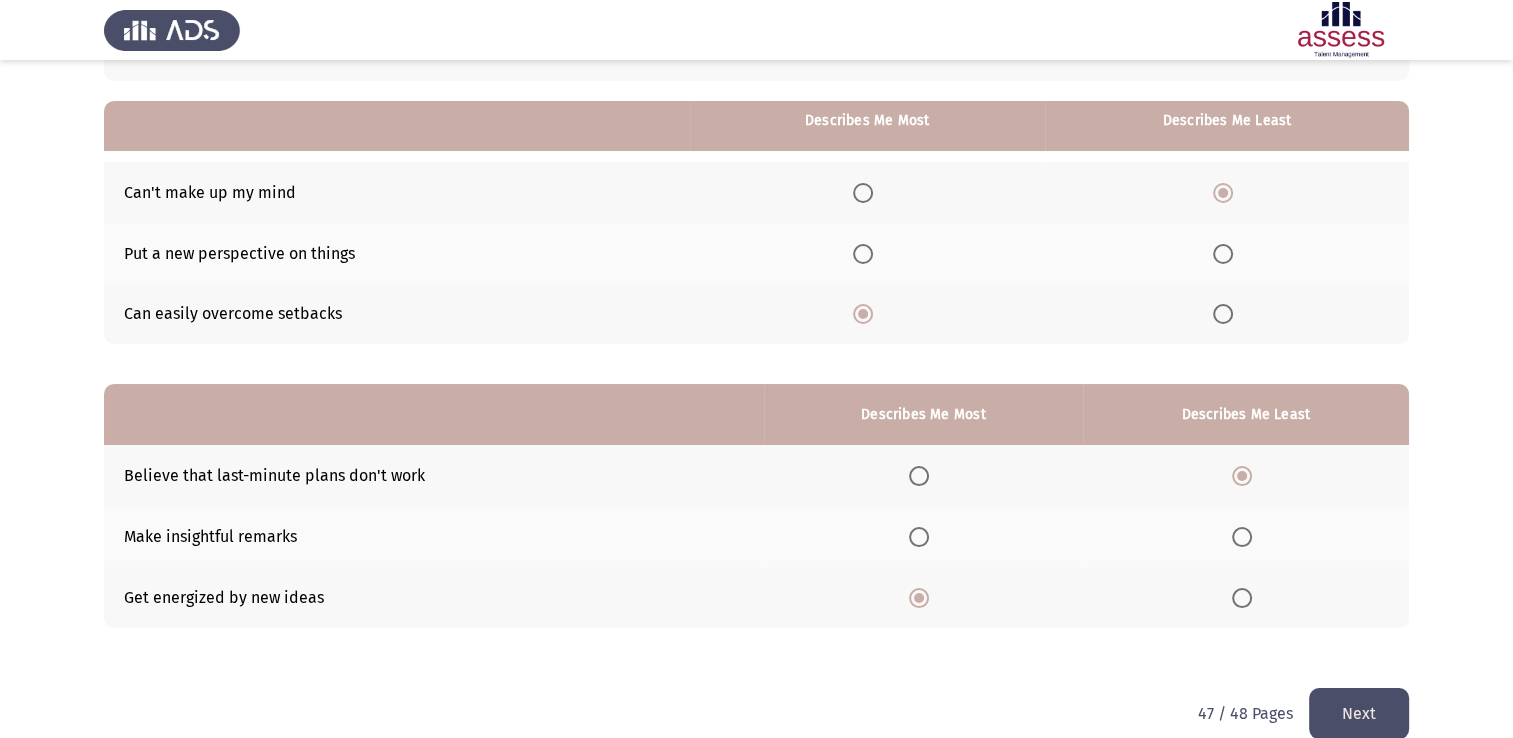 scroll, scrollTop: 186, scrollLeft: 0, axis: vertical 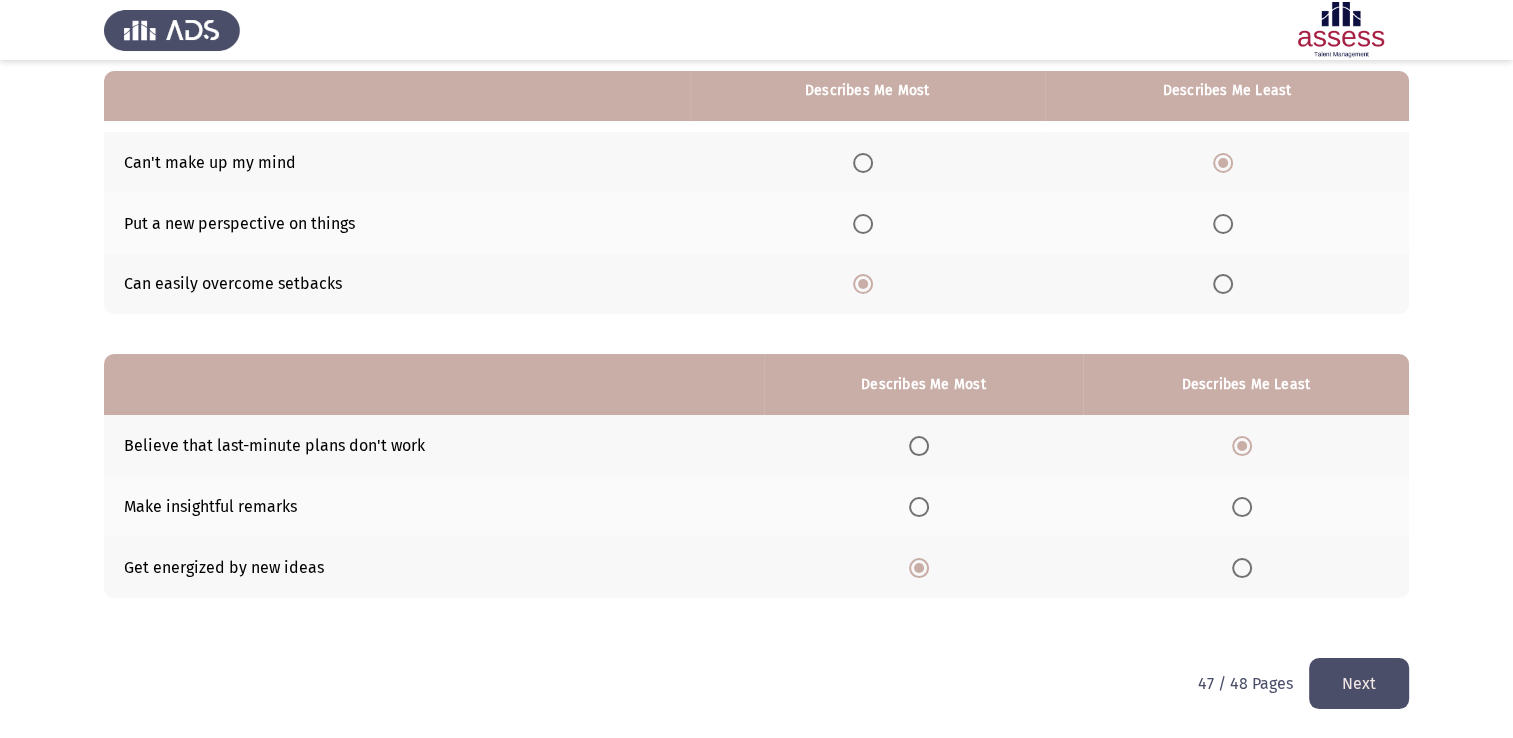 click on "Next" 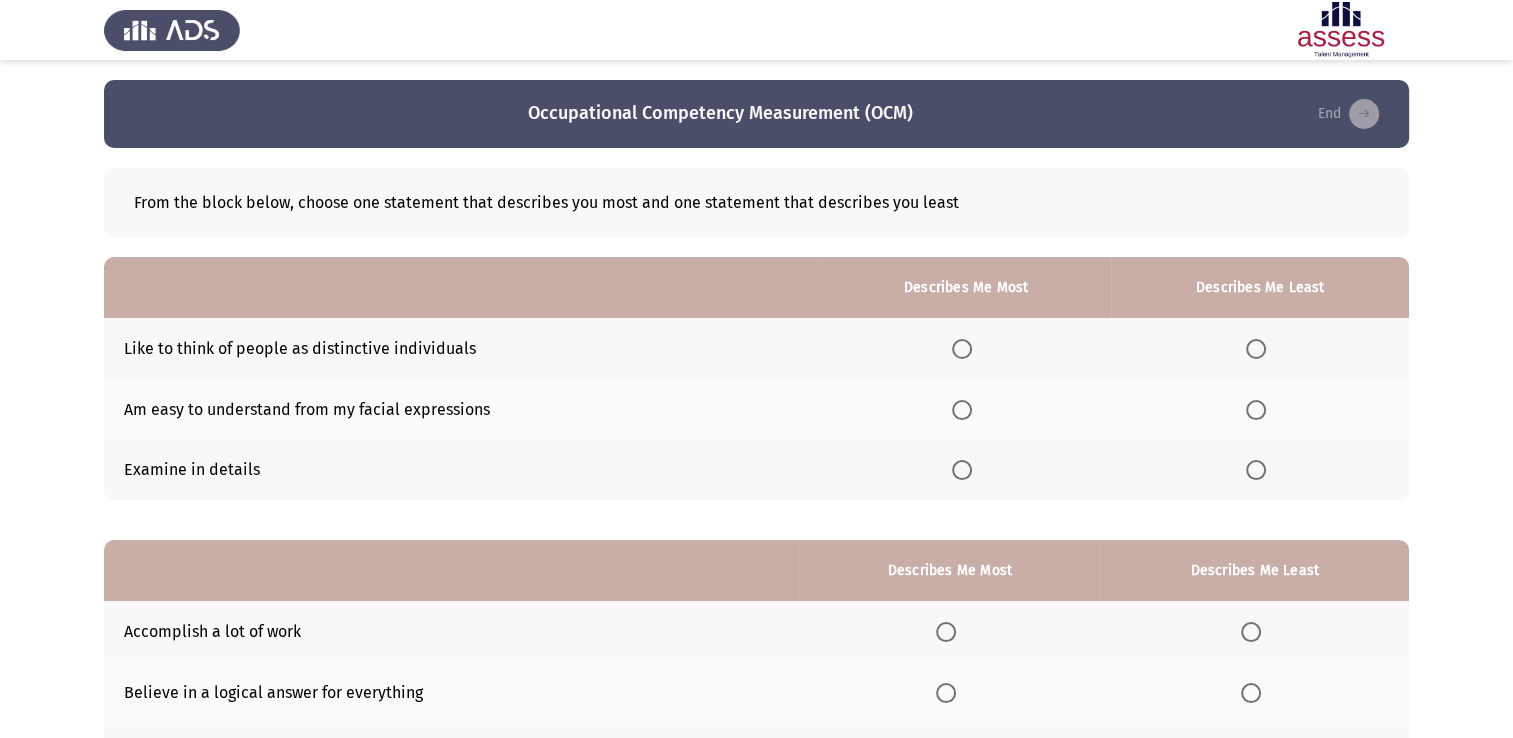 scroll, scrollTop: 100, scrollLeft: 0, axis: vertical 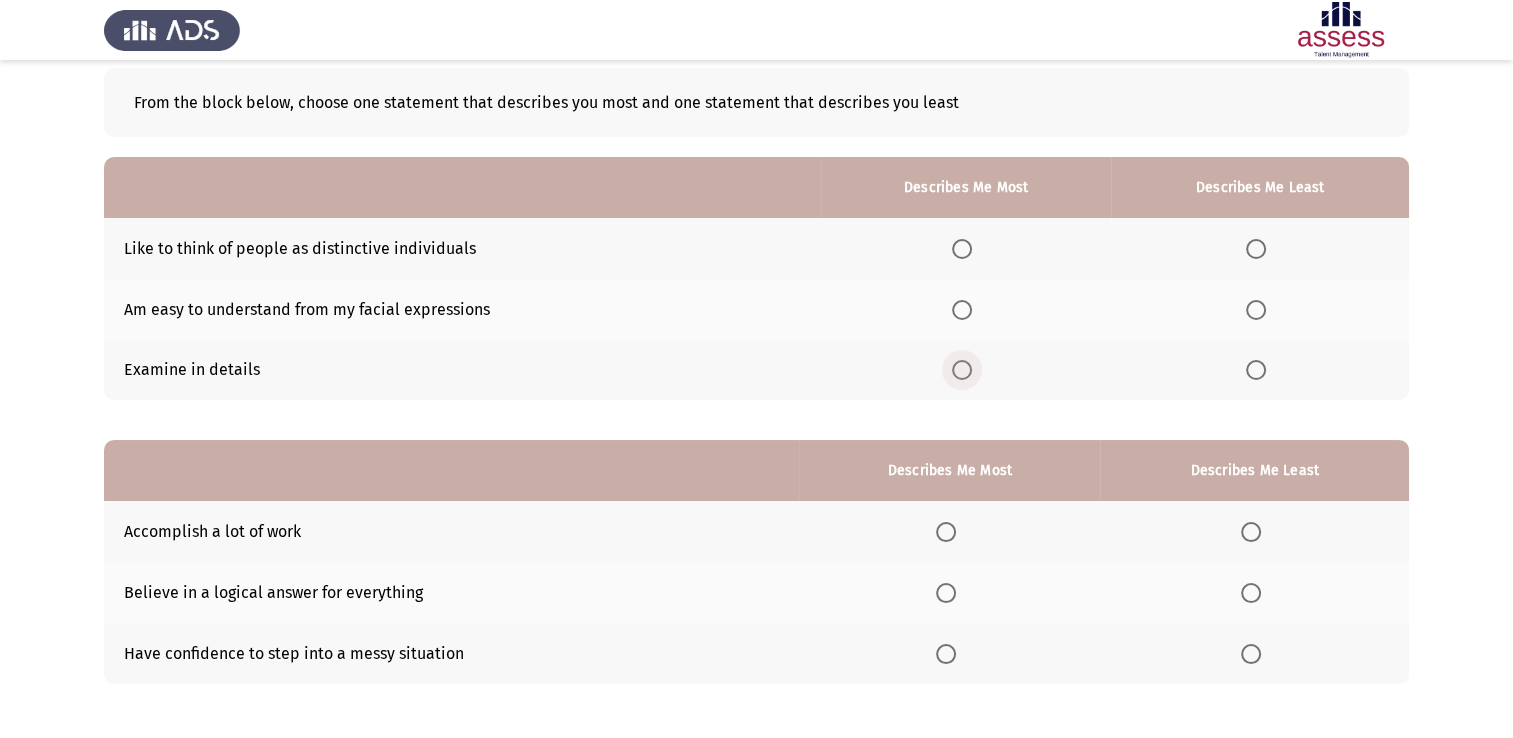 click at bounding box center [962, 370] 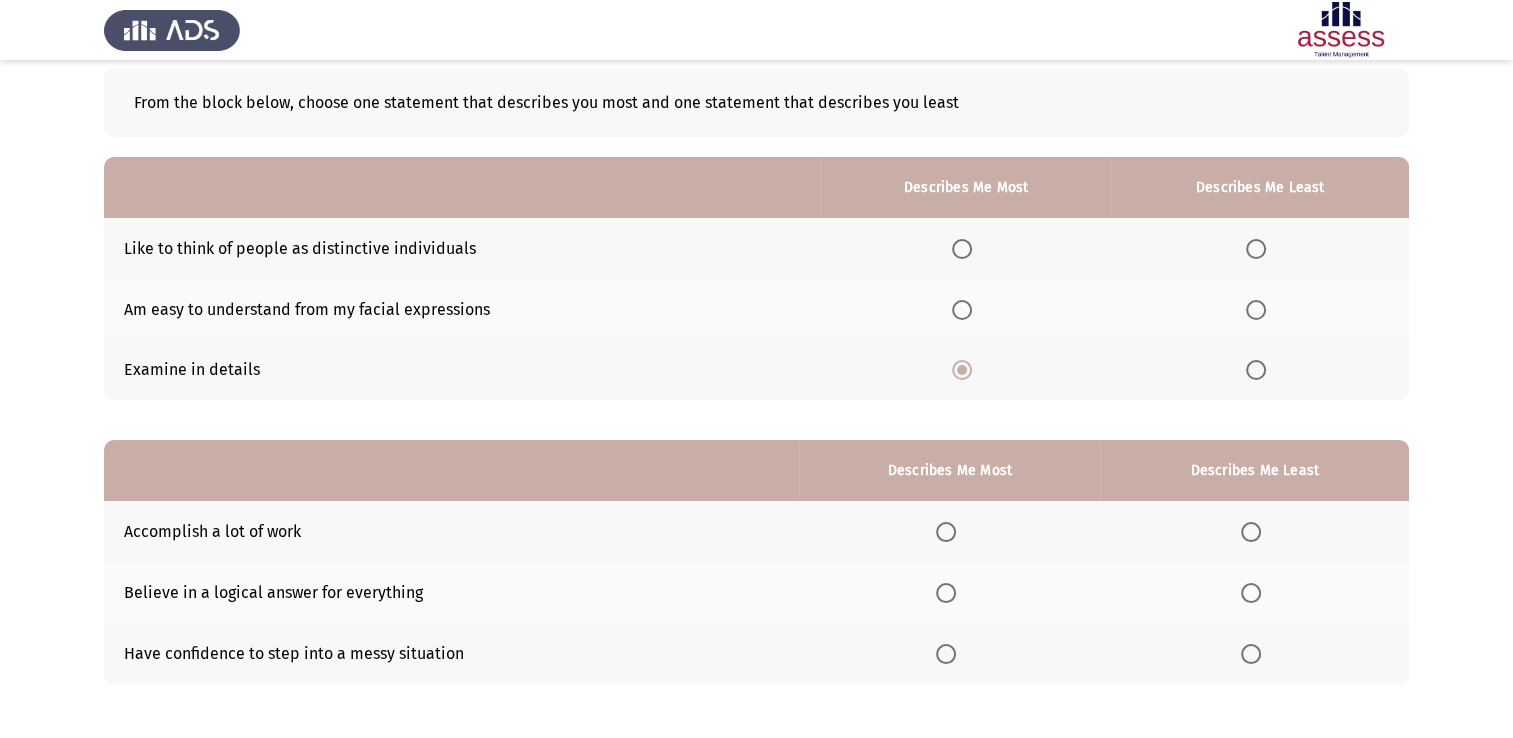 click at bounding box center (1256, 310) 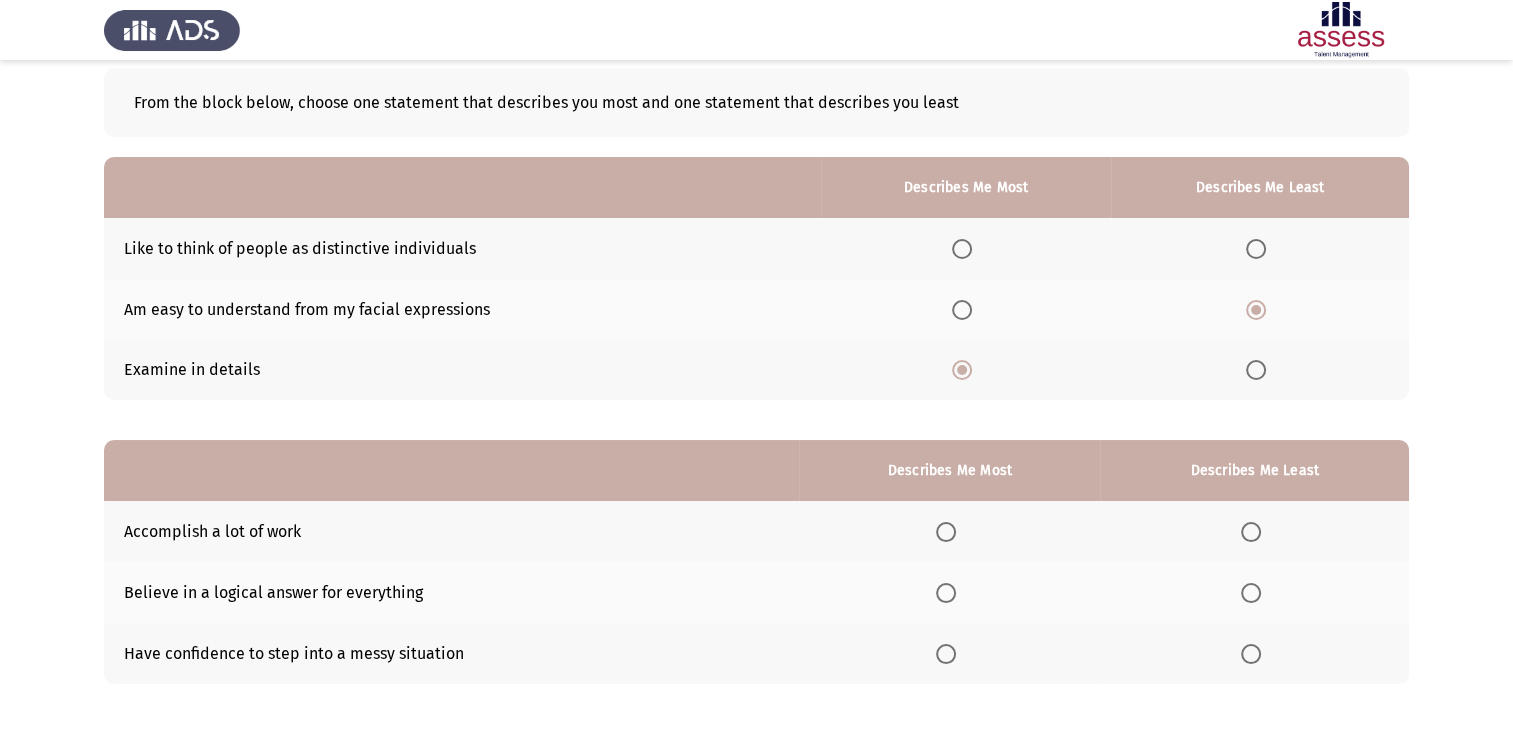 click at bounding box center (946, 593) 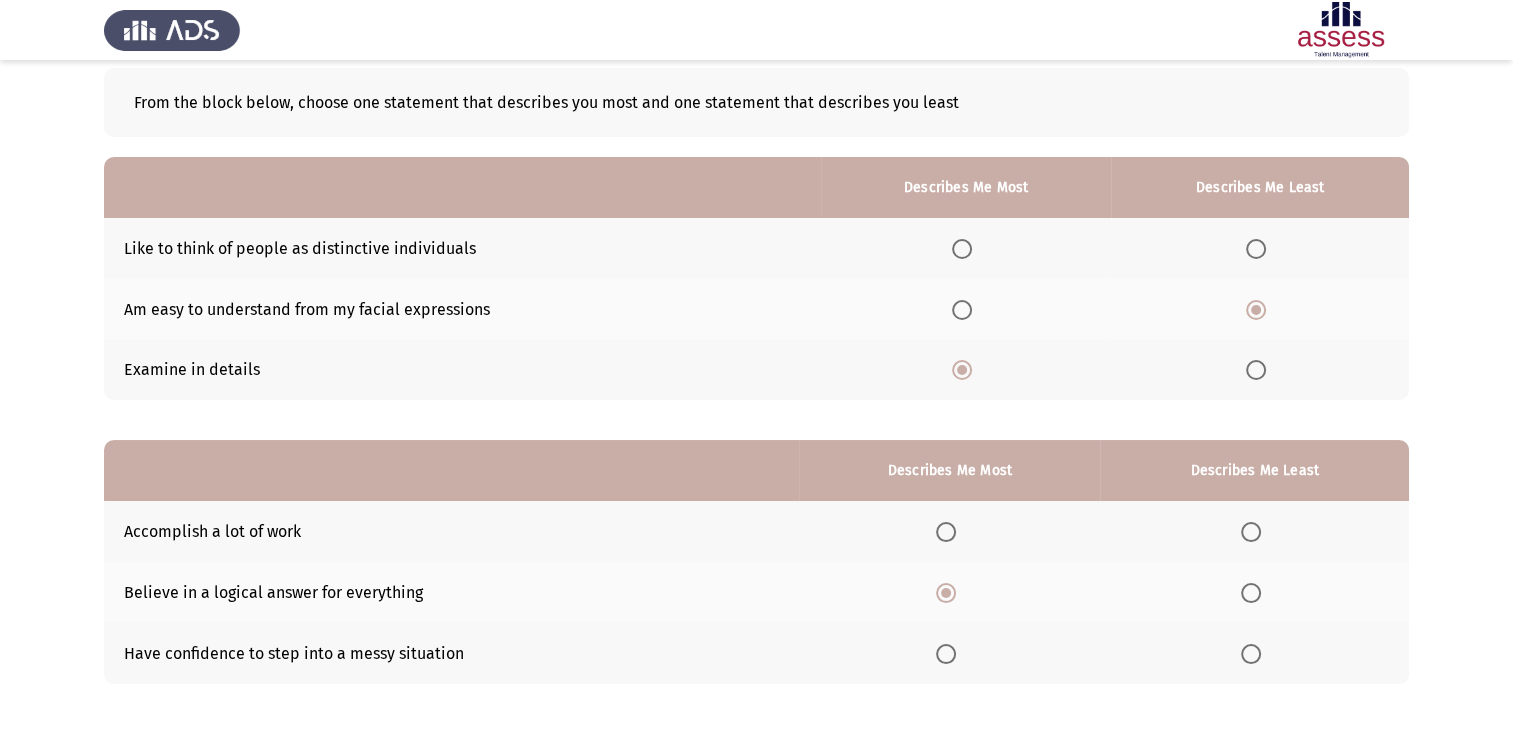 click at bounding box center [1251, 654] 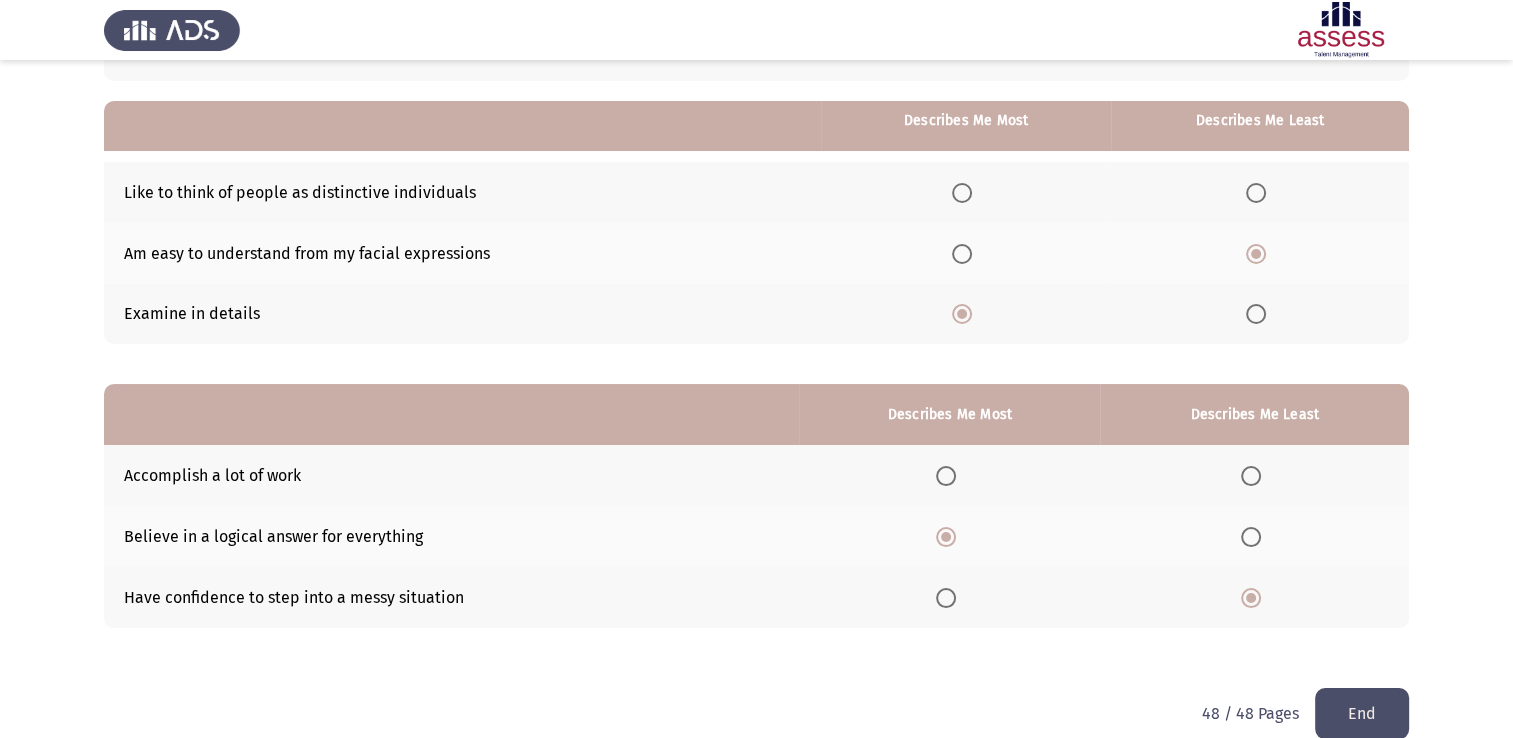 scroll, scrollTop: 186, scrollLeft: 0, axis: vertical 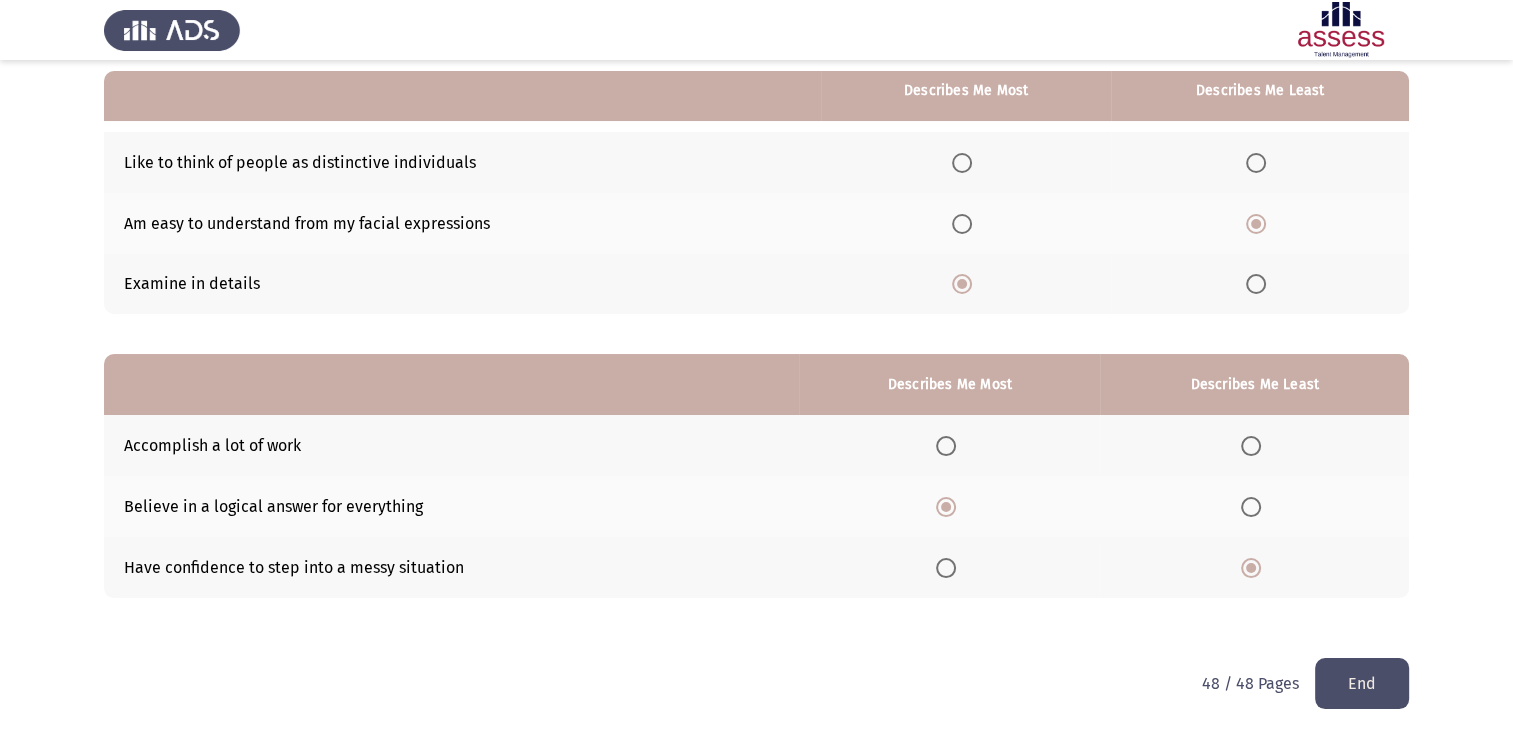 click on "End" 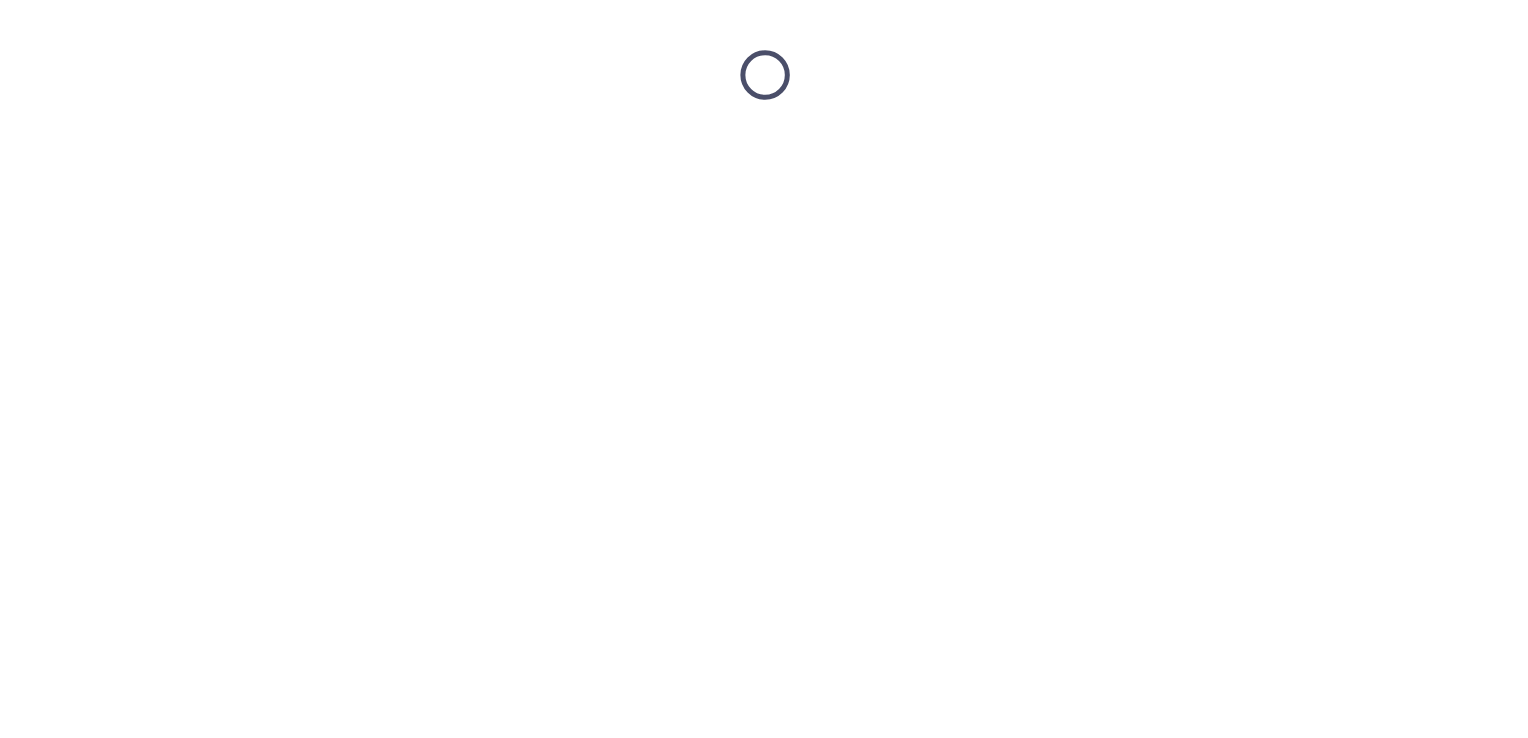 scroll, scrollTop: 0, scrollLeft: 0, axis: both 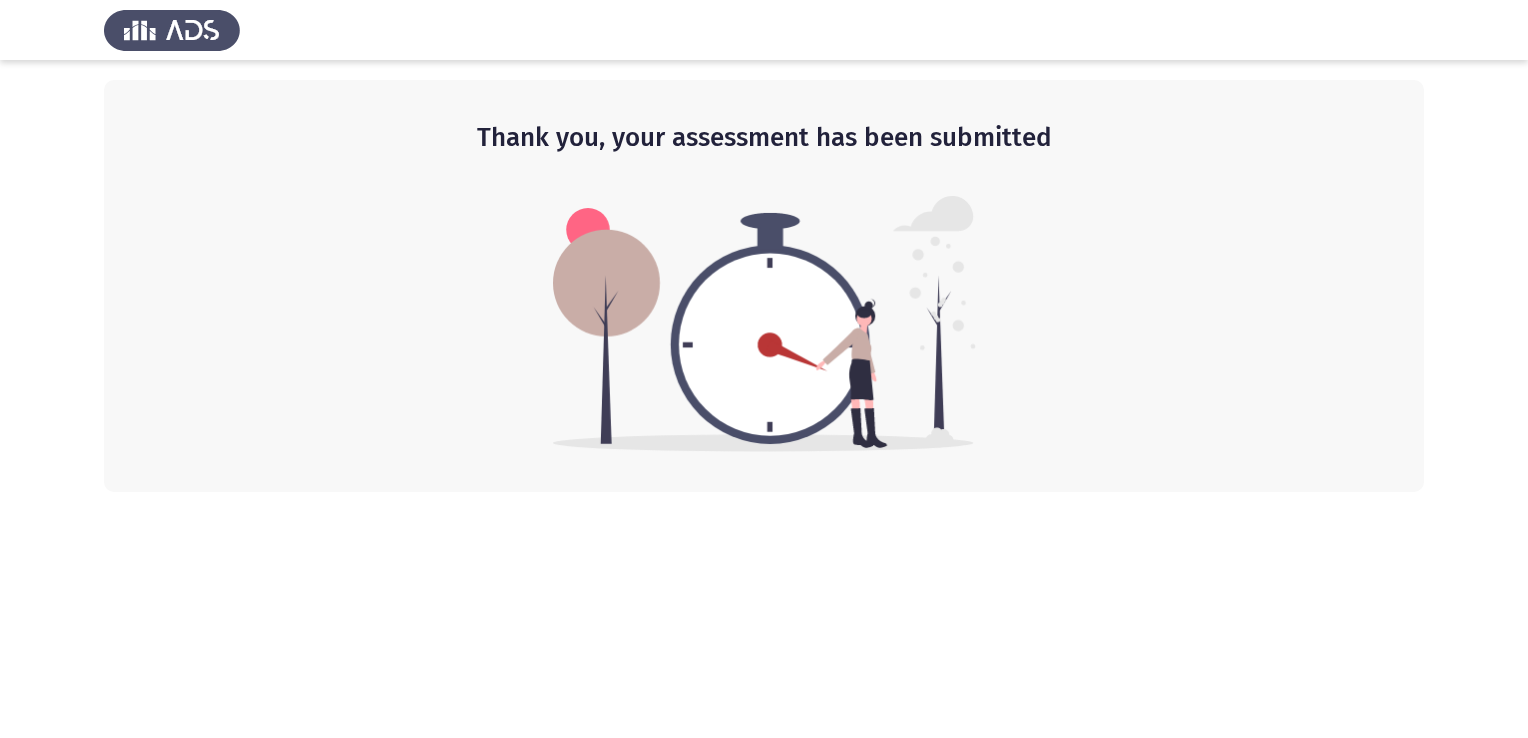 click 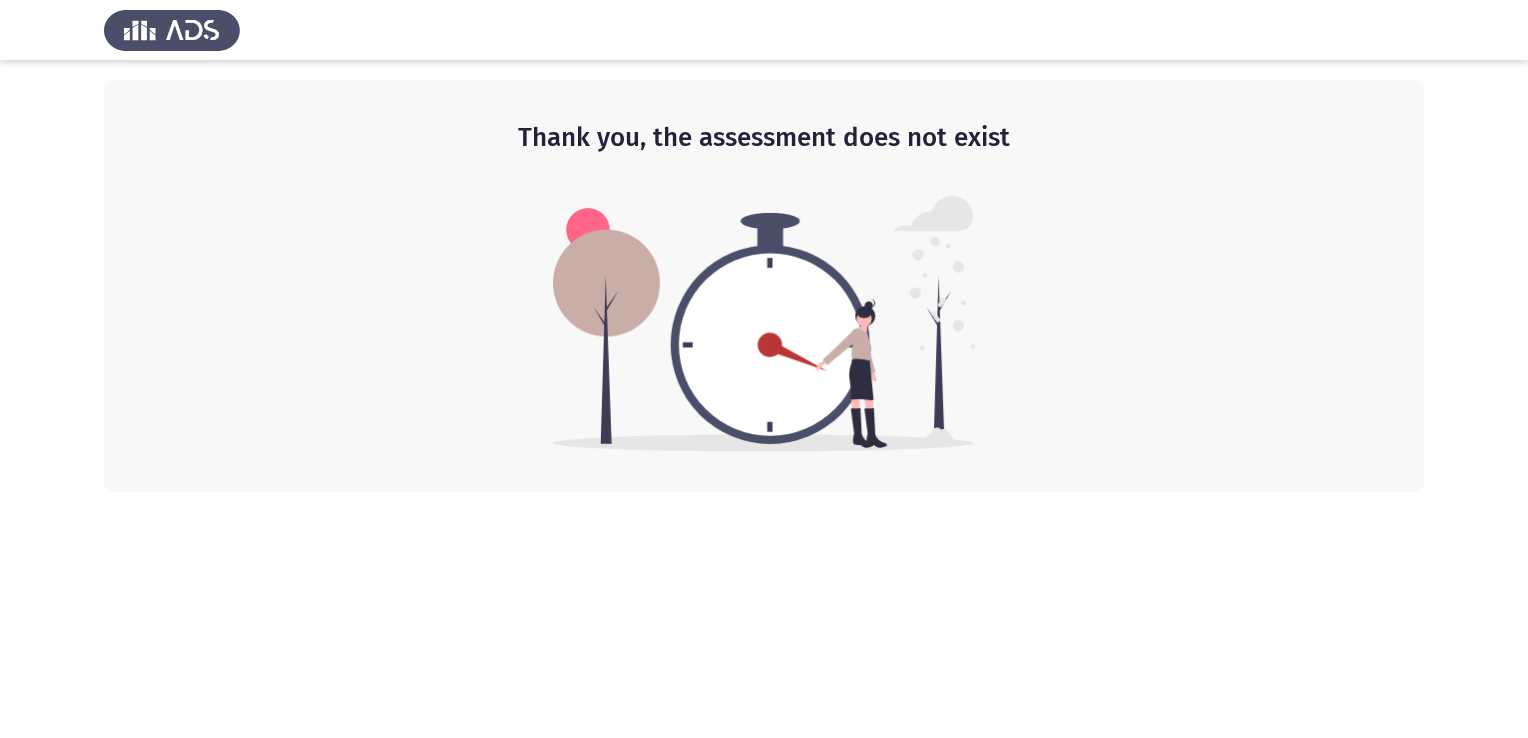 scroll, scrollTop: 0, scrollLeft: 0, axis: both 